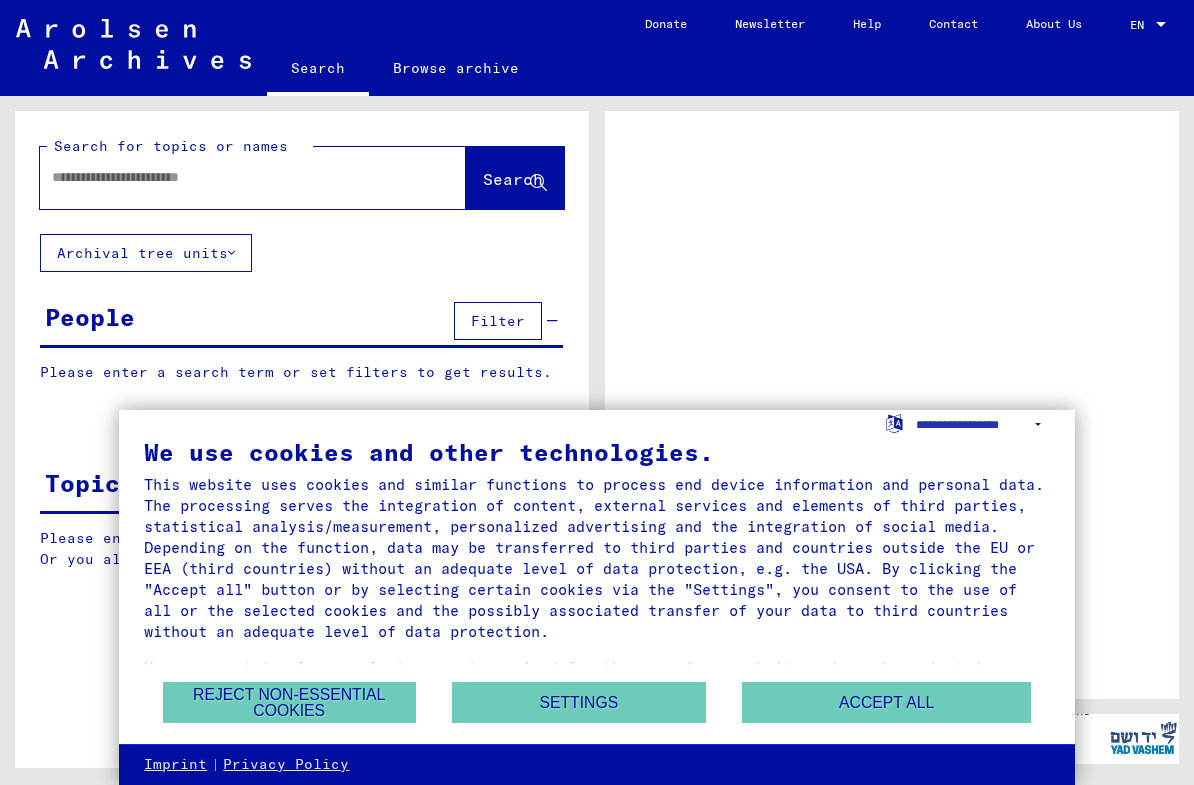 scroll, scrollTop: 0, scrollLeft: 0, axis: both 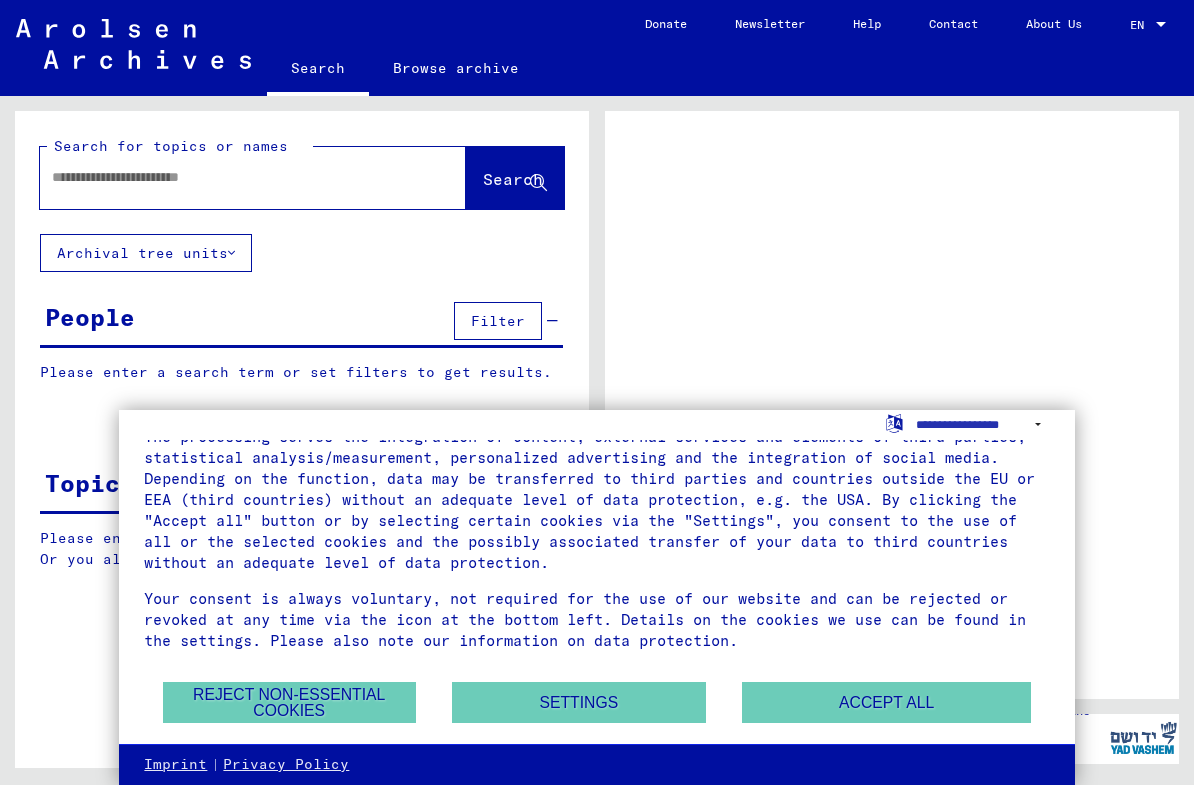 click on "Reject non-essential cookies" at bounding box center [289, 702] 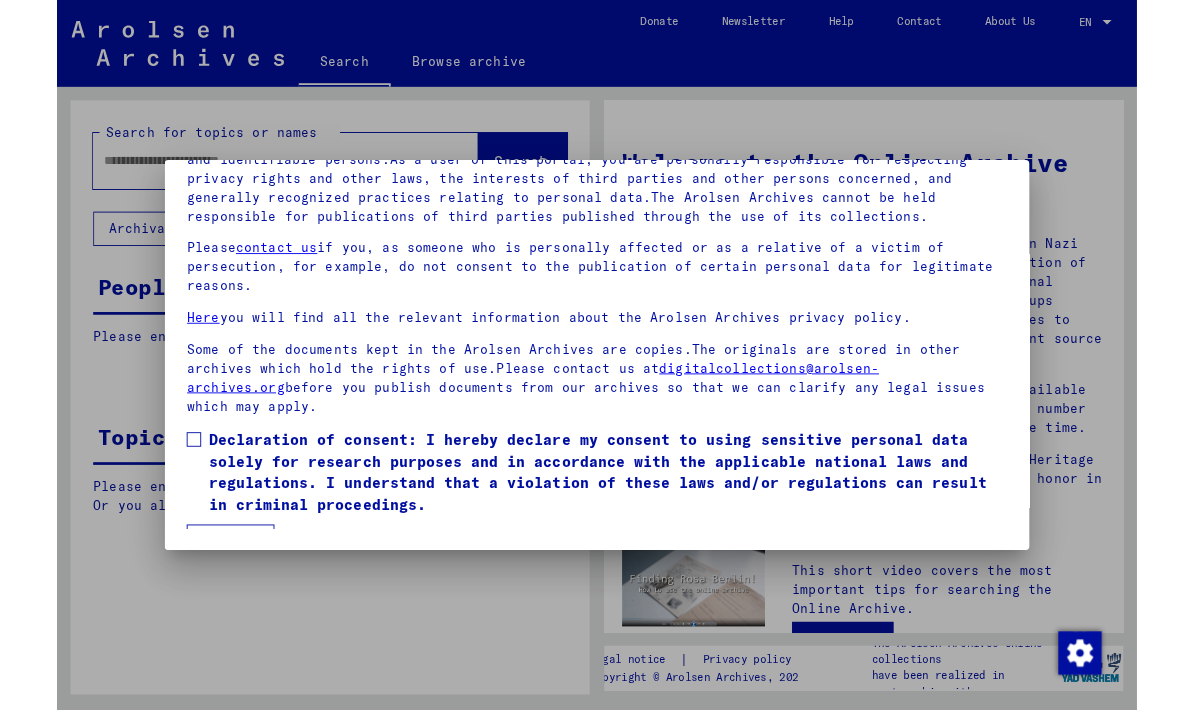 scroll, scrollTop: 190, scrollLeft: 0, axis: vertical 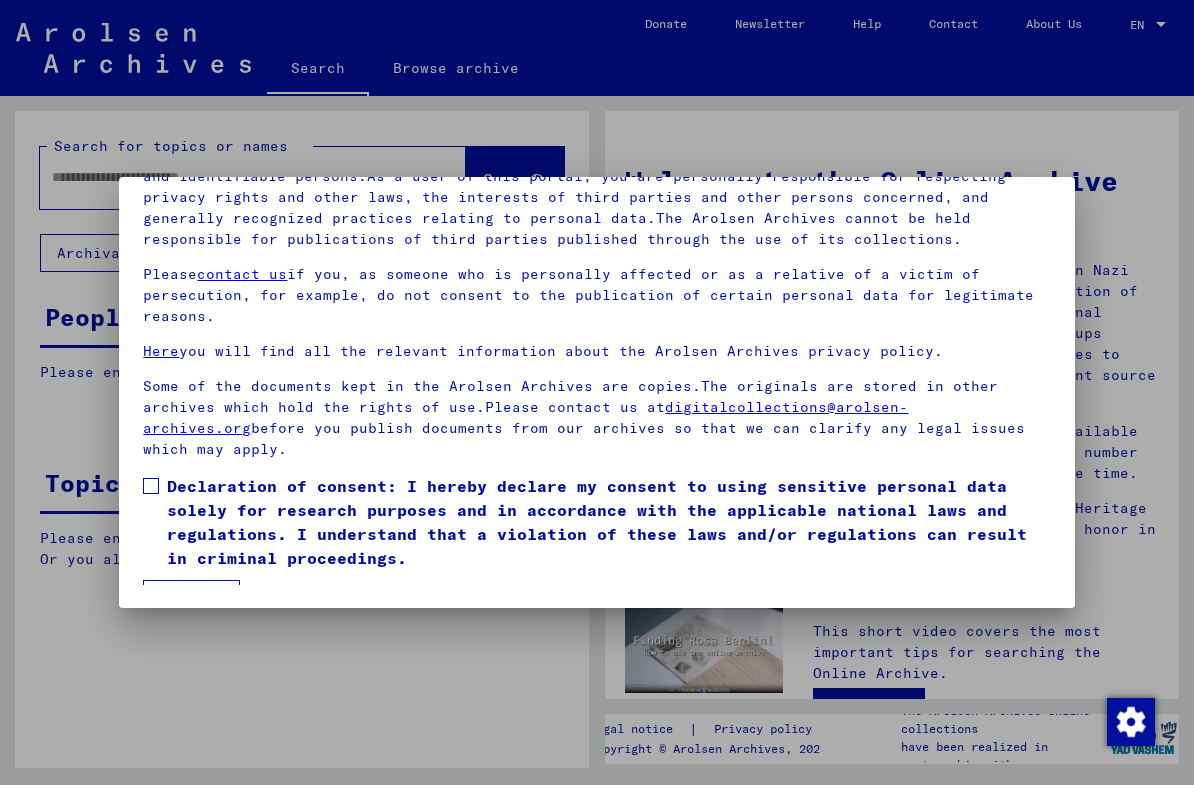 click on "I agree" at bounding box center [191, 599] 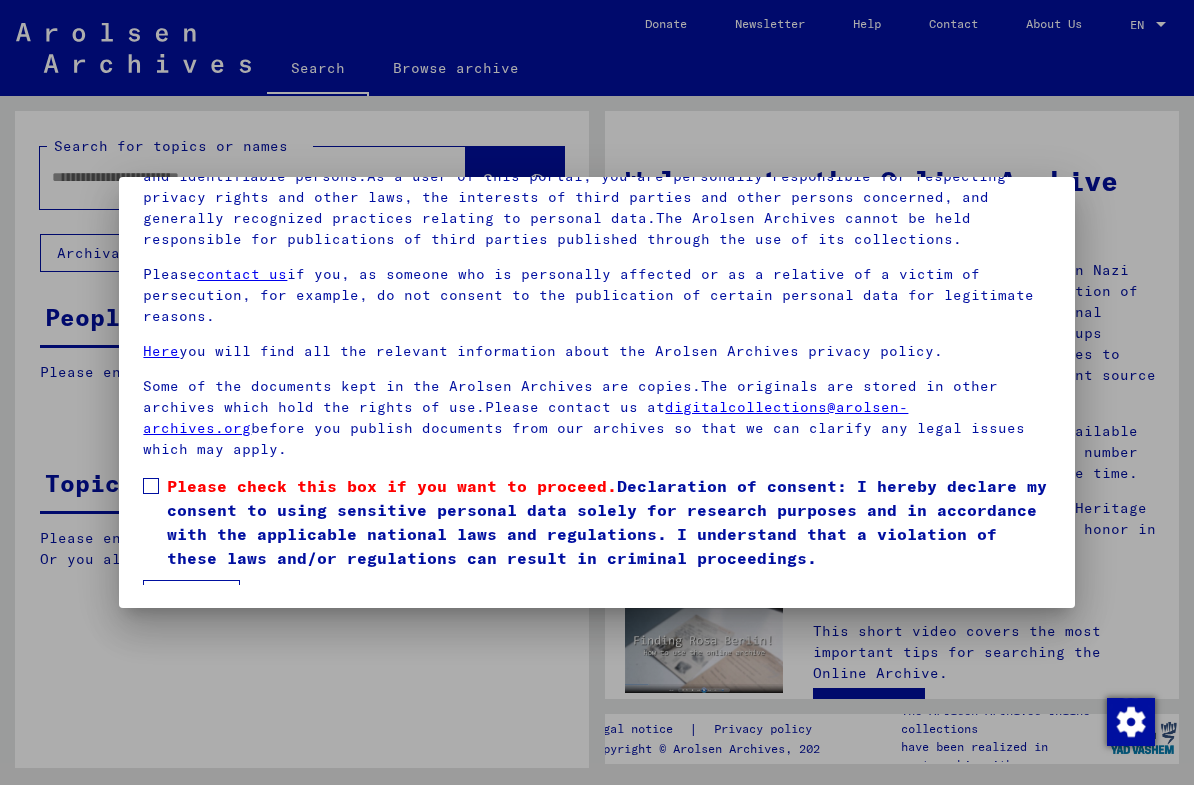 click on "Please check this box if you want to proceed.   Declaration of consent: I hereby declare my consent to using sensitive personal data solely for research purposes and in accordance with the applicable national laws and regulations. I understand that a violation of these laws and/or regulations can result in criminal proceedings." at bounding box center (596, 522) 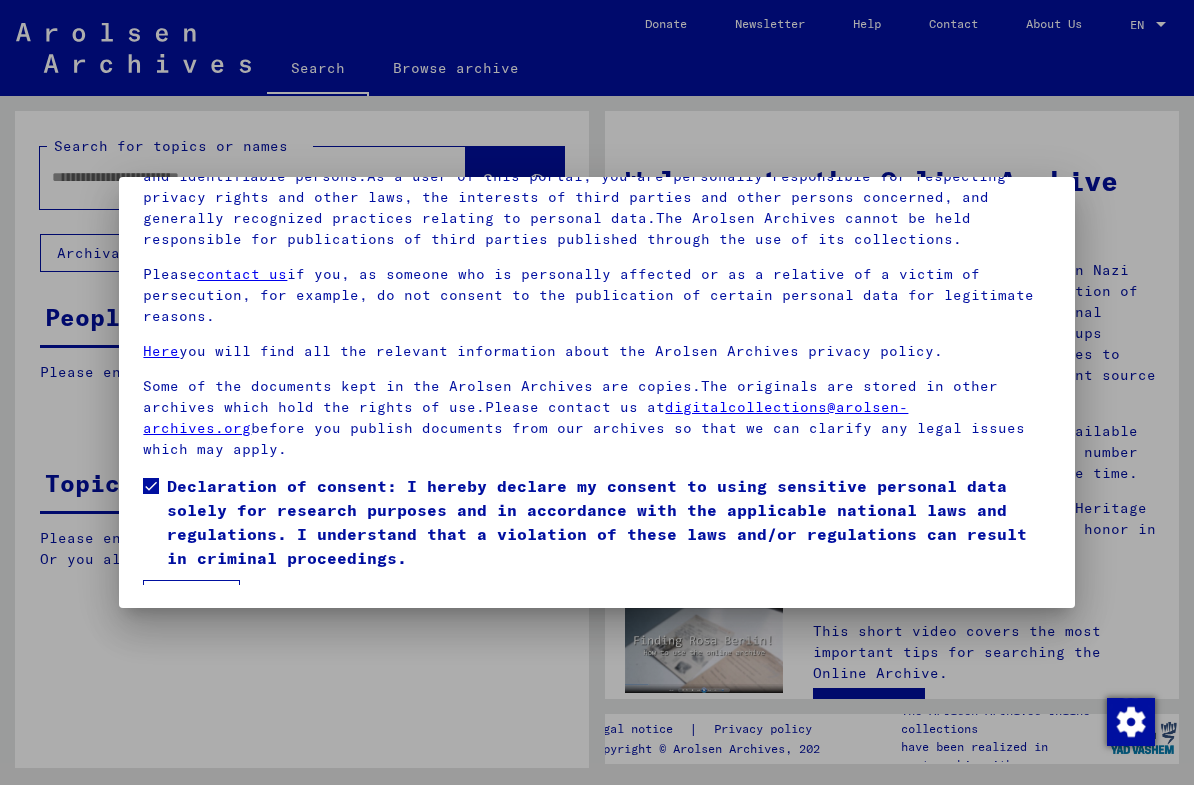 click on "I agree" at bounding box center [191, 599] 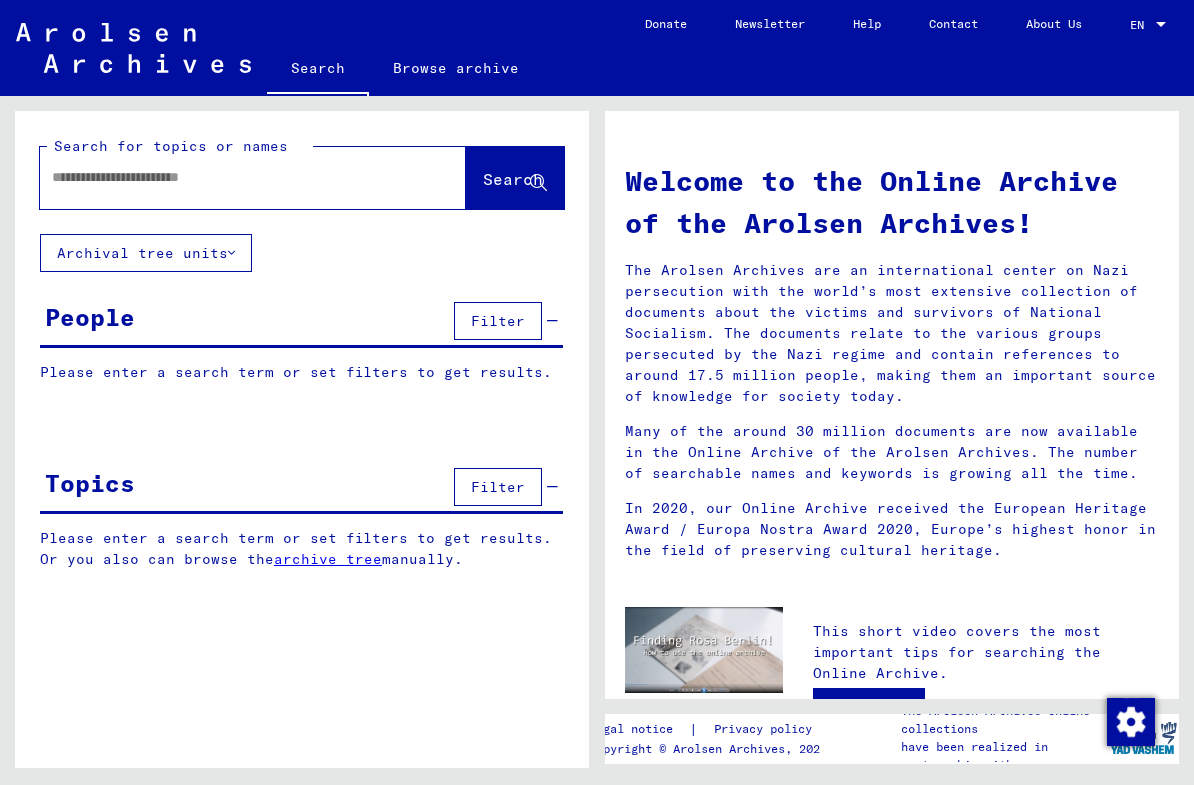 click 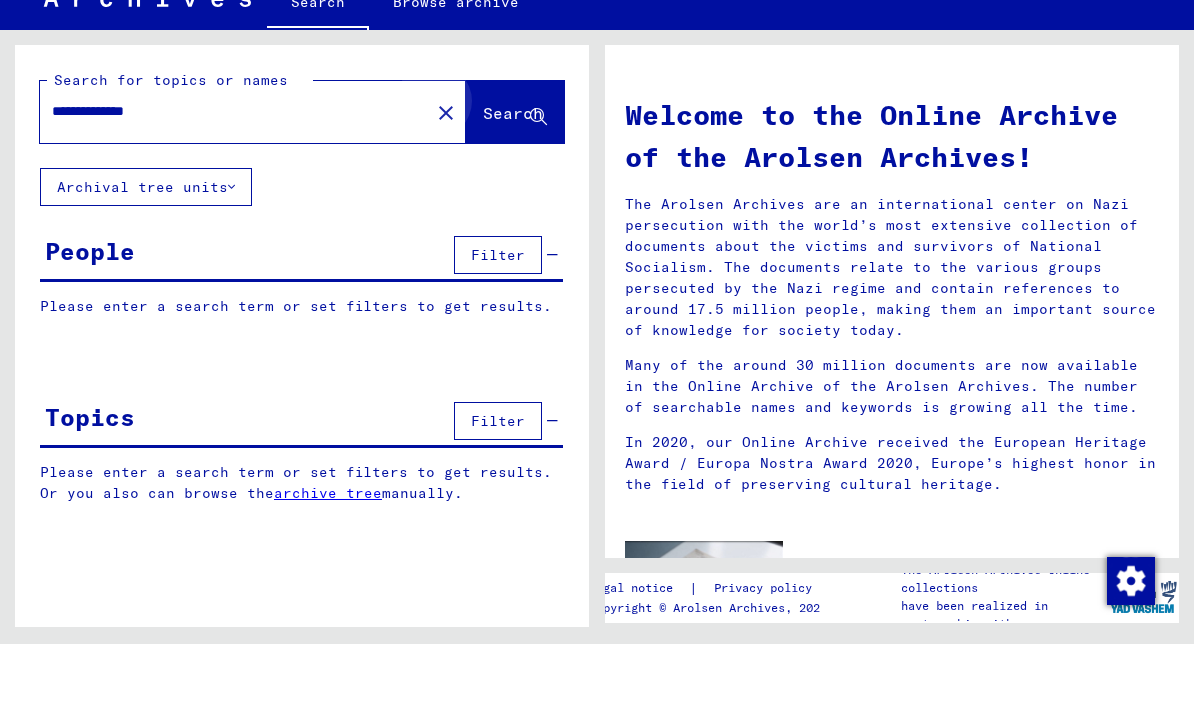 type on "**********" 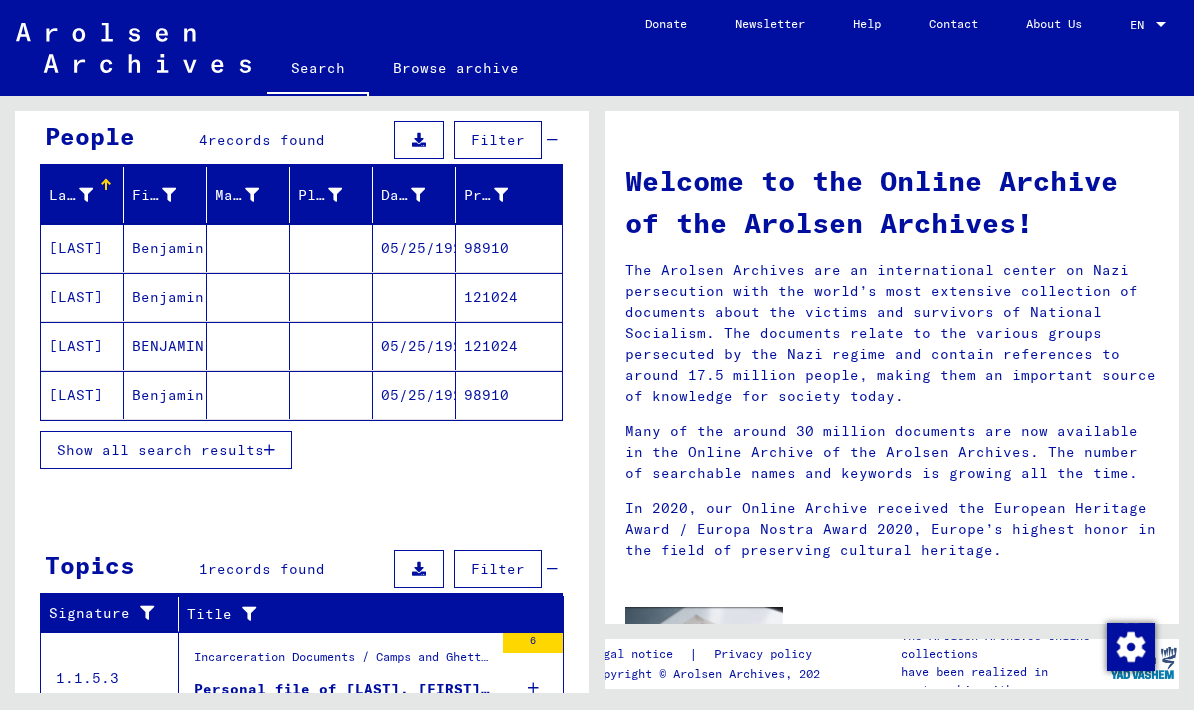 scroll, scrollTop: 186, scrollLeft: 0, axis: vertical 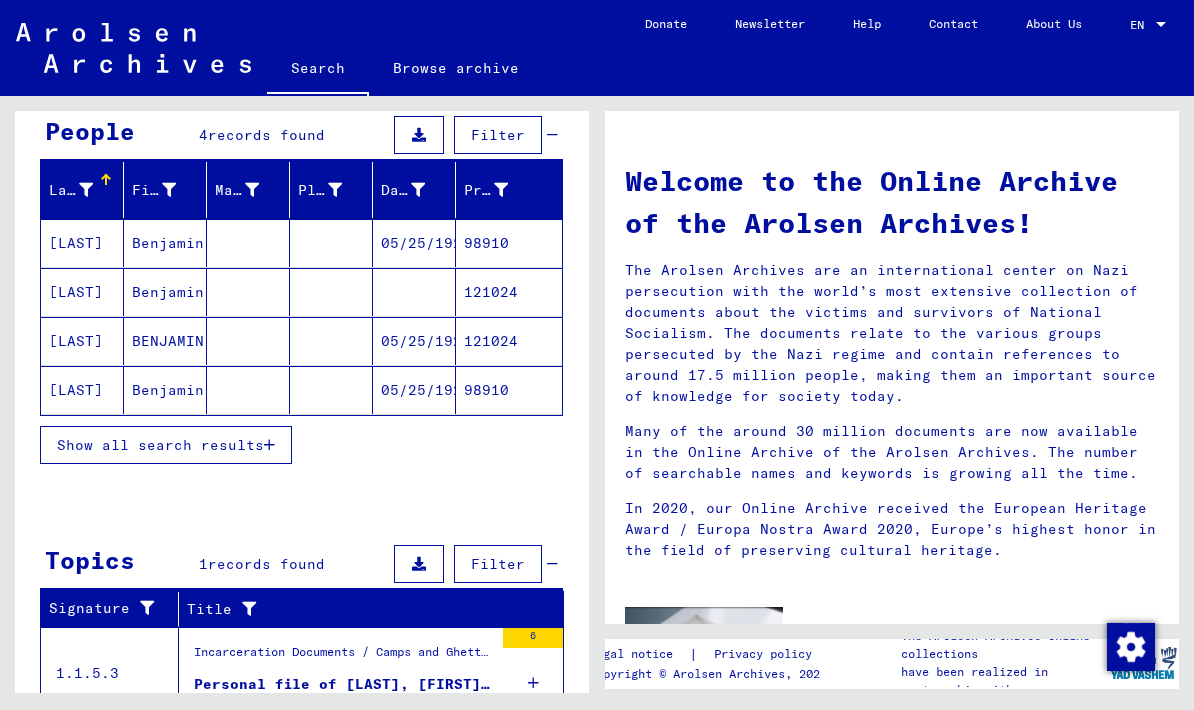 click on "Show all search results" at bounding box center [160, 445] 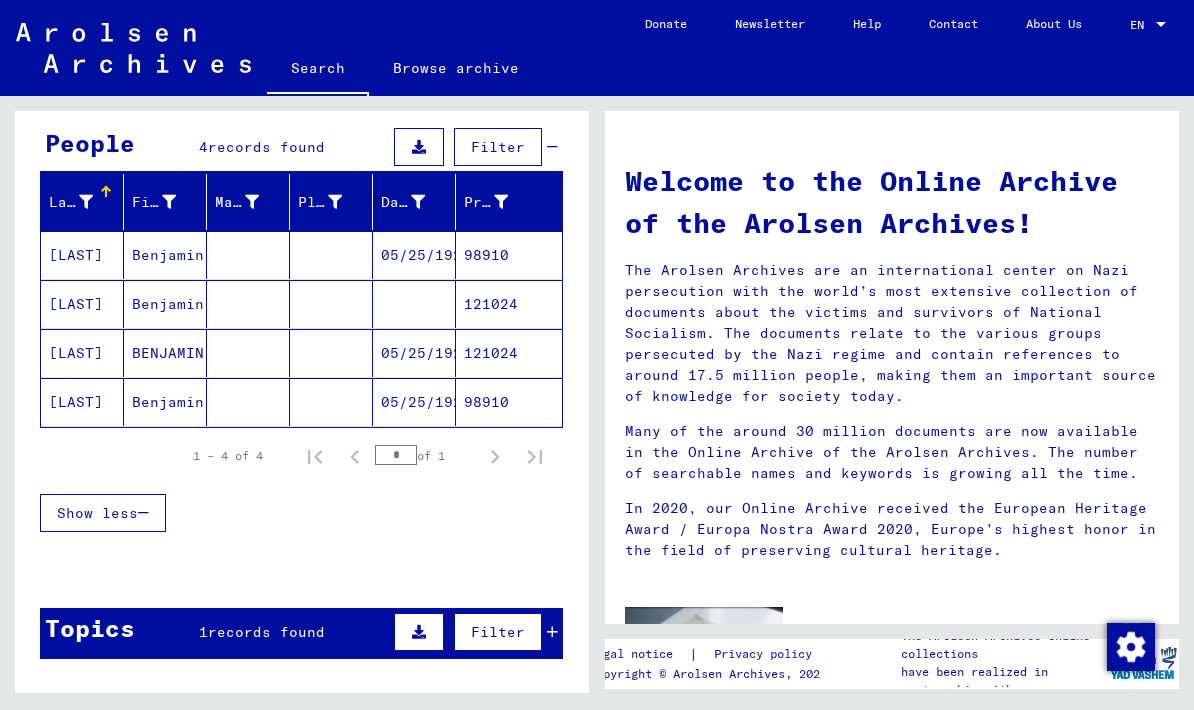 scroll, scrollTop: 166, scrollLeft: 0, axis: vertical 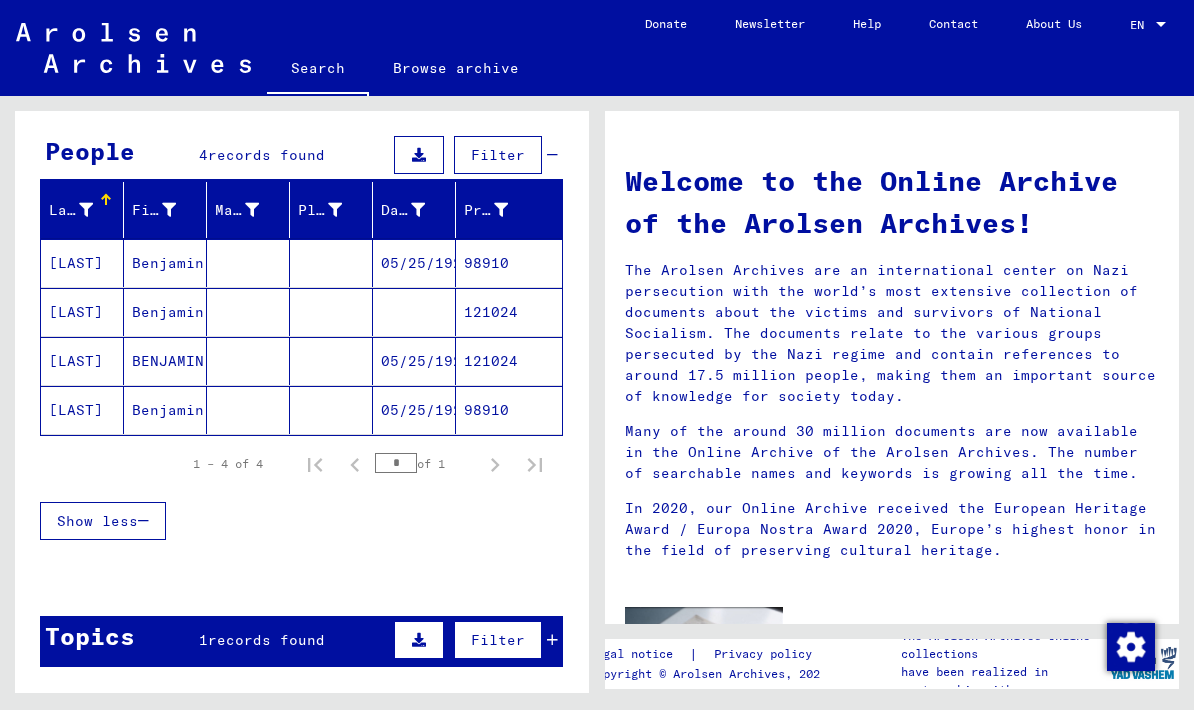 click on "Benjamin" at bounding box center (165, 312) 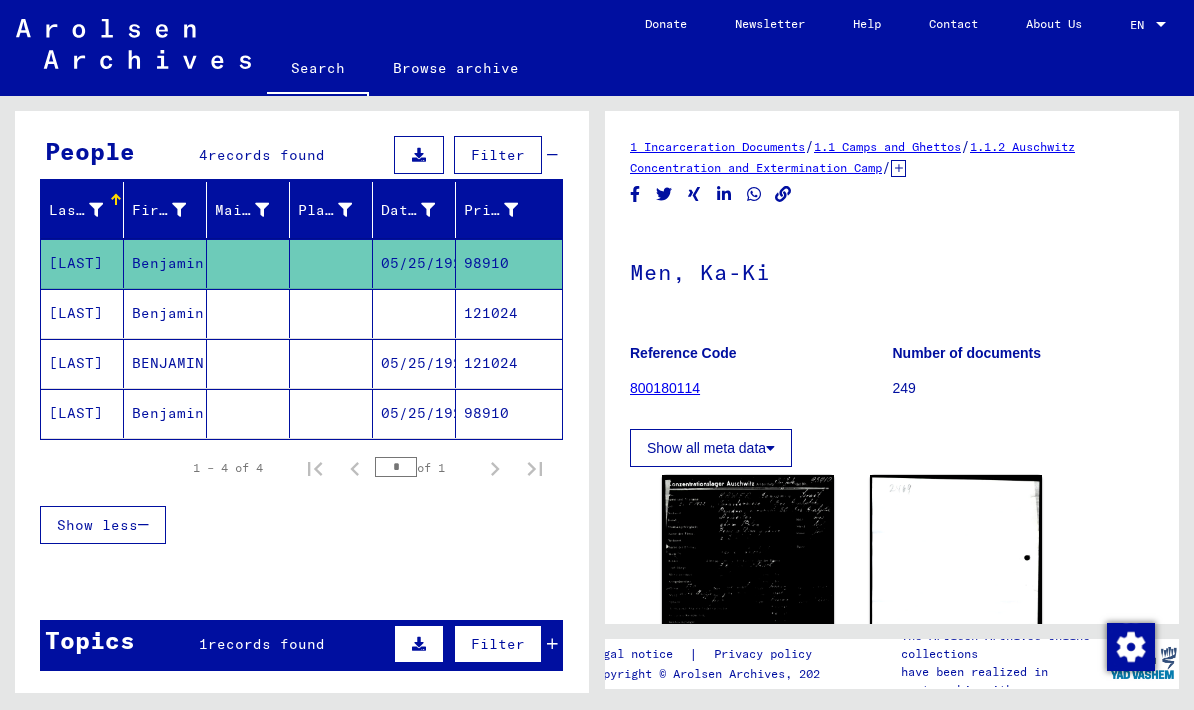scroll, scrollTop: 0, scrollLeft: 0, axis: both 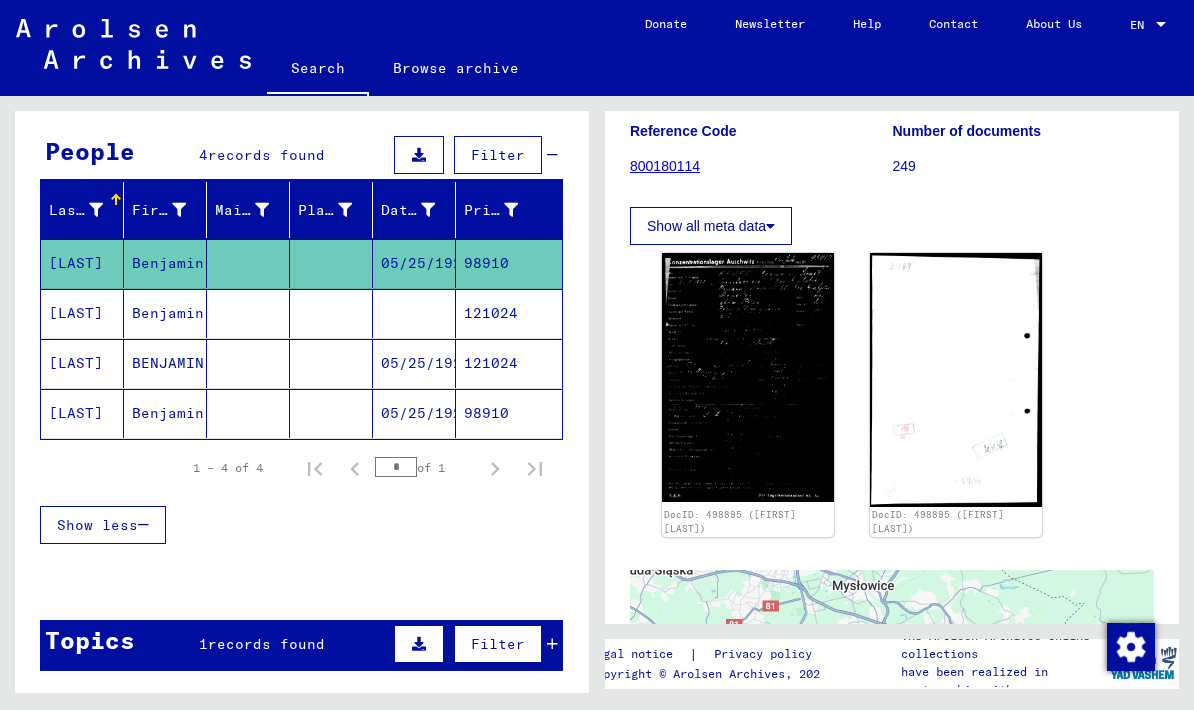click 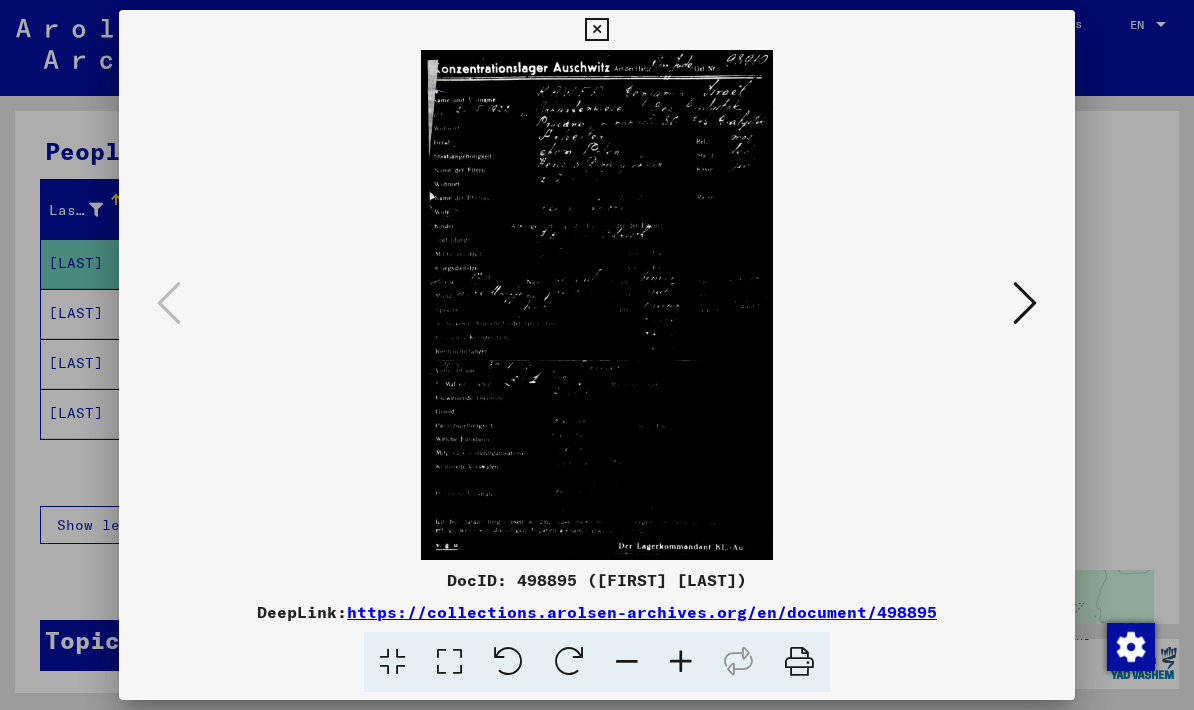 click at bounding box center [1025, 303] 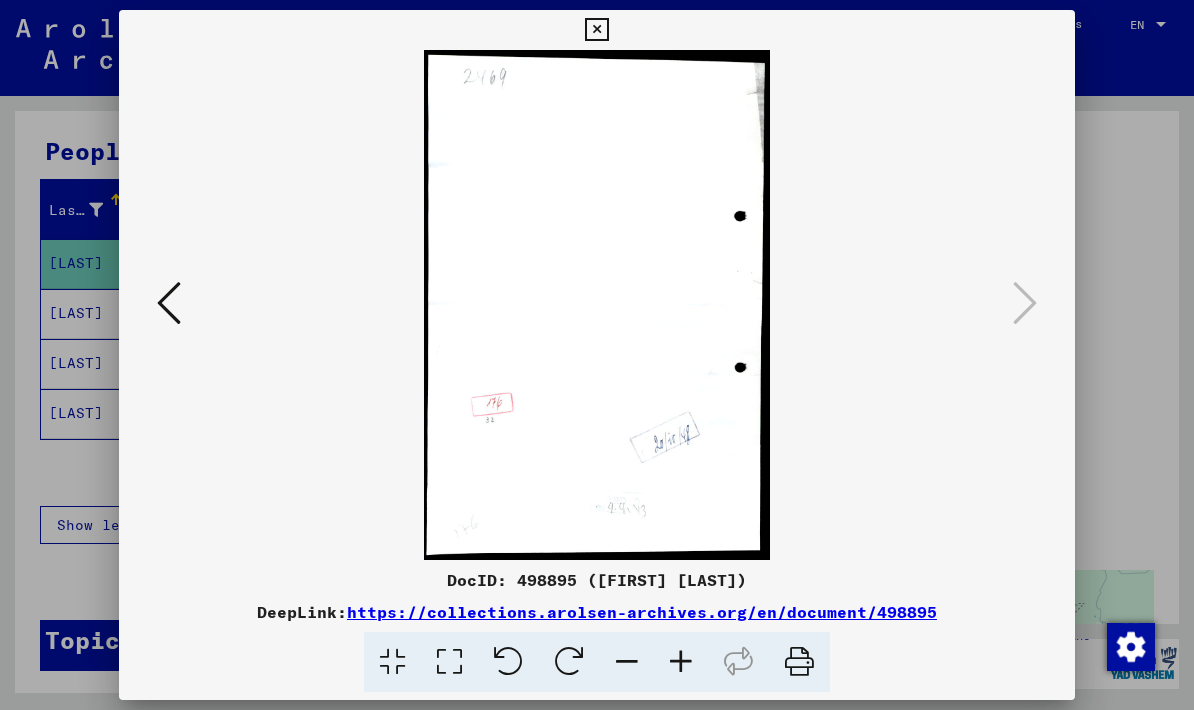 click at bounding box center [596, 30] 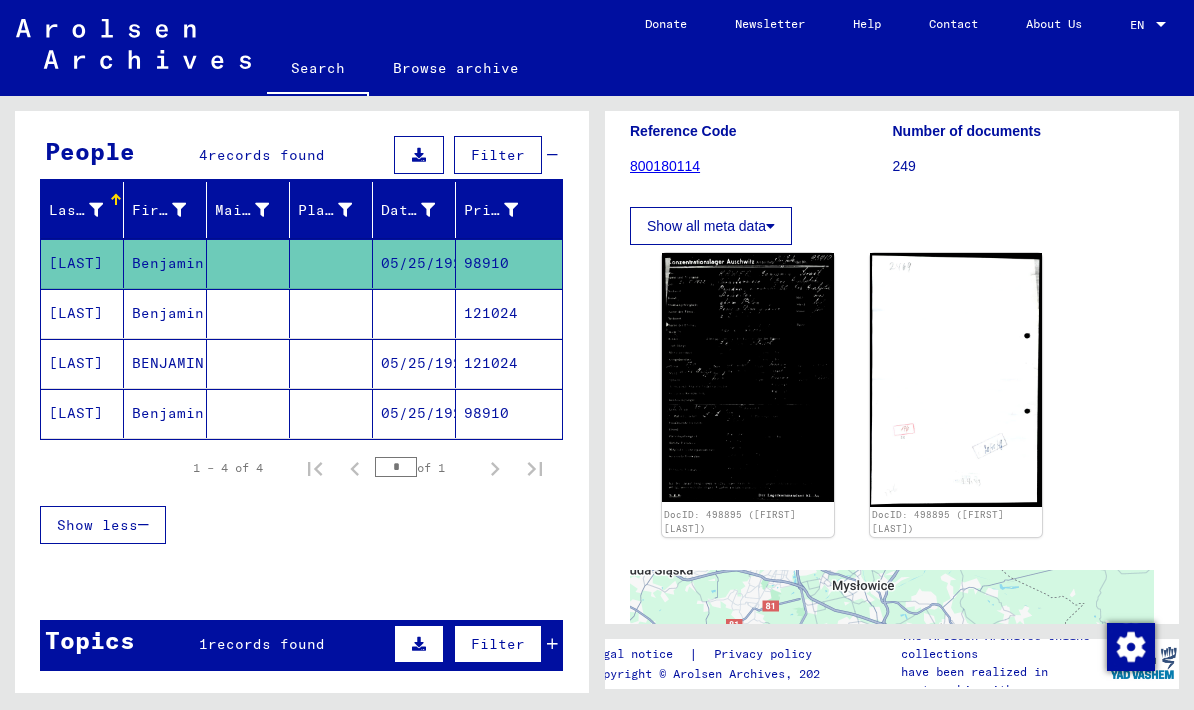 click on "[LAST]" at bounding box center (82, 363) 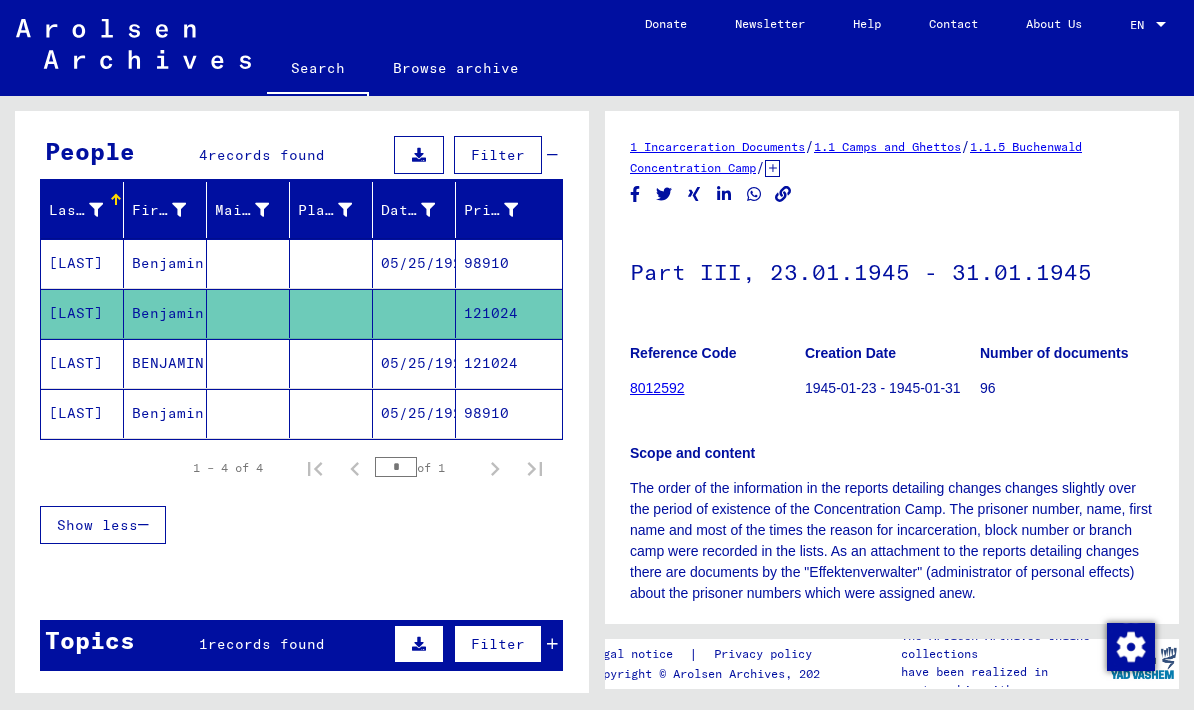 scroll, scrollTop: 0, scrollLeft: 0, axis: both 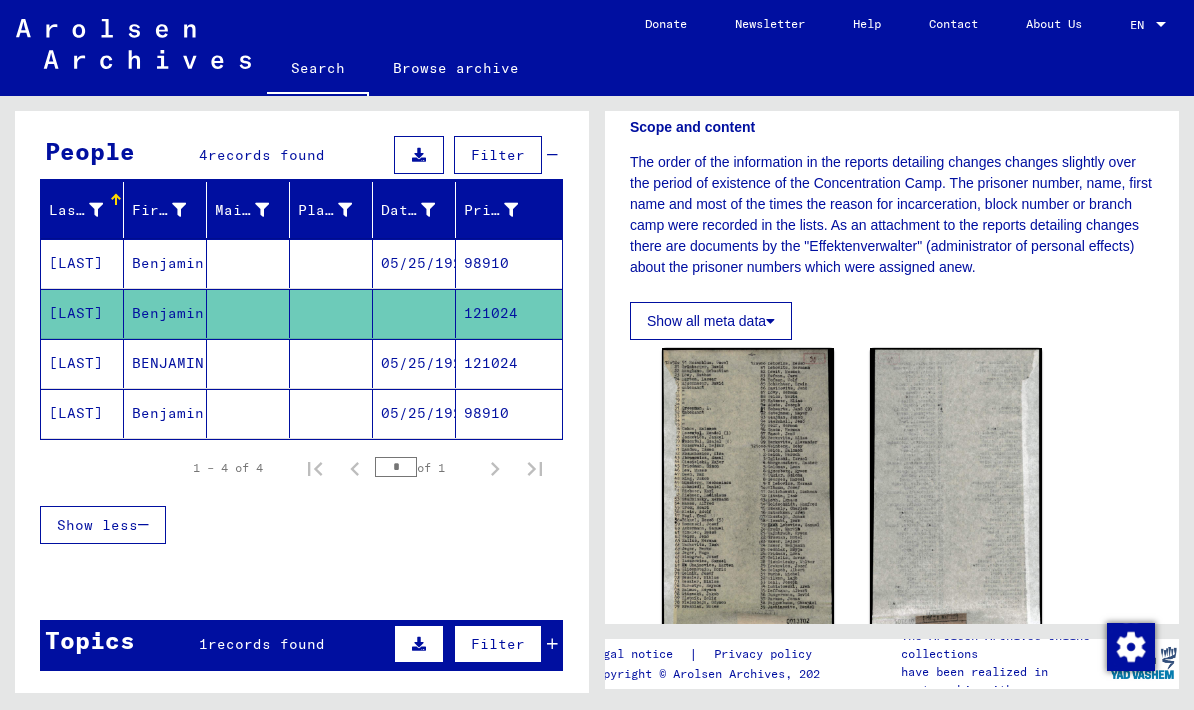 click 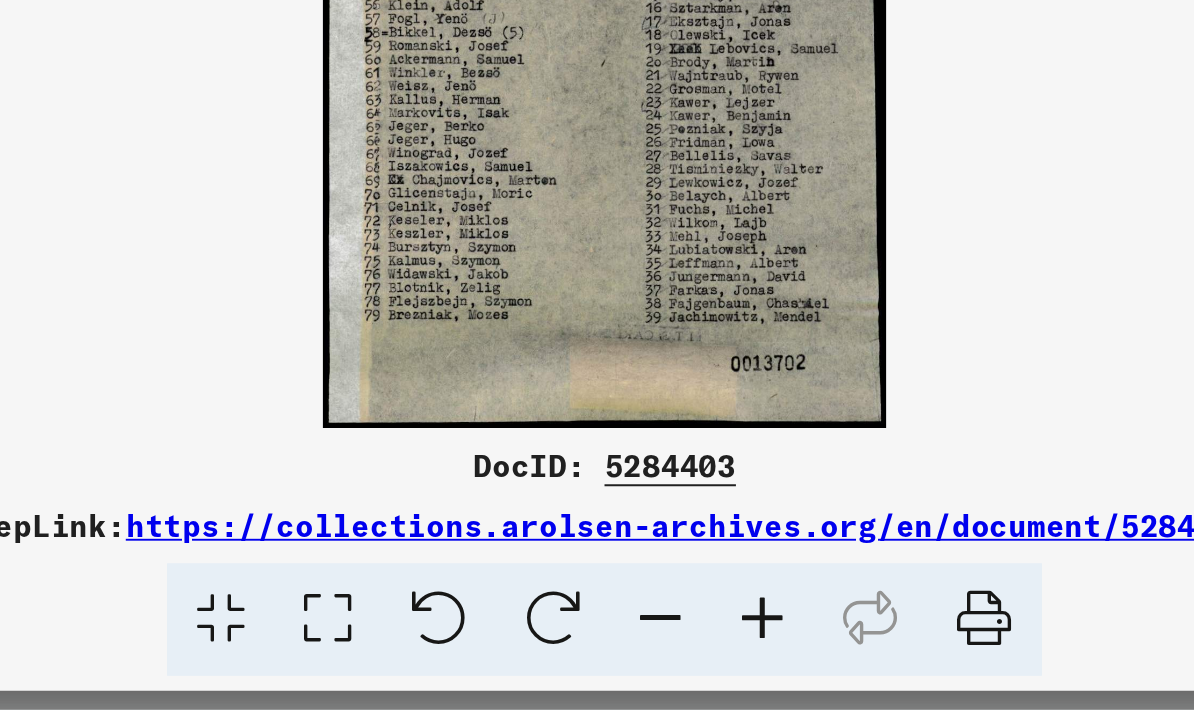 scroll, scrollTop: 0, scrollLeft: 0, axis: both 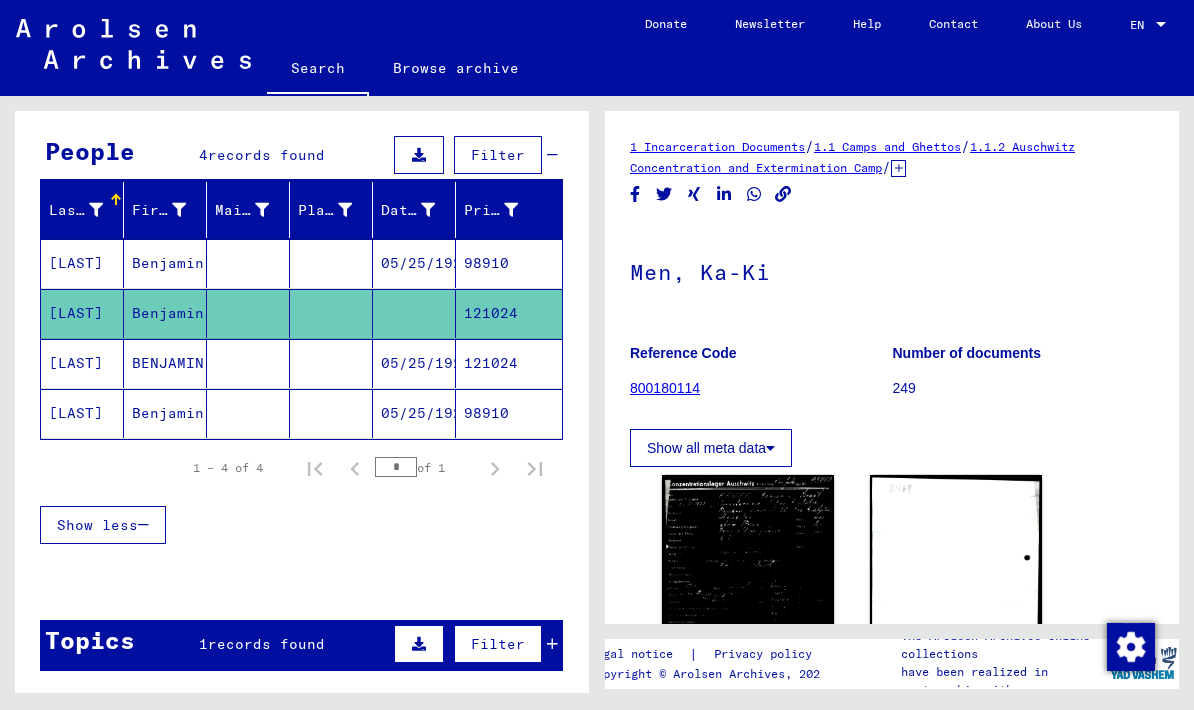 click on "BENJAMIN" at bounding box center (165, 413) 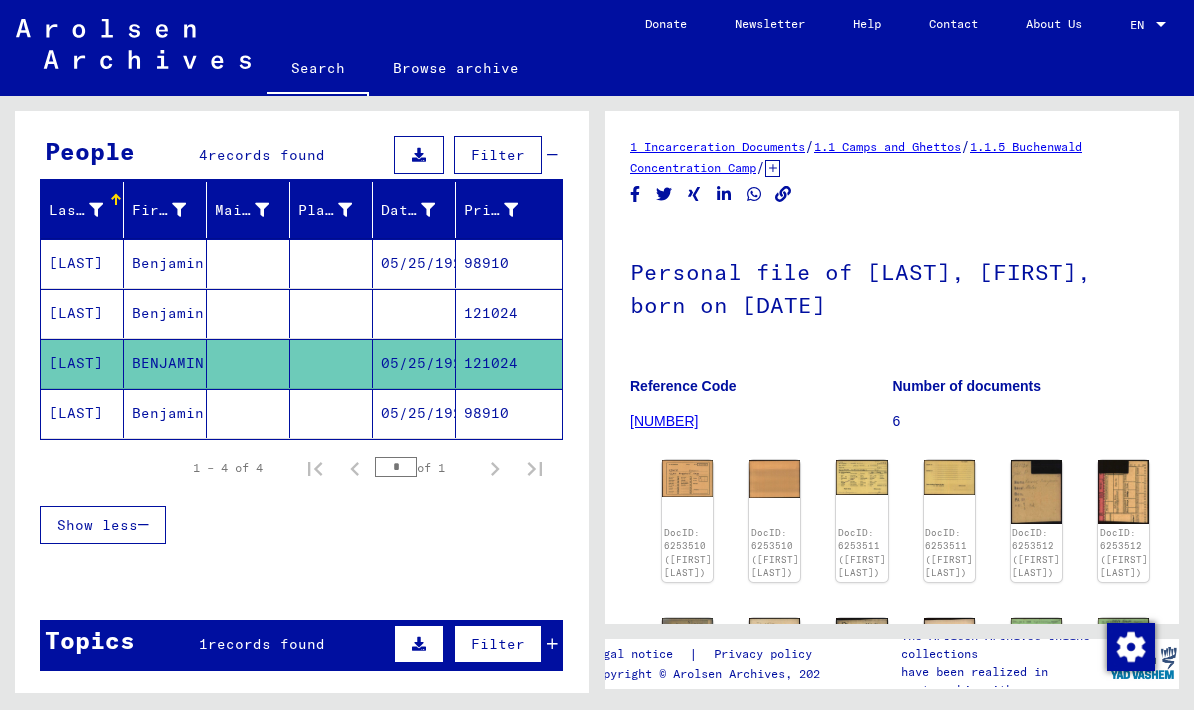 scroll, scrollTop: 0, scrollLeft: 0, axis: both 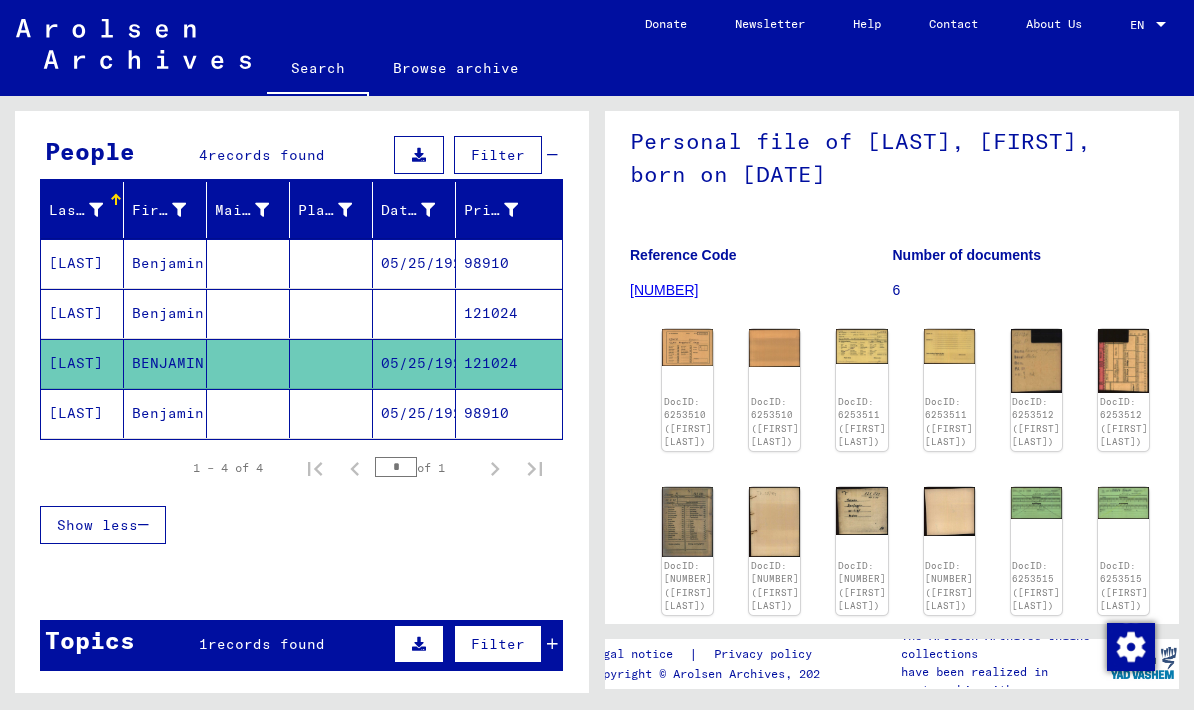 click on "DocID: 6253510 ([FIRST] [LAST])" 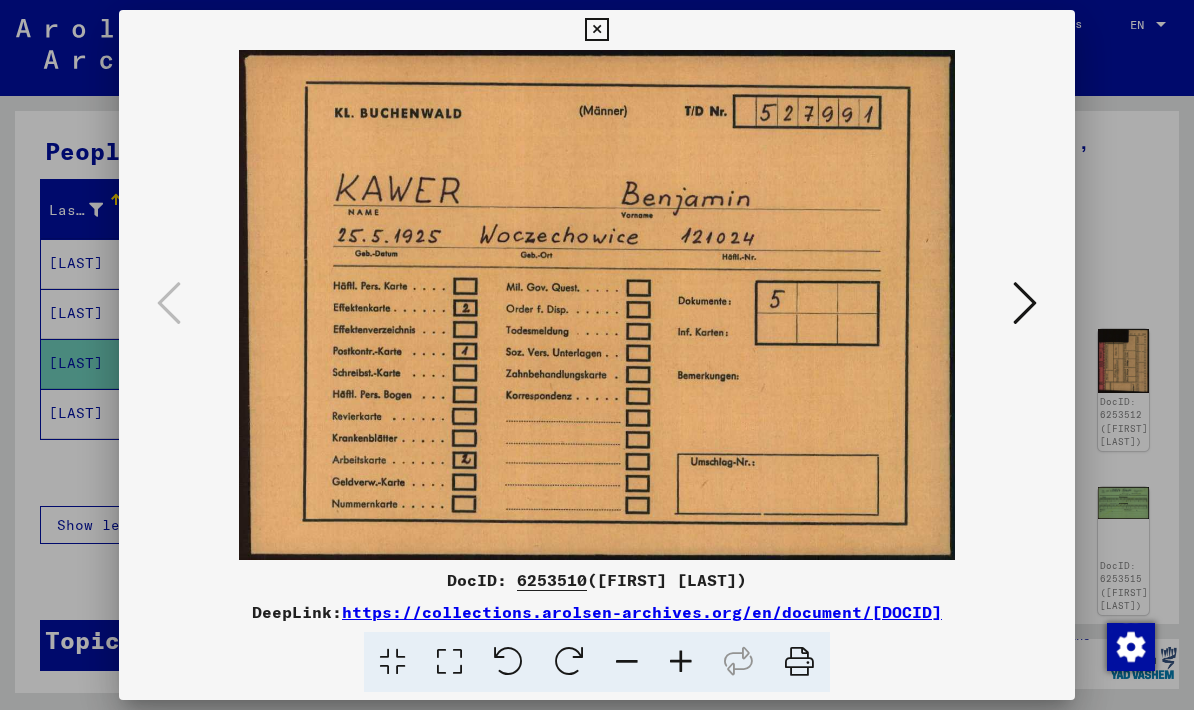 click at bounding box center [1025, 303] 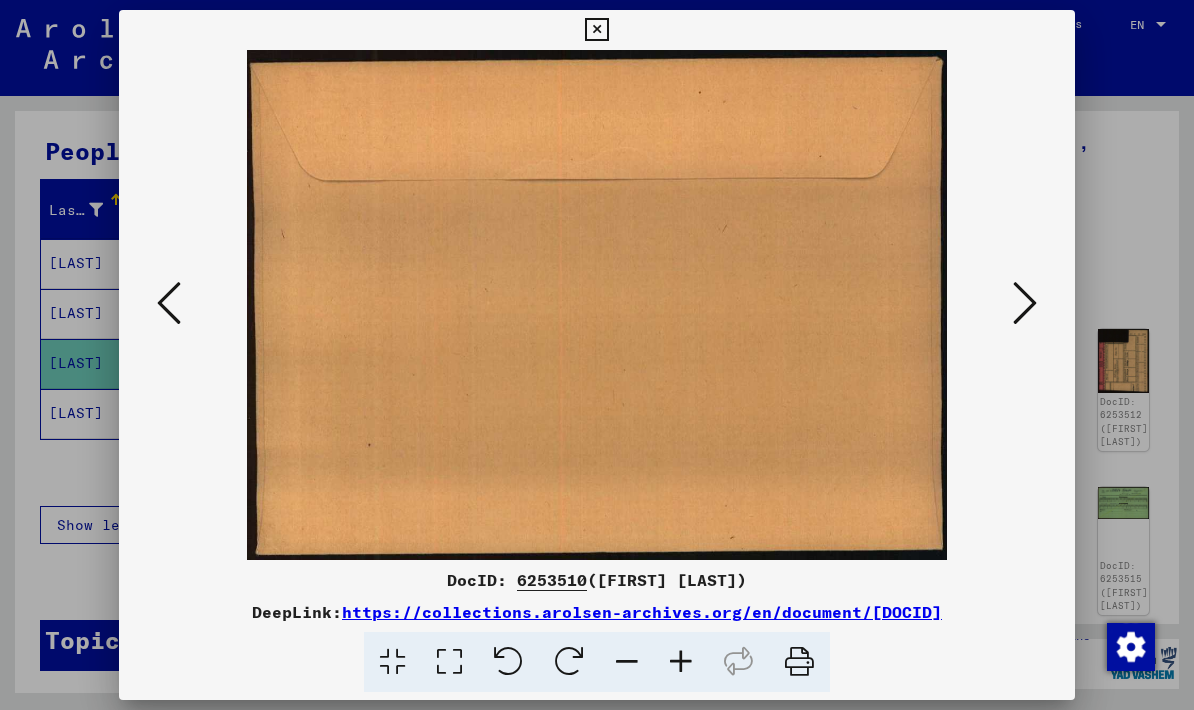 click at bounding box center (1025, 303) 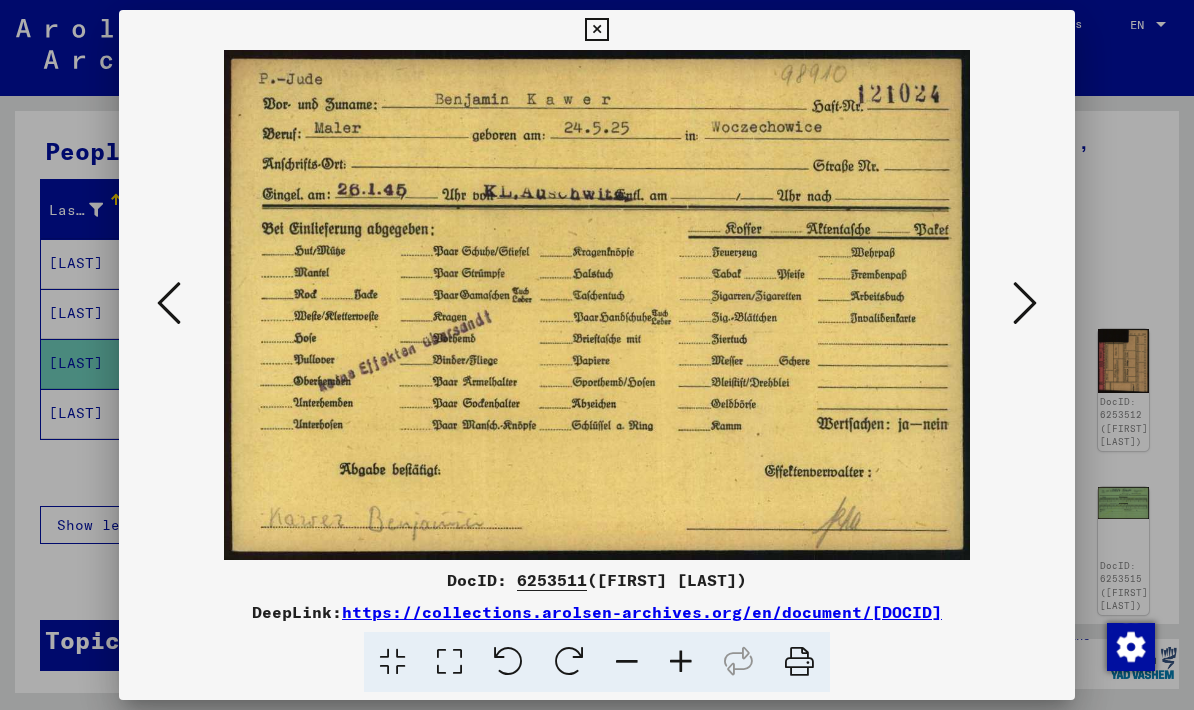click at bounding box center [1025, 303] 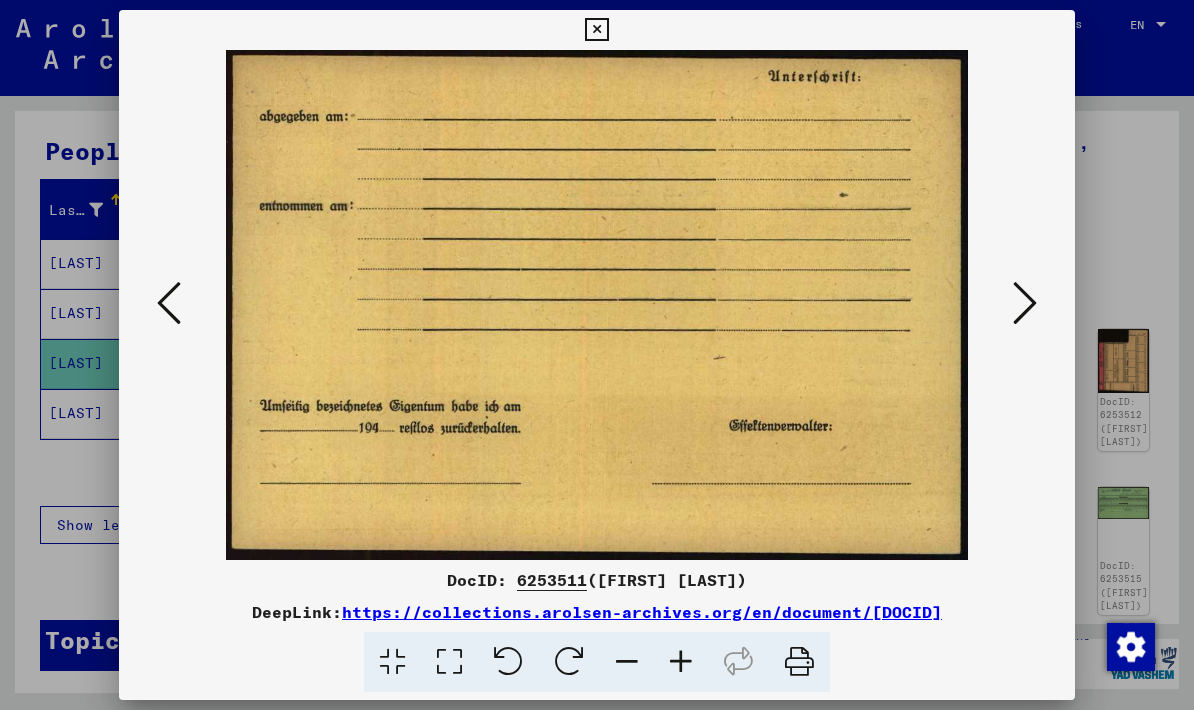 click at bounding box center [1025, 303] 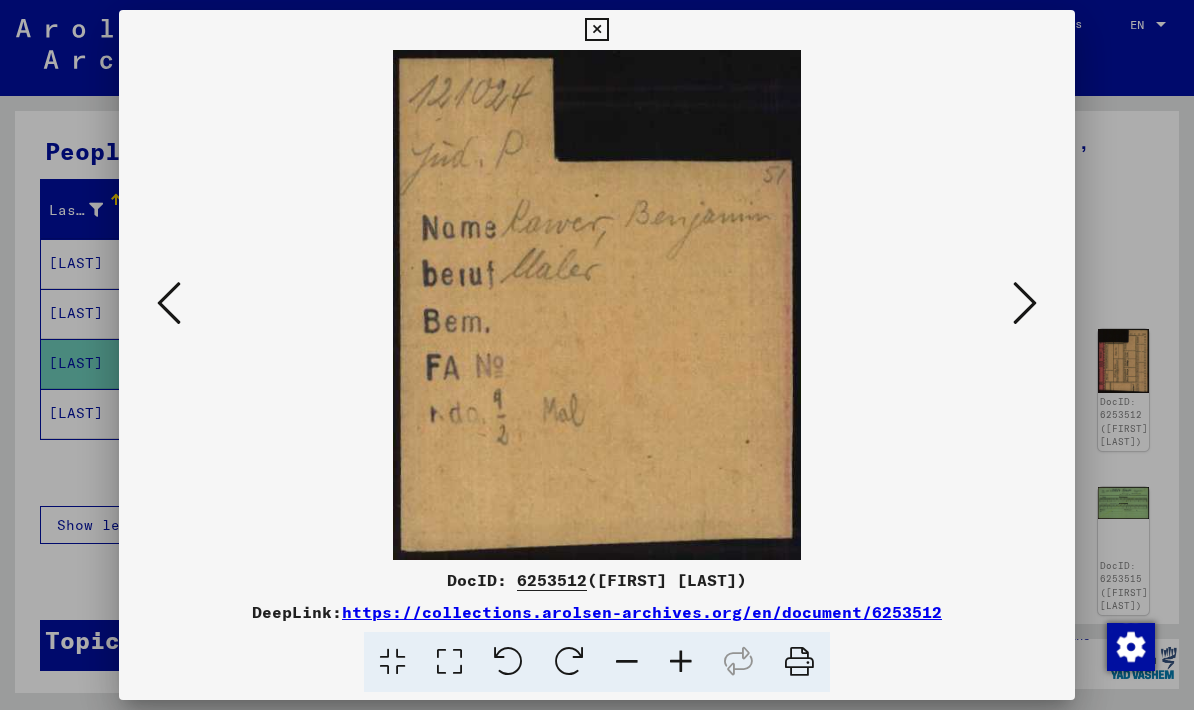 click at bounding box center (1025, 304) 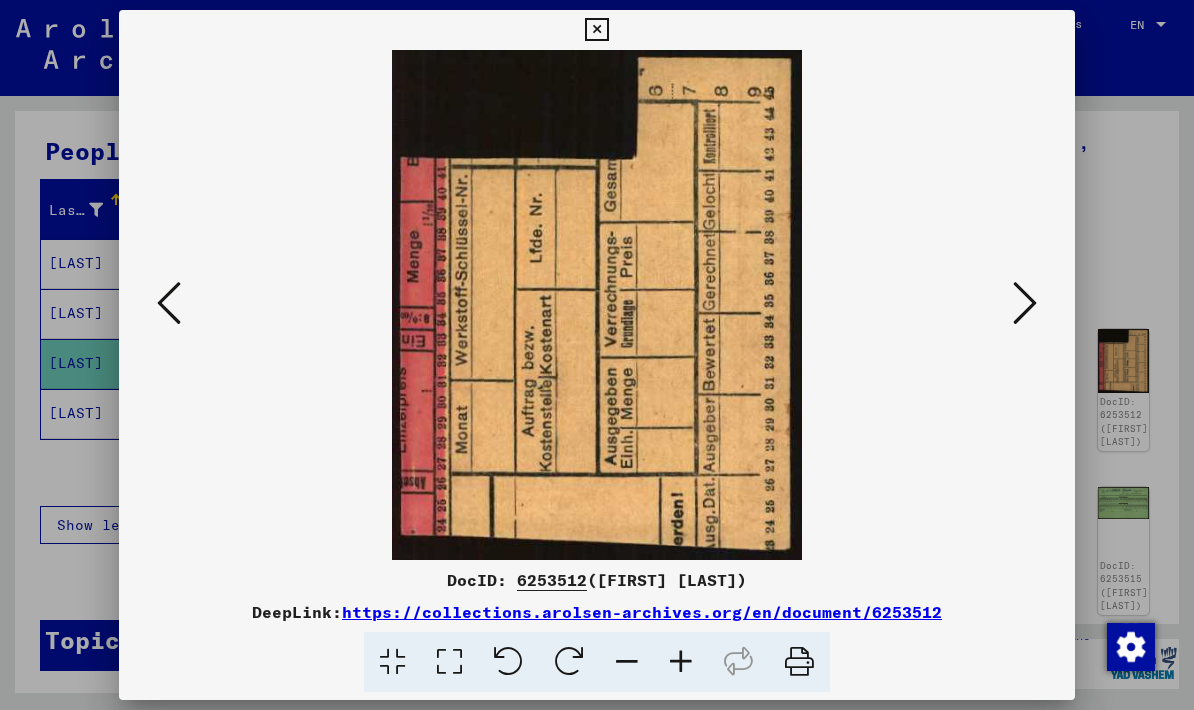 click at bounding box center (1025, 303) 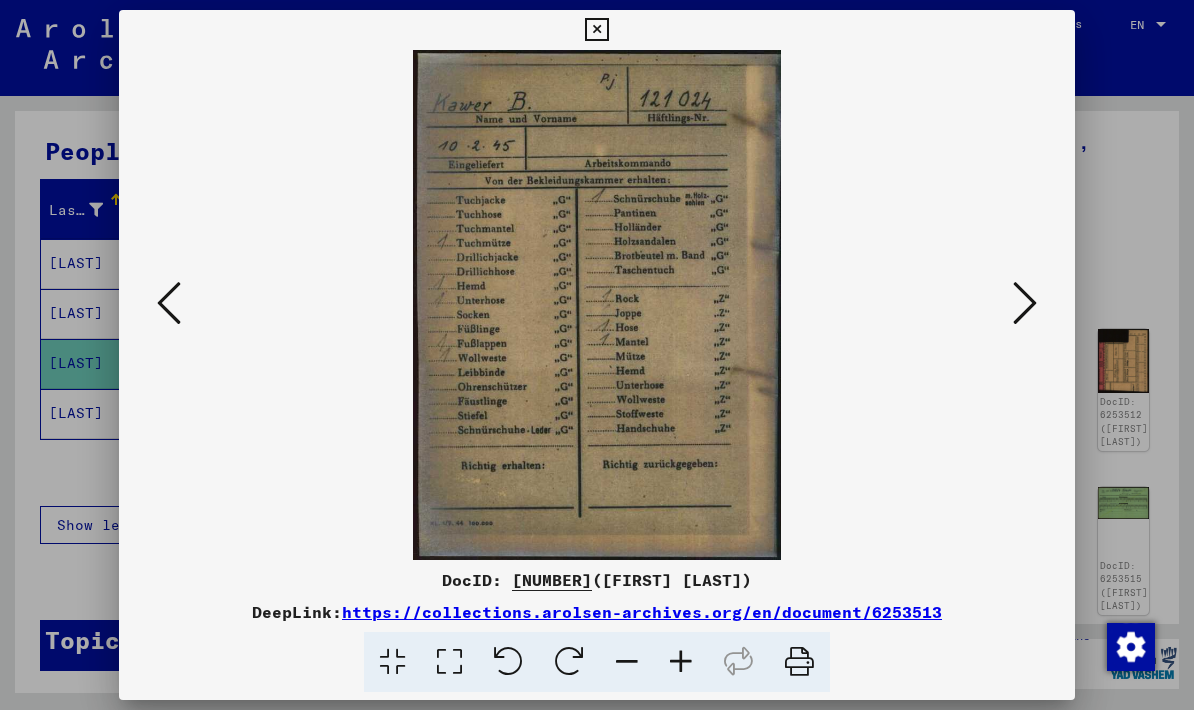 click at bounding box center [1025, 303] 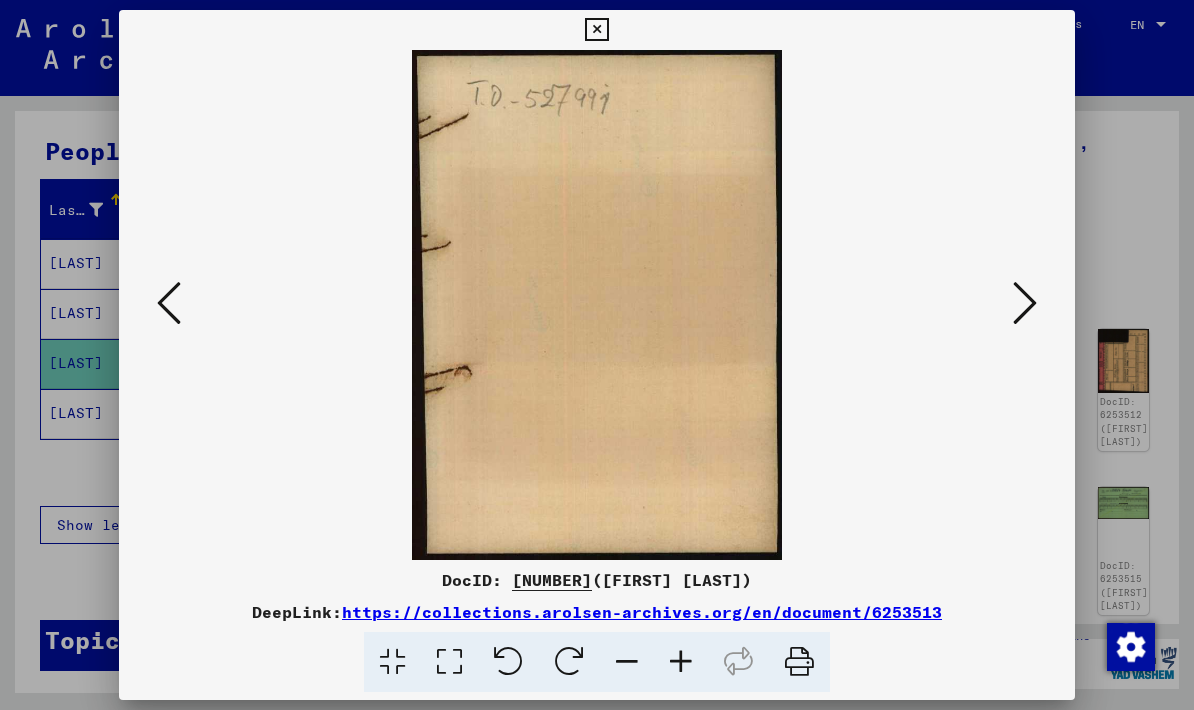 click at bounding box center (1025, 303) 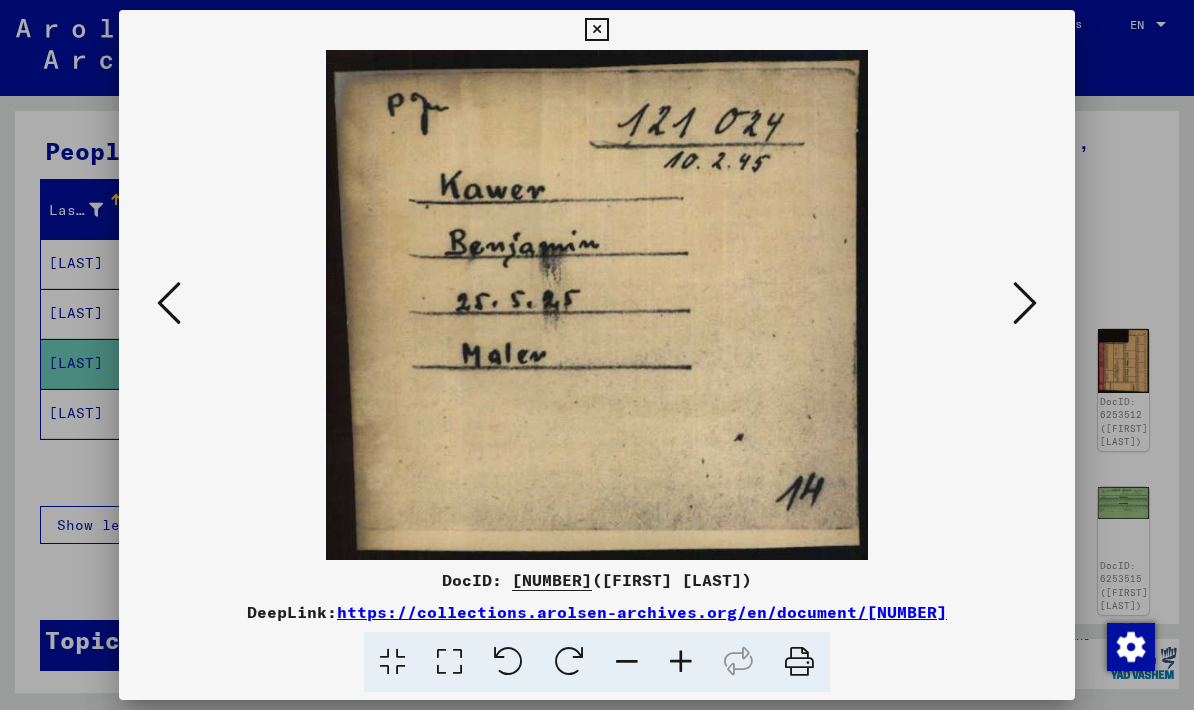 click at bounding box center [1025, 303] 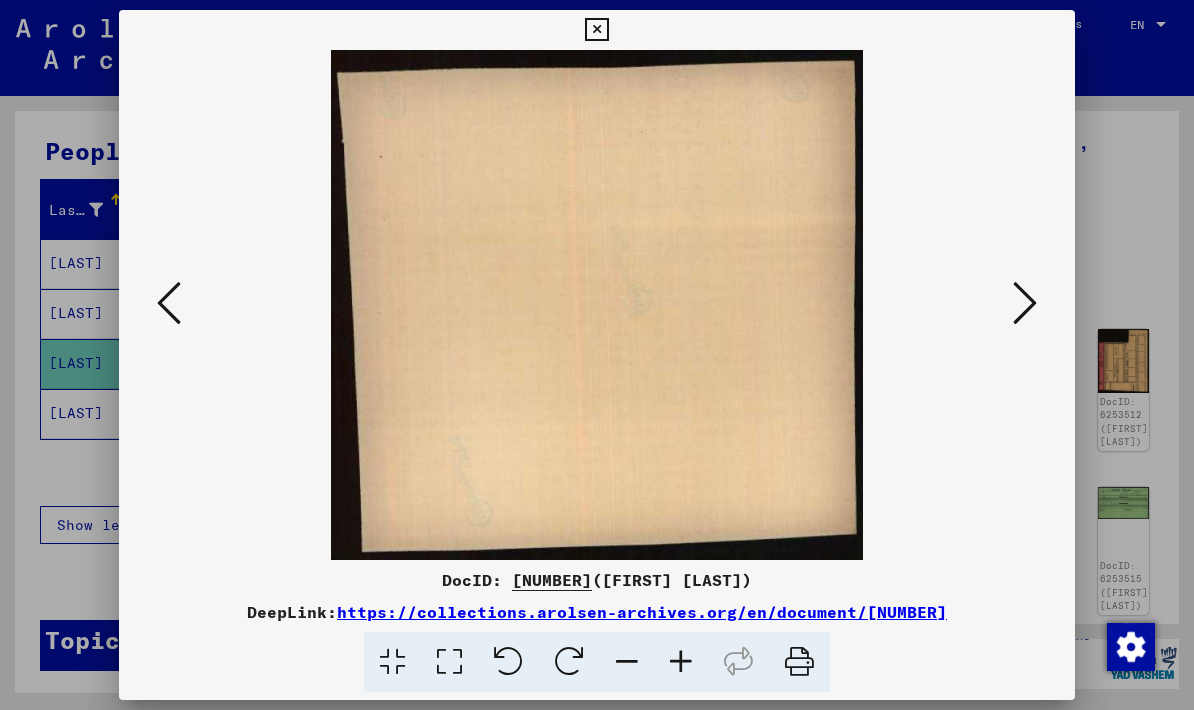 click at bounding box center (1025, 303) 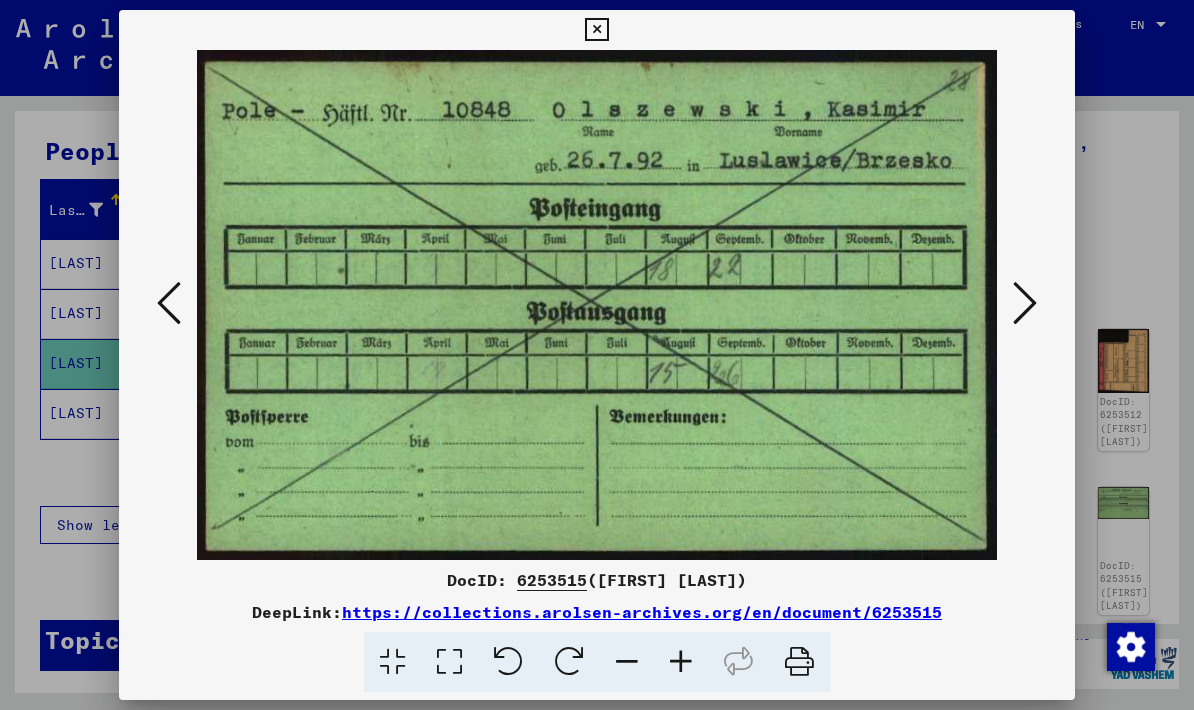 click at bounding box center [1025, 303] 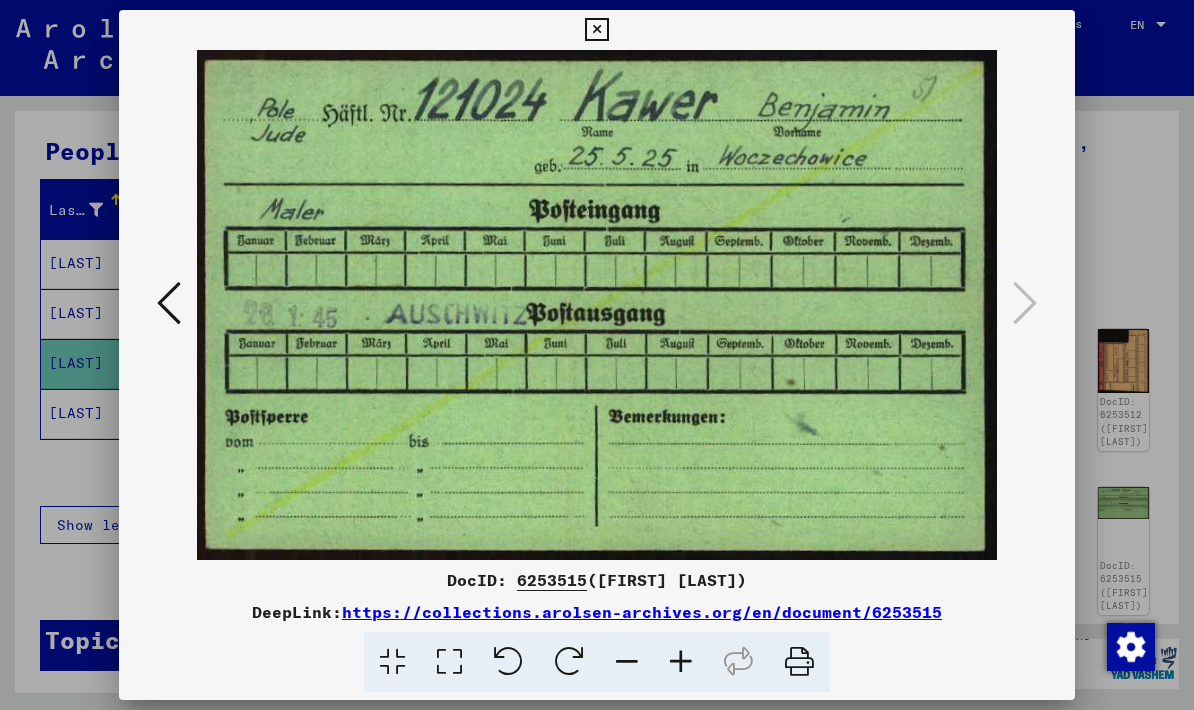 click at bounding box center (596, 30) 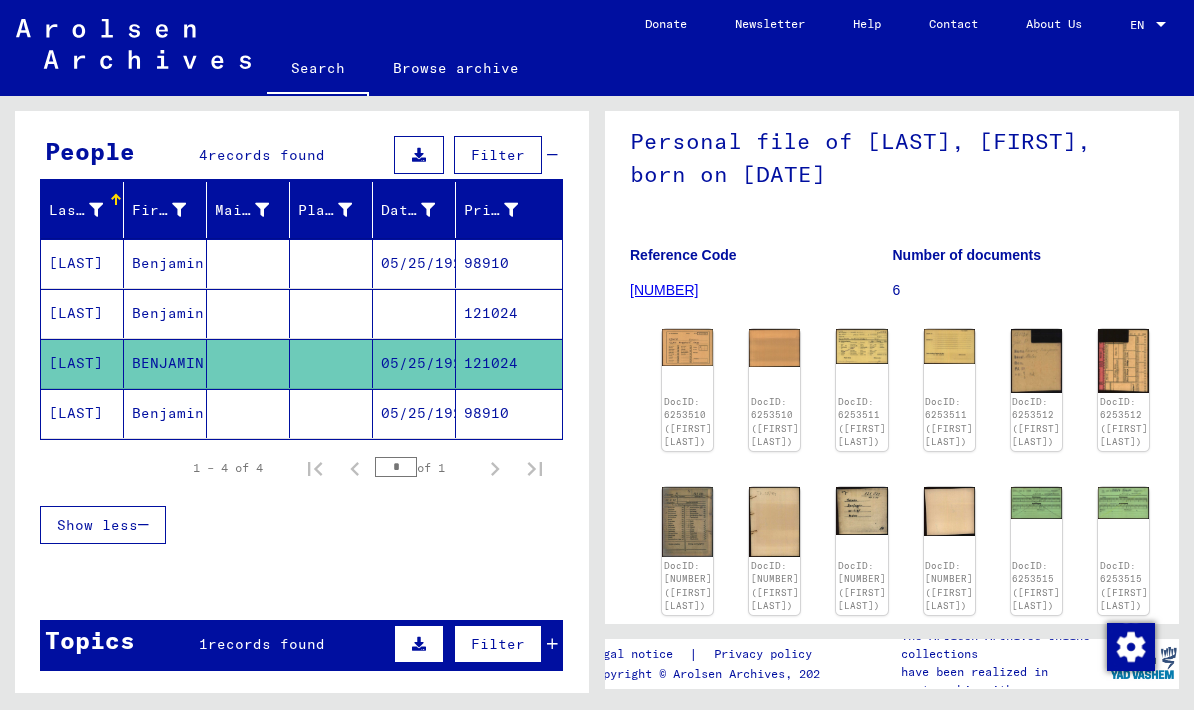 click on "Benjamin" 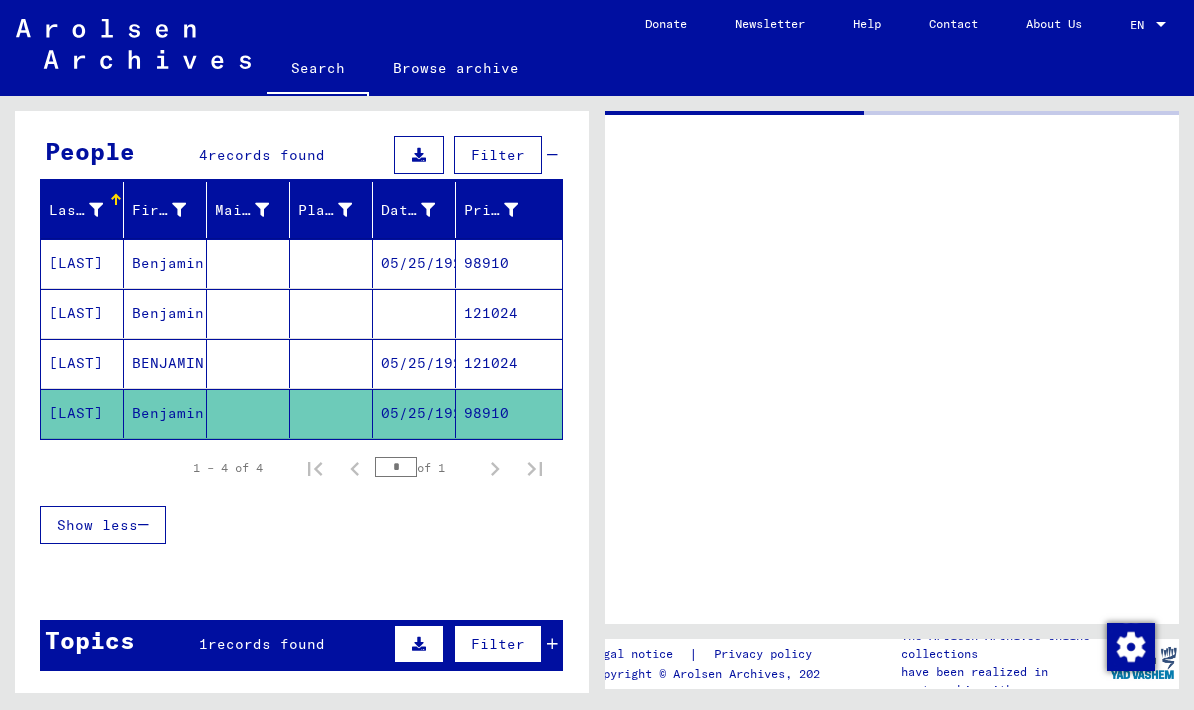 scroll, scrollTop: 0, scrollLeft: 0, axis: both 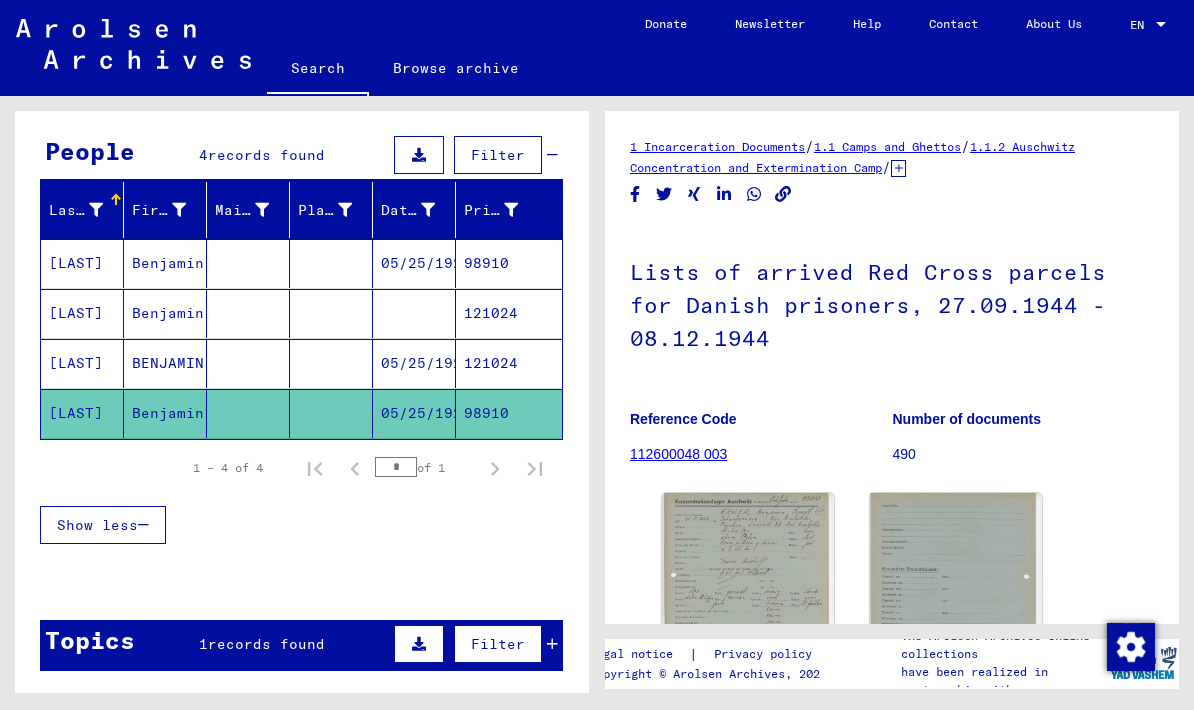 click 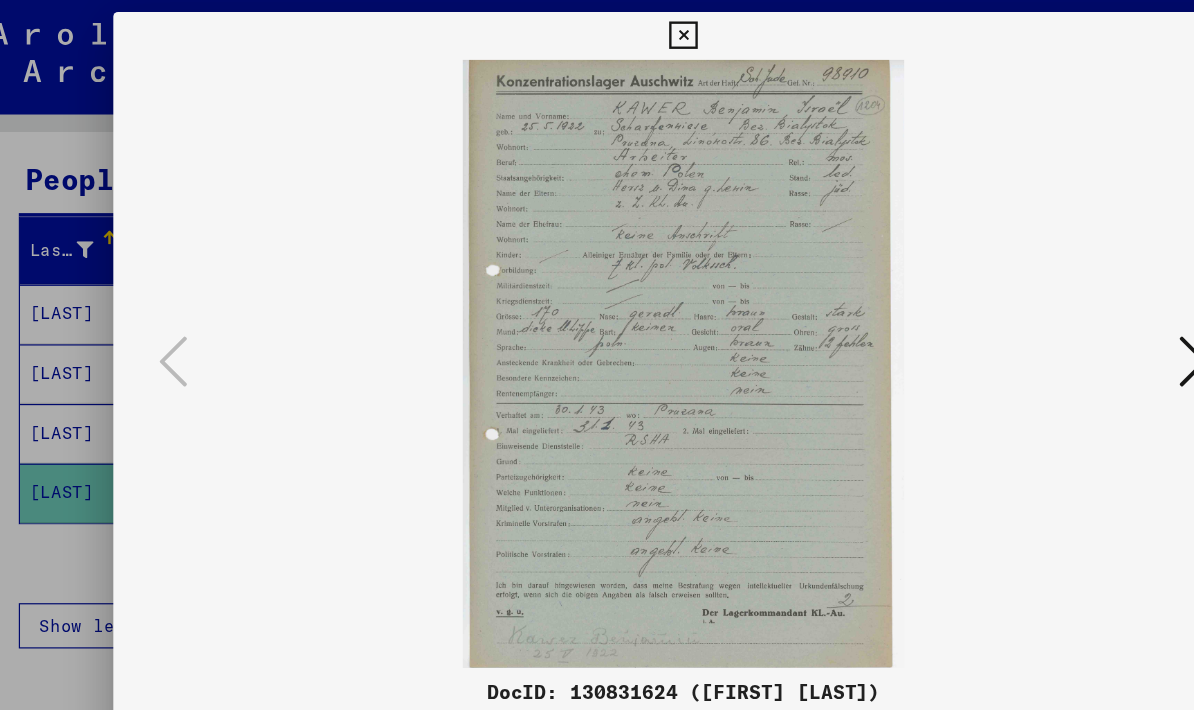click at bounding box center (1025, 303) 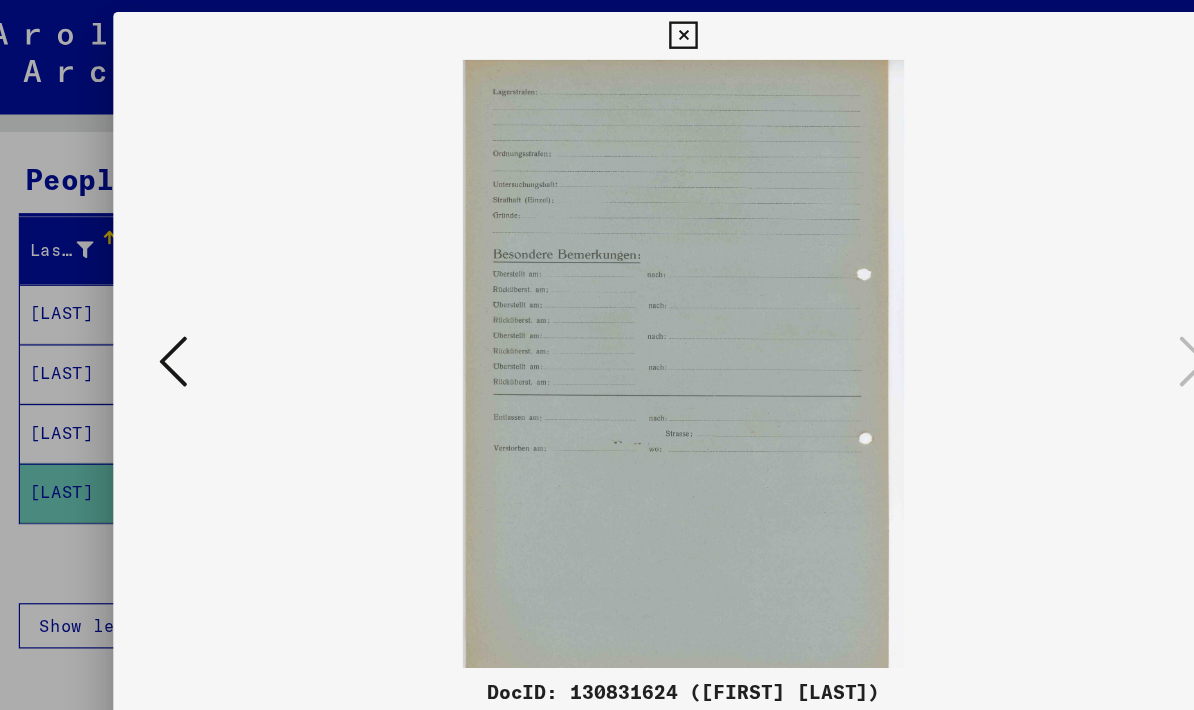 click at bounding box center (596, 305) 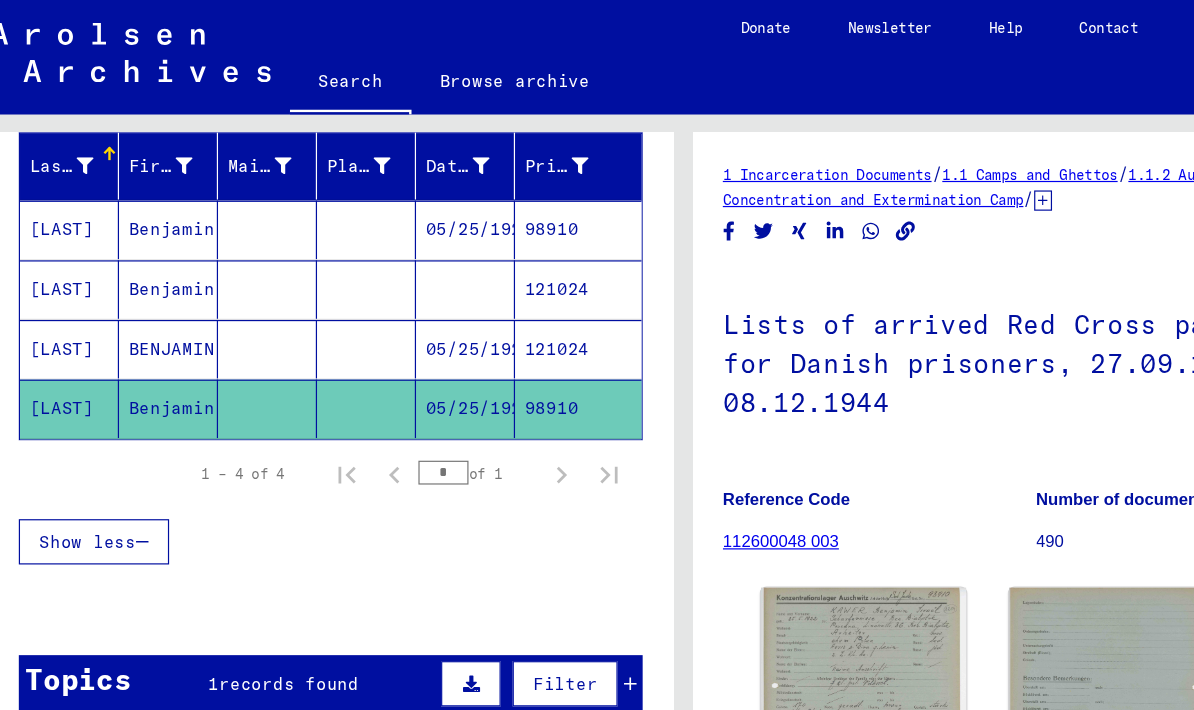 scroll, scrollTop: 236, scrollLeft: 0, axis: vertical 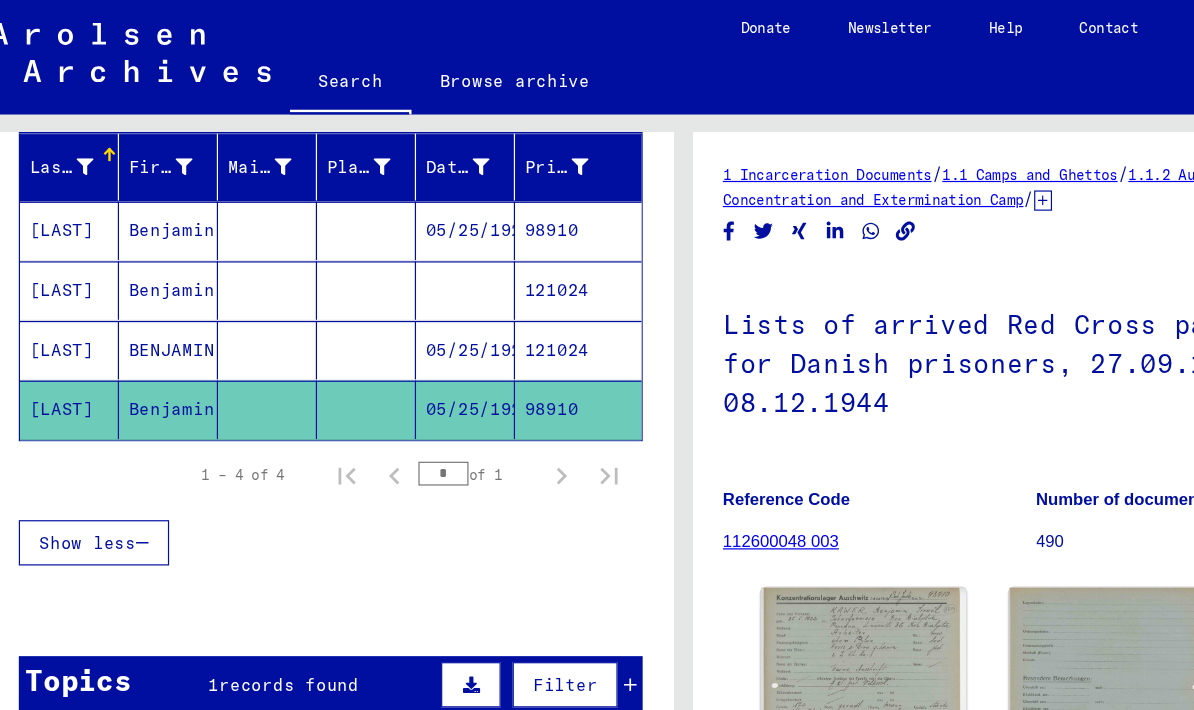 click on "Topics 1  records found  Filter" at bounding box center (301, 575) 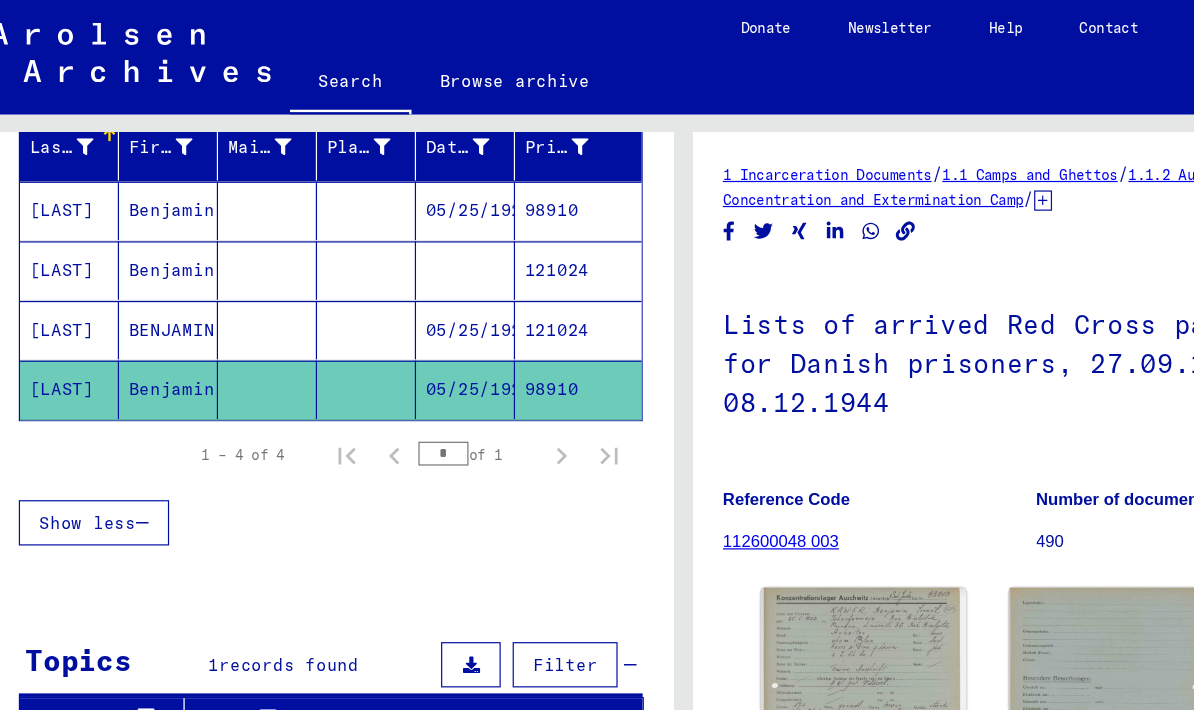 scroll, scrollTop: 252, scrollLeft: 0, axis: vertical 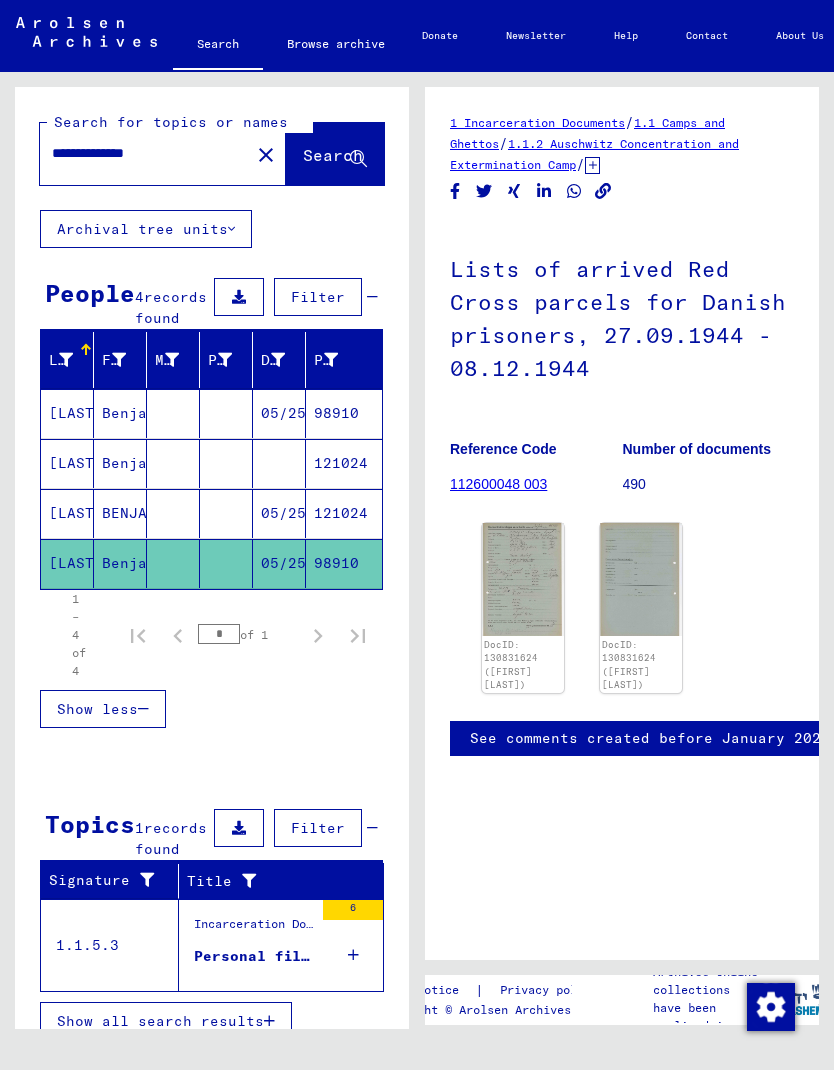 click on "Personal file of [LAST], [FIRST], born on [DATE]" at bounding box center [253, 956] 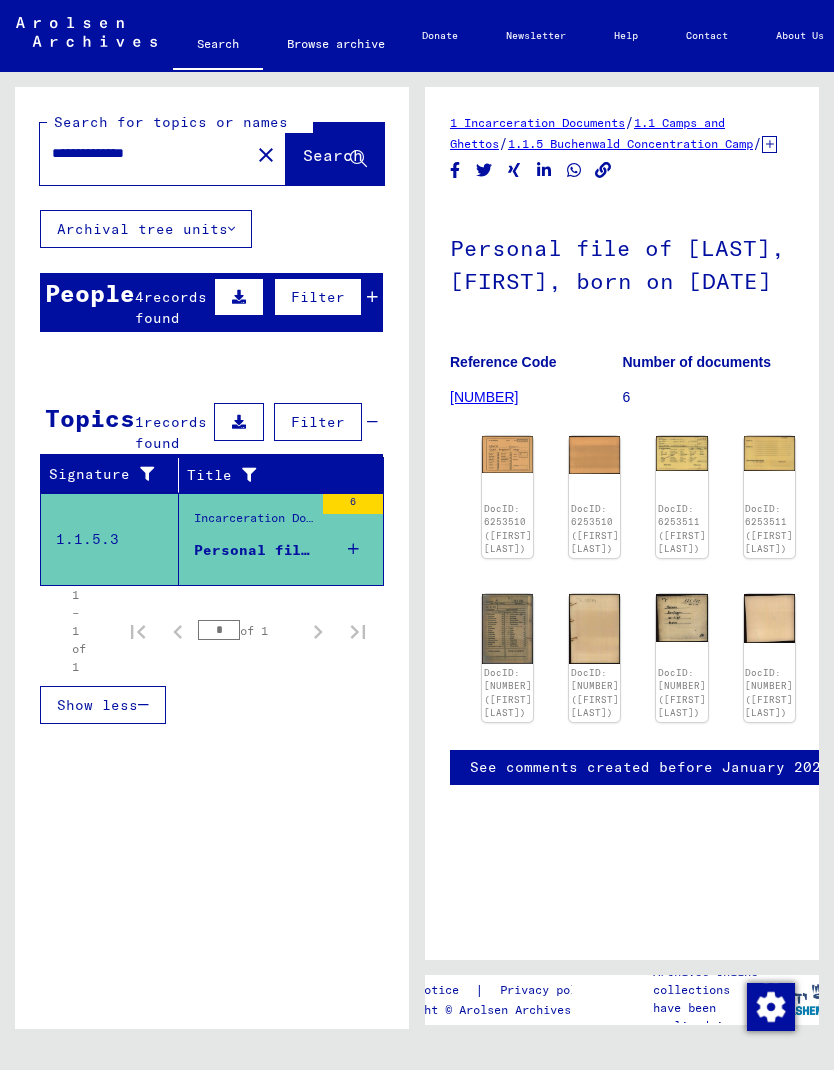 scroll, scrollTop: 0, scrollLeft: 0, axis: both 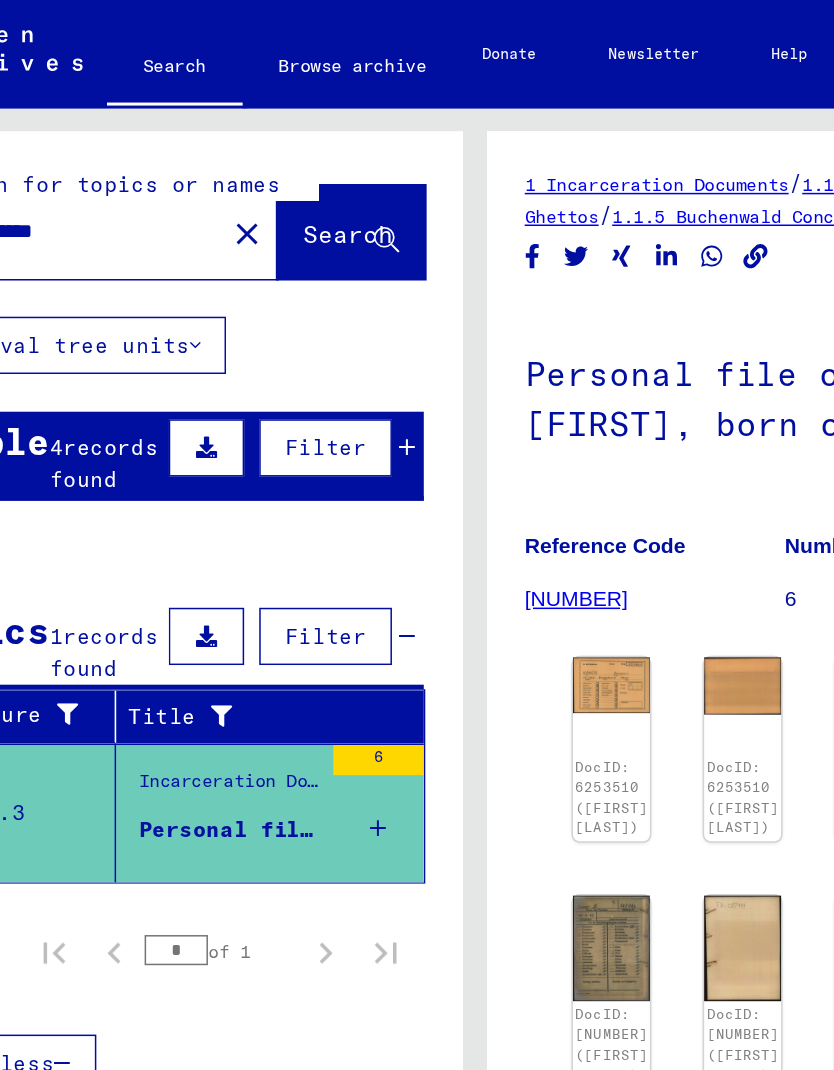 click on "Personal file of [LAST], [FIRST], born on [DATE]" 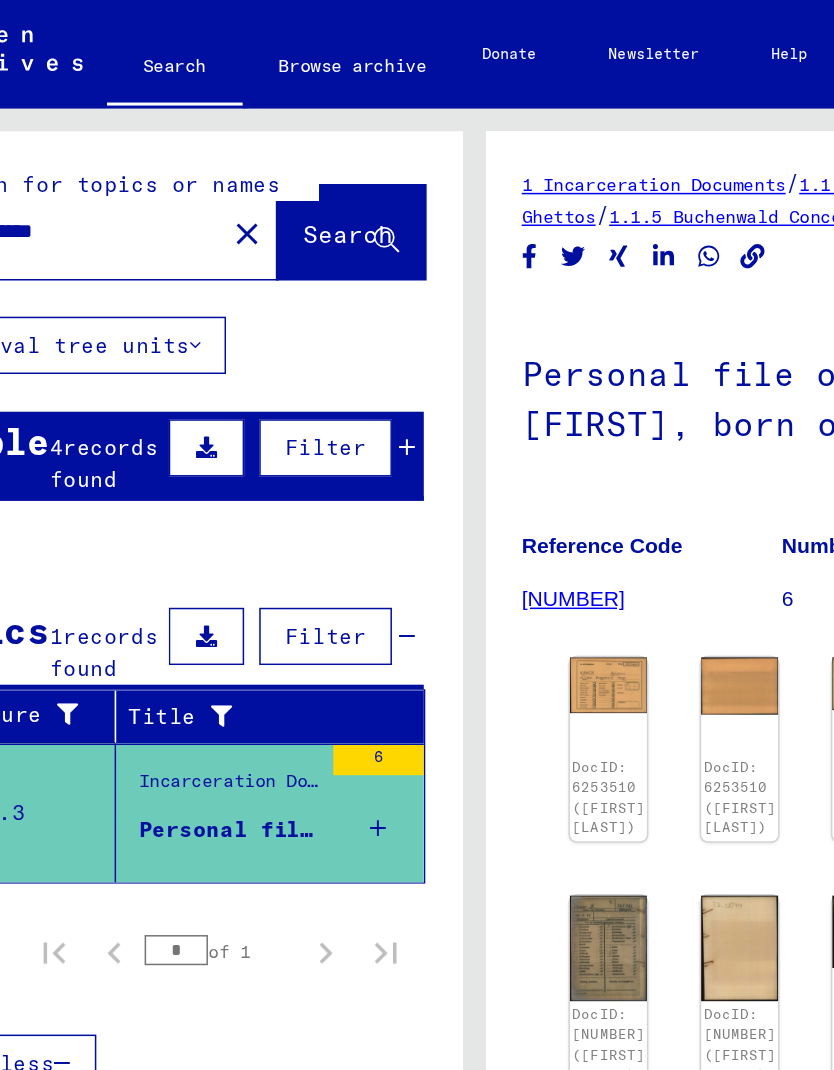 scroll, scrollTop: 4, scrollLeft: 0, axis: vertical 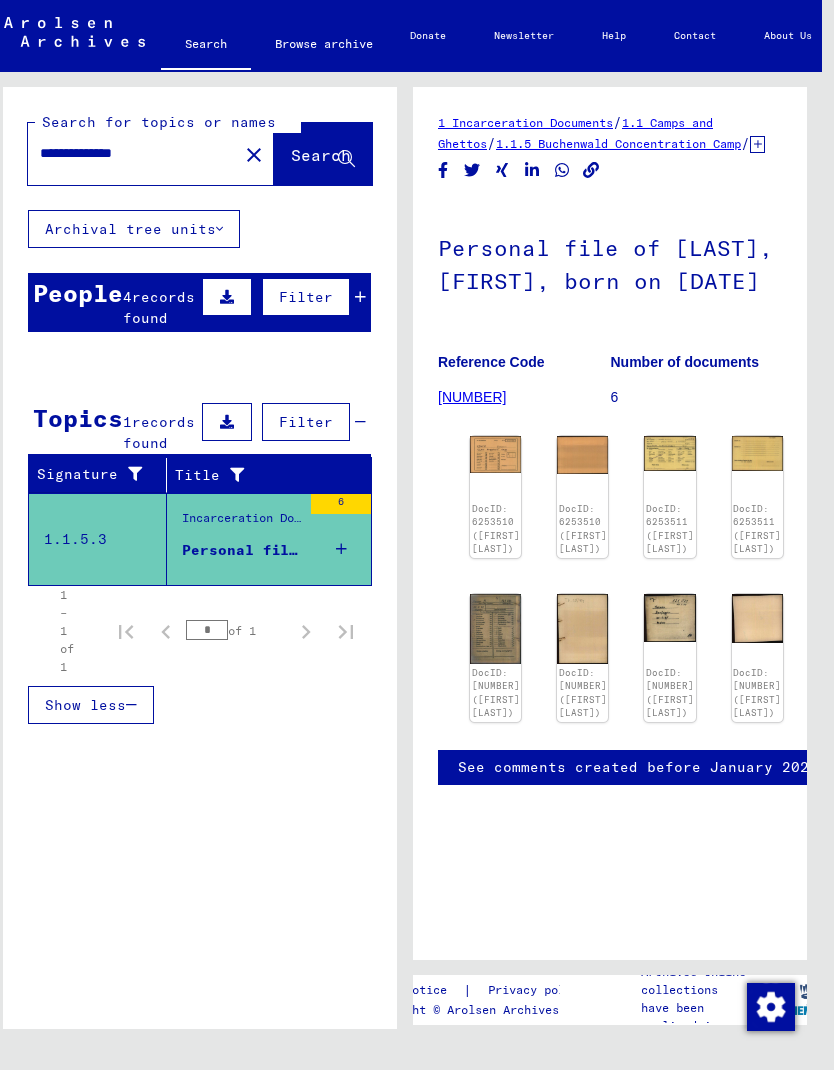 click on "1.1.5 Buchenwald Concentration Camp" 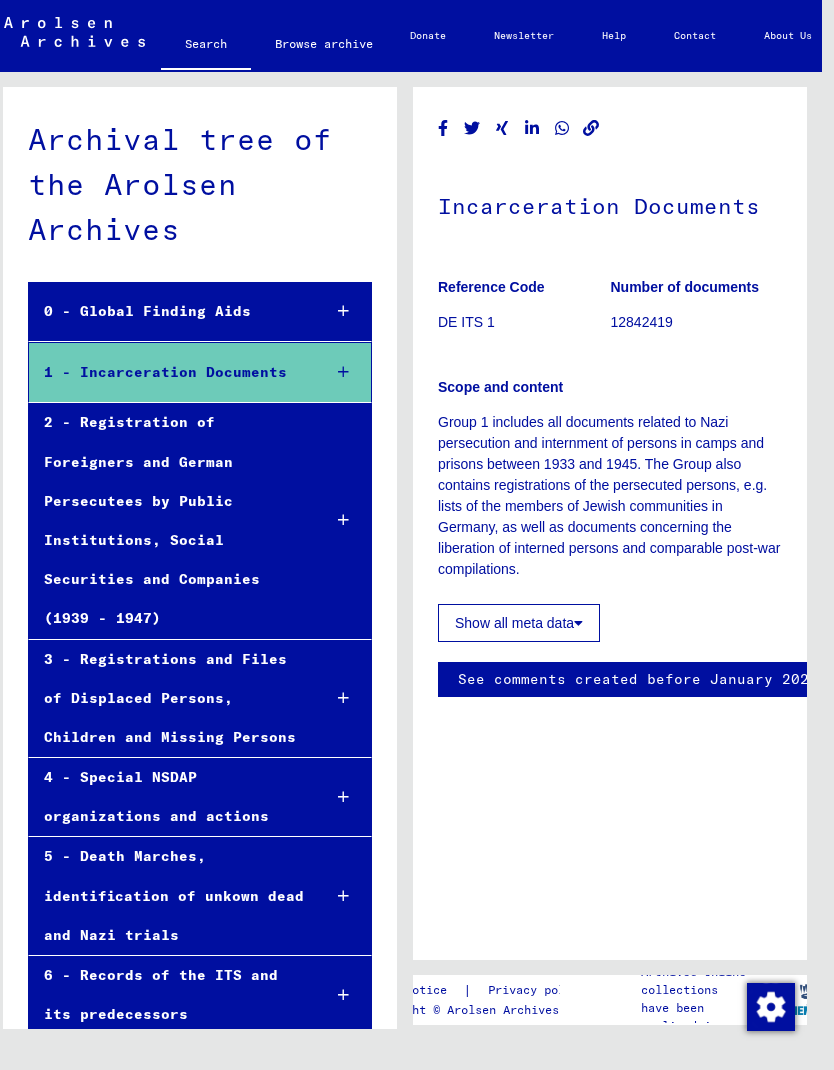 scroll, scrollTop: 0, scrollLeft: 0, axis: both 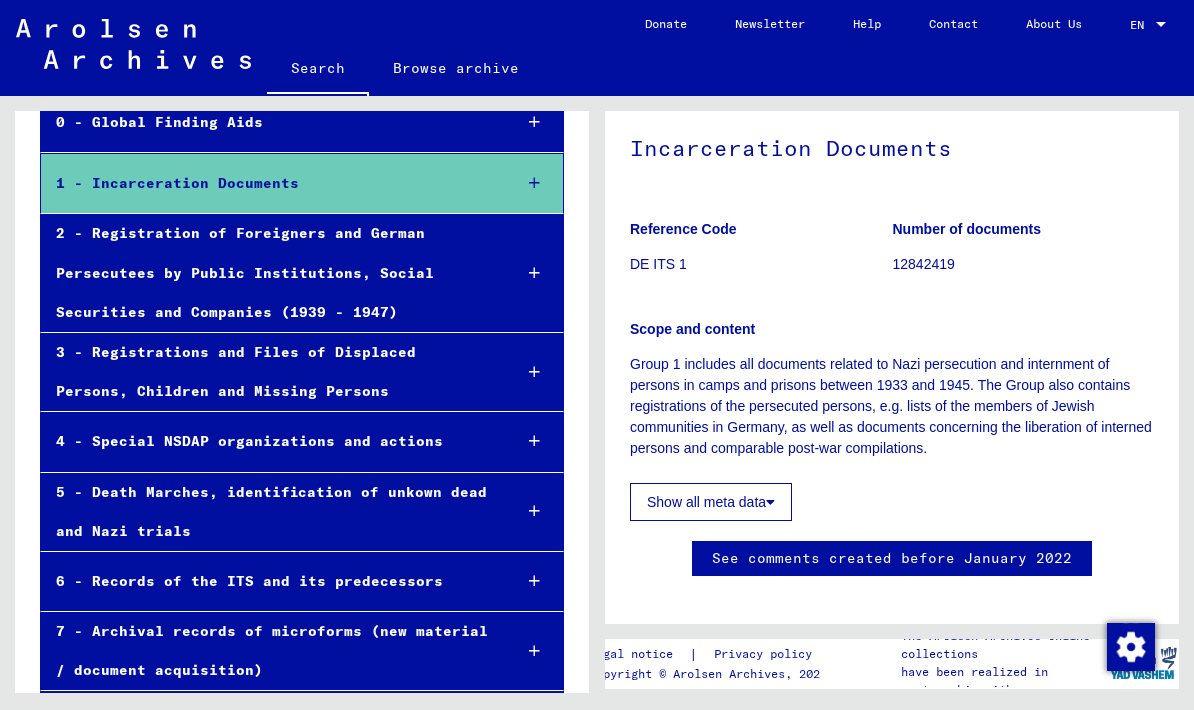 click at bounding box center [534, 372] 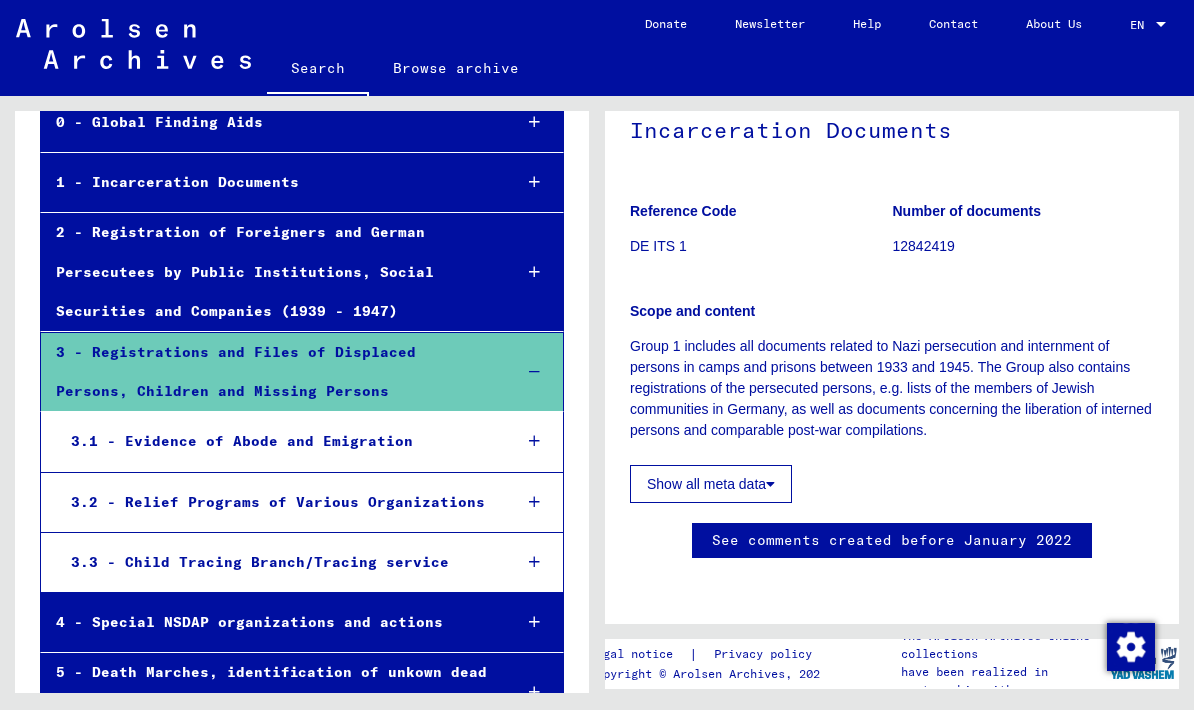 scroll, scrollTop: 286, scrollLeft: 0, axis: vertical 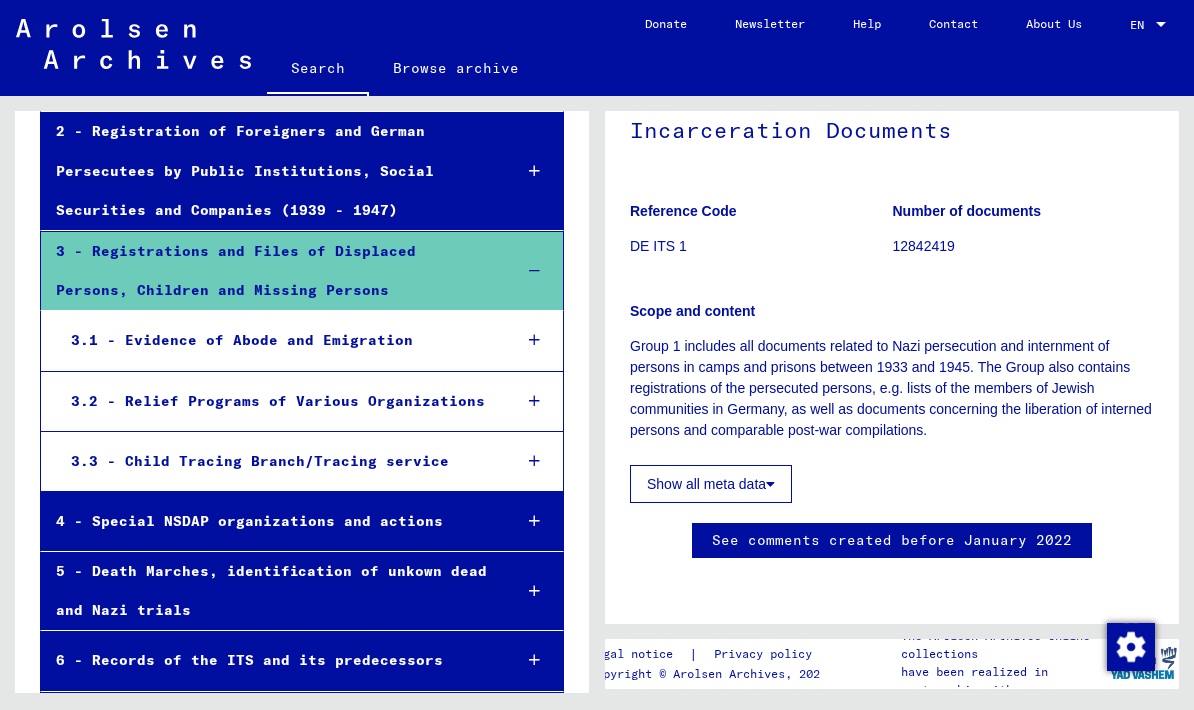 click at bounding box center [534, 461] 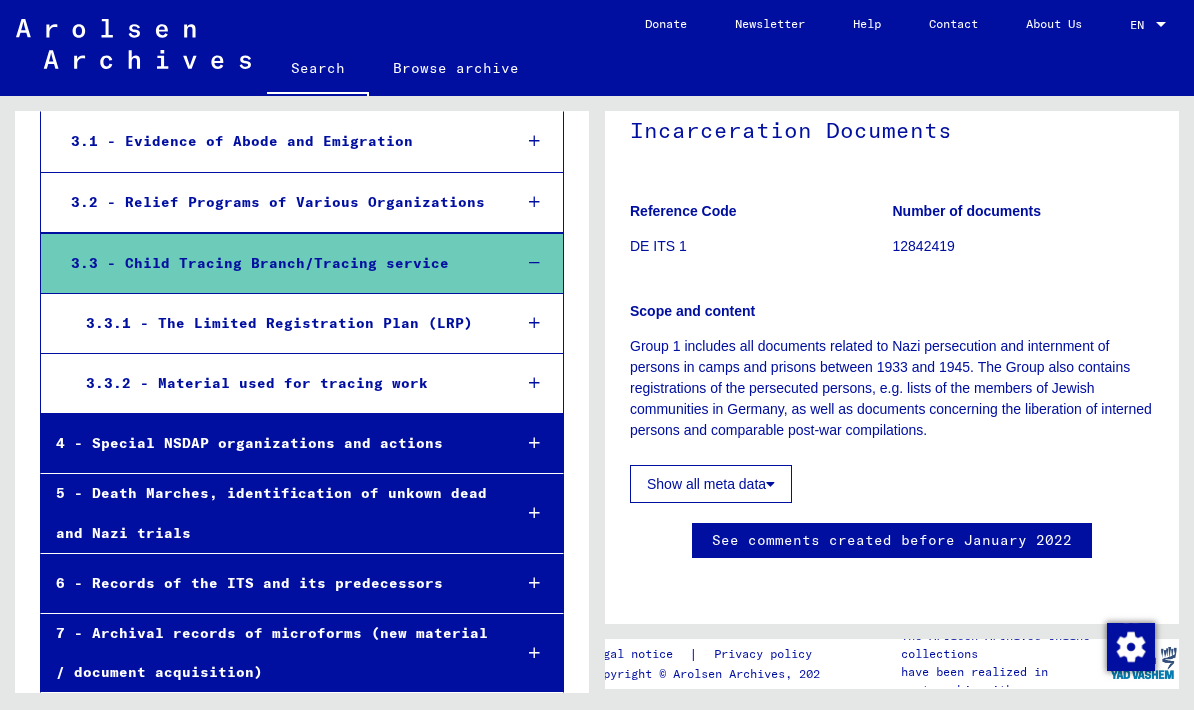 scroll, scrollTop: 466, scrollLeft: 0, axis: vertical 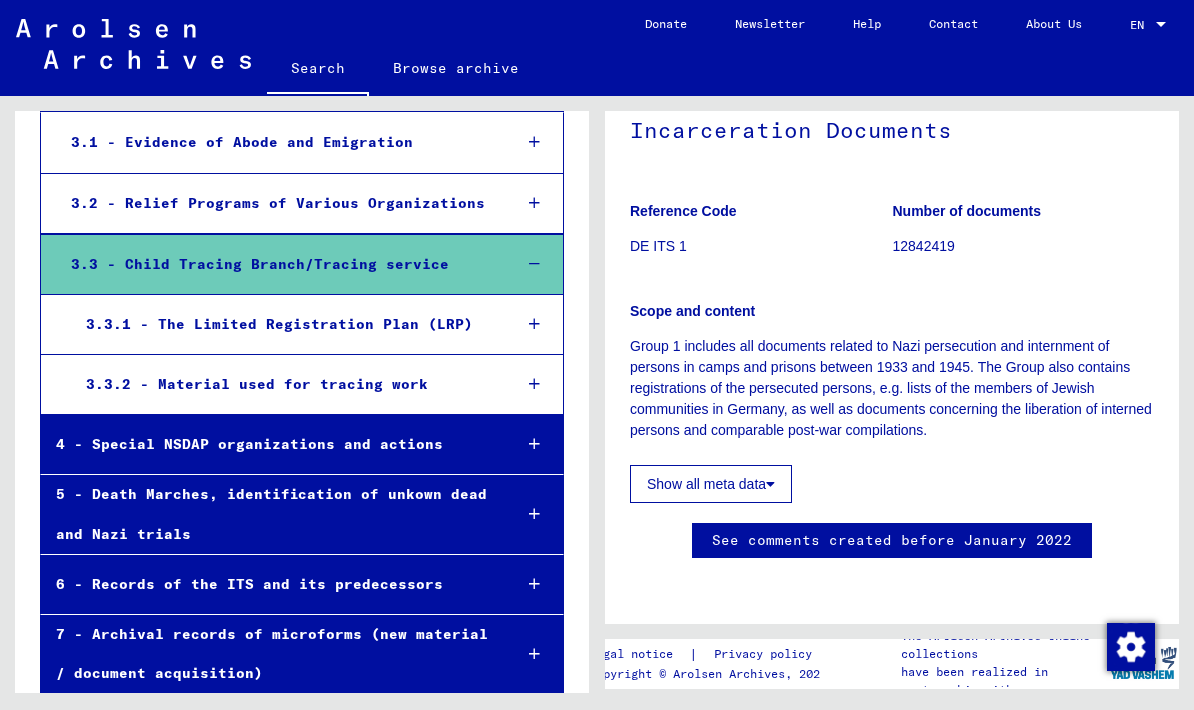 click at bounding box center [534, 514] 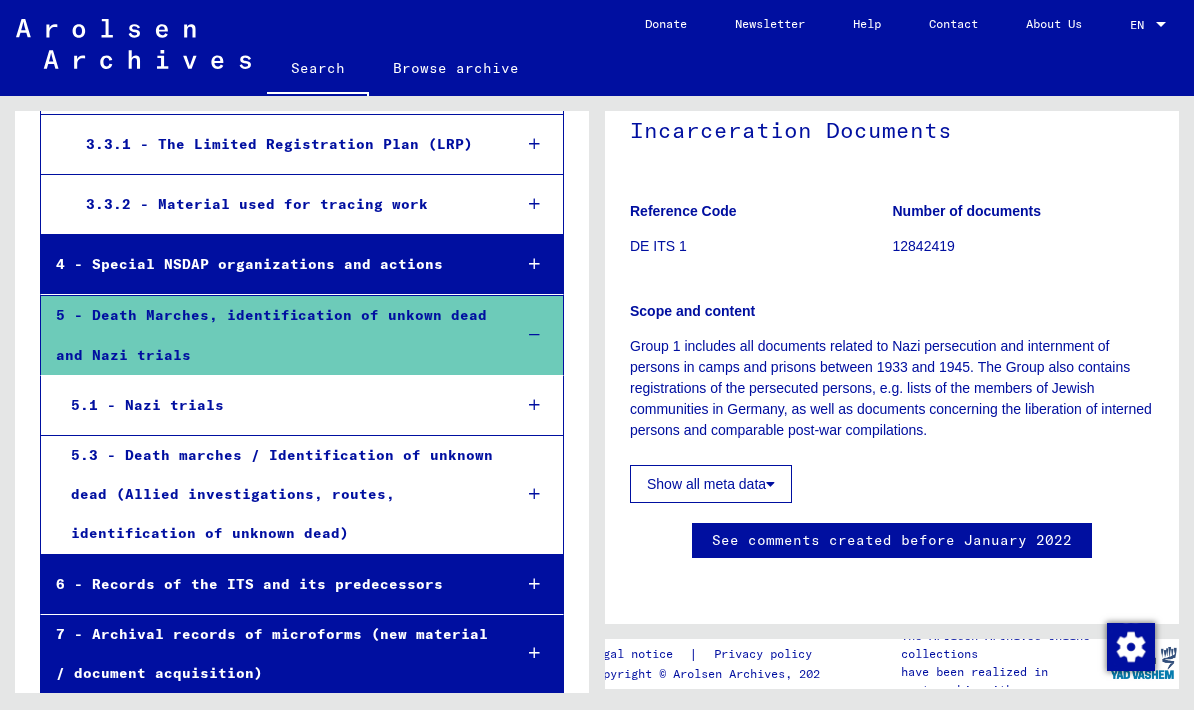 scroll, scrollTop: 643, scrollLeft: 0, axis: vertical 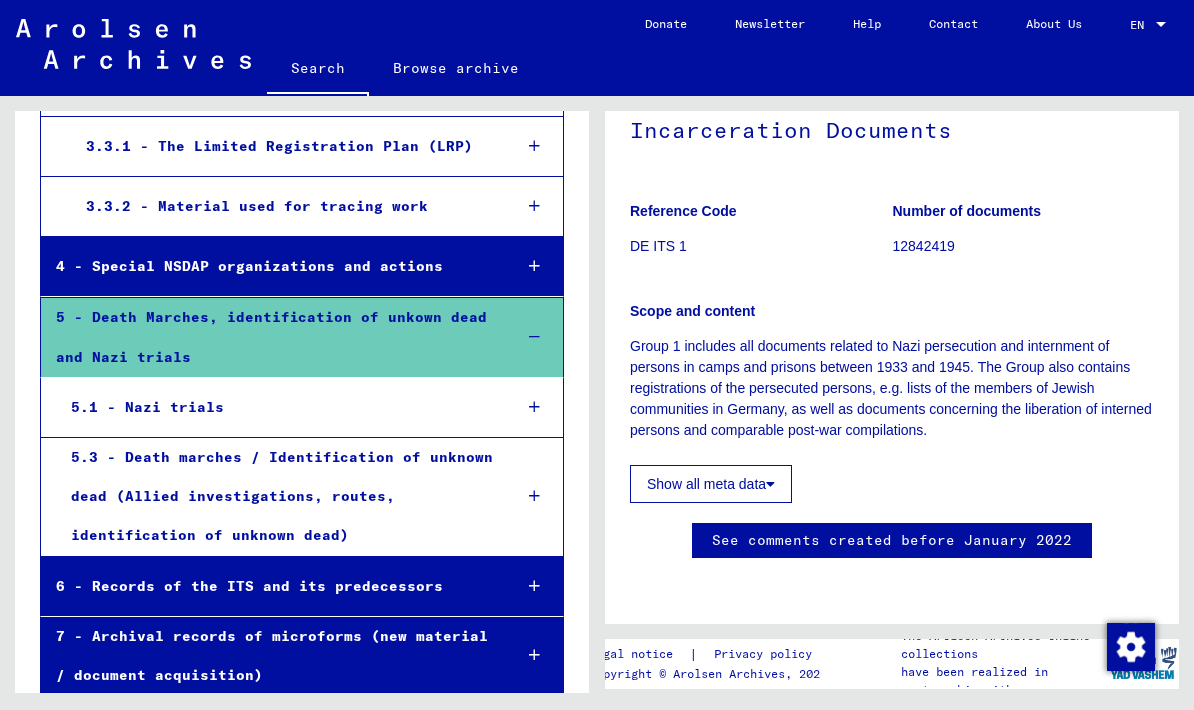 click at bounding box center (534, 496) 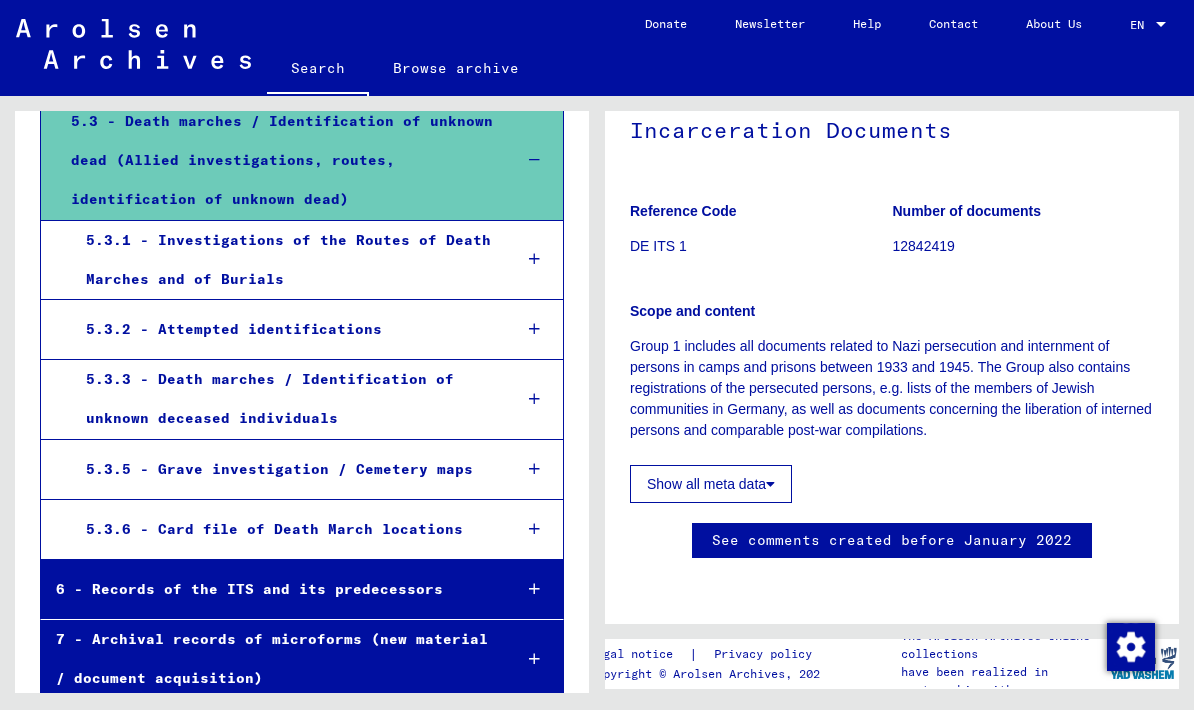 scroll, scrollTop: 978, scrollLeft: 0, axis: vertical 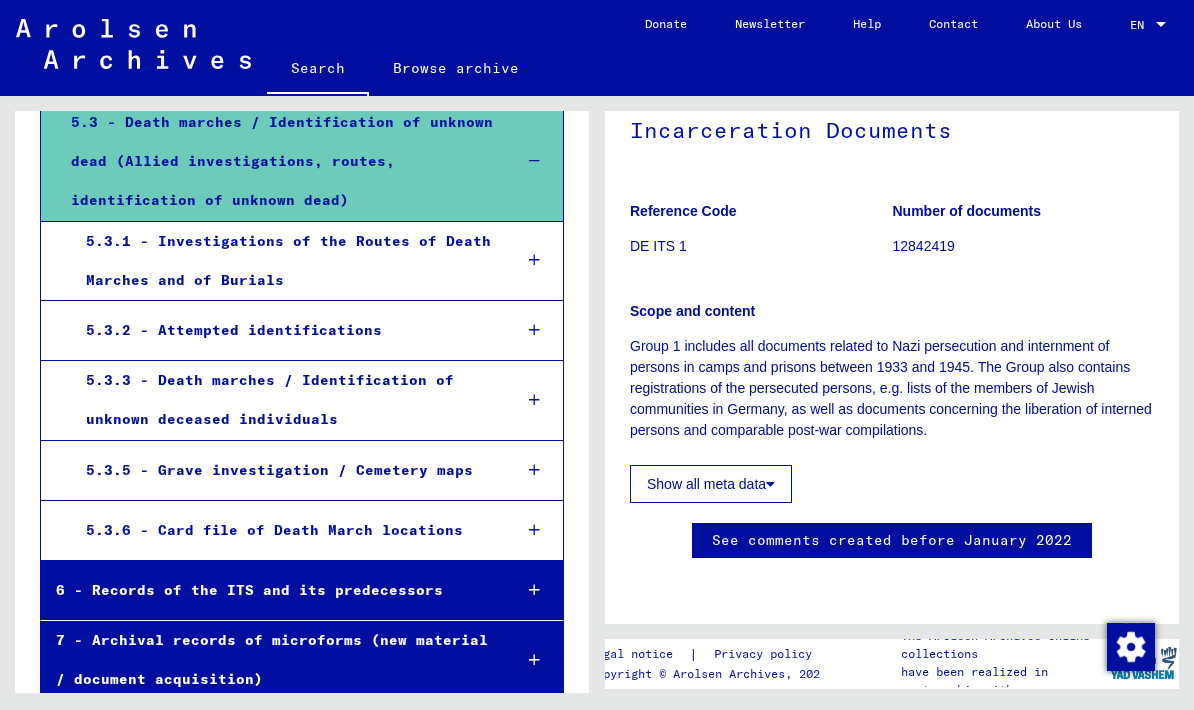 click at bounding box center (534, 400) 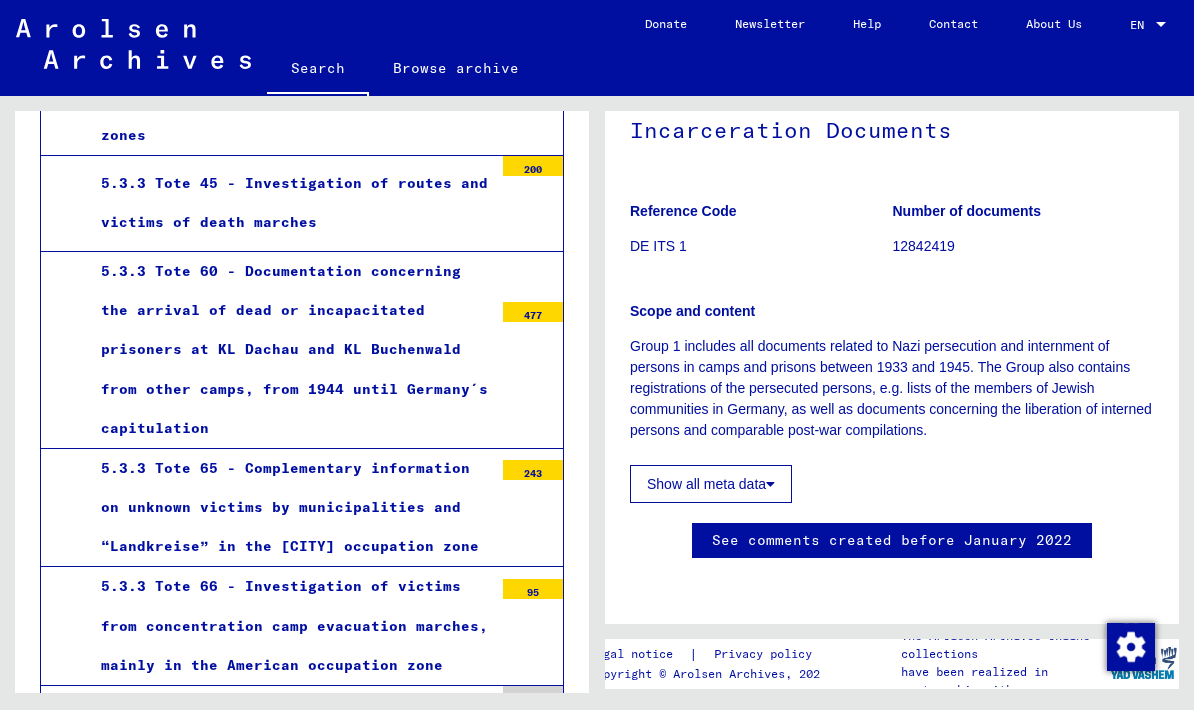 scroll, scrollTop: 6596, scrollLeft: 0, axis: vertical 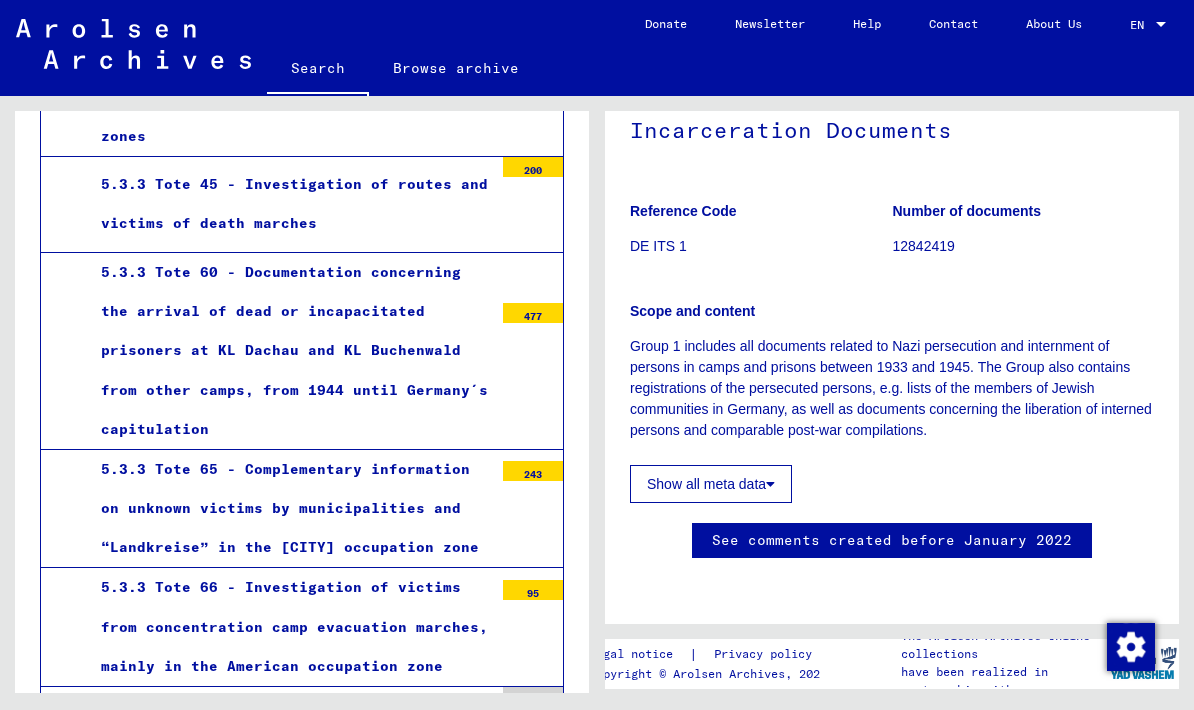 click on "5.3.3 Tote 66 - Investigation of victims from concentration camp evacuation marches,      mainly in the American occupation zone" at bounding box center (289, 627) 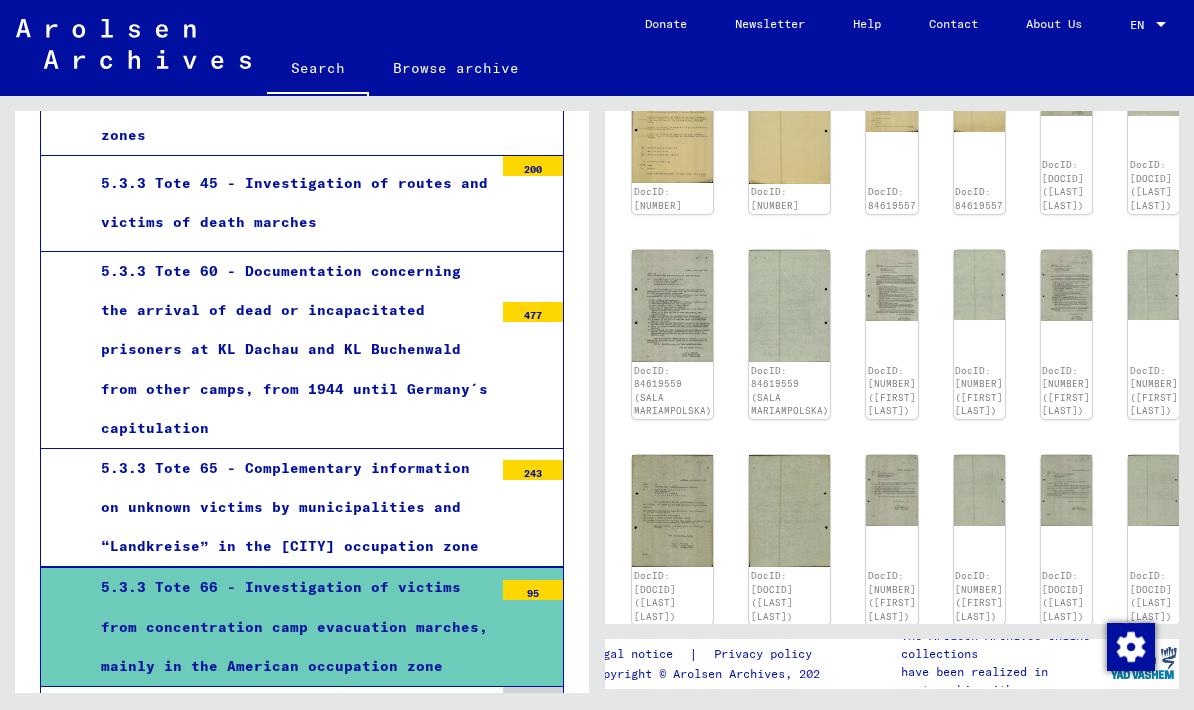 scroll, scrollTop: 1018, scrollLeft: 49, axis: both 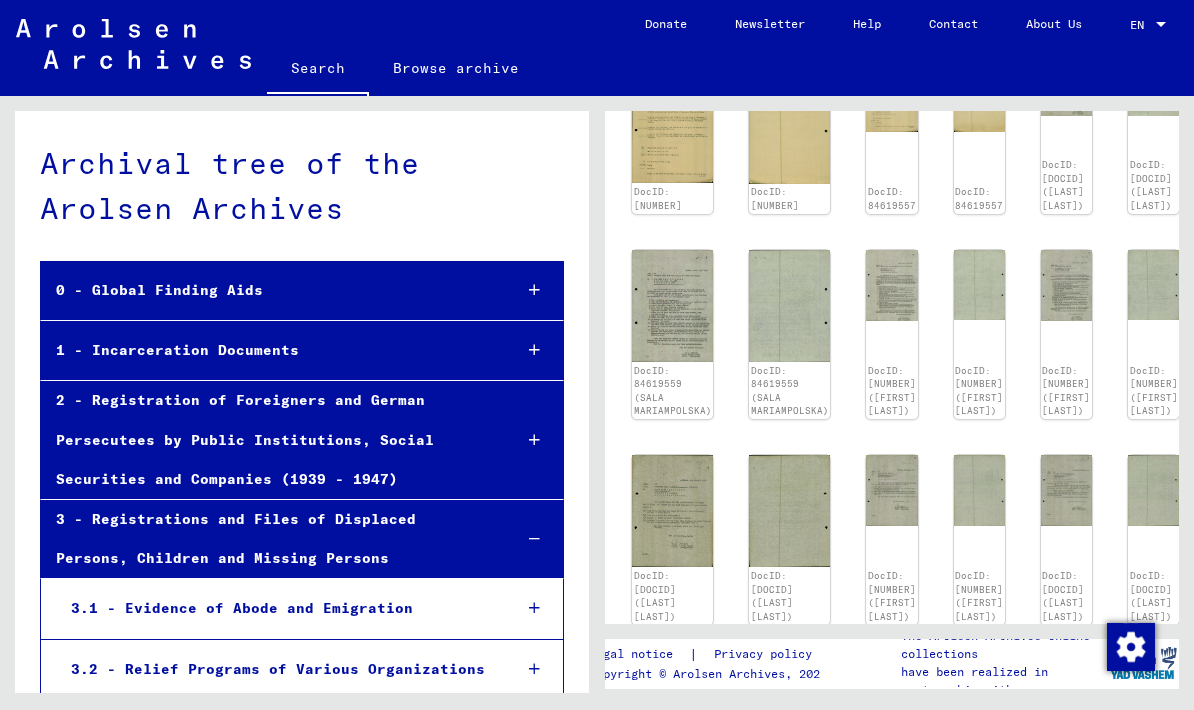 click at bounding box center [534, 350] 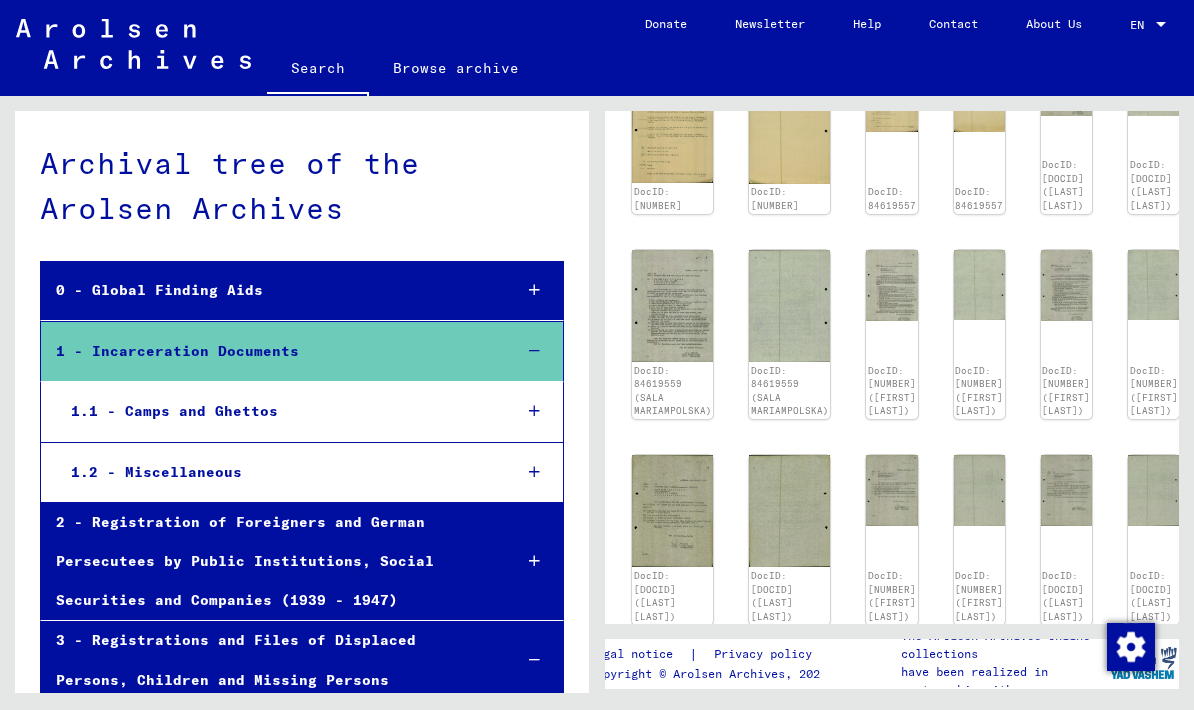 click at bounding box center [534, 411] 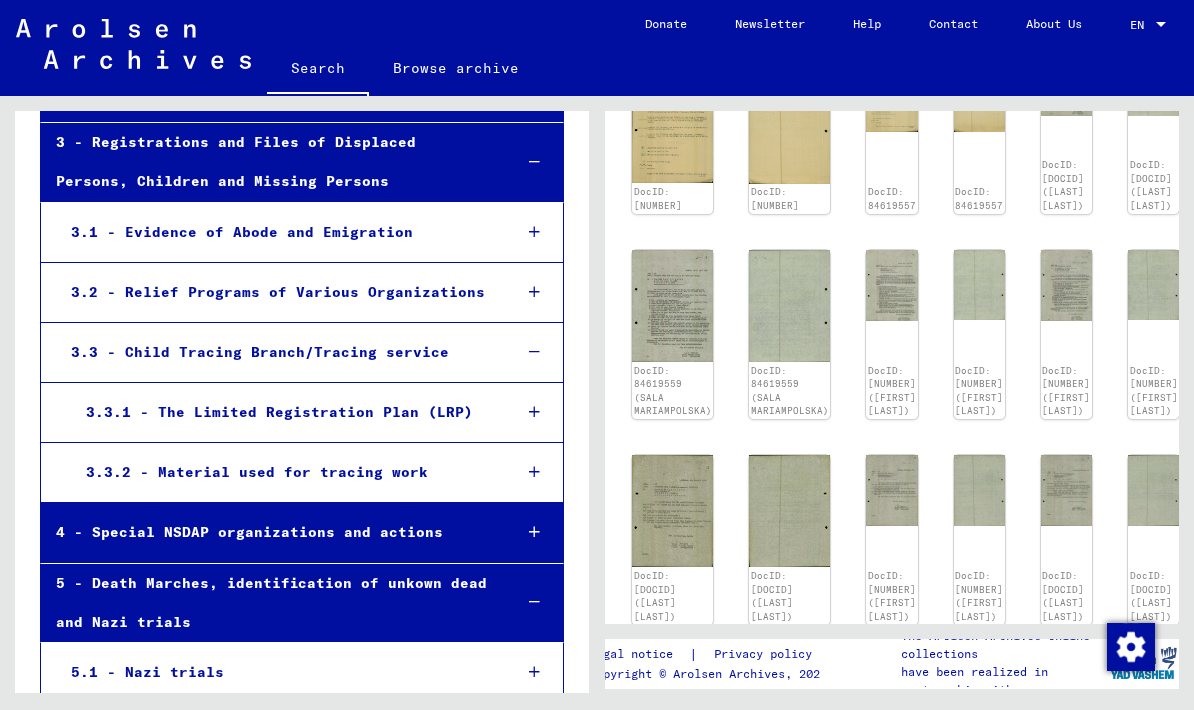 scroll, scrollTop: 4625, scrollLeft: 0, axis: vertical 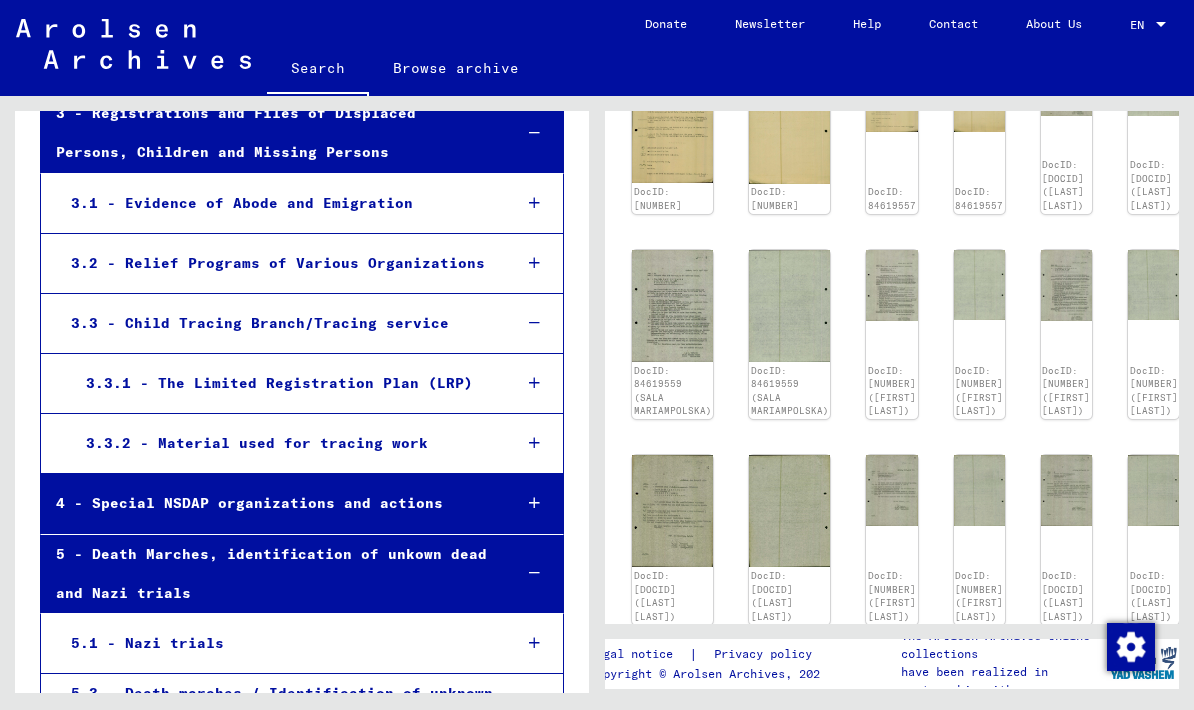 click on "5 - Death Marches, identification of unkown dead and Nazi trials" at bounding box center (268, 574) 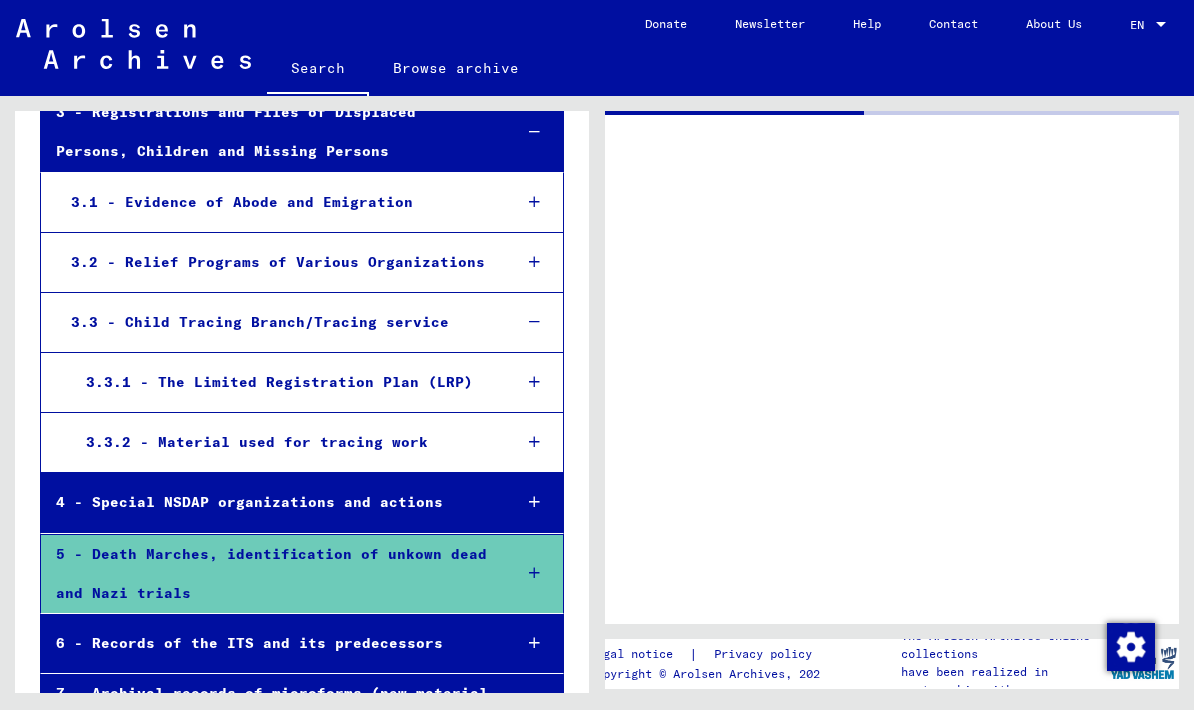 scroll, scrollTop: 4580, scrollLeft: 0, axis: vertical 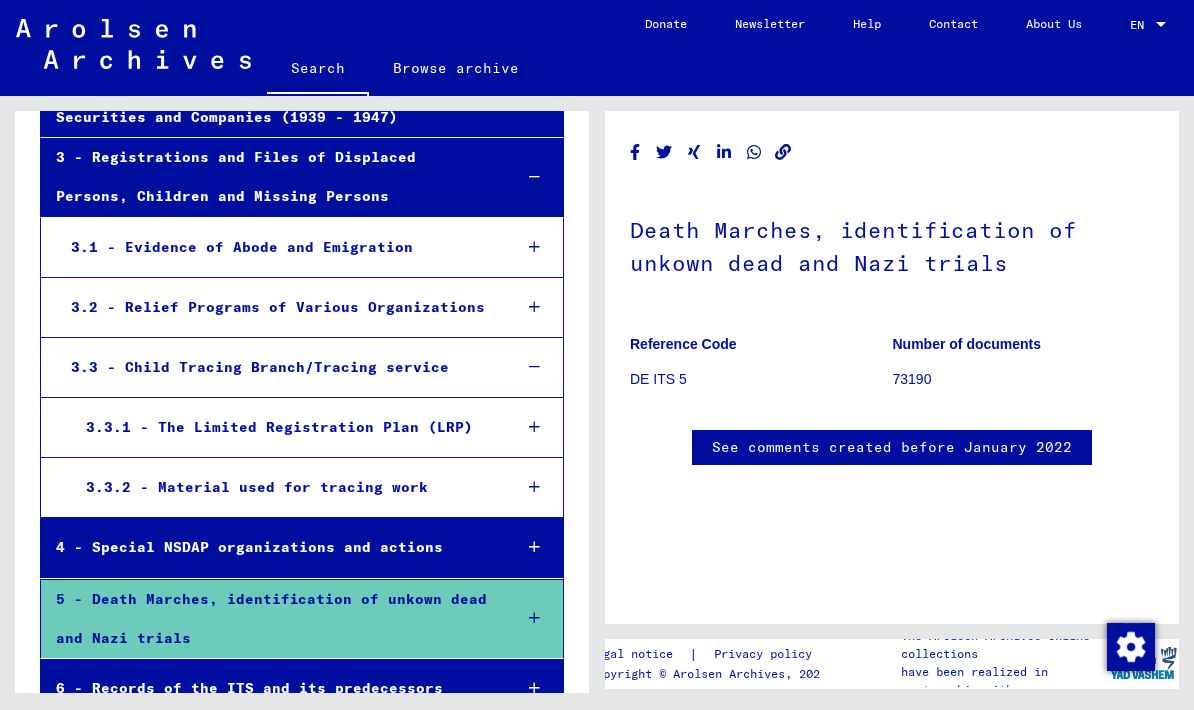 click at bounding box center (534, 837) 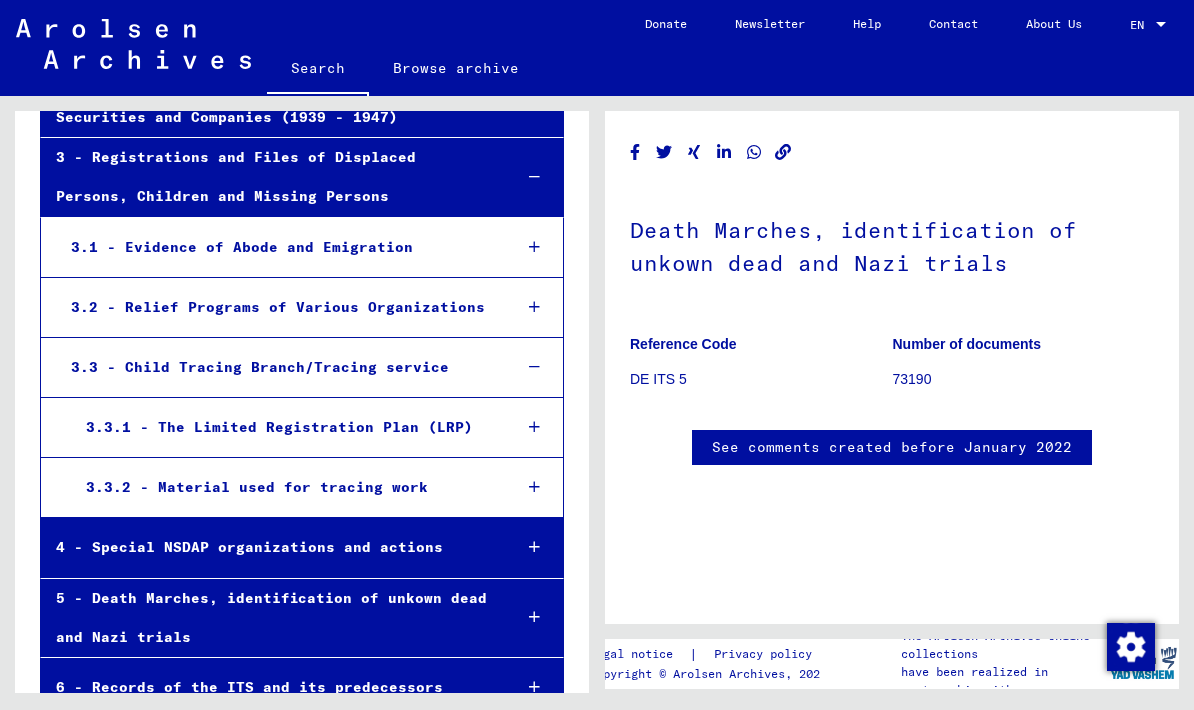 click on "8 - Collections of private persons and small archives" at bounding box center (268, 838) 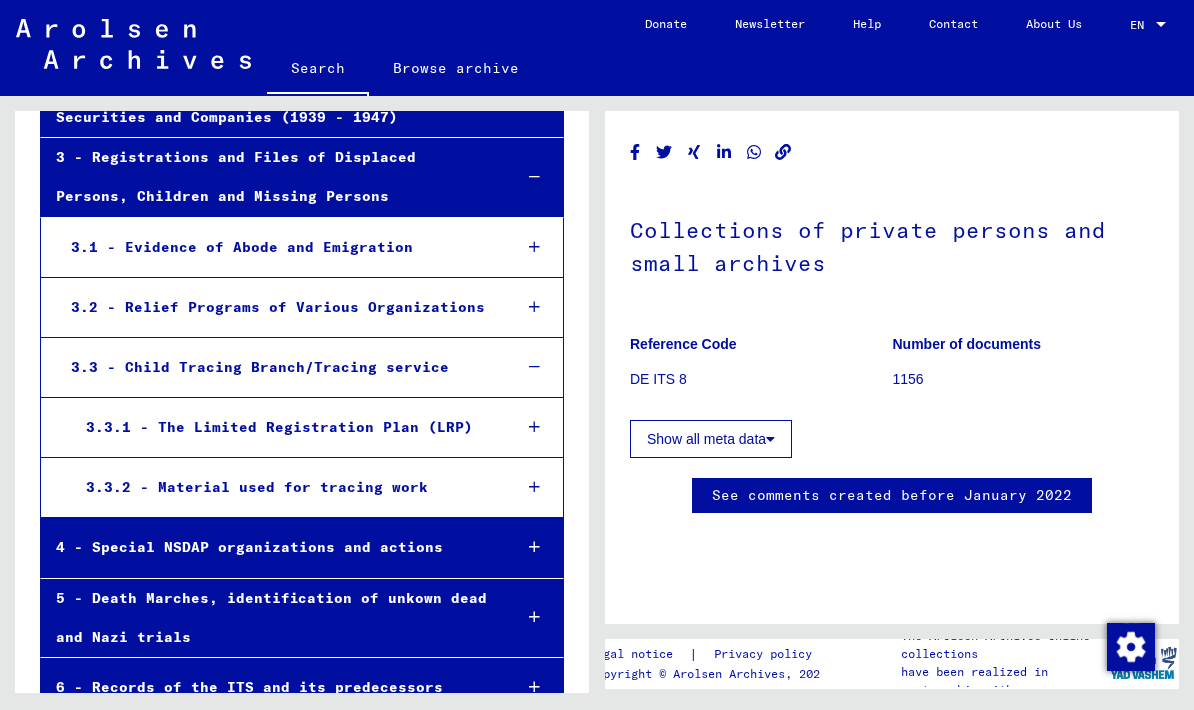 scroll, scrollTop: 1195, scrollLeft: 0, axis: vertical 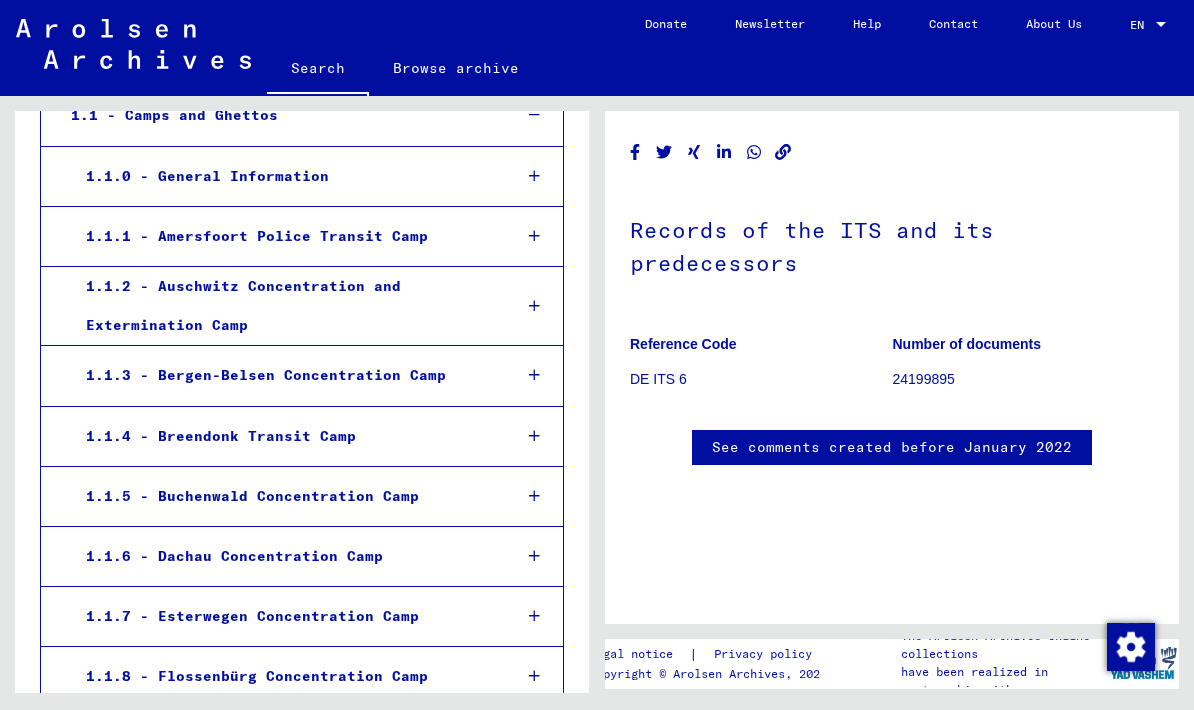 click on "1.1.5 - Buchenwald Concentration Camp" at bounding box center [283, 496] 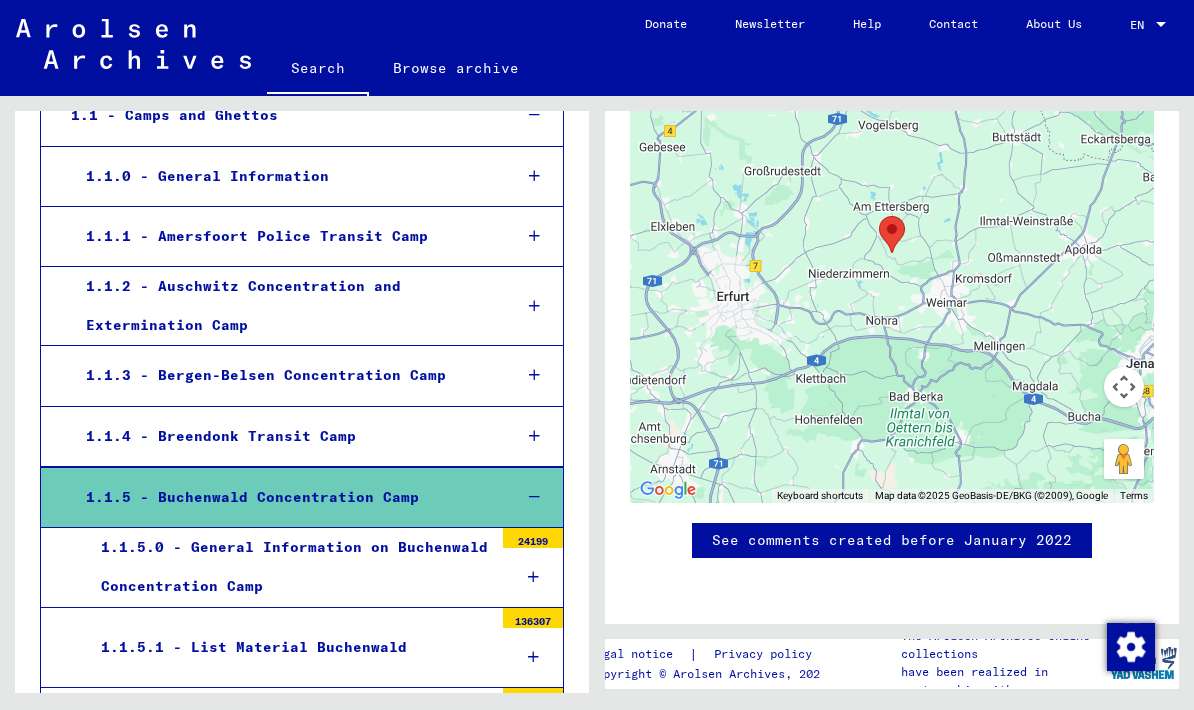 scroll, scrollTop: 2168, scrollLeft: 0, axis: vertical 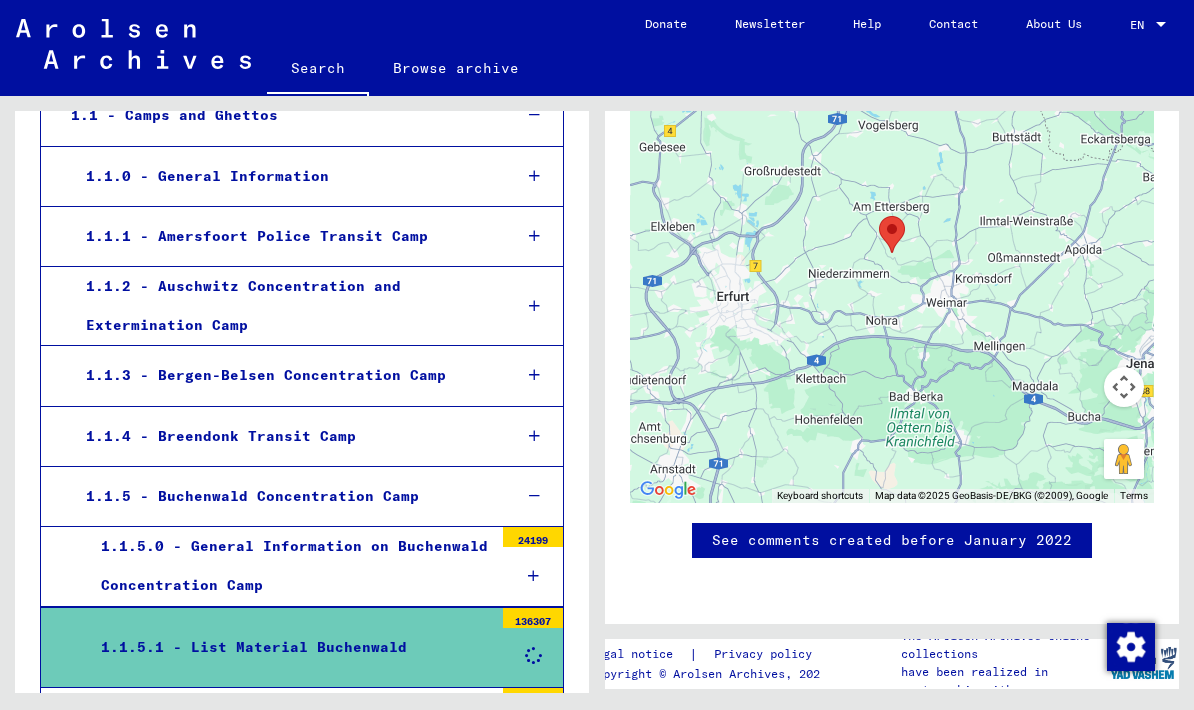 click on "1.1.5.0 - General Information on Buchenwald Concentration Camp" at bounding box center (289, 566) 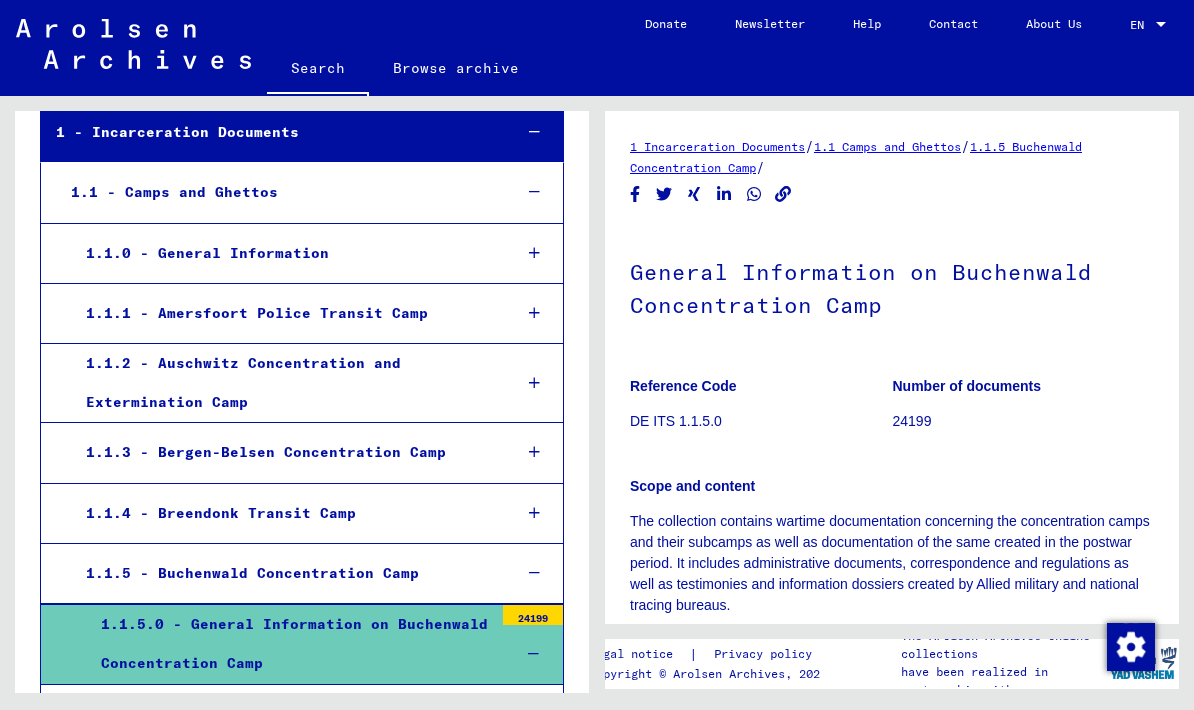 scroll, scrollTop: 207, scrollLeft: 0, axis: vertical 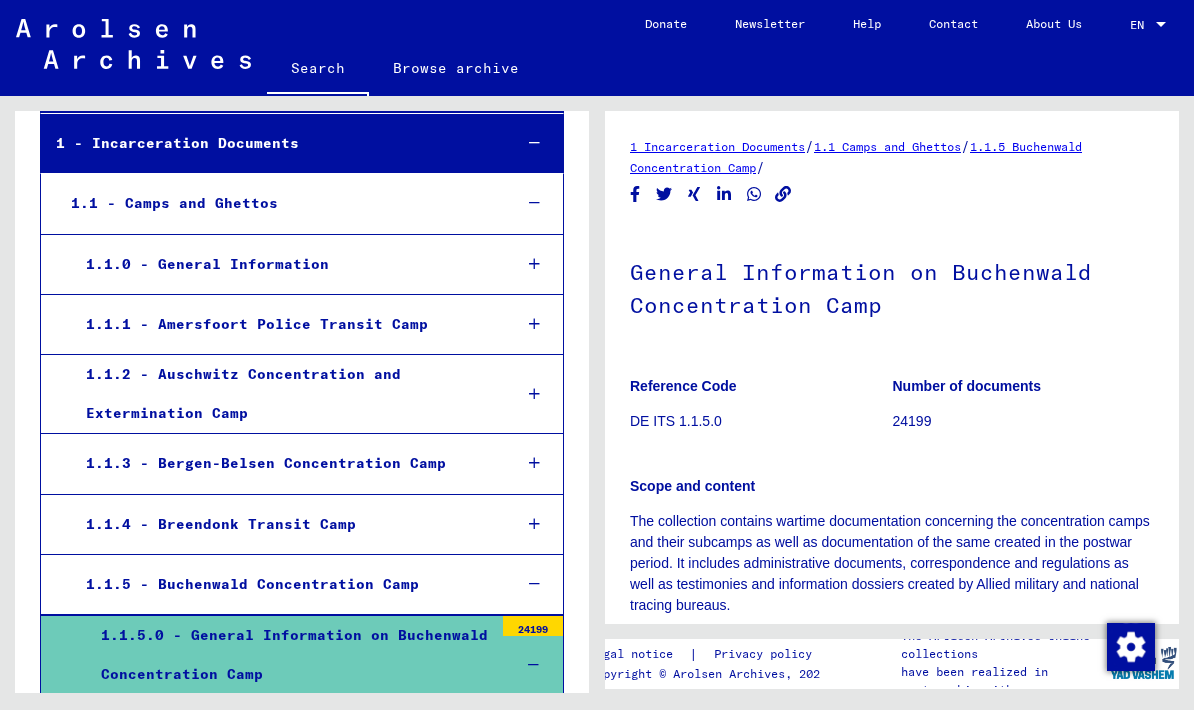 click at bounding box center [534, 463] 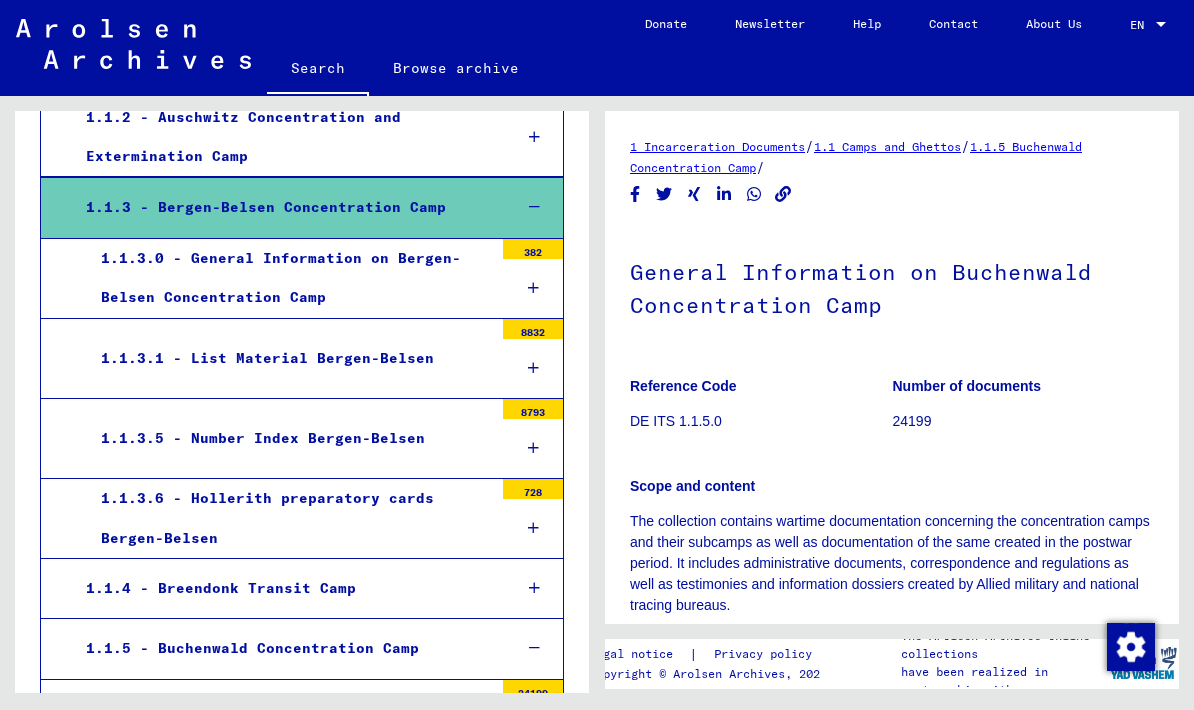scroll, scrollTop: 472, scrollLeft: 0, axis: vertical 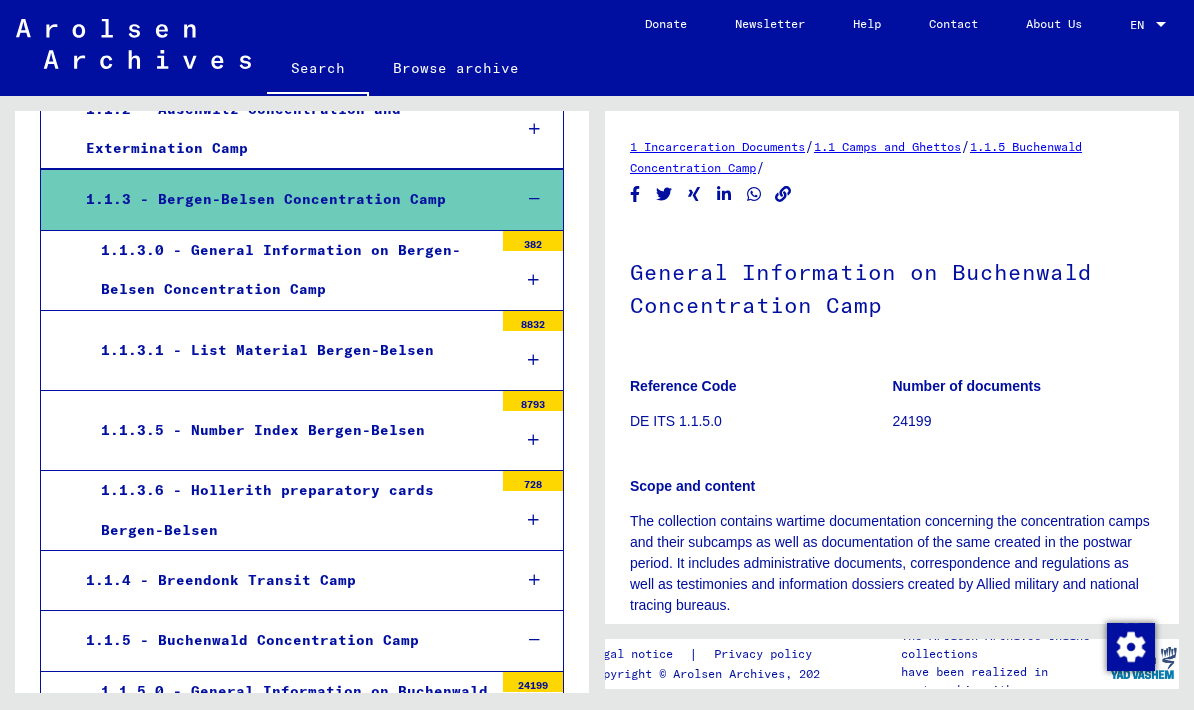 click at bounding box center (533, 440) 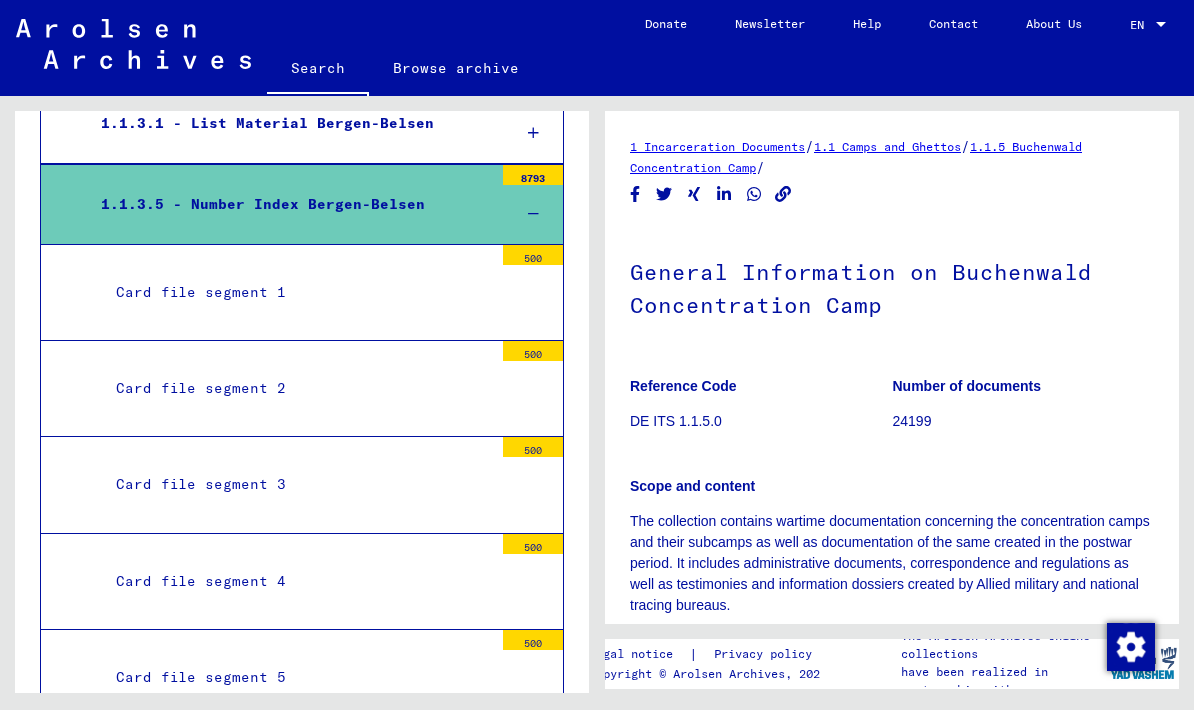 scroll, scrollTop: 694, scrollLeft: 0, axis: vertical 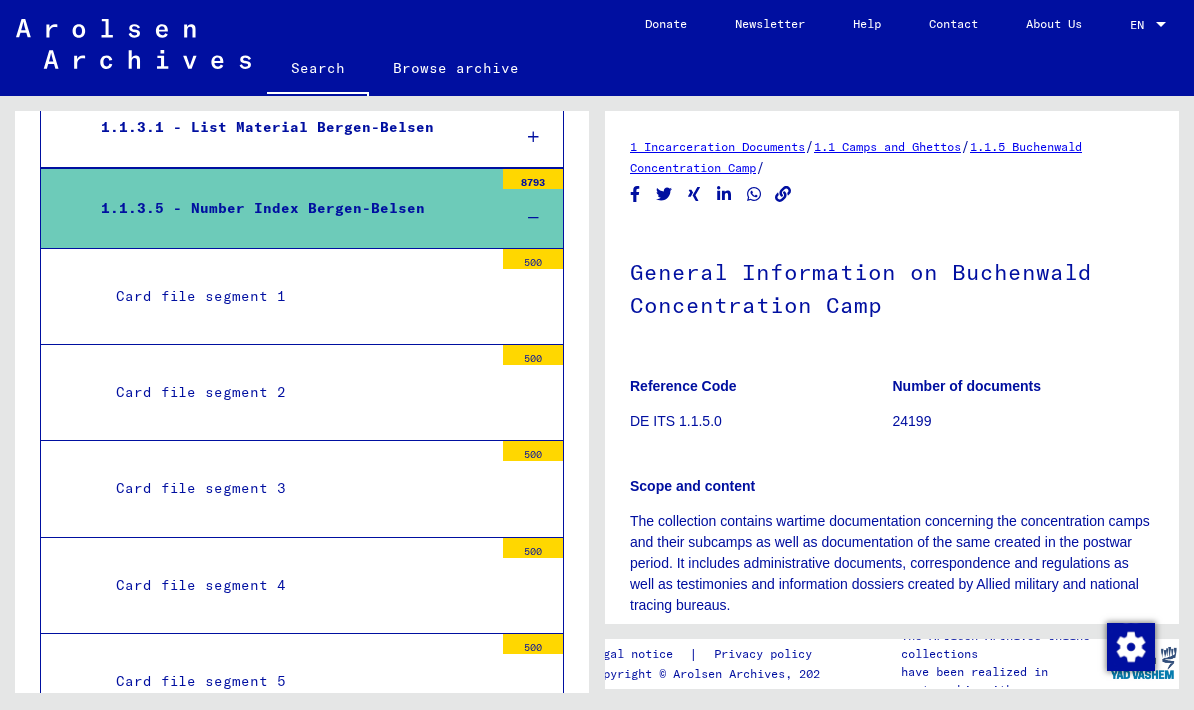 click on "Card file segment 1" at bounding box center [297, 296] 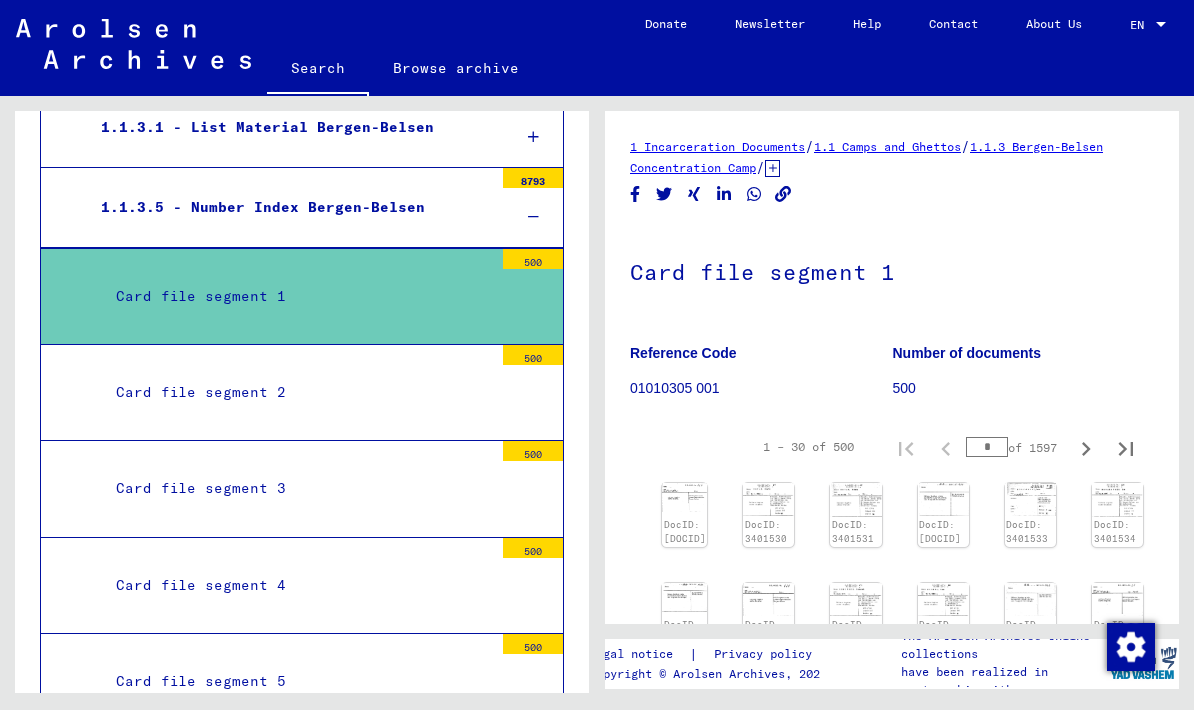 scroll, scrollTop: 321, scrollLeft: 0, axis: vertical 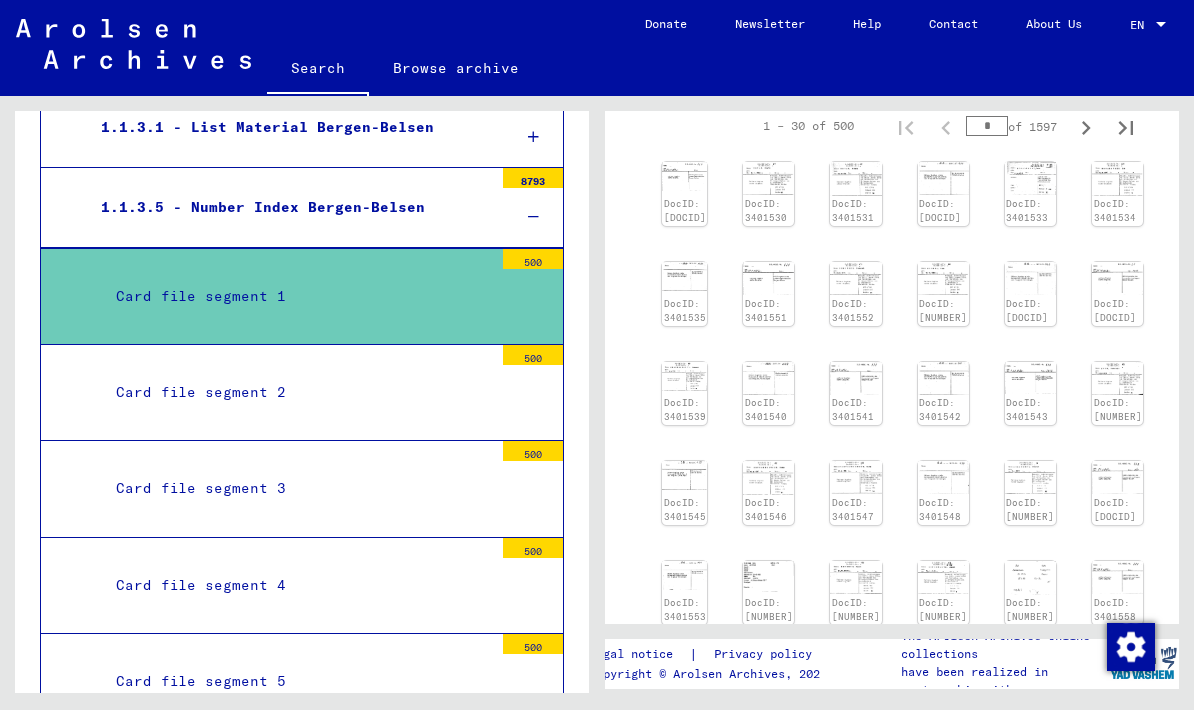 click on "DocID: 3401529 DocID: 3401530 DocID: 3401531 DocID: 3401532 DocID: 3401533 DocID: 3401534 DocID: 3401535 DocID: 3401551 DocID: 3401552 DocID: 3401536 DocID: 3401537 DocID: 3401538 DocID: 3401539 DocID: 3401540 DocID: 3401541 DocID: 3401542 DocID: 3401543 DocID: 3401544 DocID: 3401545 DocID: 3401546 DocID: 3401547 DocID: 3401548 DocID: 3401549 DocID: 3401550 DocID: 3401553 DocID: 3401554 DocID: 3401555 DocID: 3401556 DocID: 3401557 DocID: 3401558" 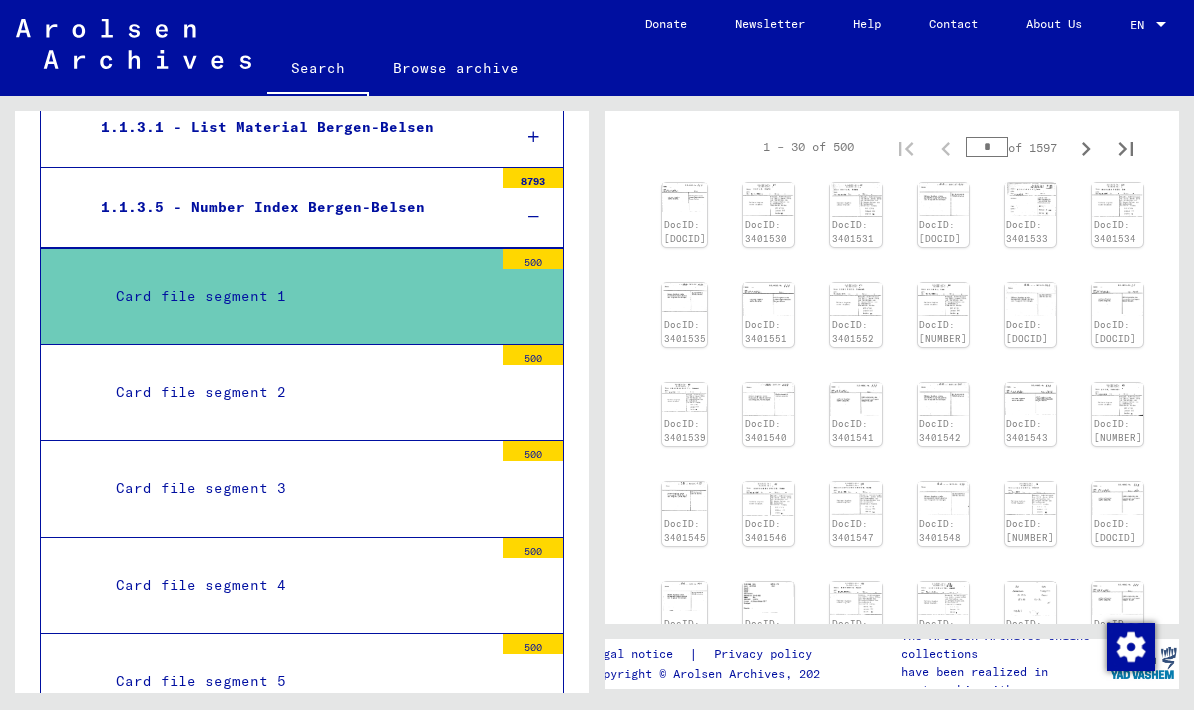 scroll, scrollTop: 295, scrollLeft: 0, axis: vertical 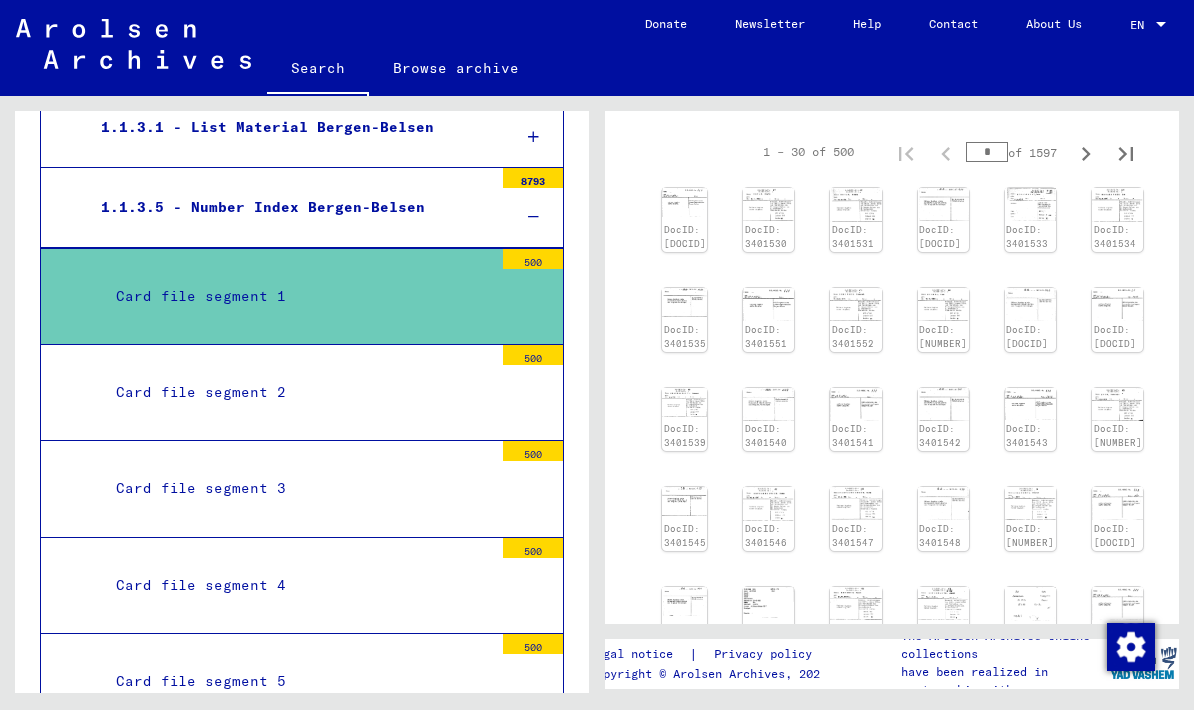 click 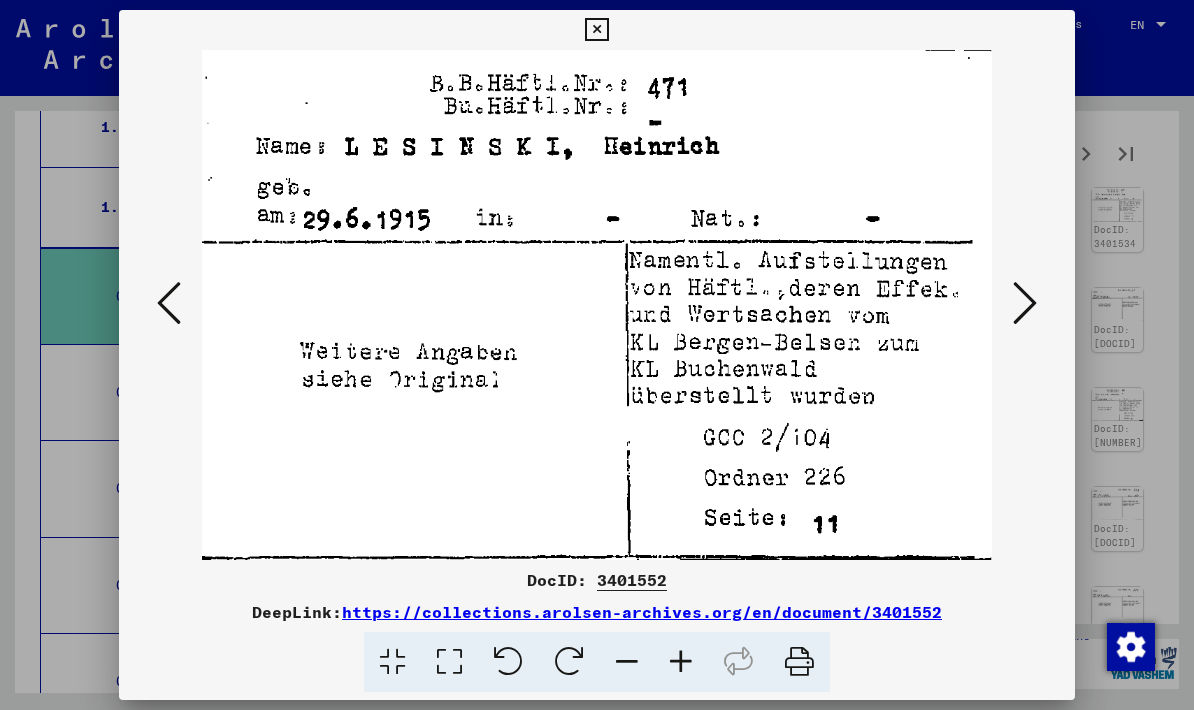 click at bounding box center [596, 30] 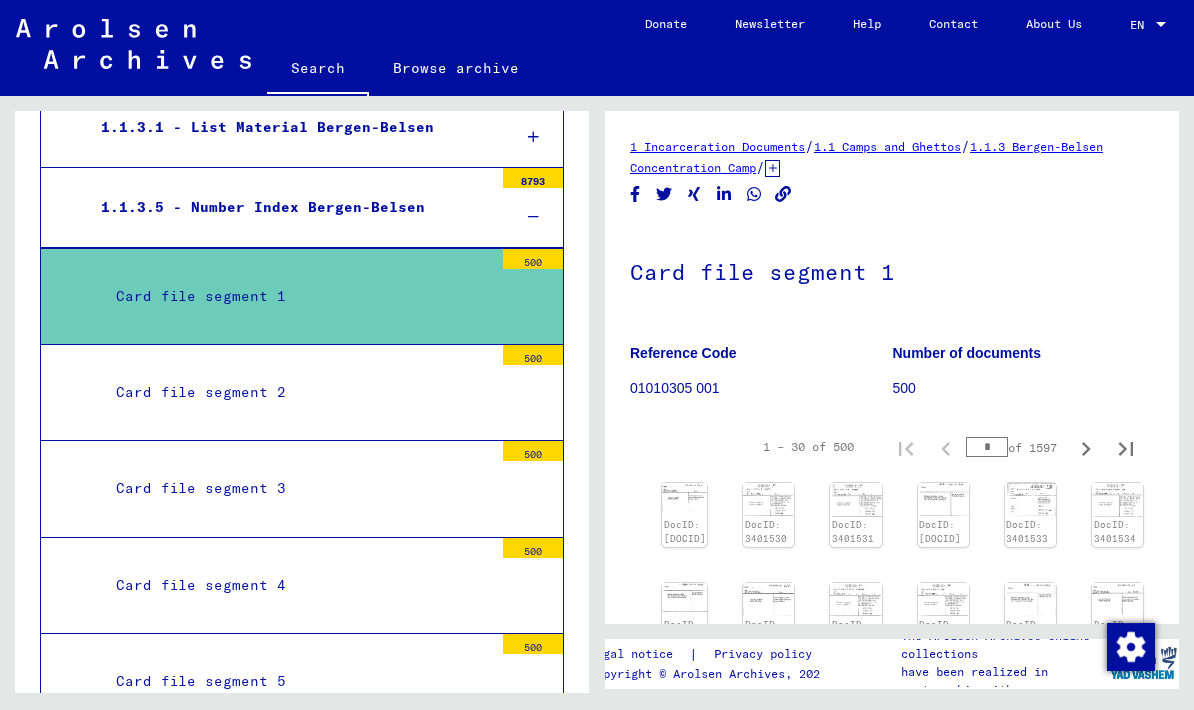scroll, scrollTop: -1, scrollLeft: 0, axis: vertical 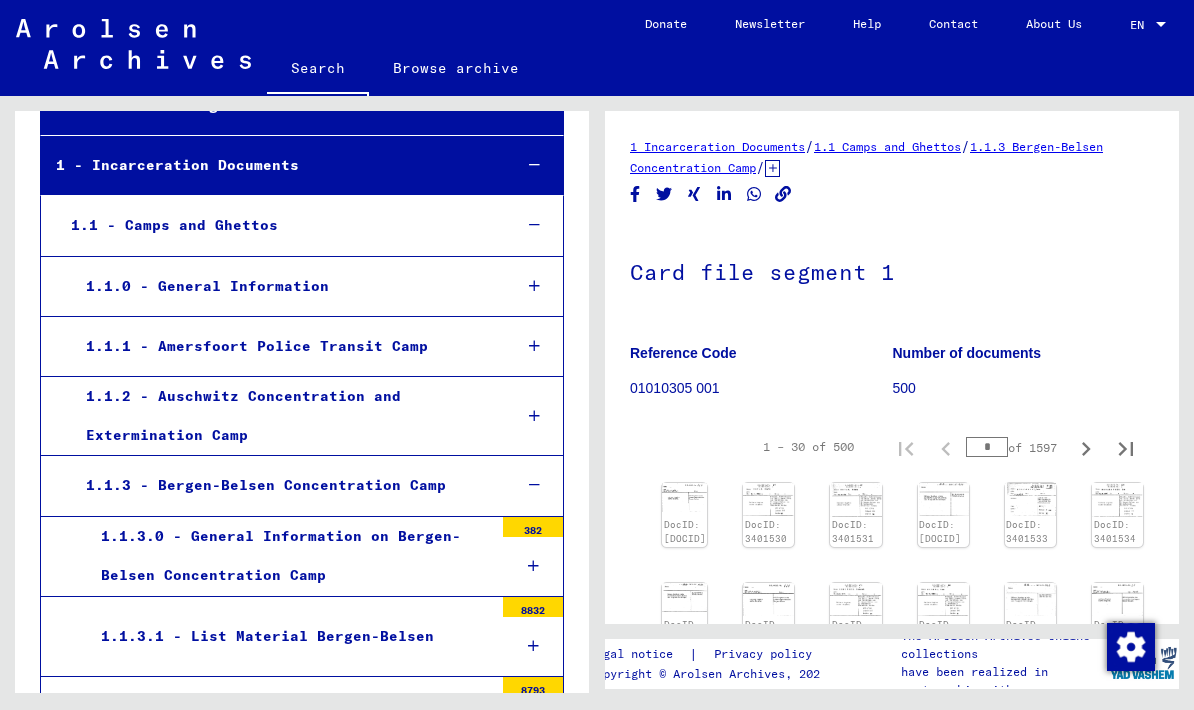 click on "1.1.3 - Bergen-Belsen Concentration Camp" at bounding box center [283, 485] 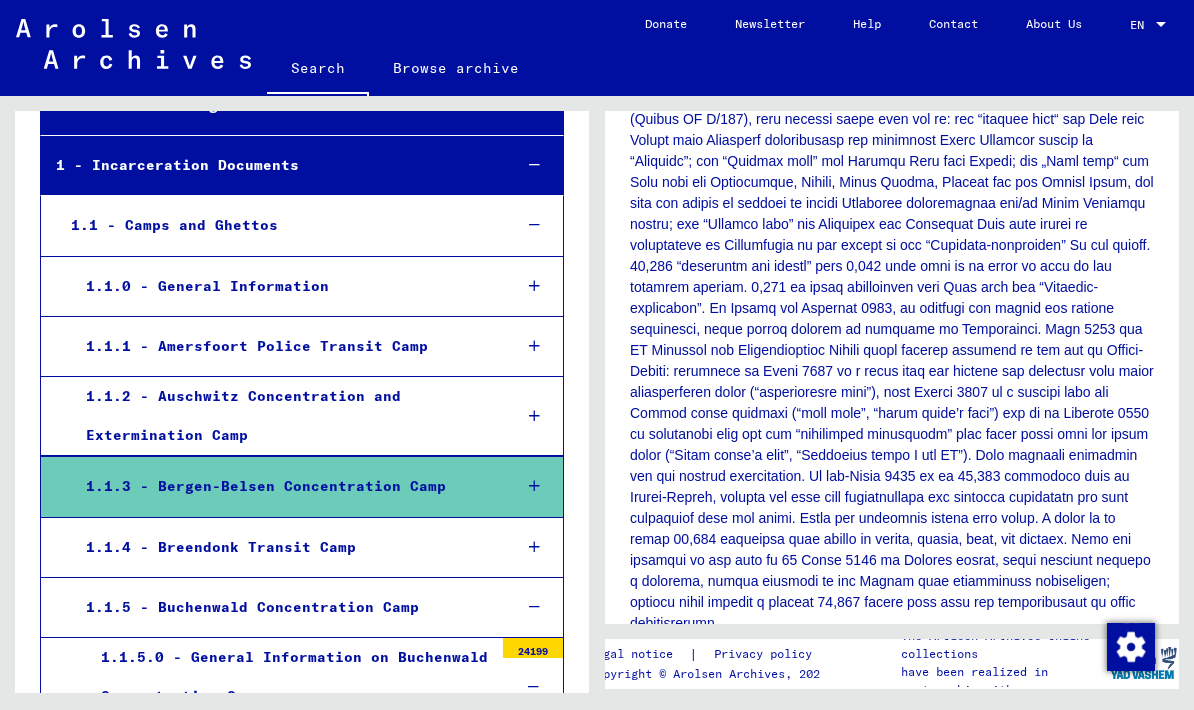 scroll, scrollTop: 675, scrollLeft: 0, axis: vertical 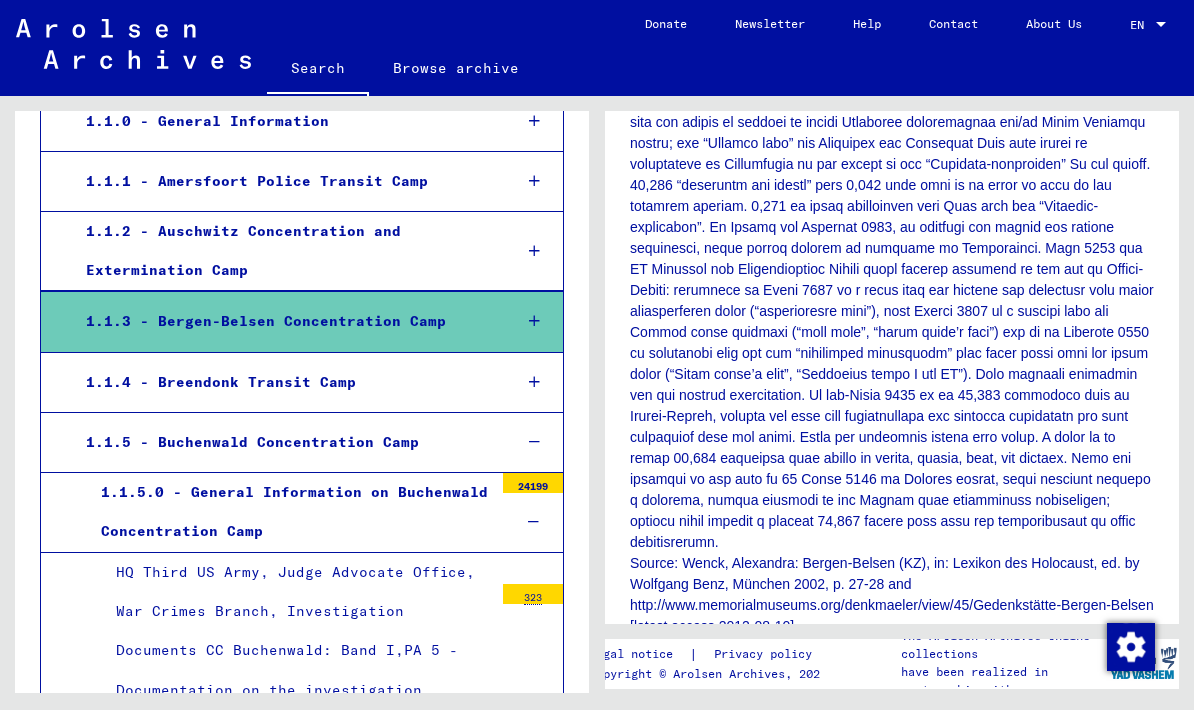 click on "1.1.5 - Buchenwald Concentration Camp" at bounding box center (283, 442) 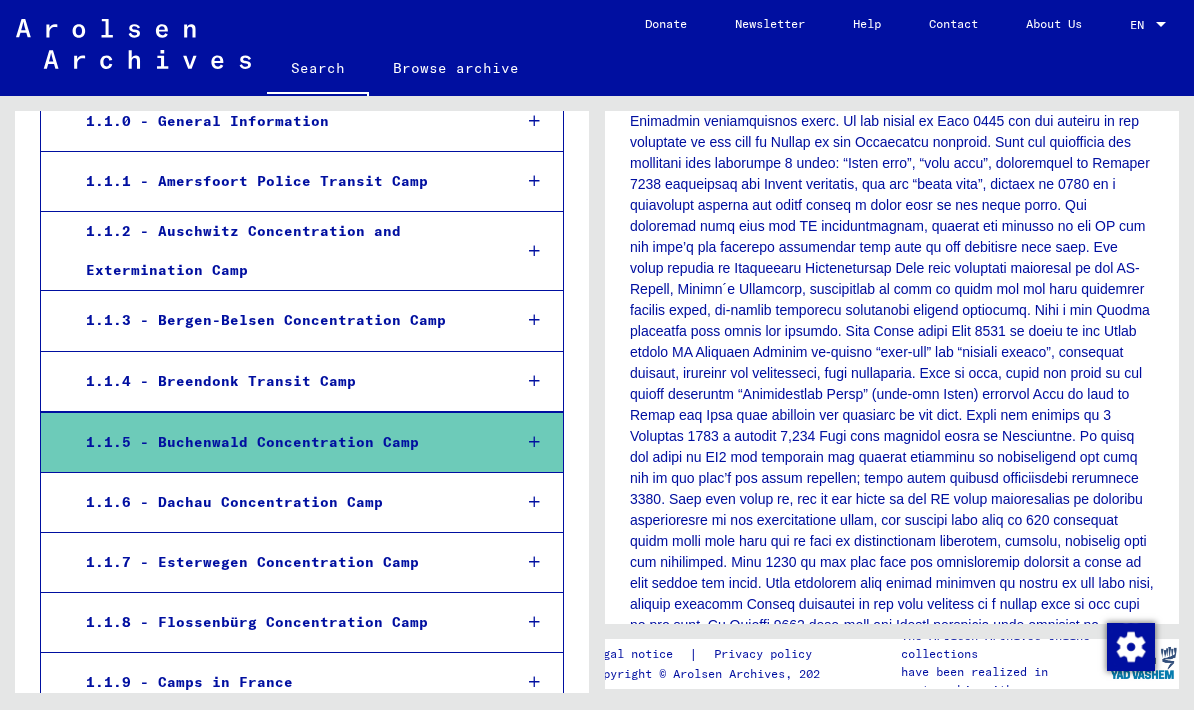 scroll, scrollTop: 707, scrollLeft: 0, axis: vertical 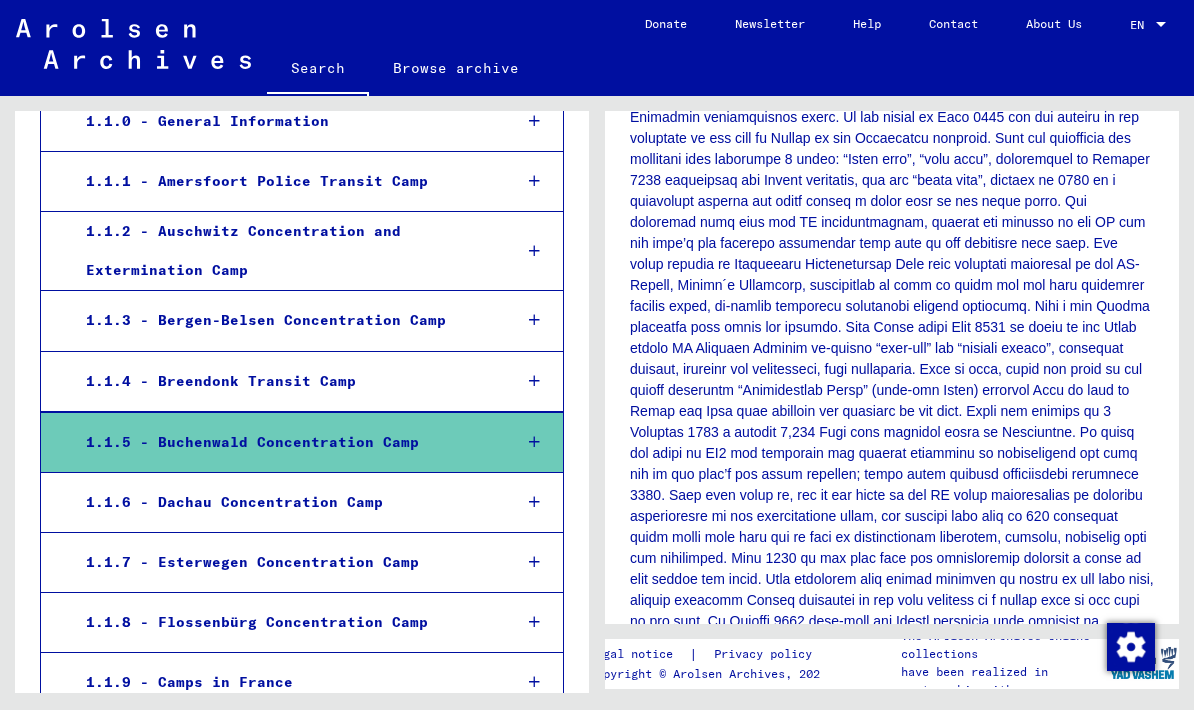 click at bounding box center [534, 442] 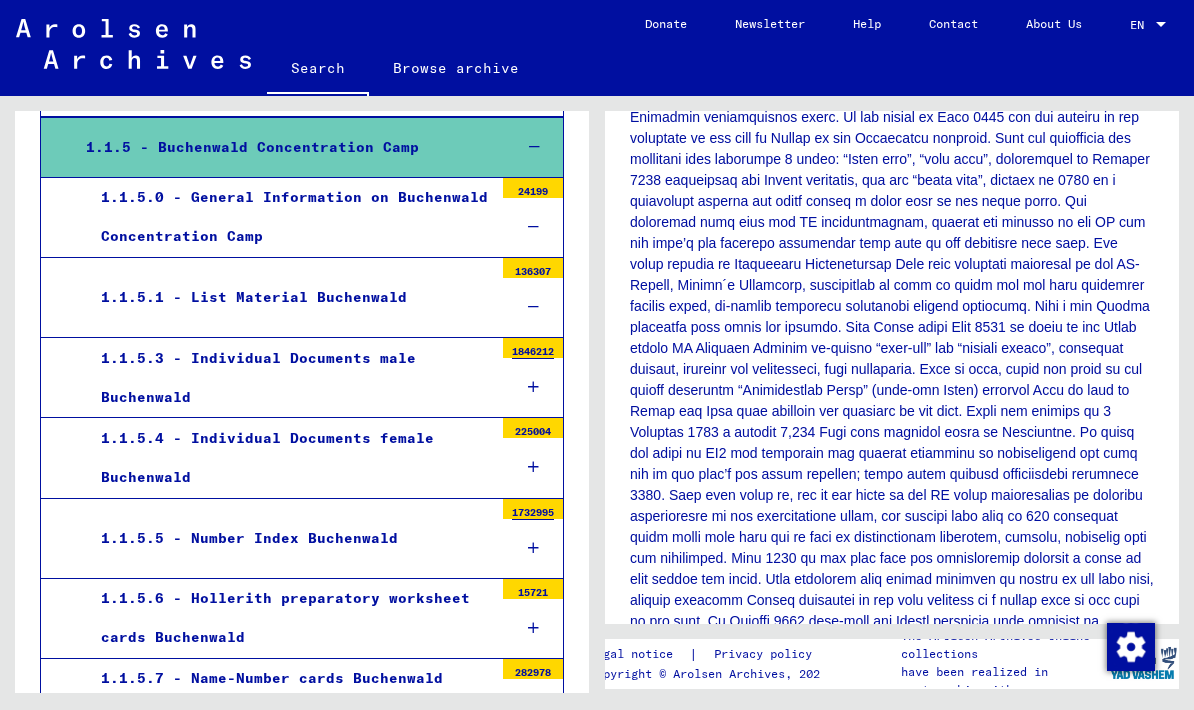 scroll, scrollTop: 640, scrollLeft: 0, axis: vertical 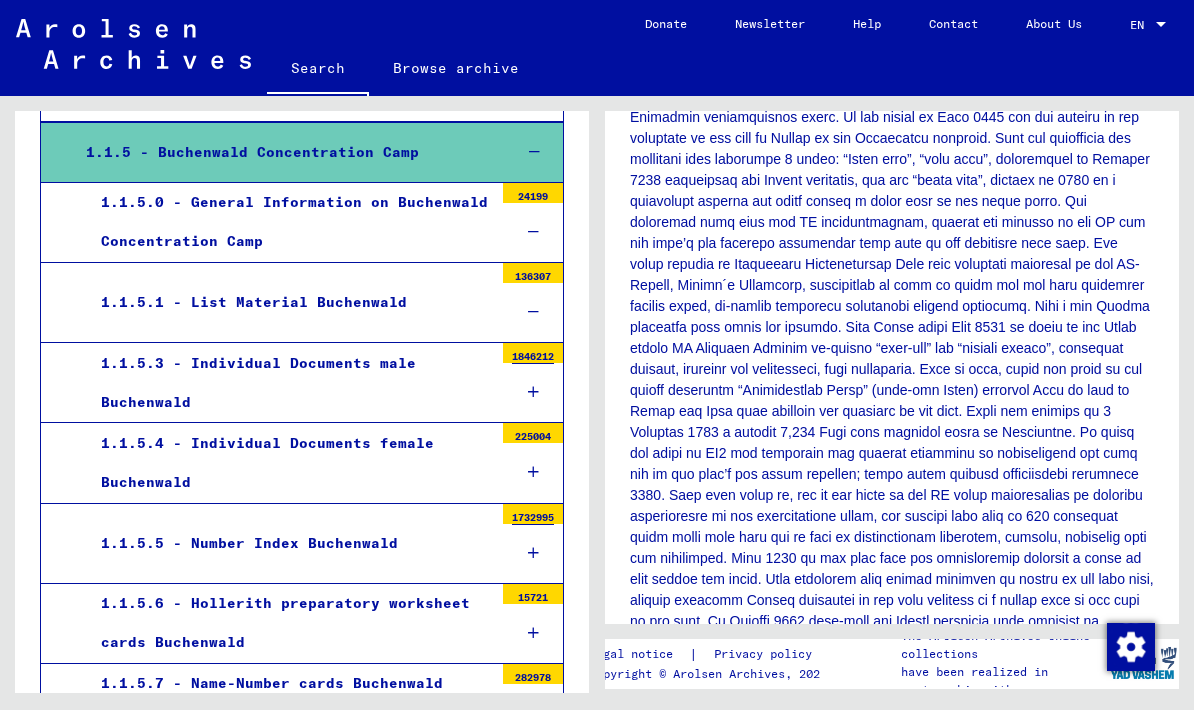 click on "1.1.5.4 - Individual Documents female Buchenwald" at bounding box center (289, 463) 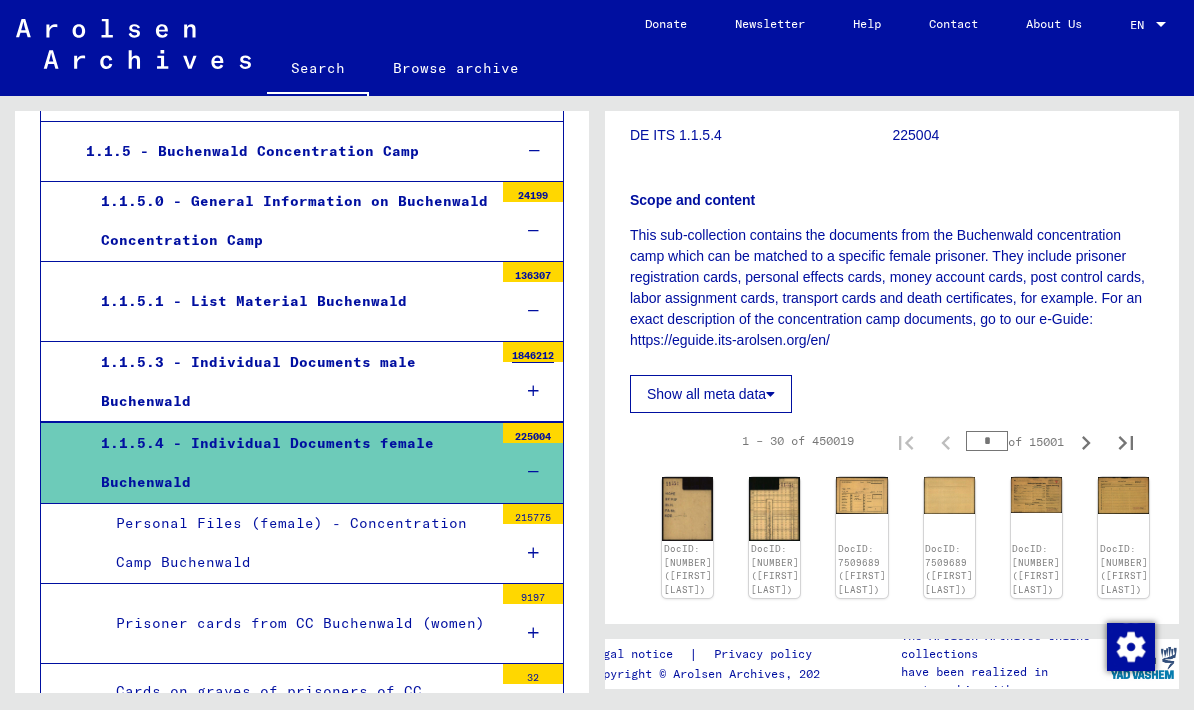 scroll, scrollTop: 292, scrollLeft: 0, axis: vertical 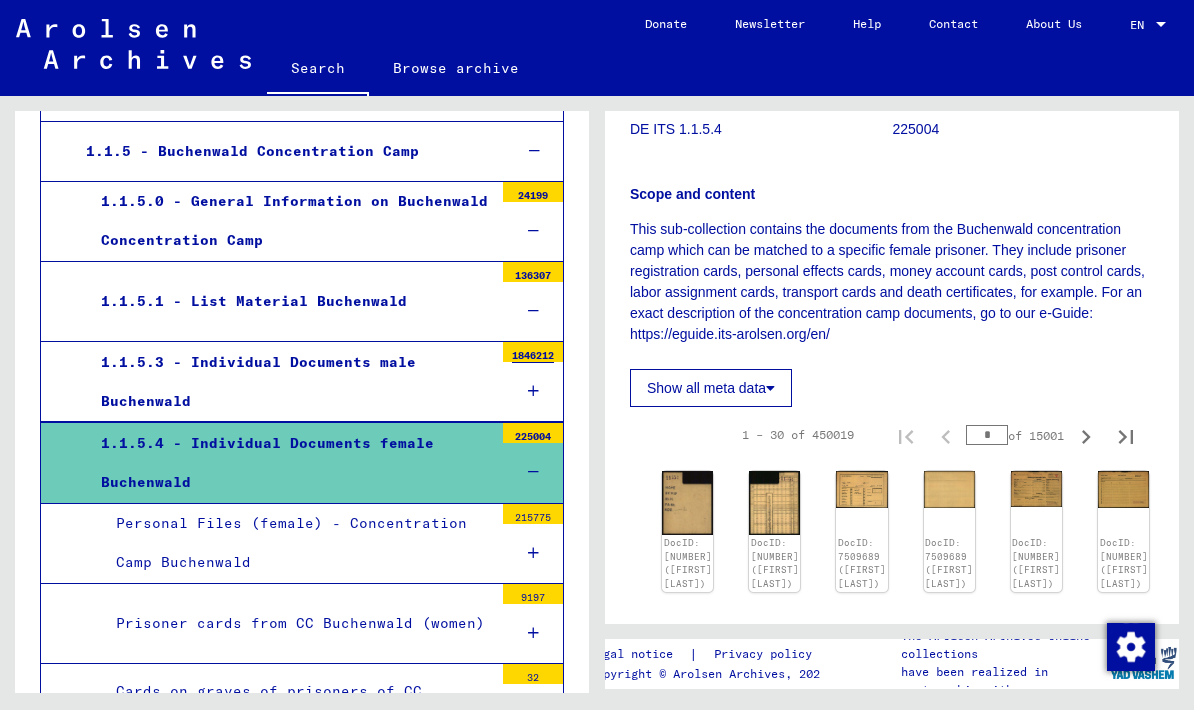 click 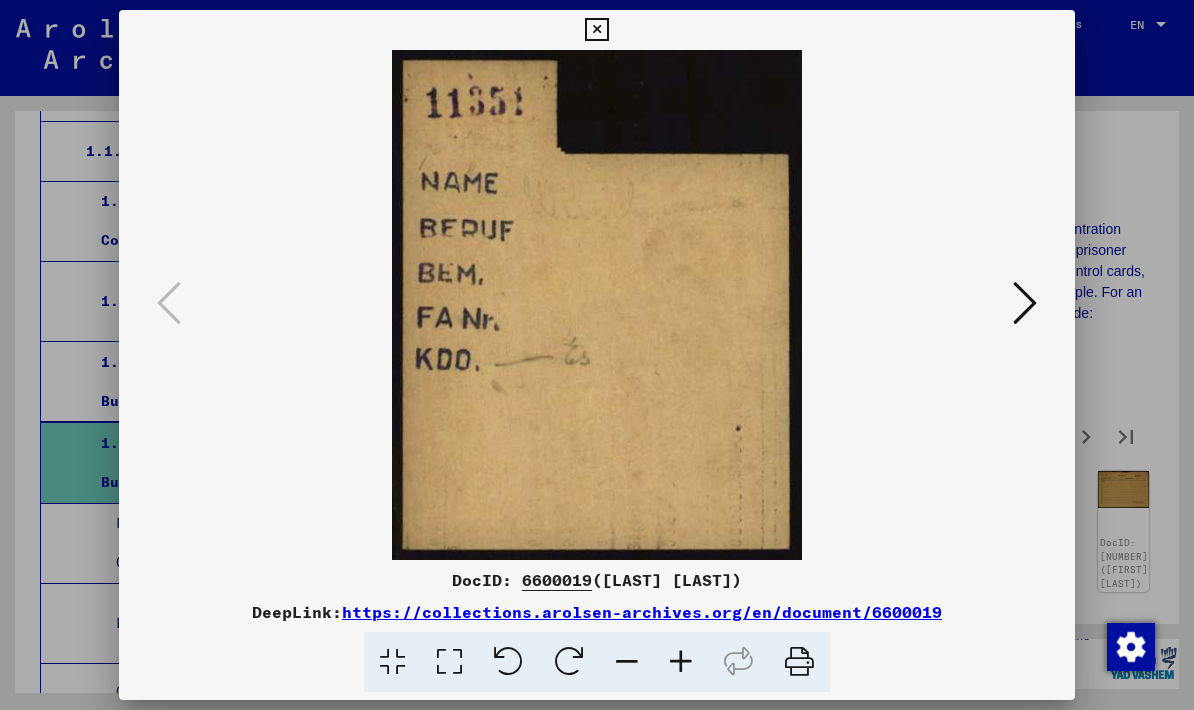 click at bounding box center [1025, 303] 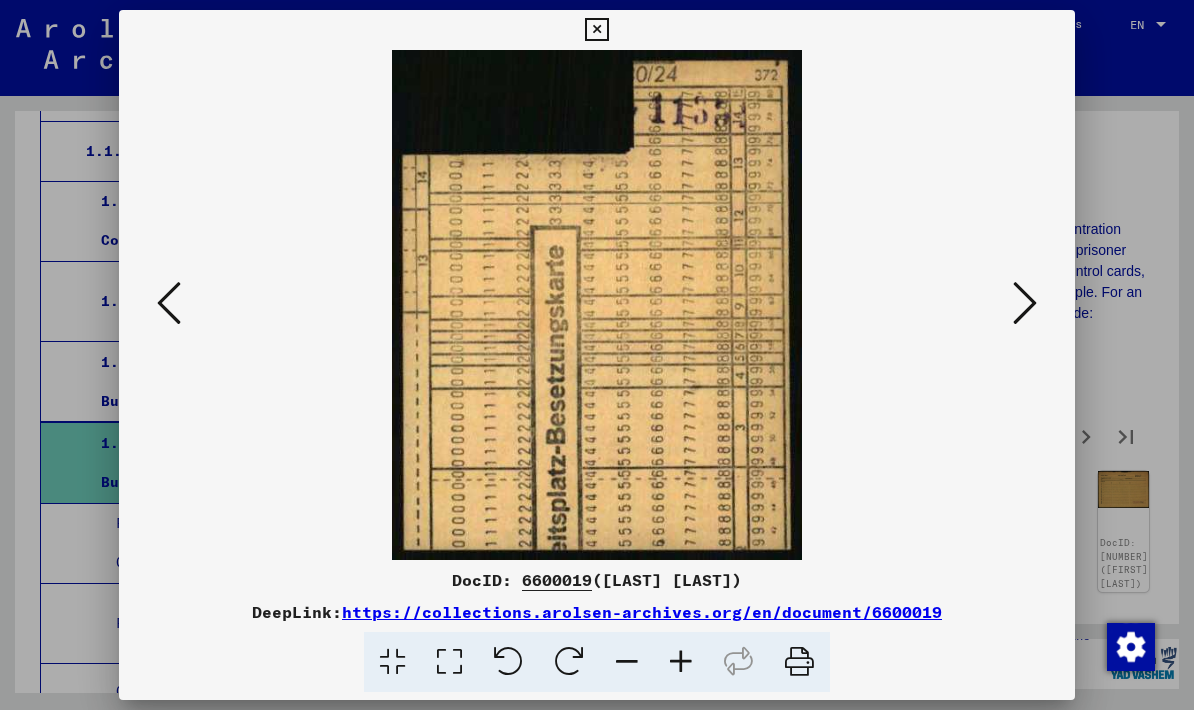 click at bounding box center [1025, 303] 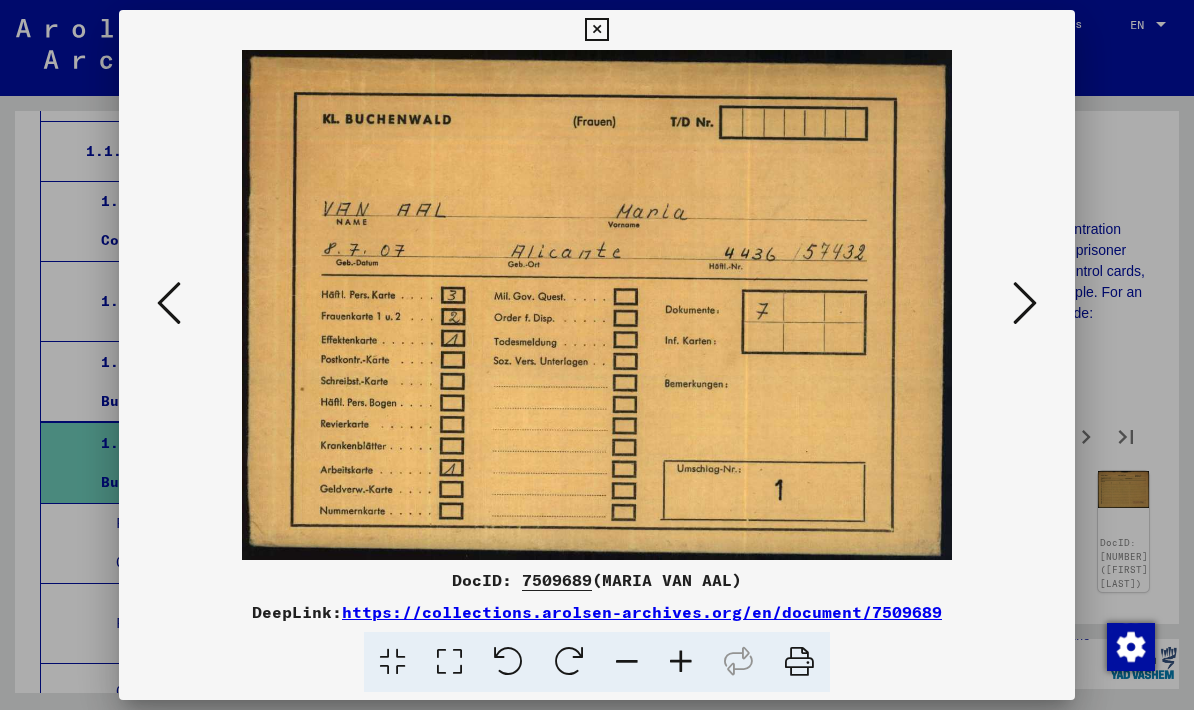 click at bounding box center [1025, 303] 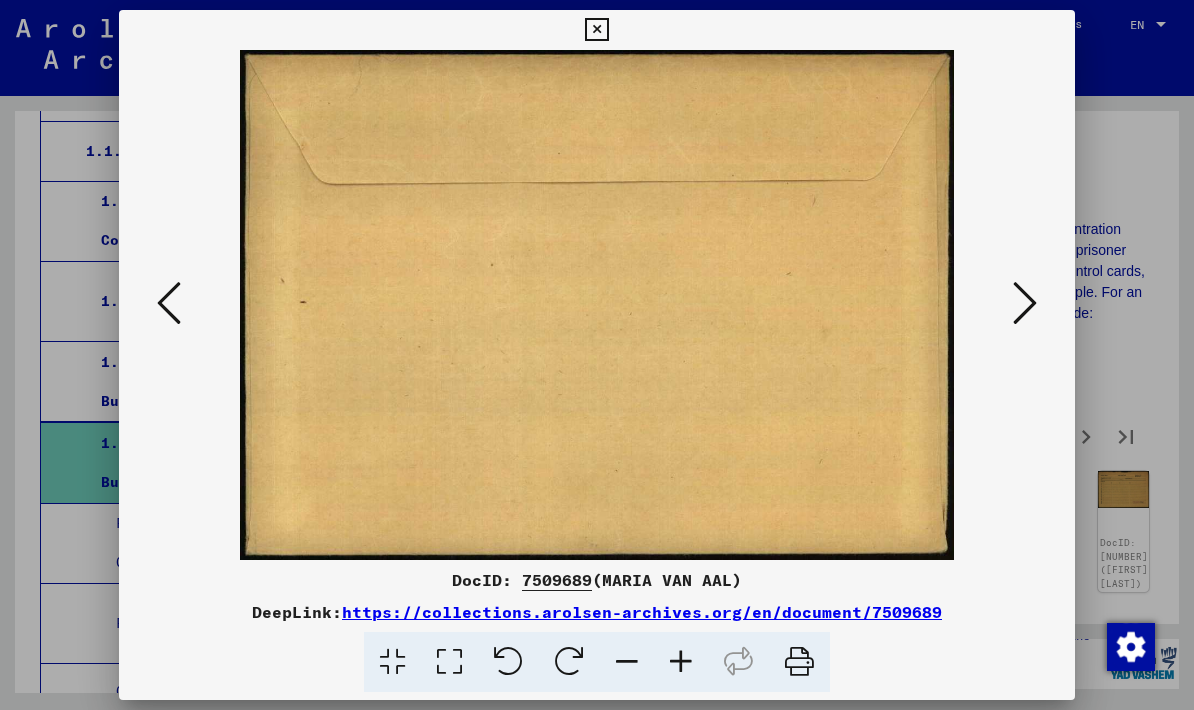 click at bounding box center (1025, 303) 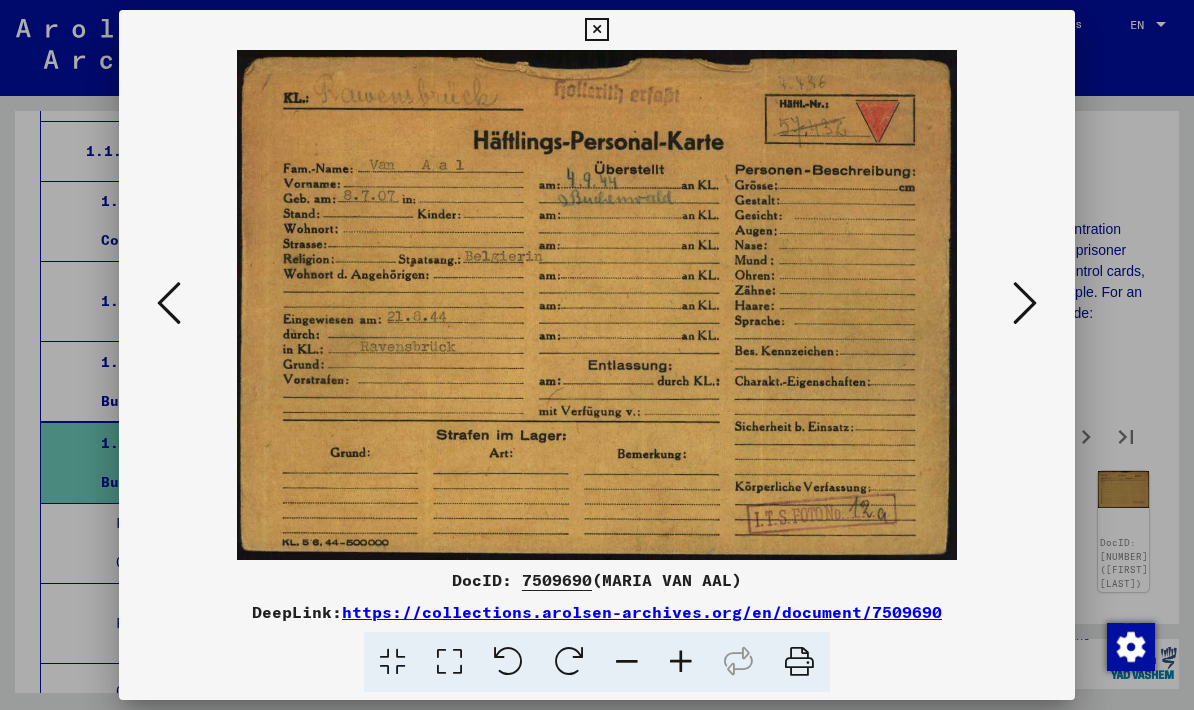 click at bounding box center (1025, 303) 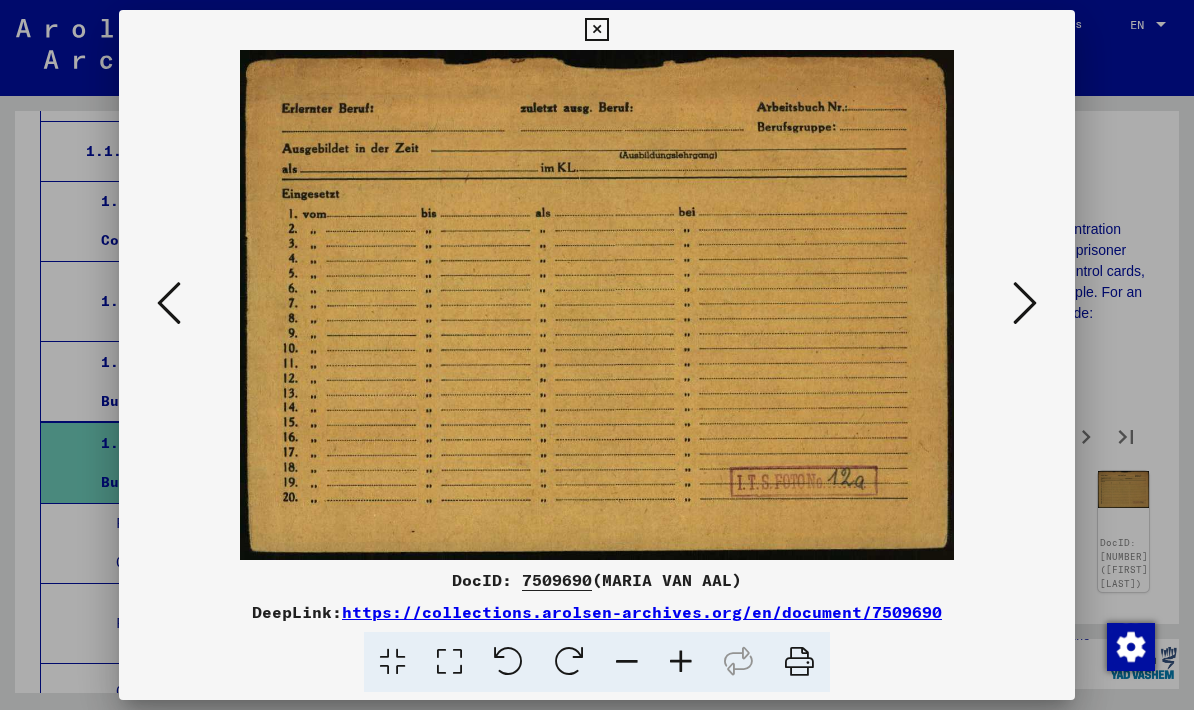 click at bounding box center [1025, 303] 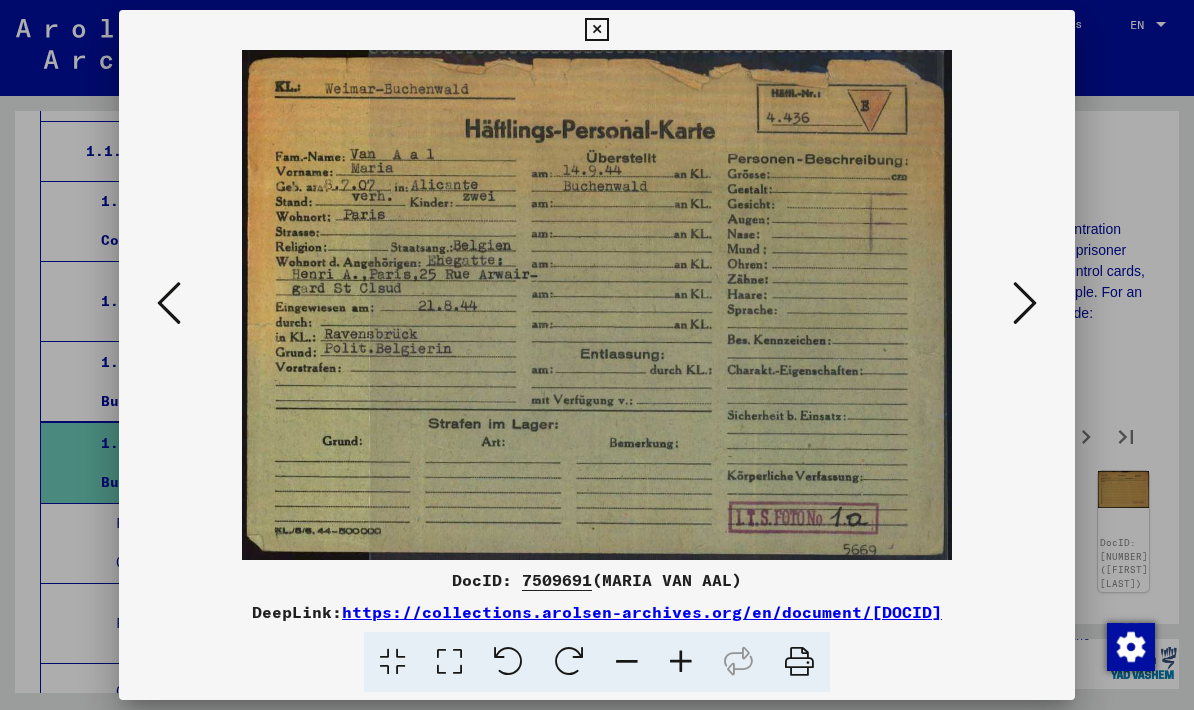 click at bounding box center [1025, 303] 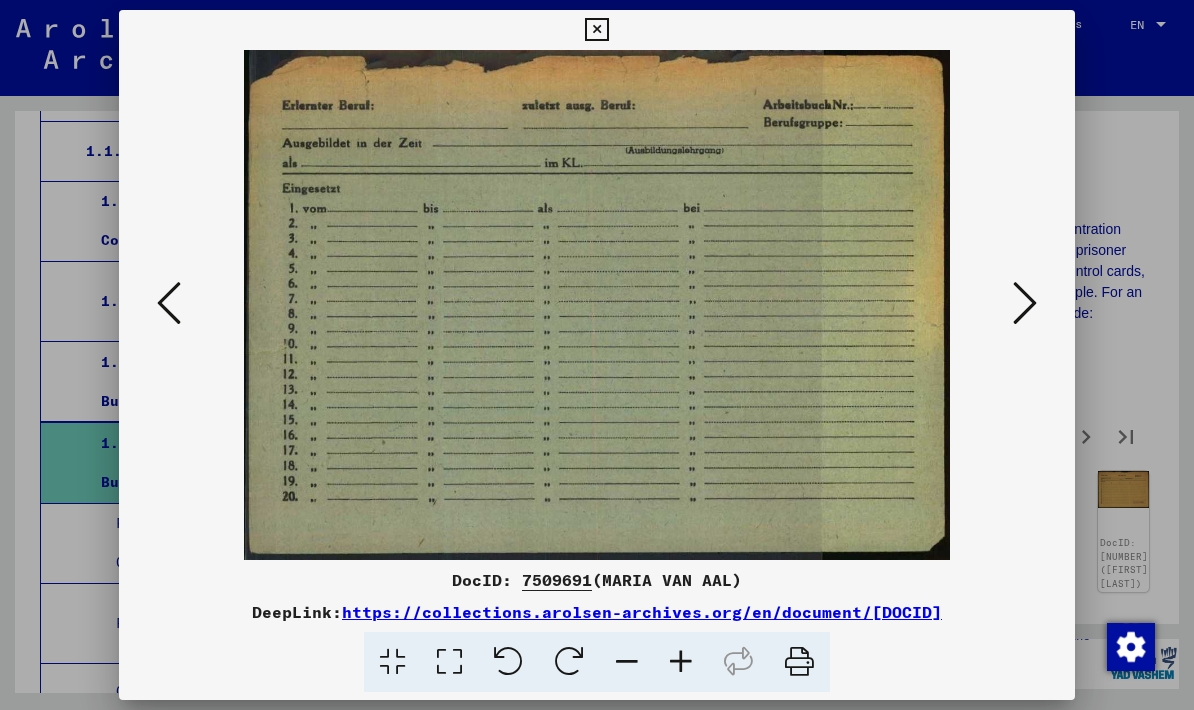 click at bounding box center (1025, 303) 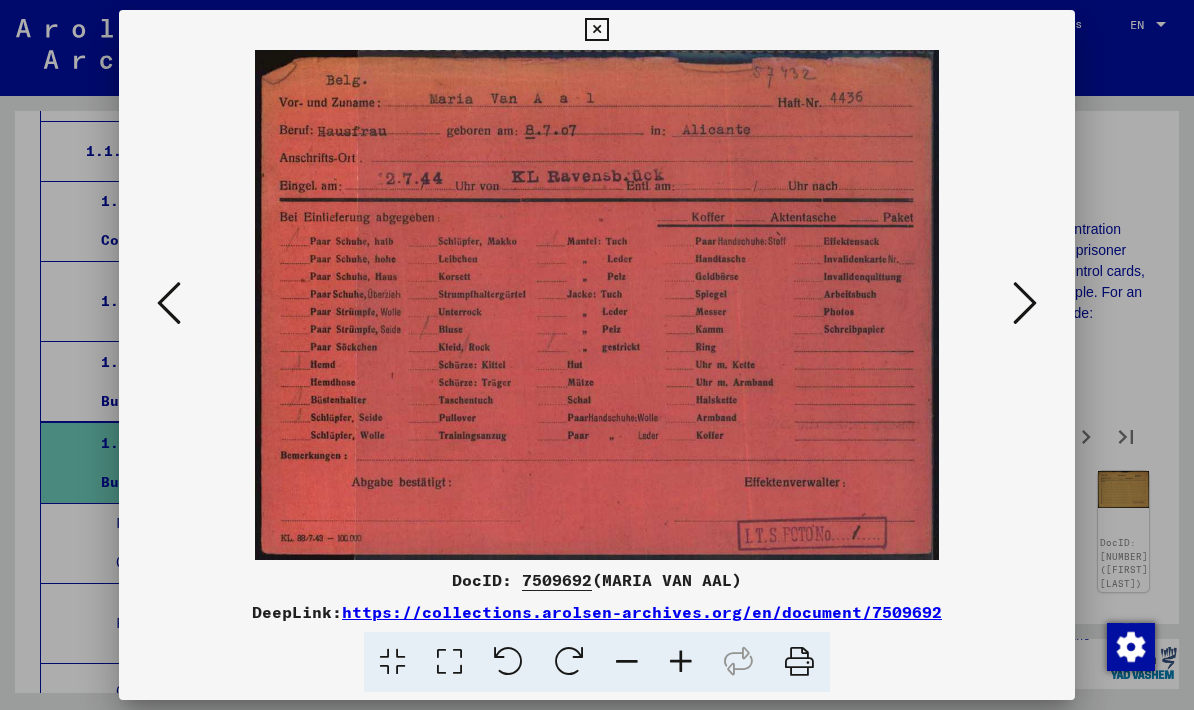 click at bounding box center [1025, 303] 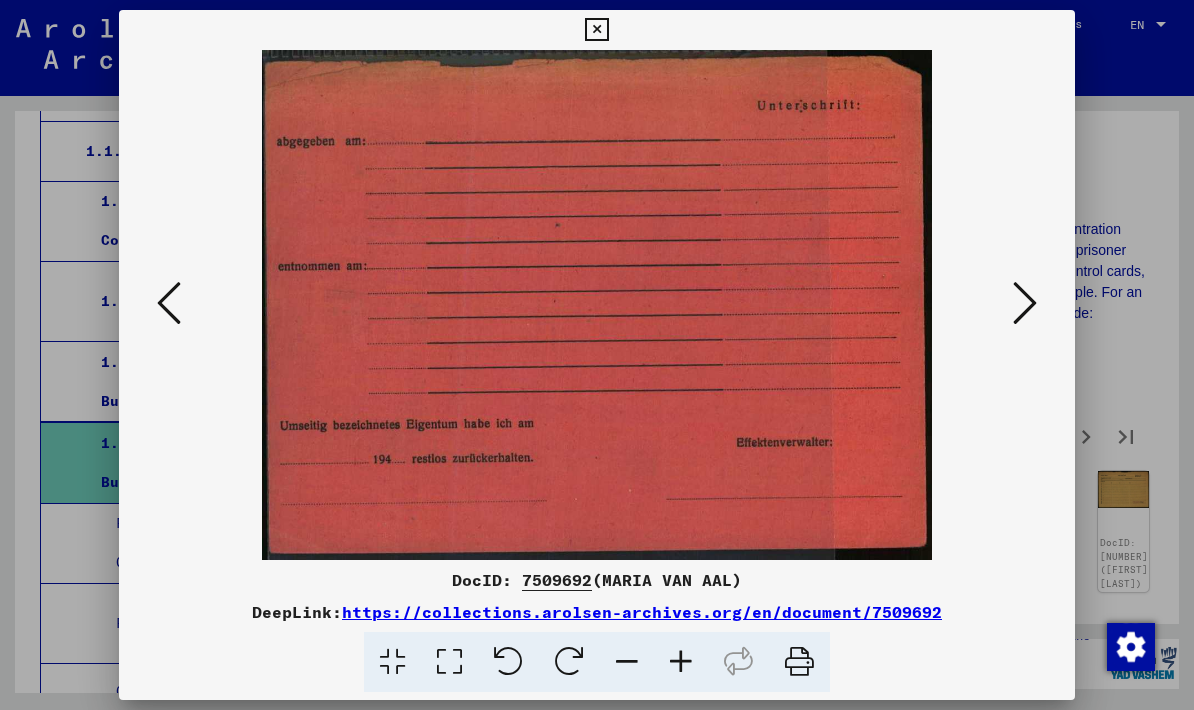click at bounding box center [1025, 303] 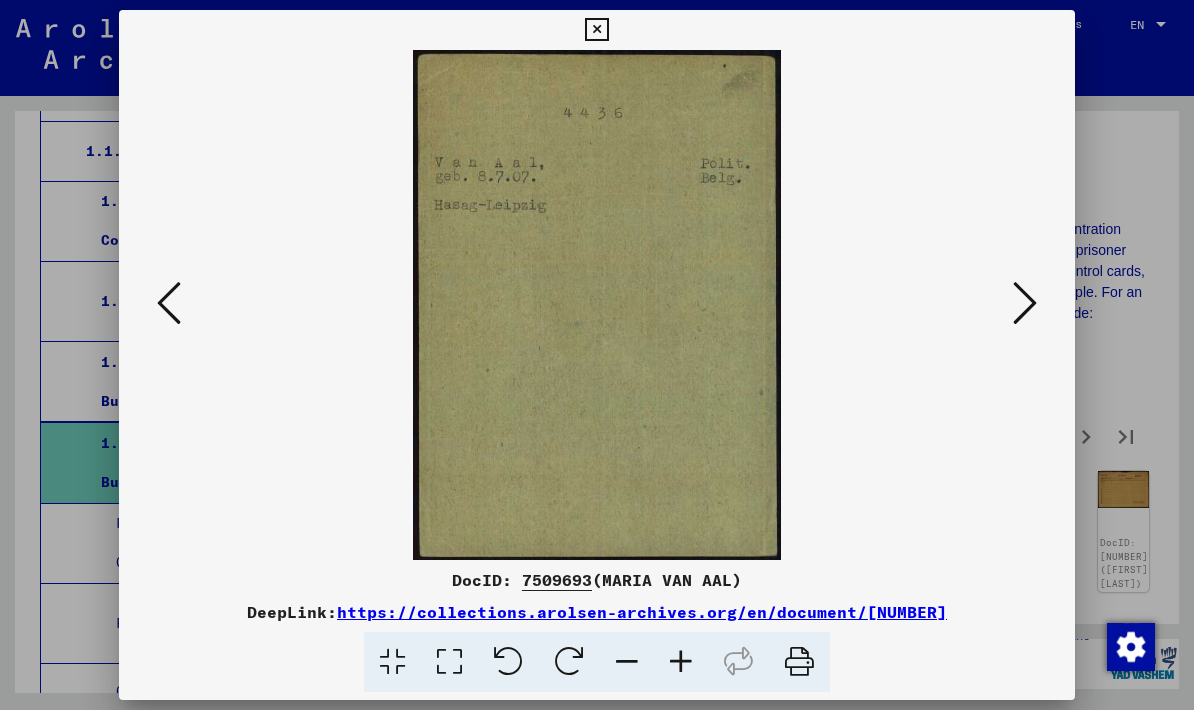 click at bounding box center (1025, 303) 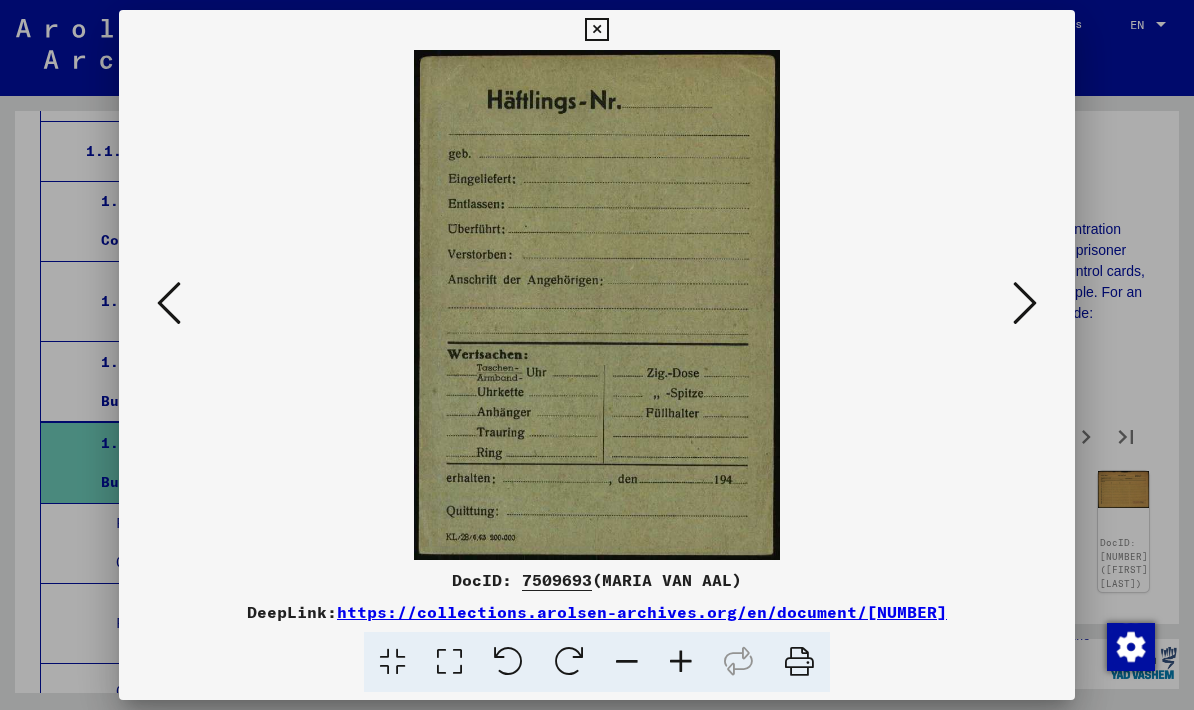 click at bounding box center (1025, 303) 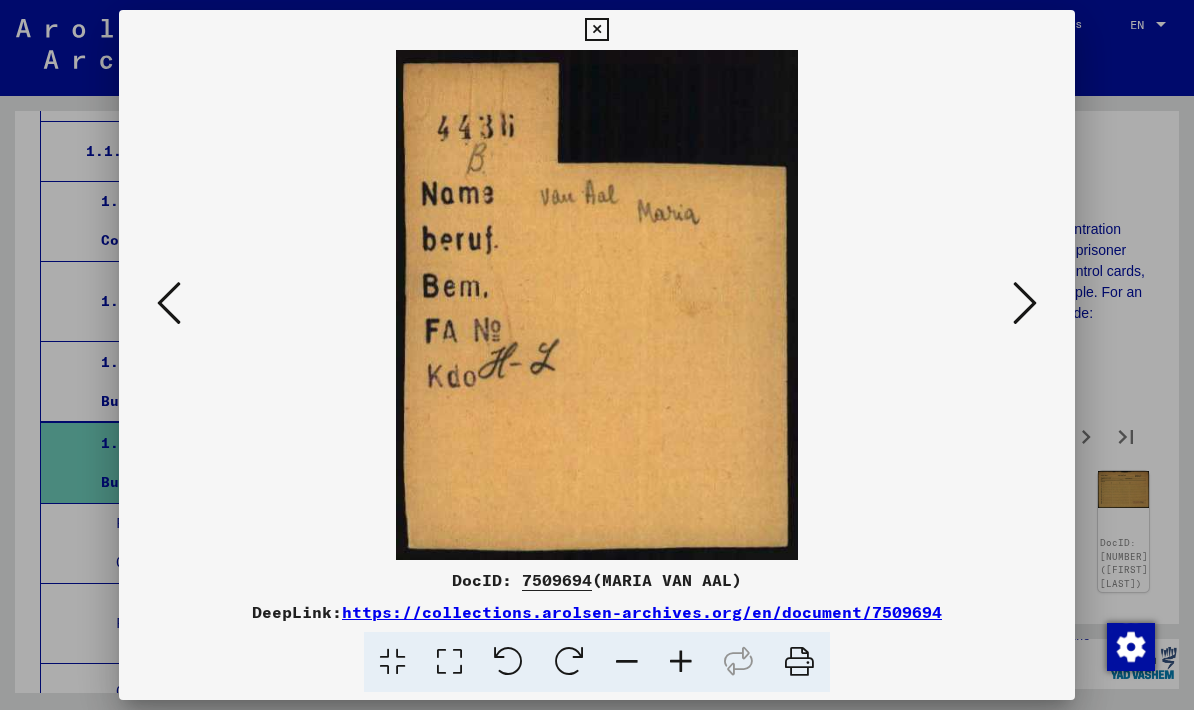 click at bounding box center [1025, 303] 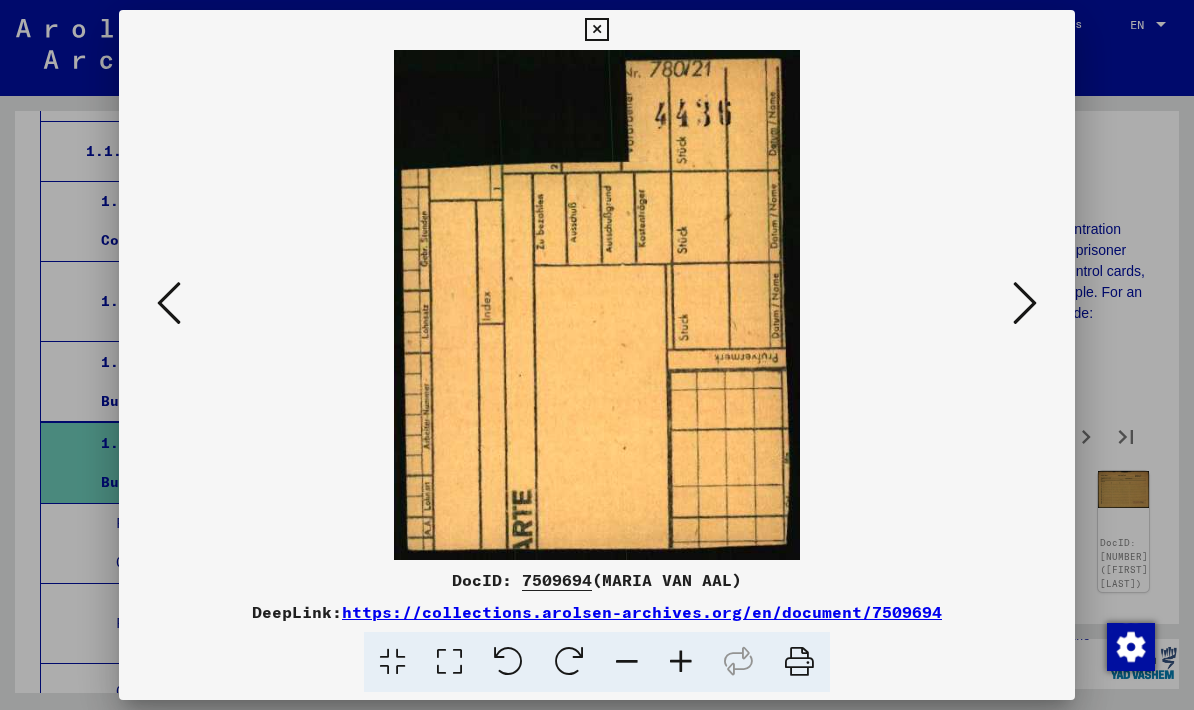 click at bounding box center [1025, 303] 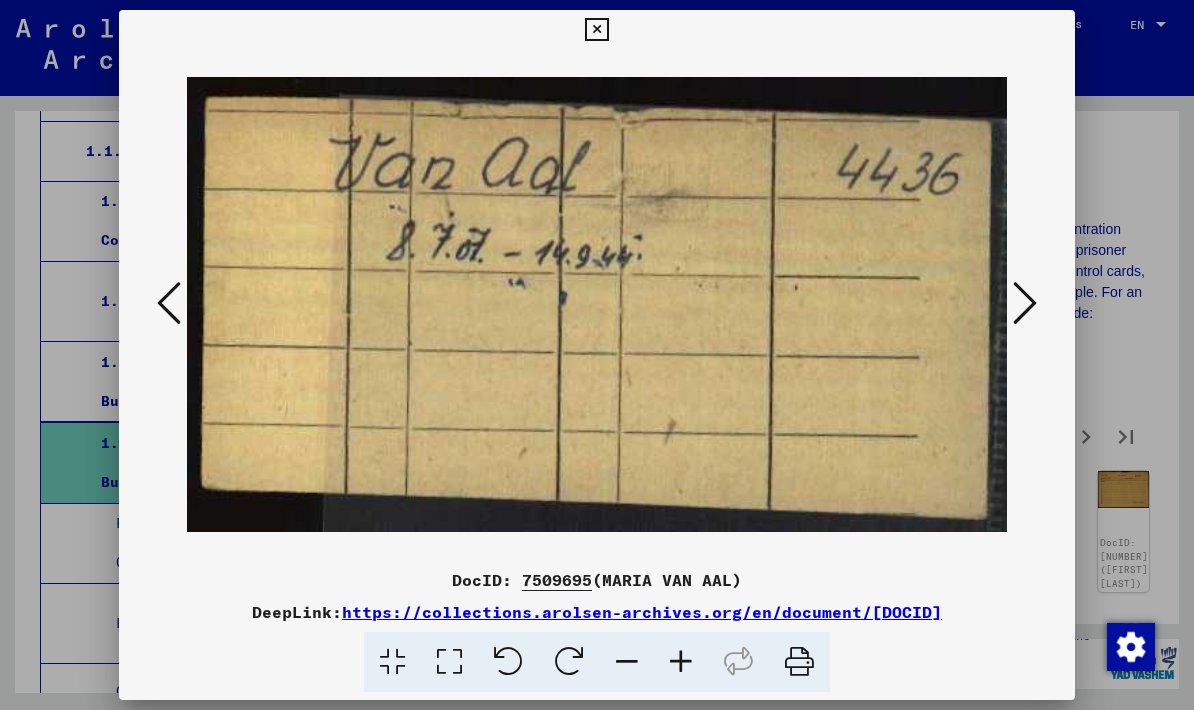 click at bounding box center [1025, 303] 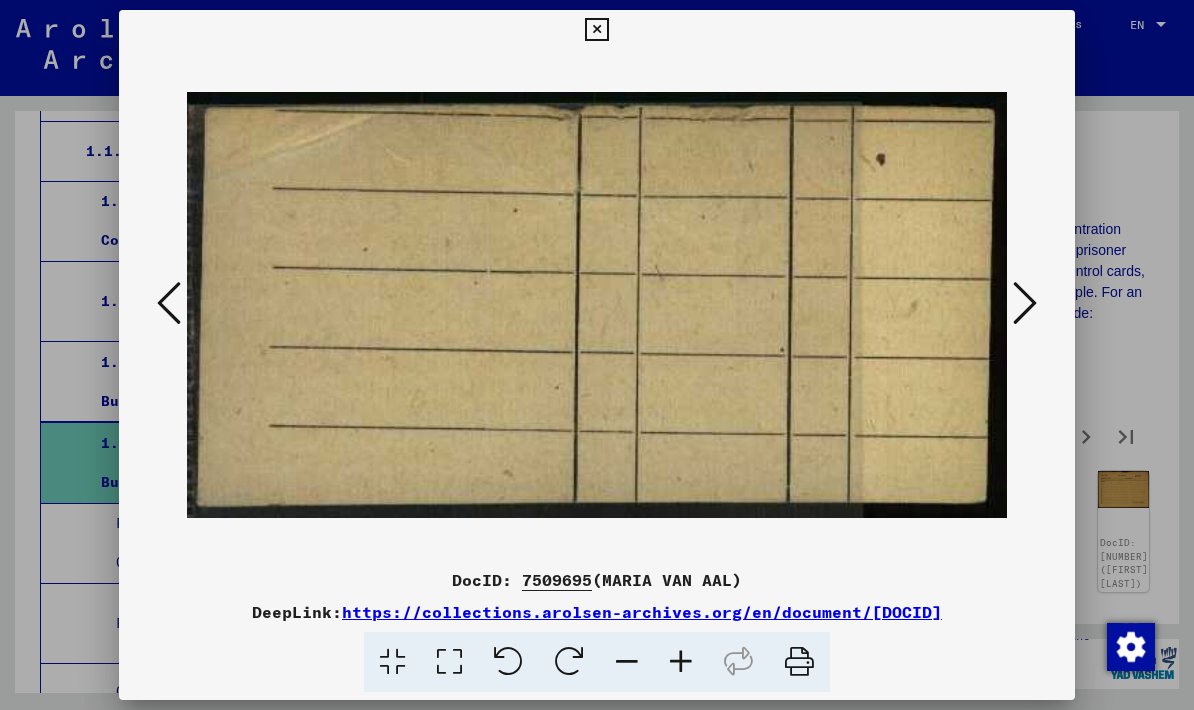 click at bounding box center [1025, 304] 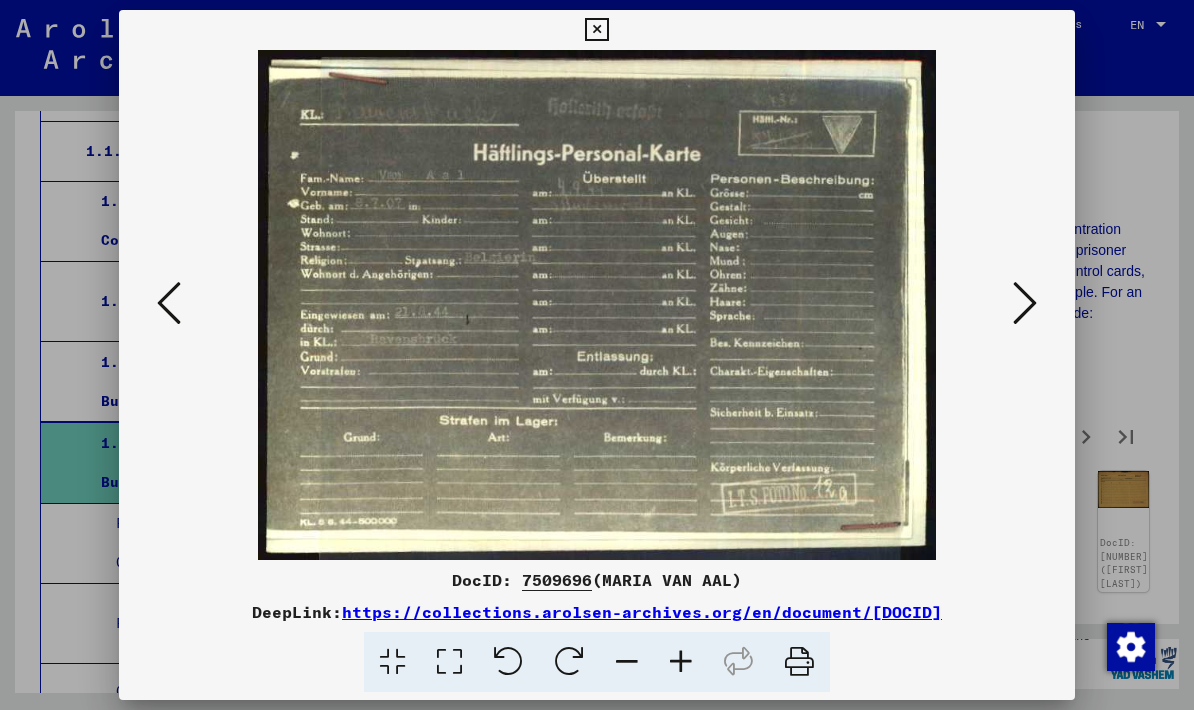 click at bounding box center [1025, 303] 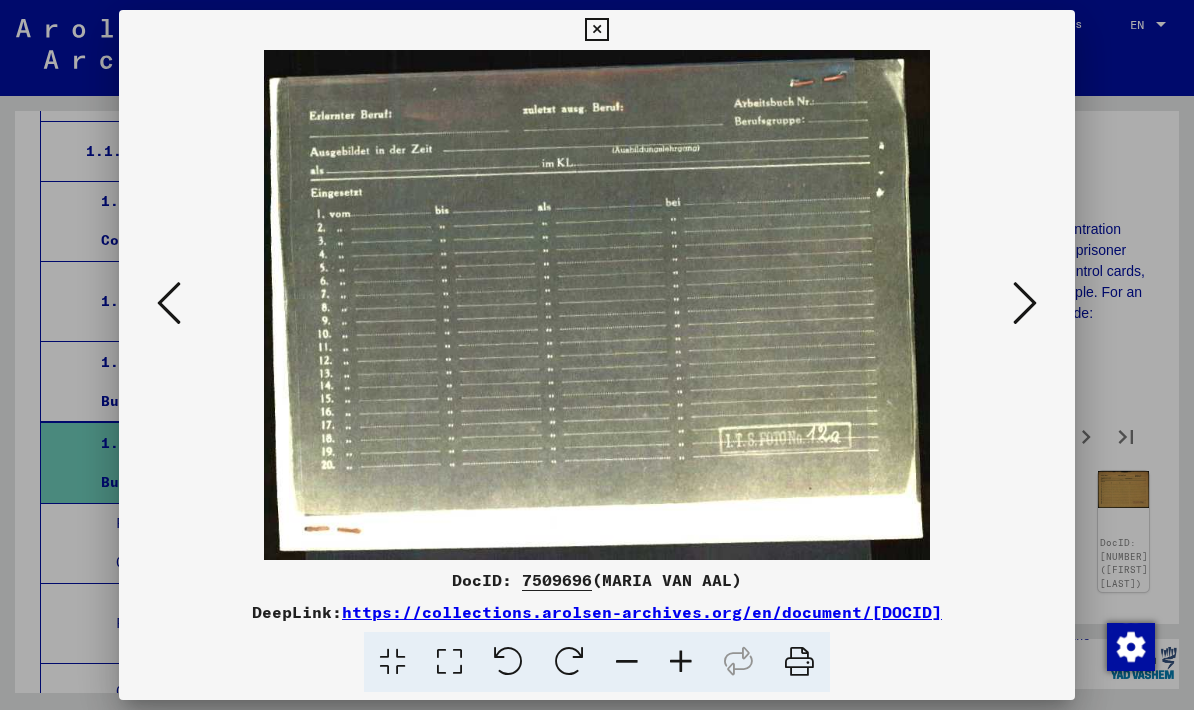 click at bounding box center (1025, 303) 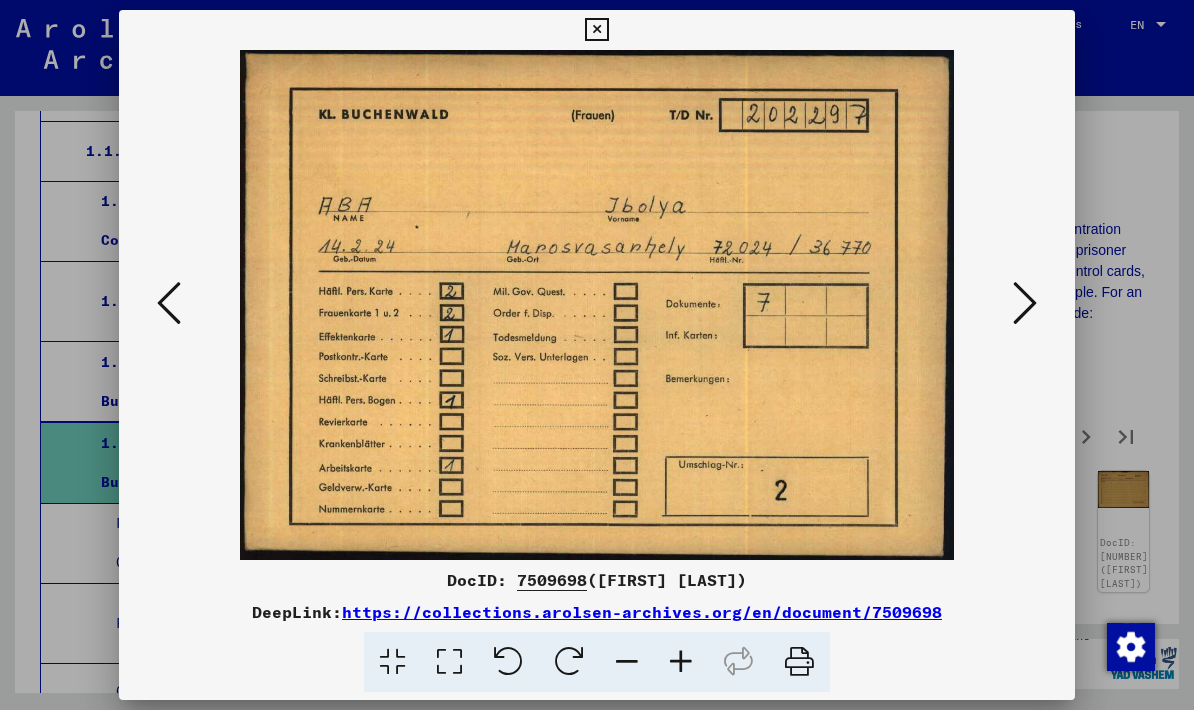 click at bounding box center (1025, 303) 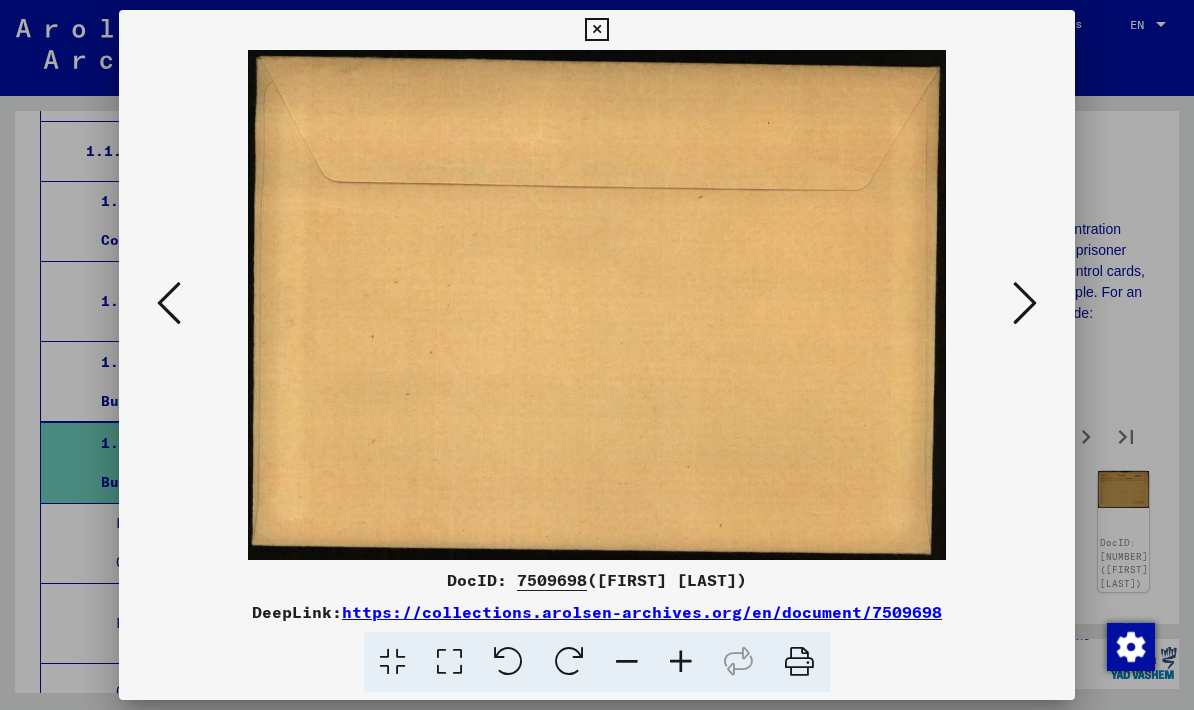 click at bounding box center [1025, 303] 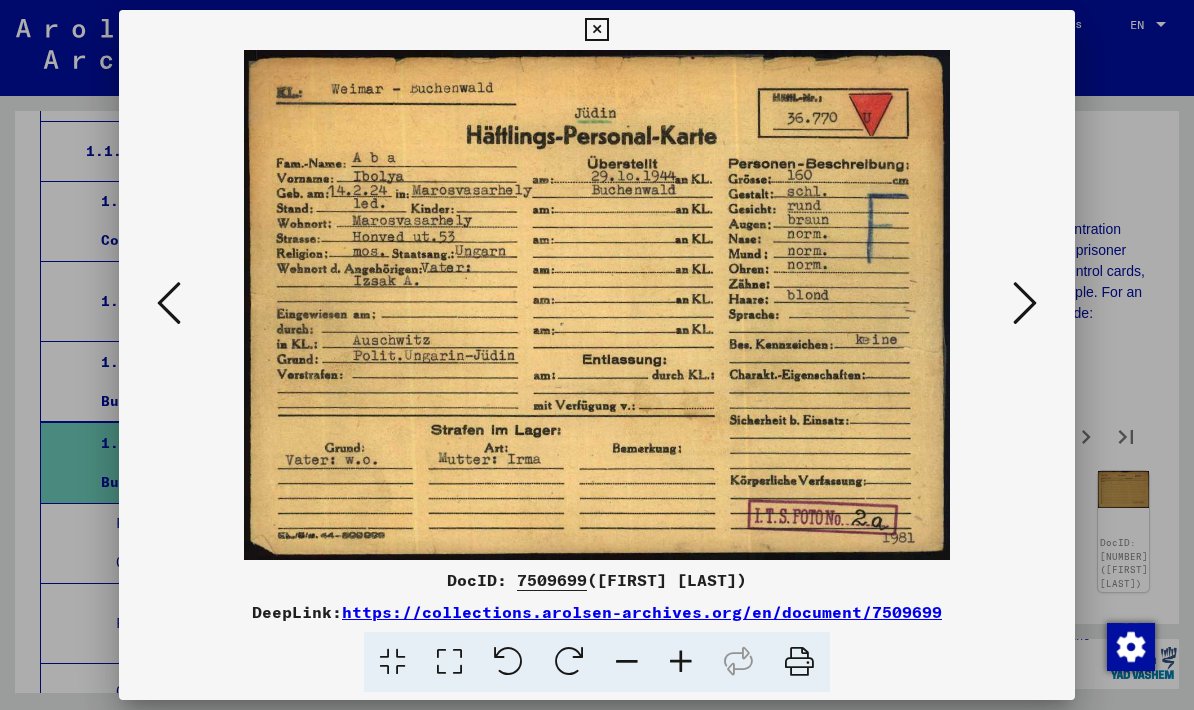 click at bounding box center [1025, 303] 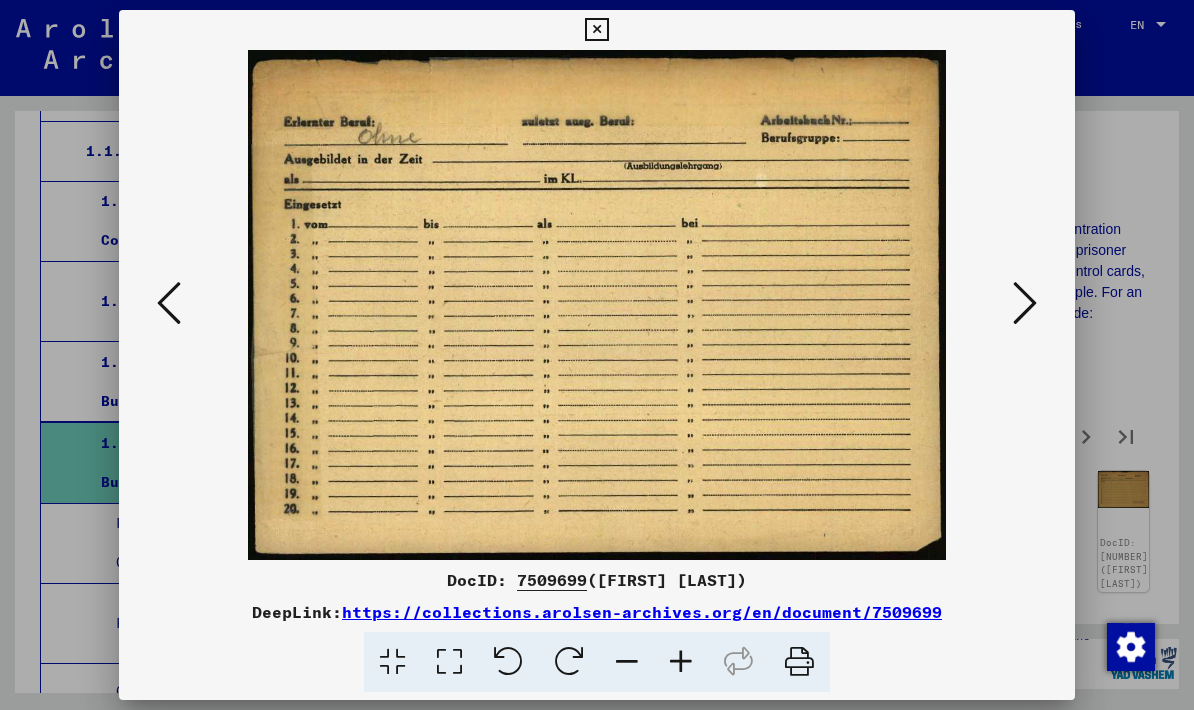 click at bounding box center [1025, 303] 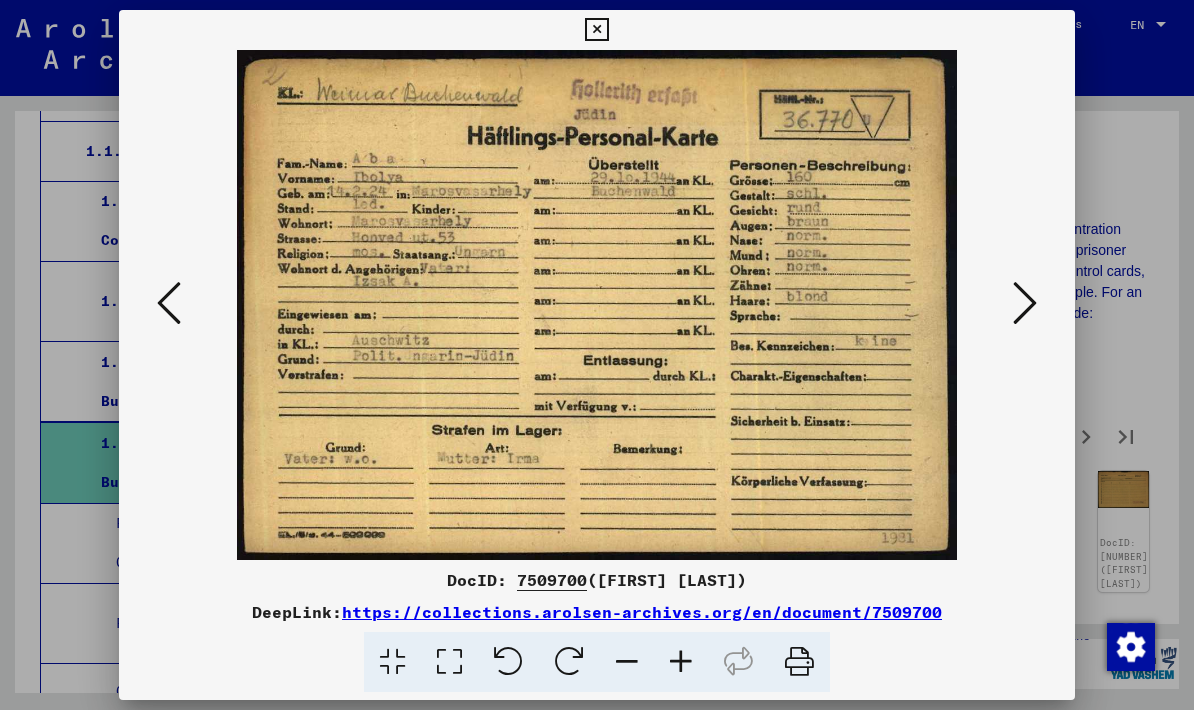 click at bounding box center (1025, 303) 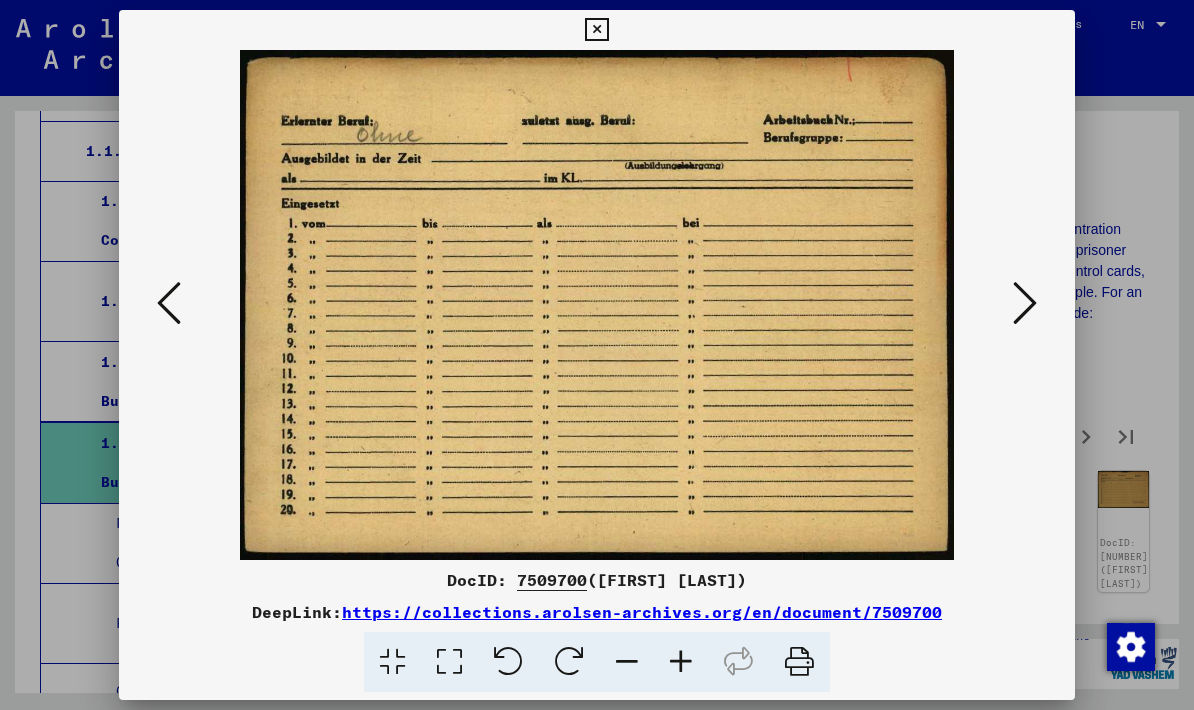 click at bounding box center [1025, 303] 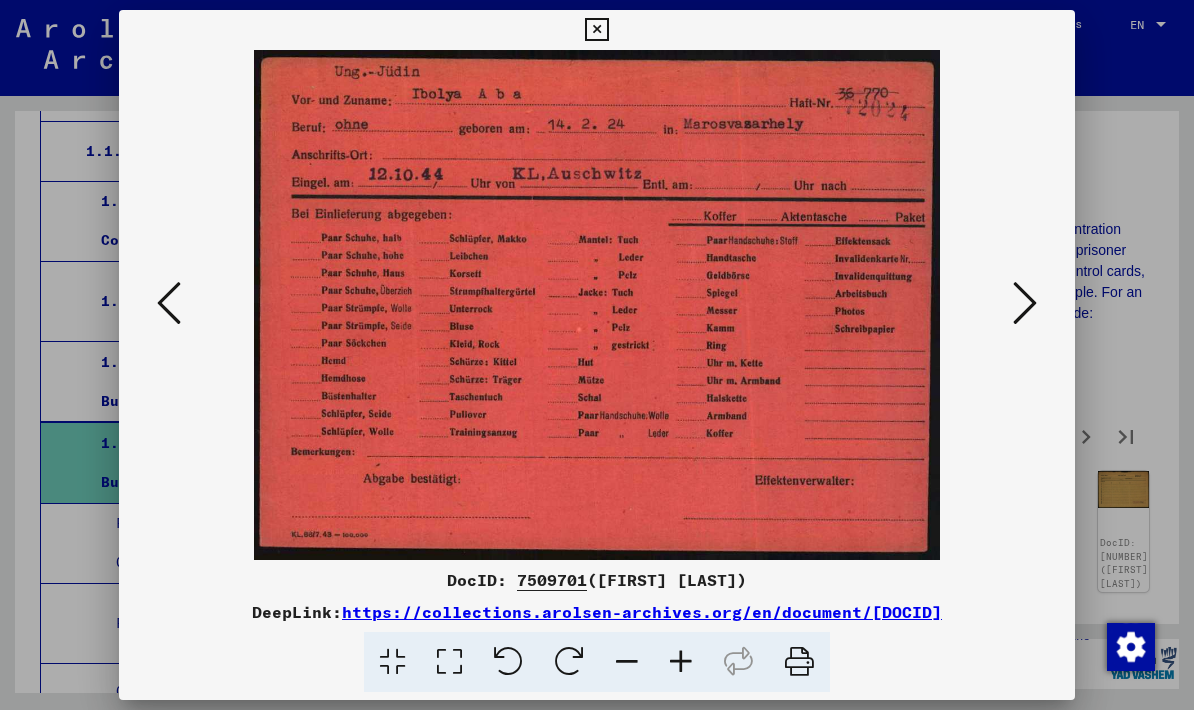 click at bounding box center (596, 30) 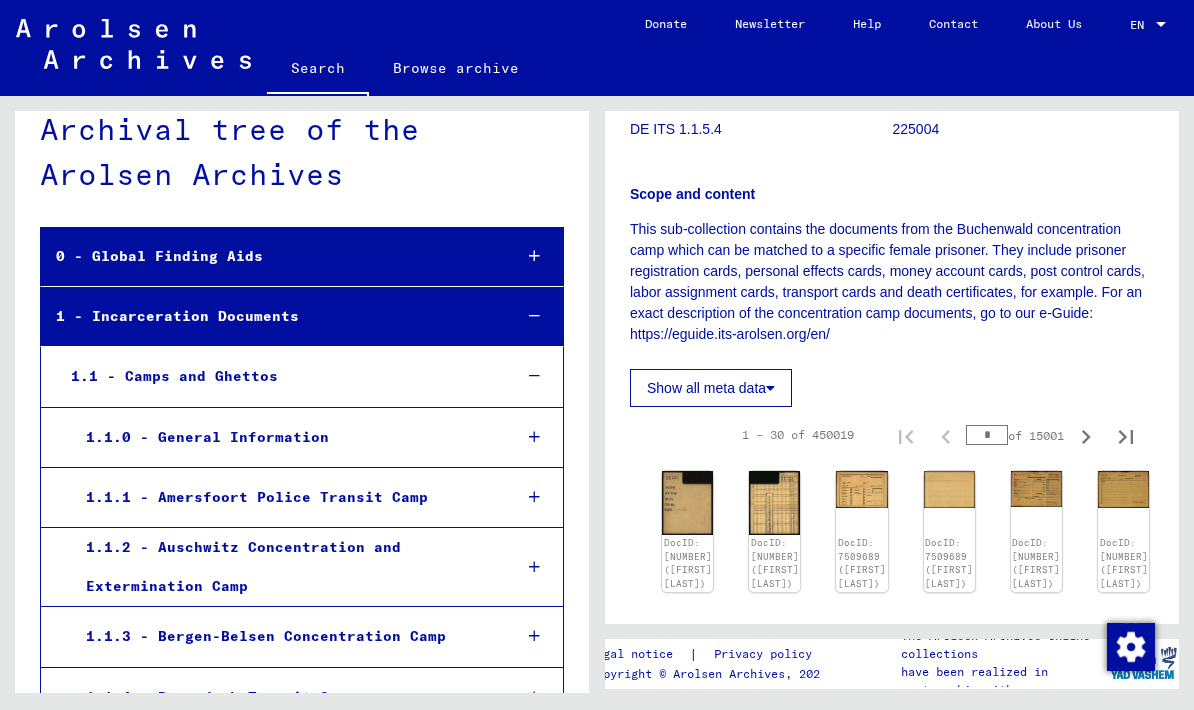 scroll, scrollTop: 38, scrollLeft: 0, axis: vertical 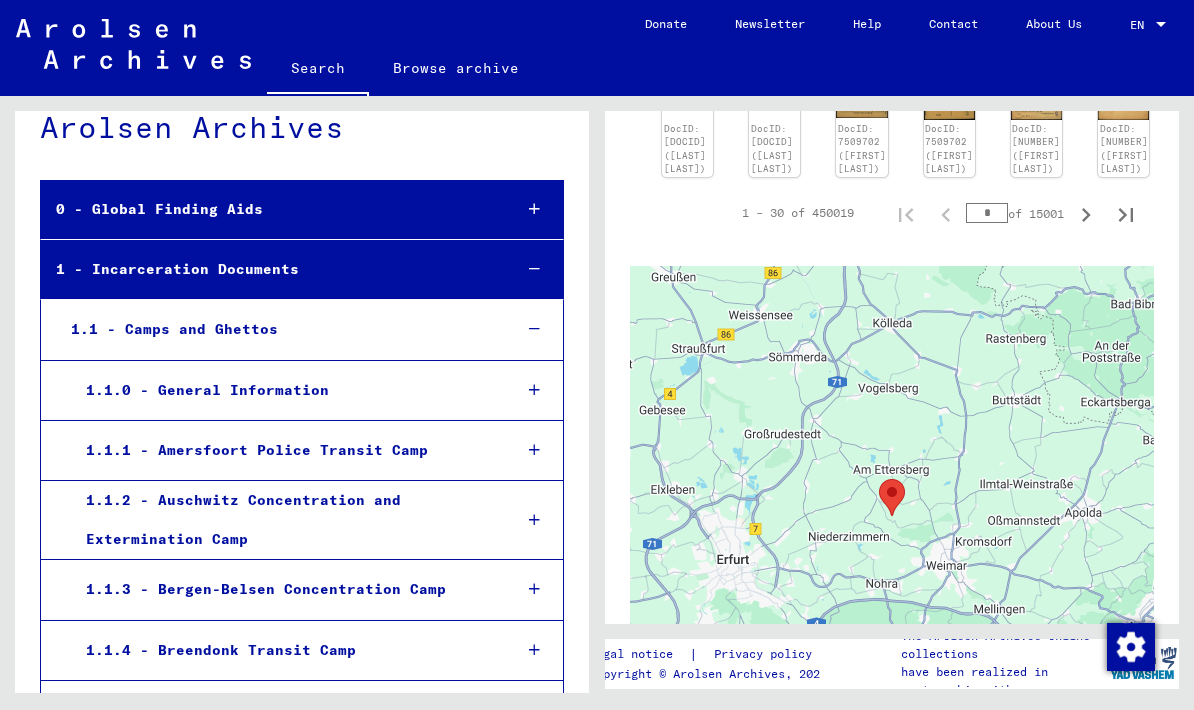 click at bounding box center (534, 520) 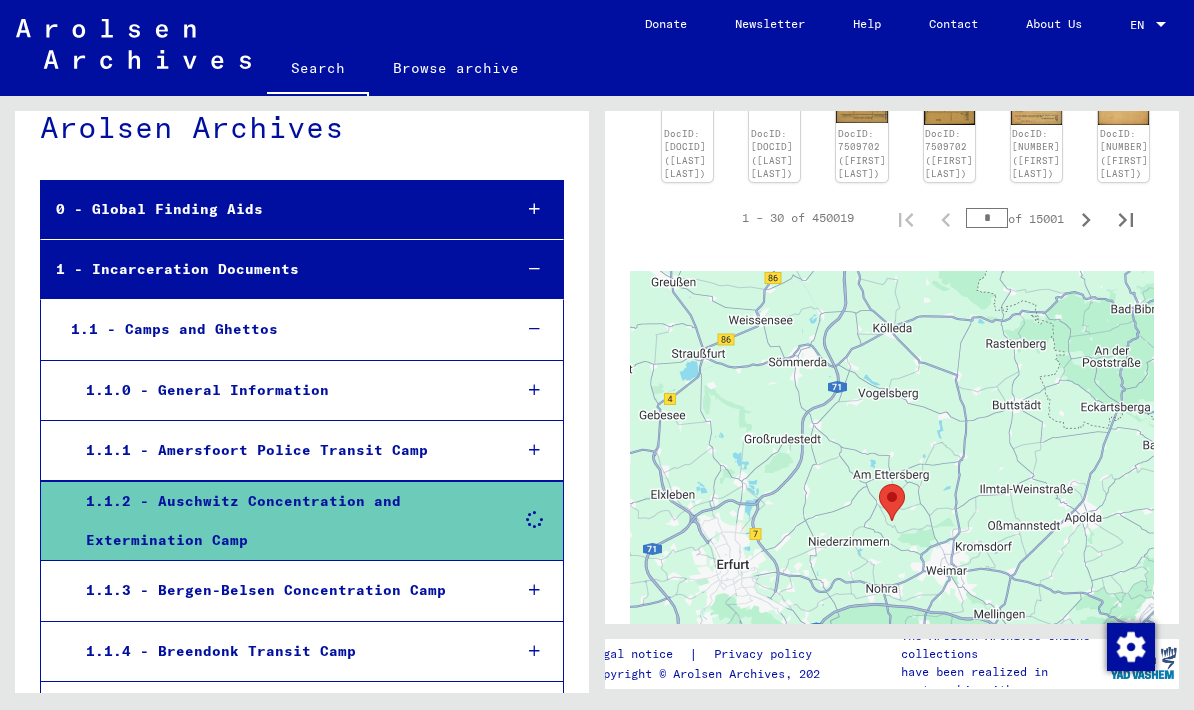 scroll, scrollTop: 1319, scrollLeft: 0, axis: vertical 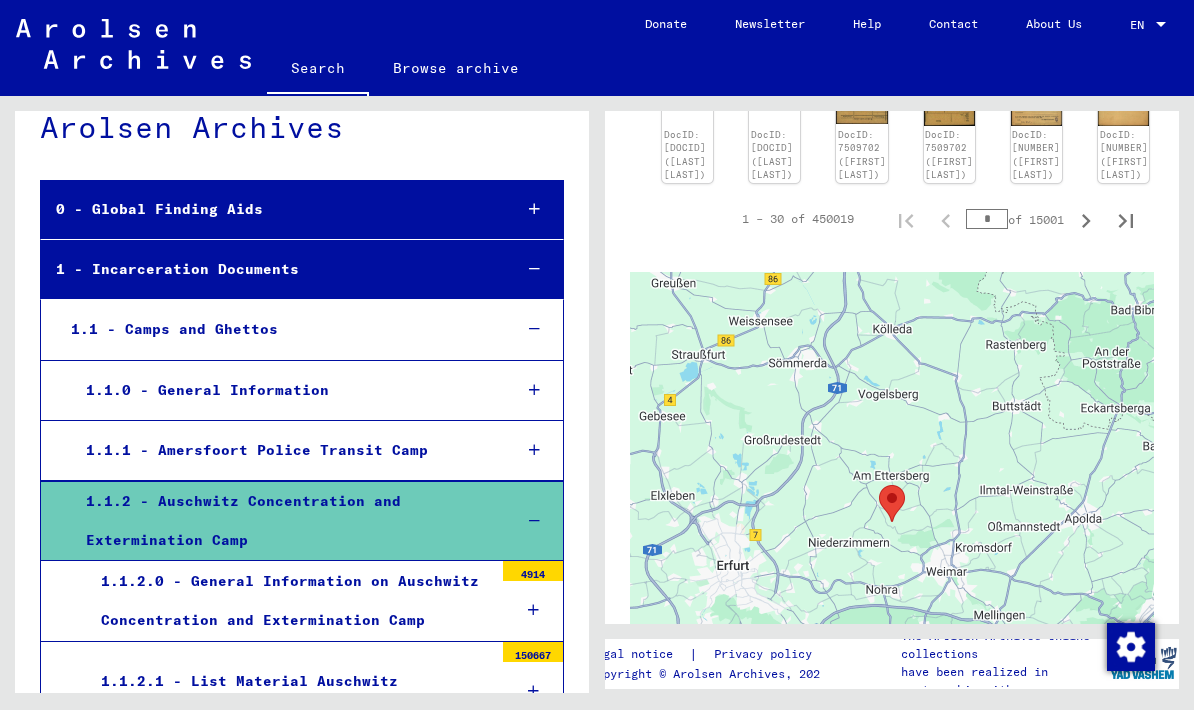 click on "1.1.2.0 - General Information on Auschwitz Concentration and Extermination Camp" at bounding box center (289, 601) 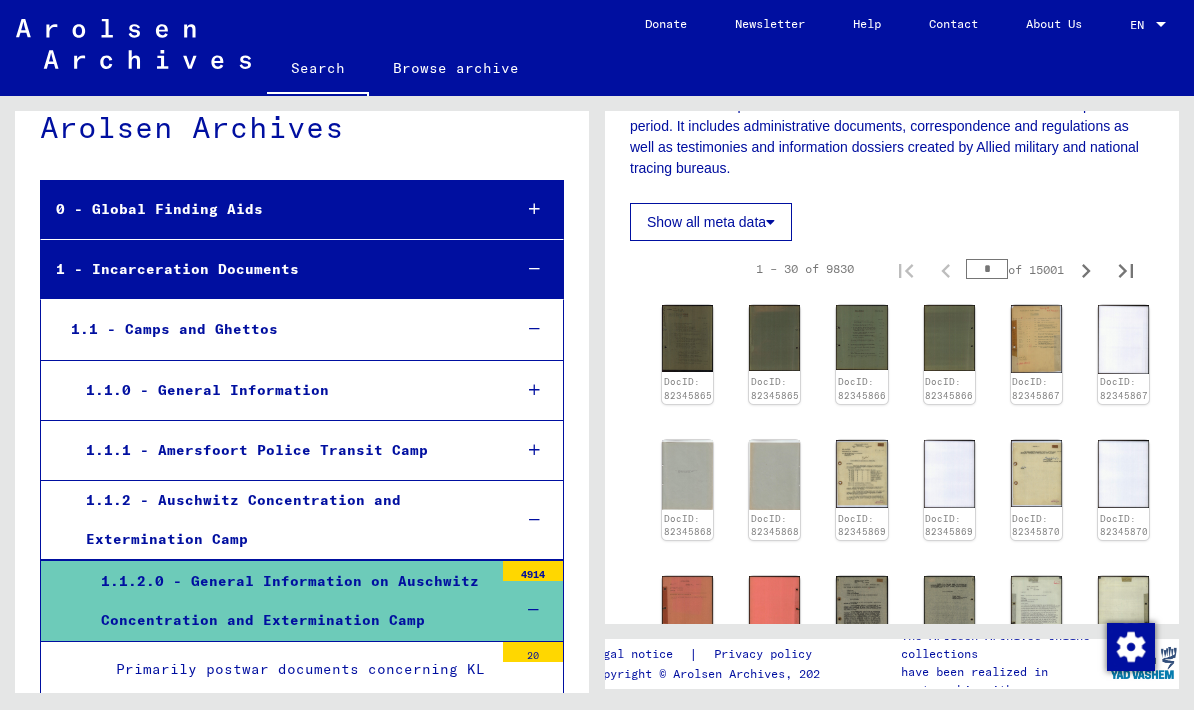 scroll, scrollTop: 465, scrollLeft: 0, axis: vertical 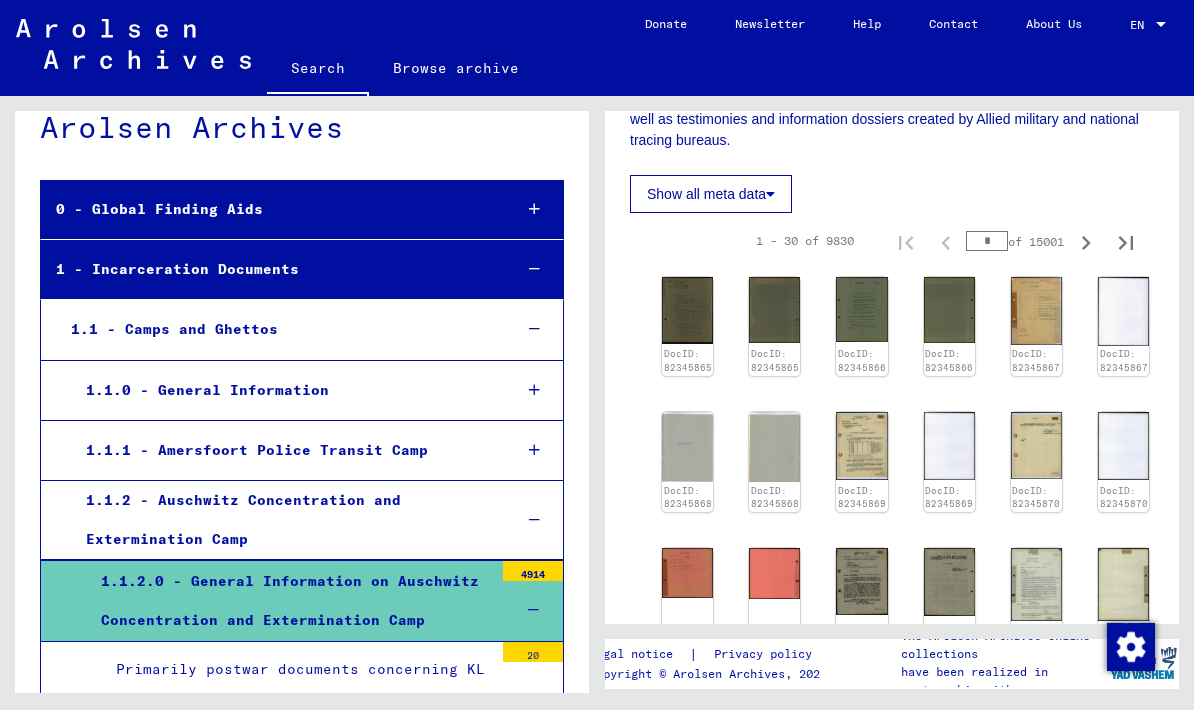 click 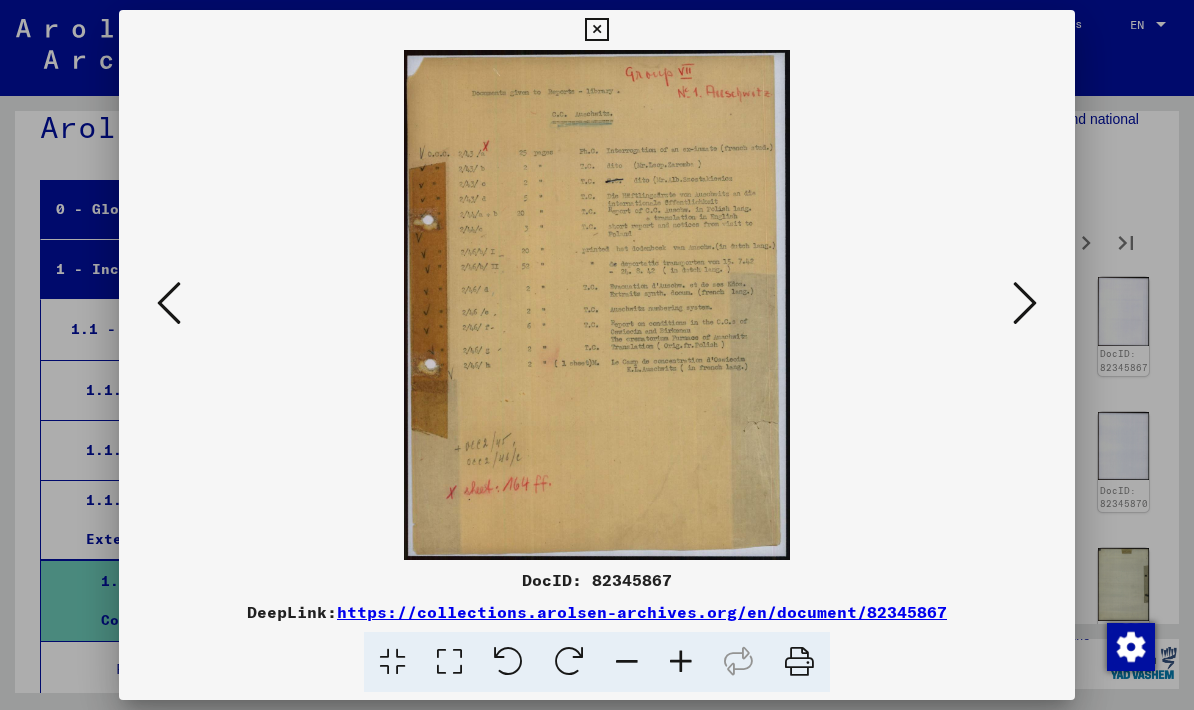 click at bounding box center [1025, 303] 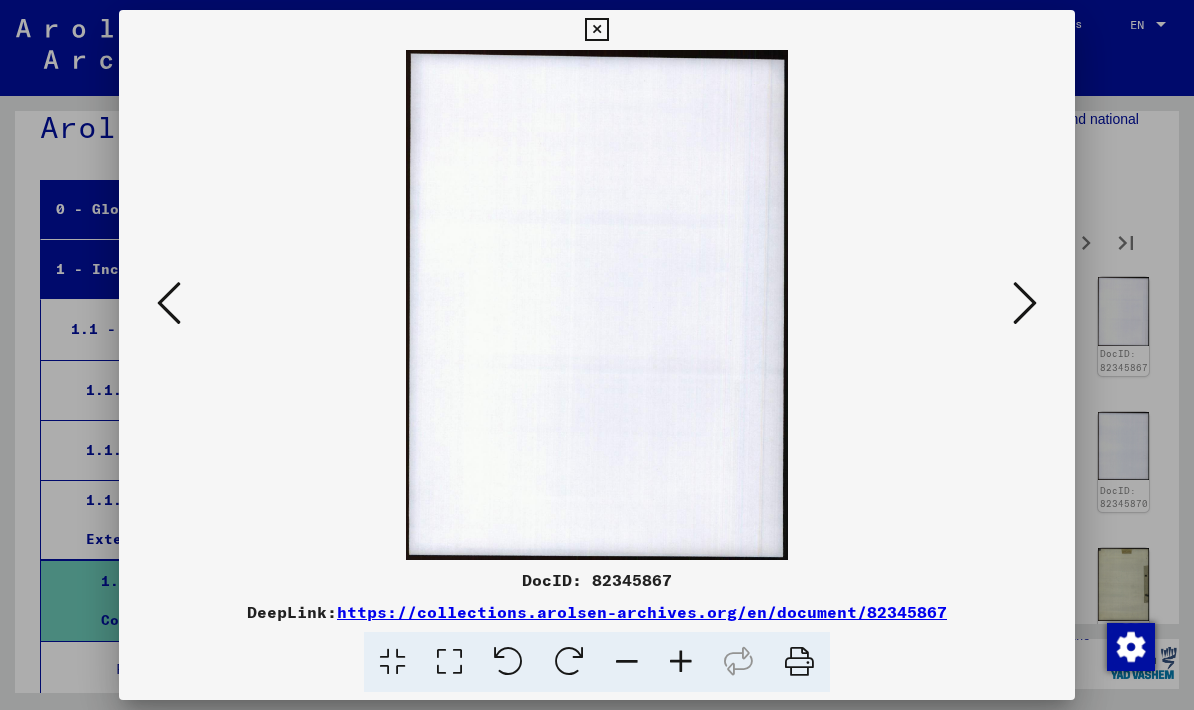 click at bounding box center [1025, 303] 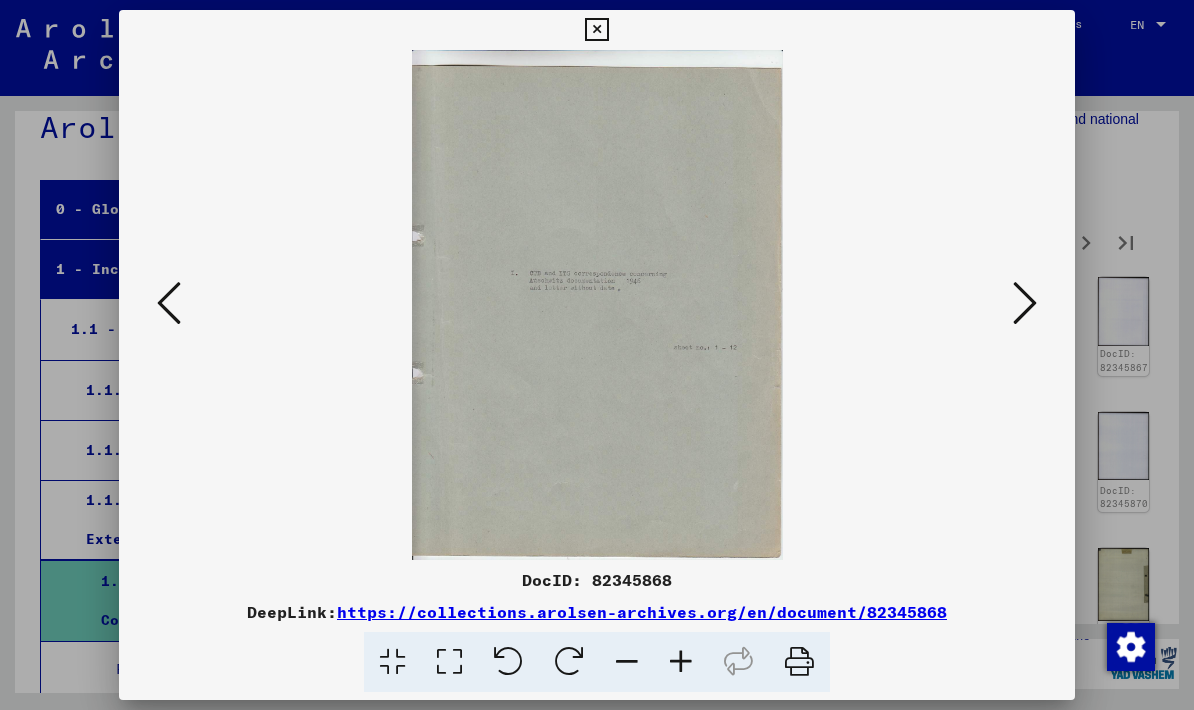 click at bounding box center (1025, 304) 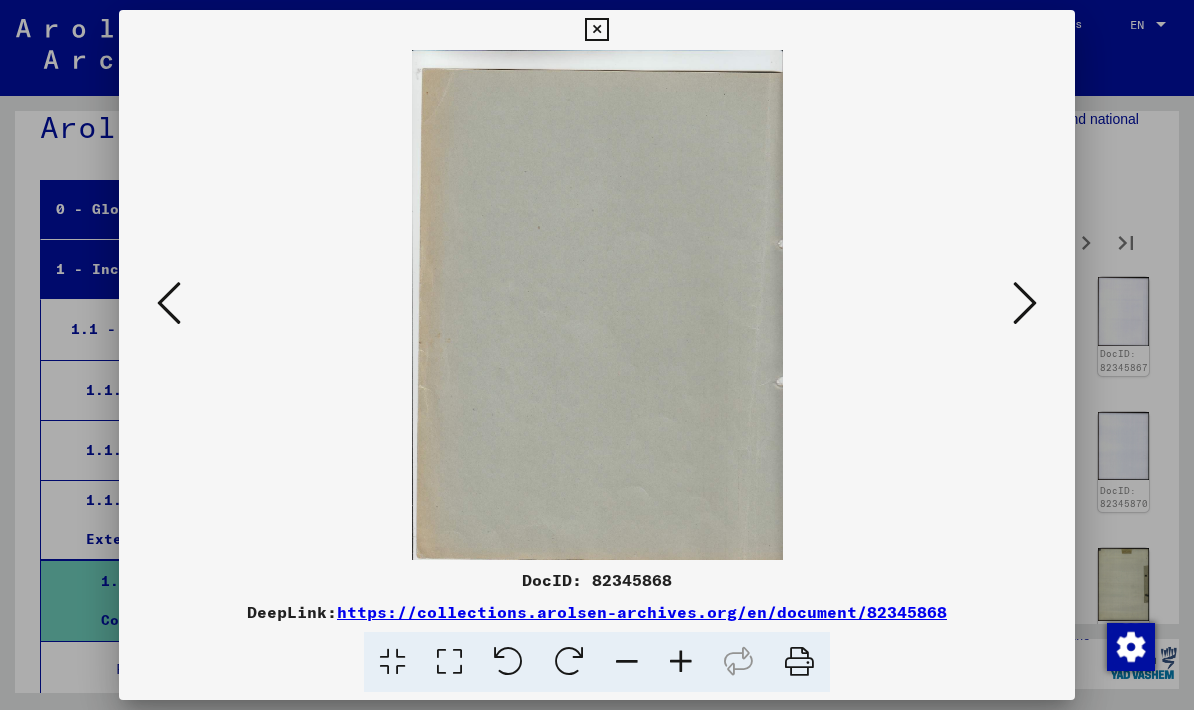 click at bounding box center (1025, 303) 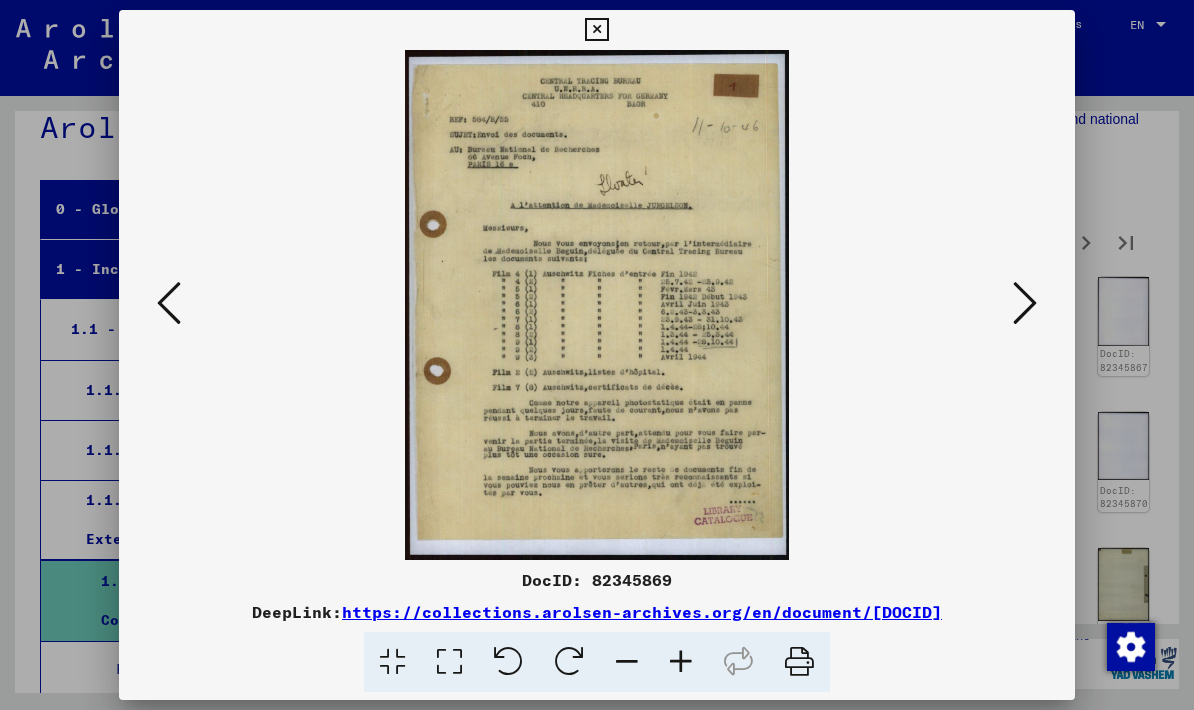 click at bounding box center (1025, 303) 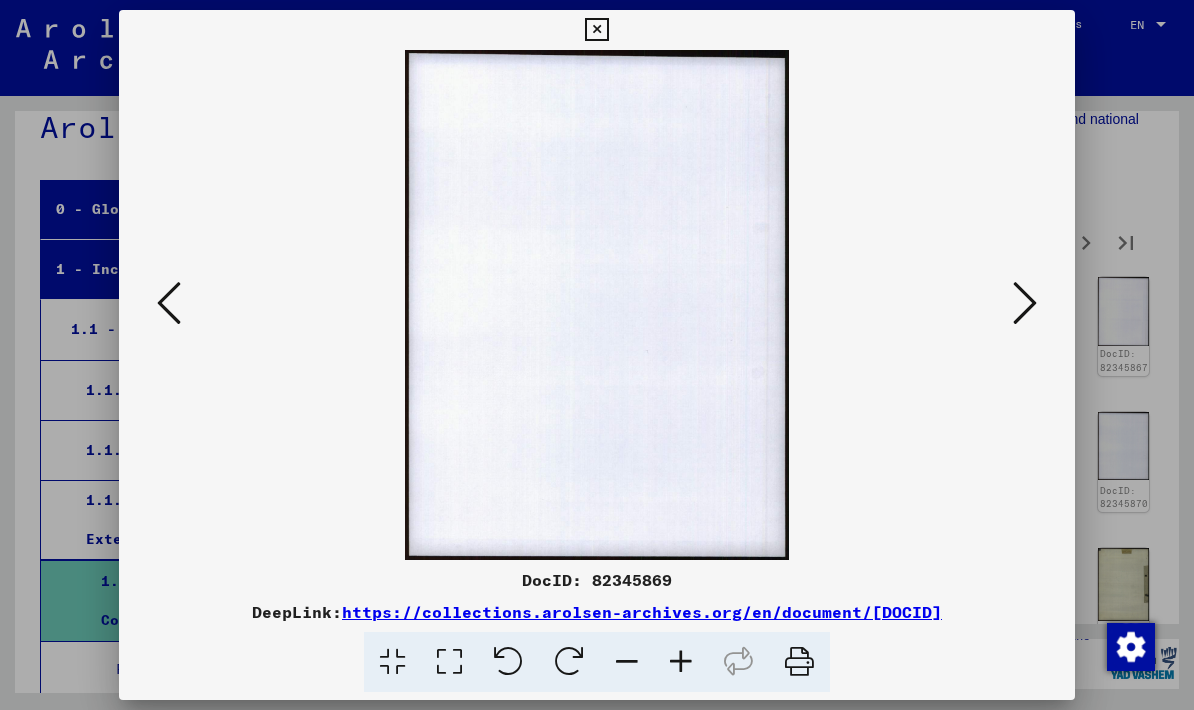 click at bounding box center (1025, 303) 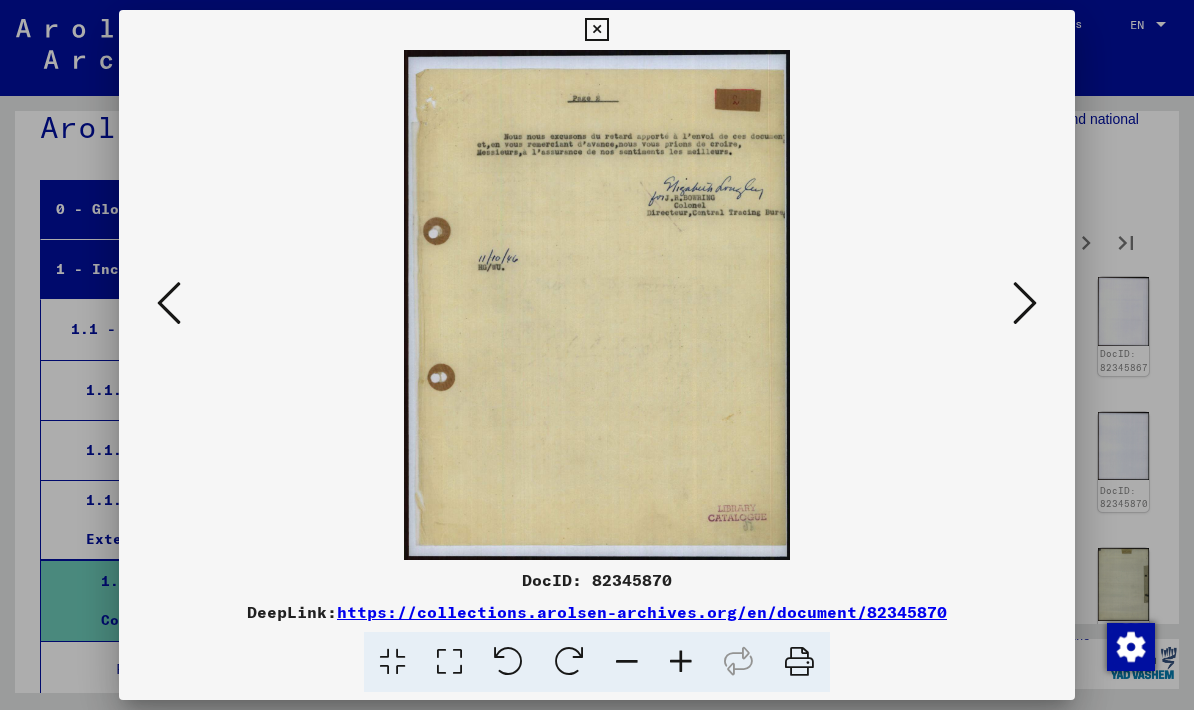 click at bounding box center (1025, 303) 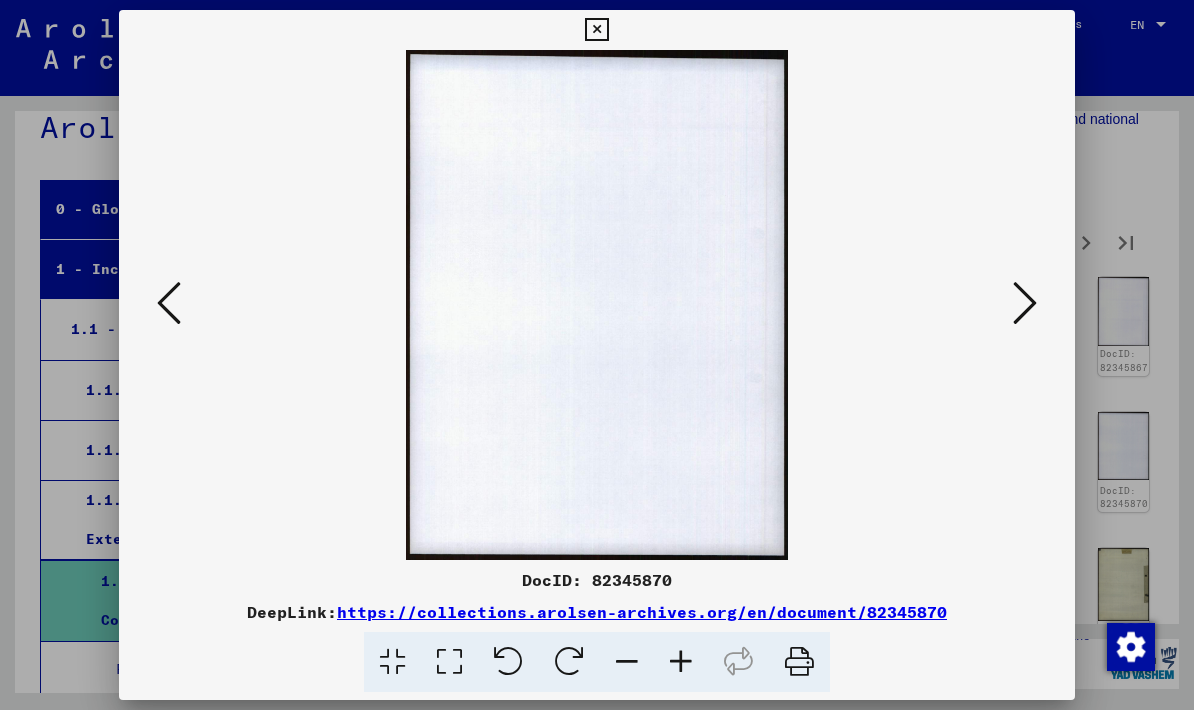 click at bounding box center [1025, 303] 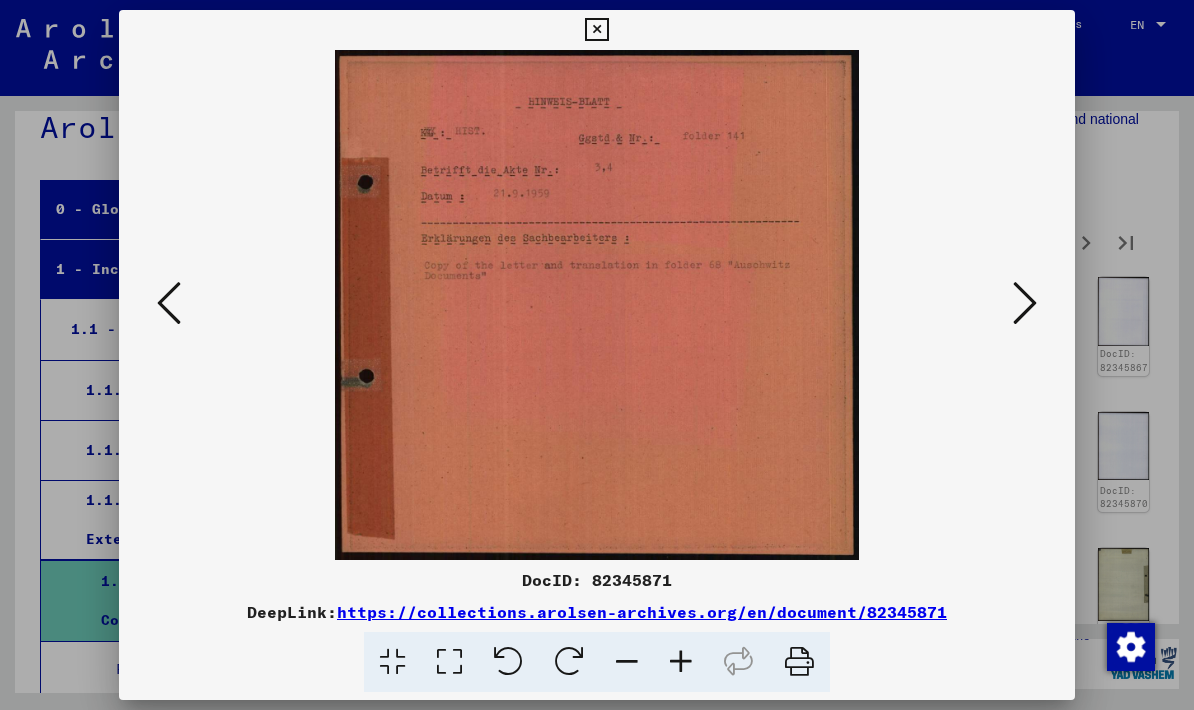 click at bounding box center (1025, 303) 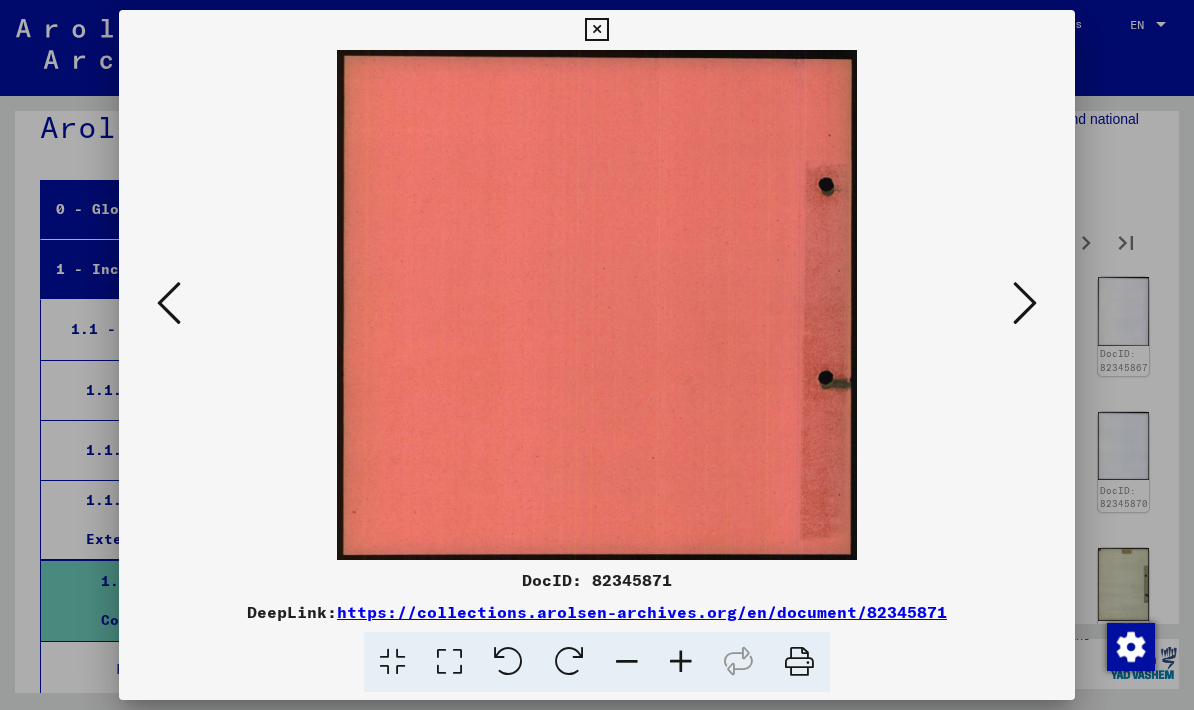click at bounding box center [1025, 303] 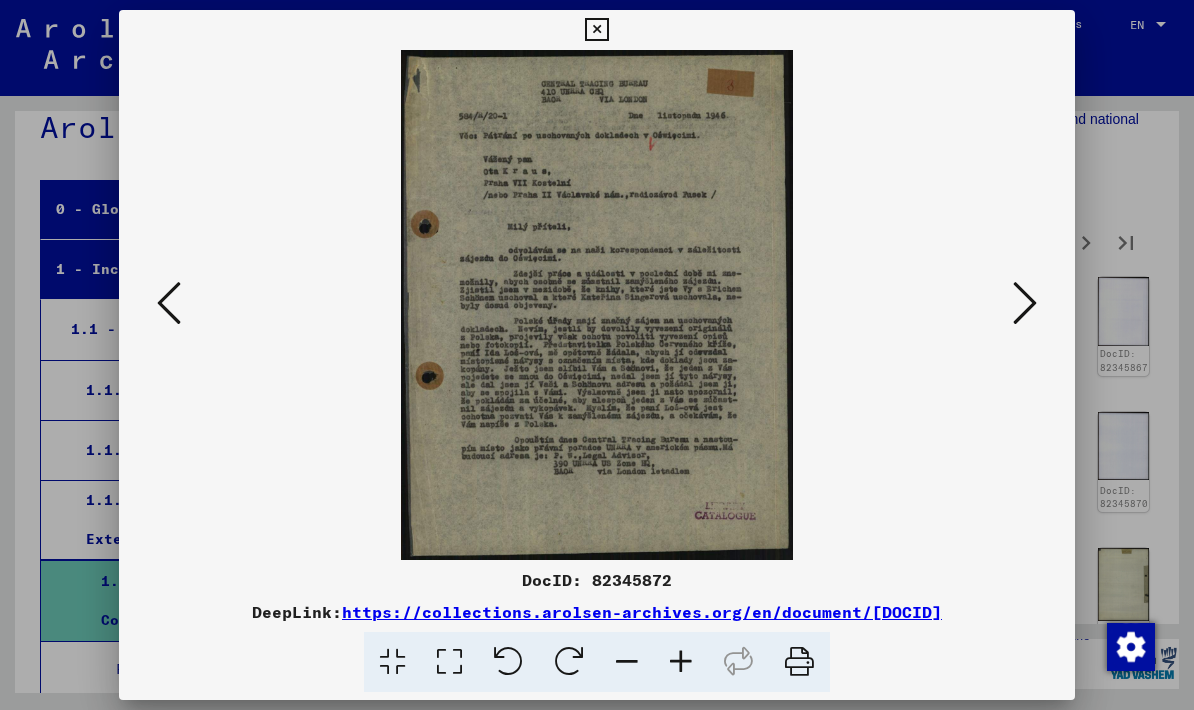 click at bounding box center (596, 30) 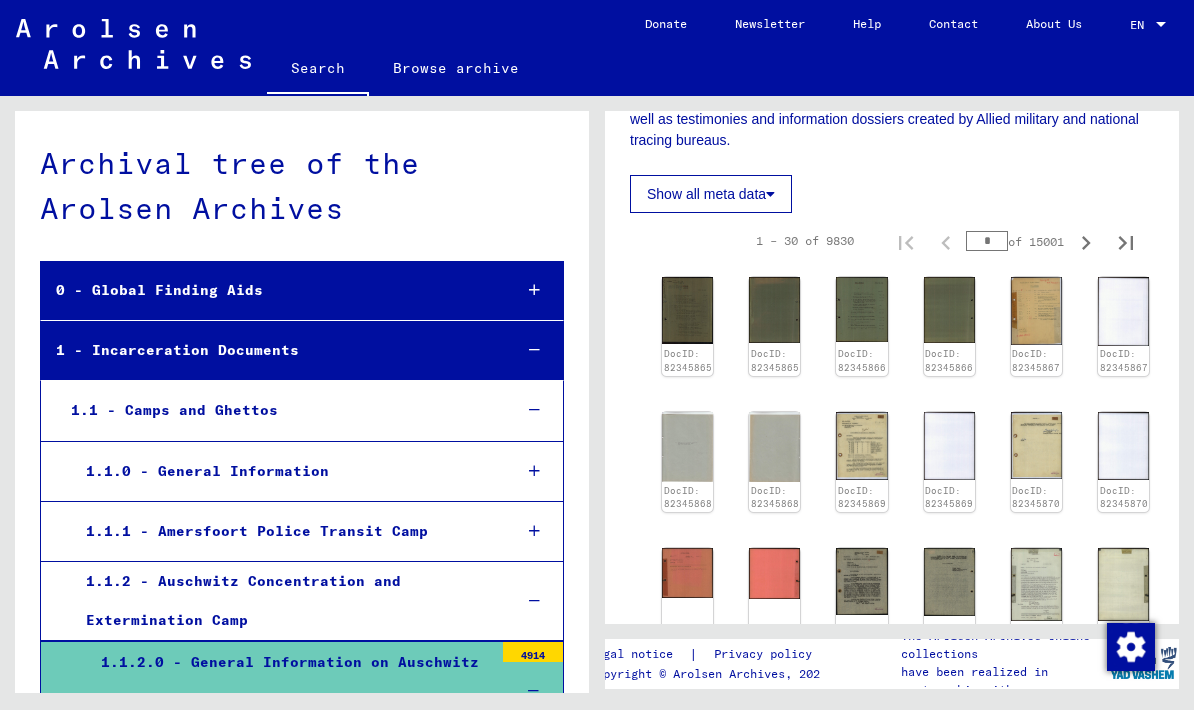 scroll, scrollTop: 0, scrollLeft: 0, axis: both 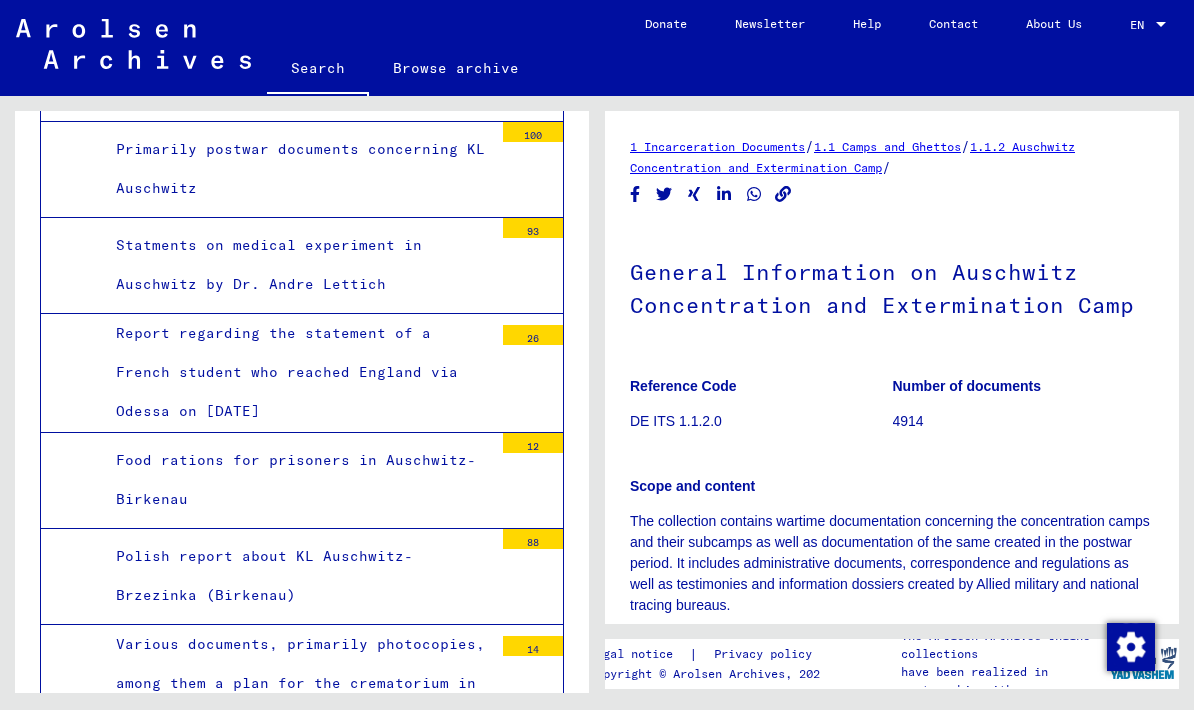click on "Statments on medical experiment in Auschwitz by Dr. Andre Lettich" at bounding box center (297, 265) 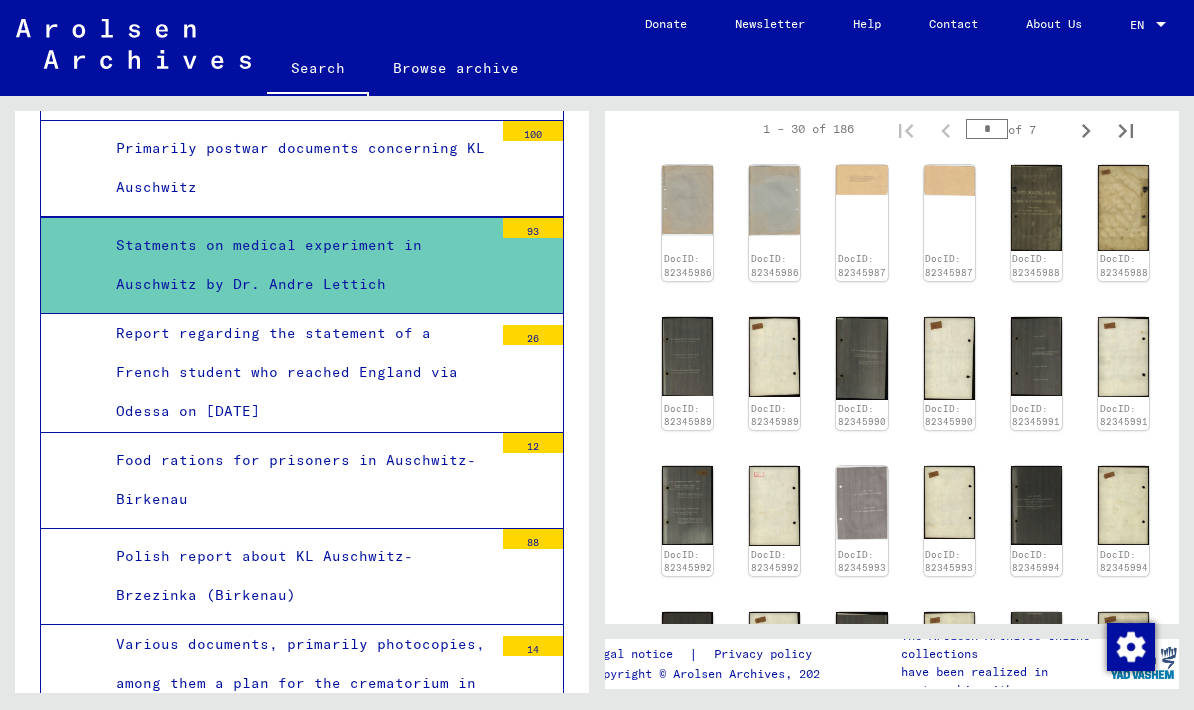 scroll, scrollTop: 557, scrollLeft: 0, axis: vertical 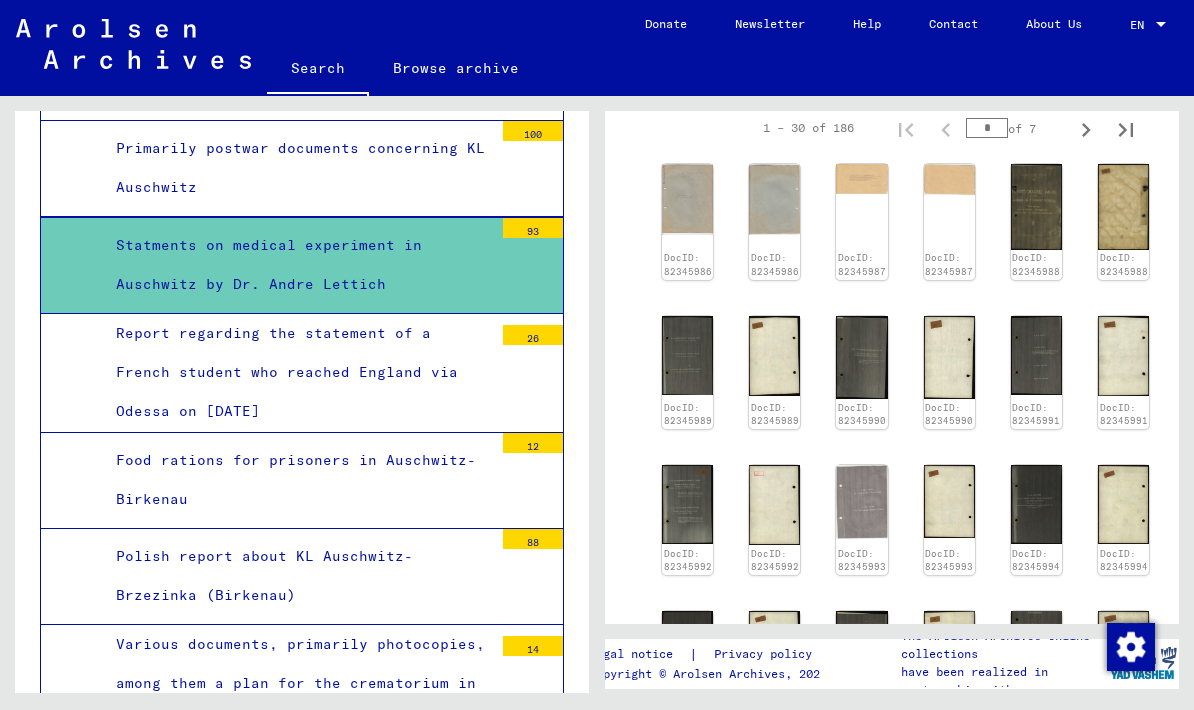 click 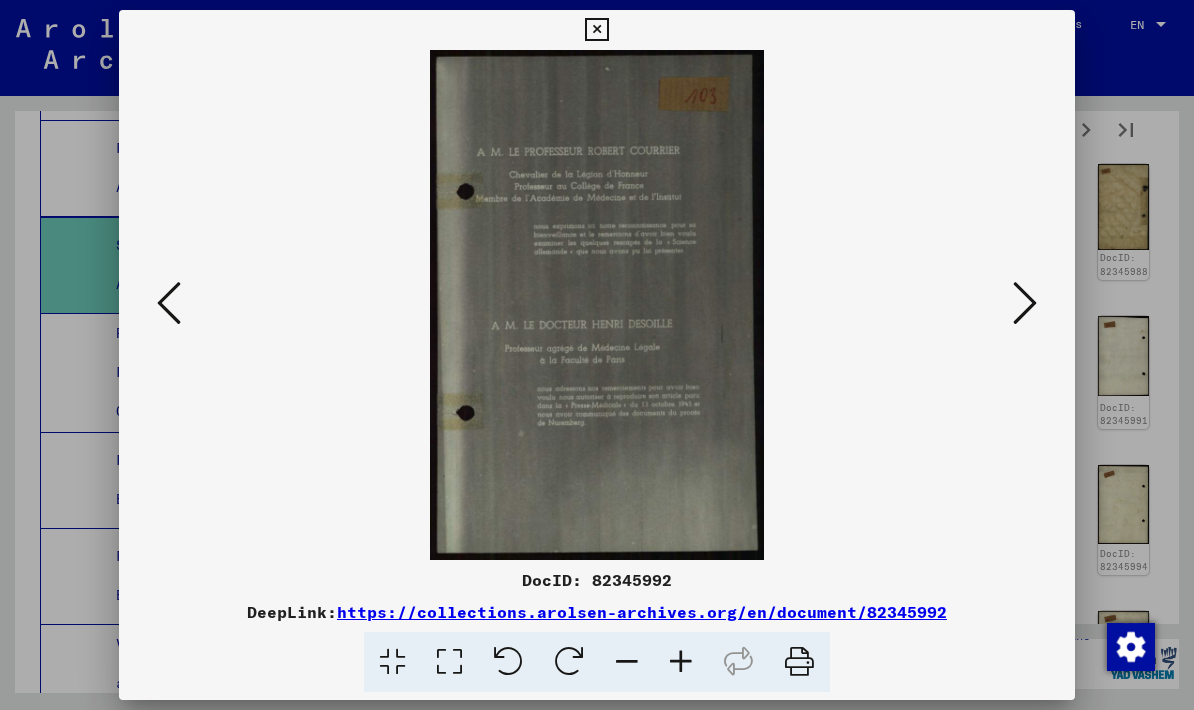 click at bounding box center (1025, 303) 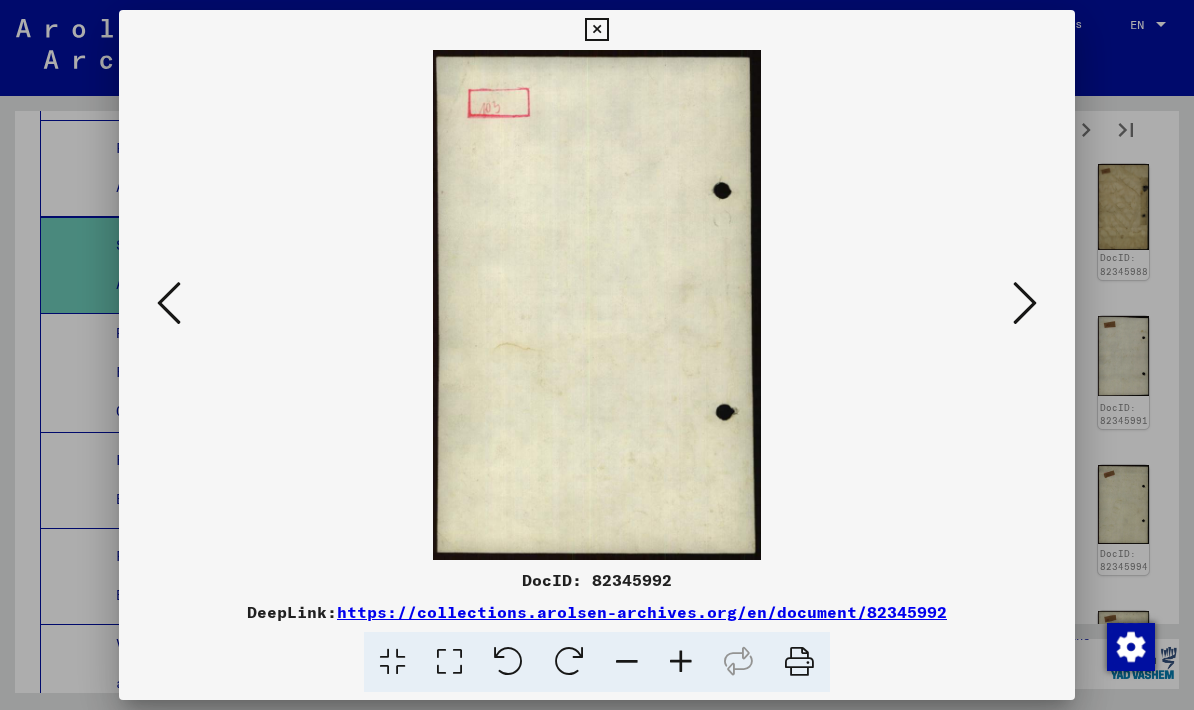 click at bounding box center [1025, 303] 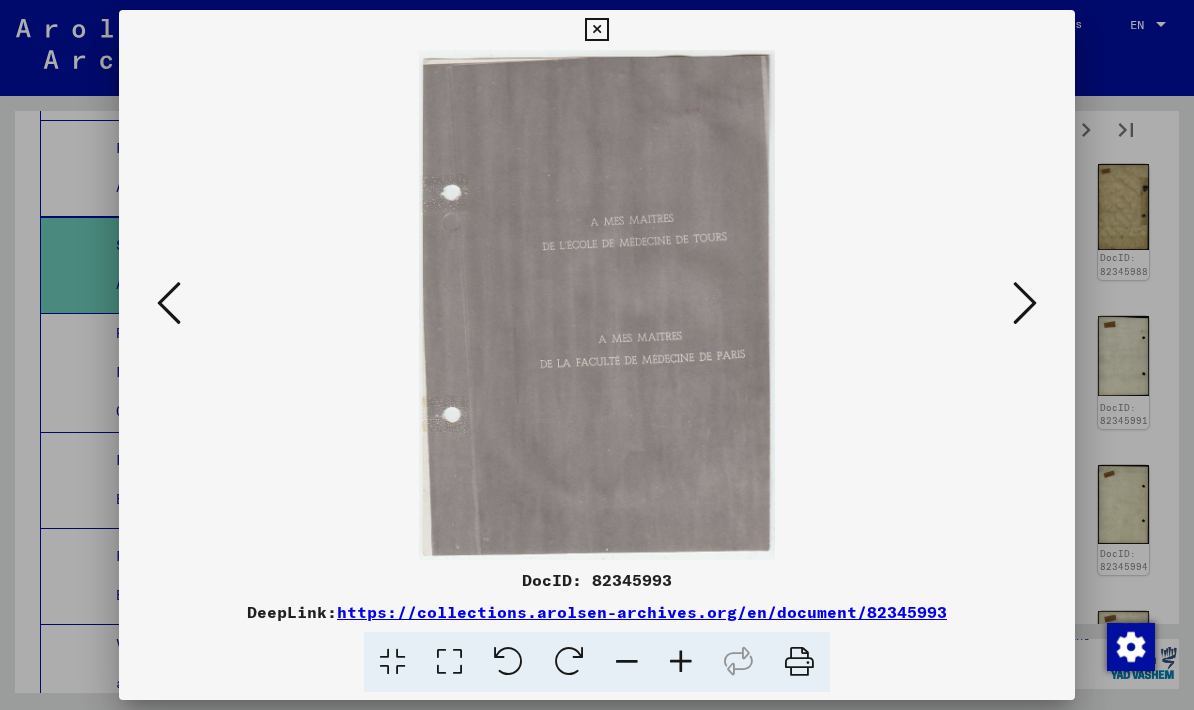click at bounding box center (1025, 303) 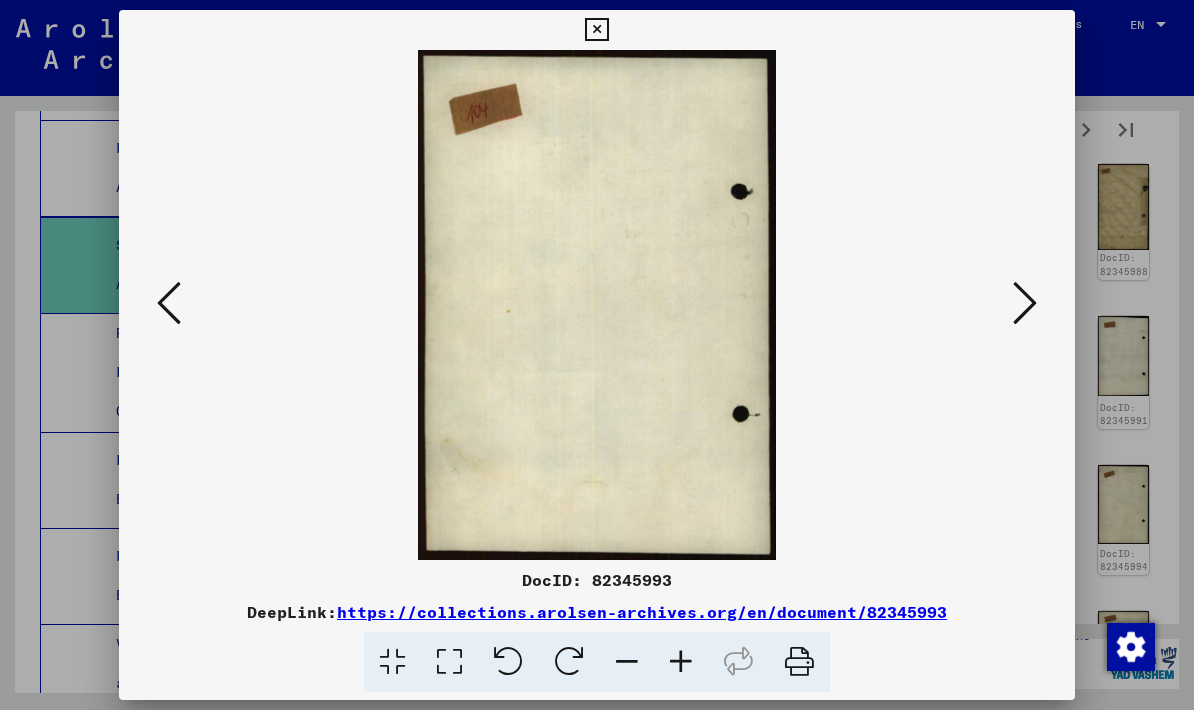 click at bounding box center (1025, 303) 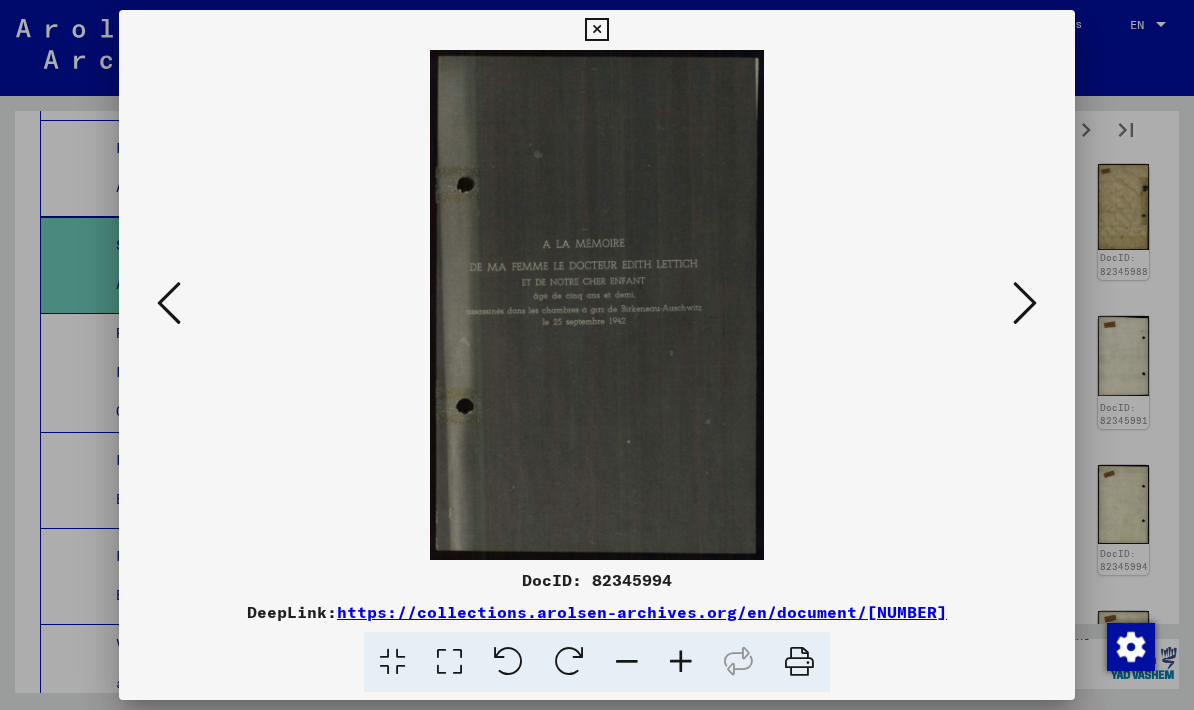 click at bounding box center (1025, 303) 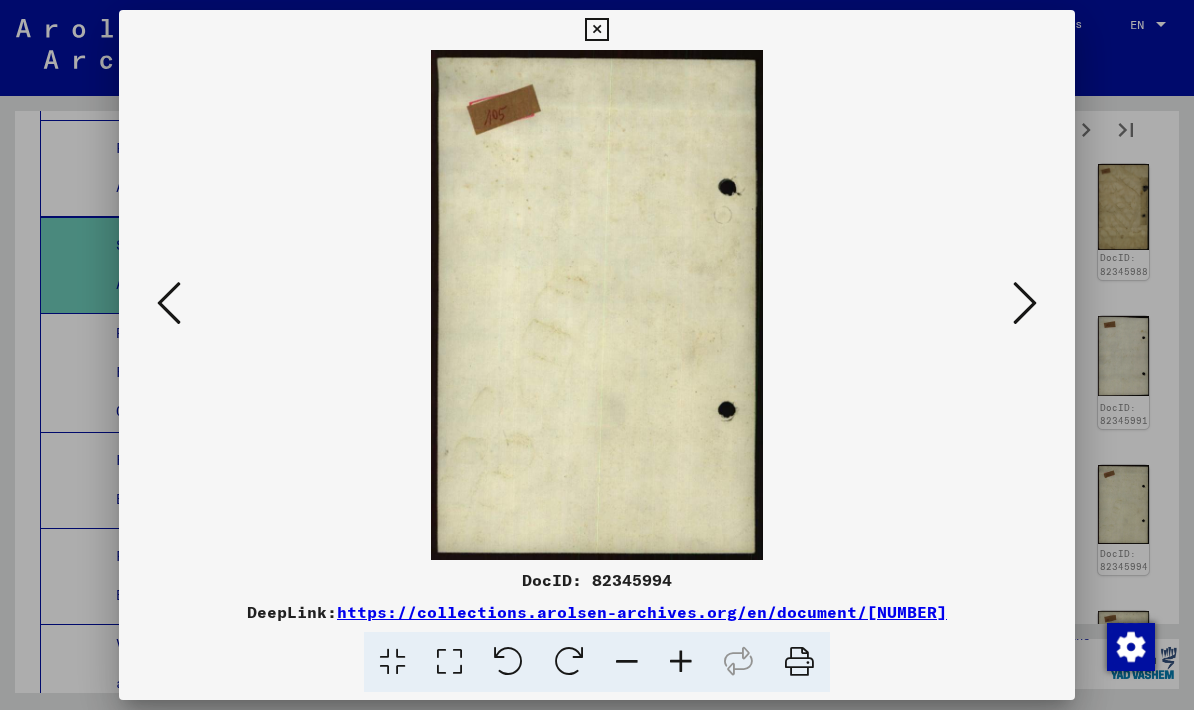 click at bounding box center [1025, 303] 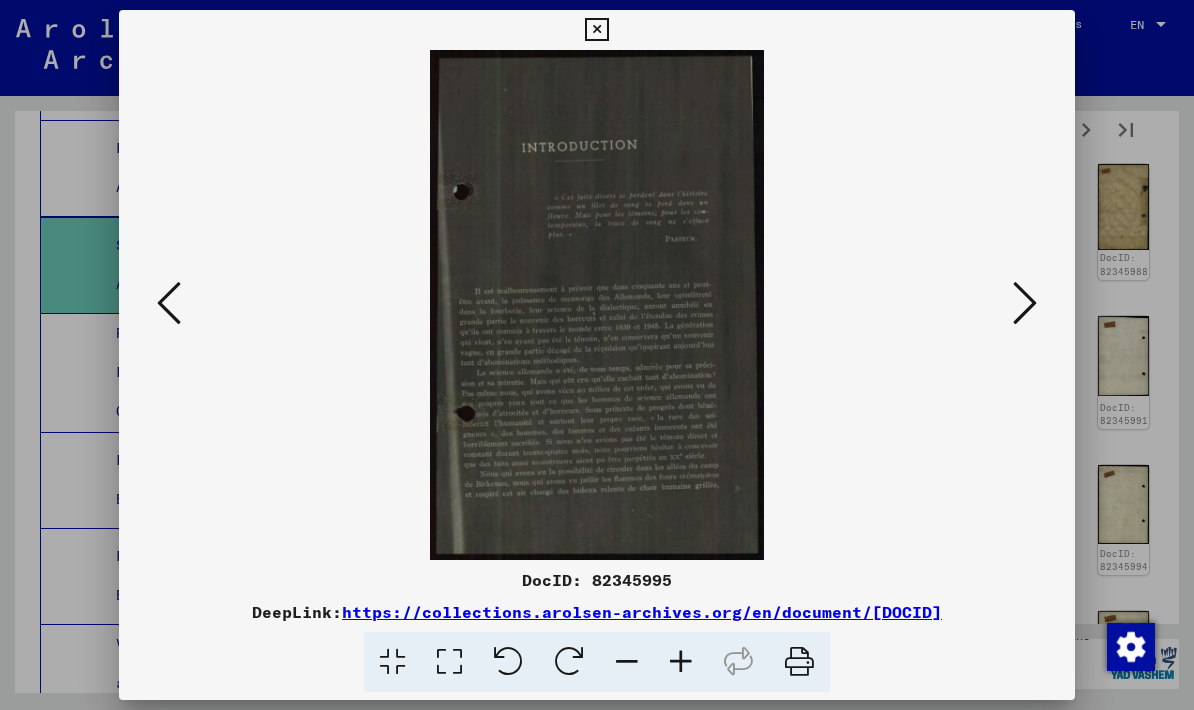 click at bounding box center (1025, 303) 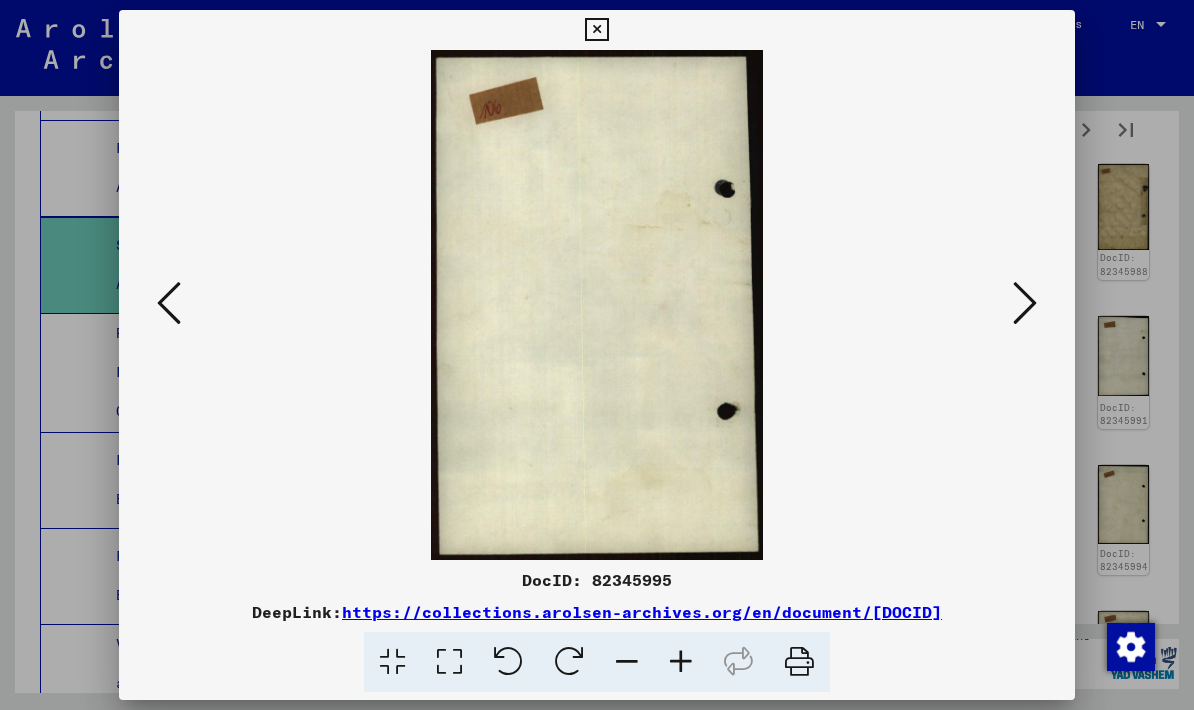 click at bounding box center (597, 355) 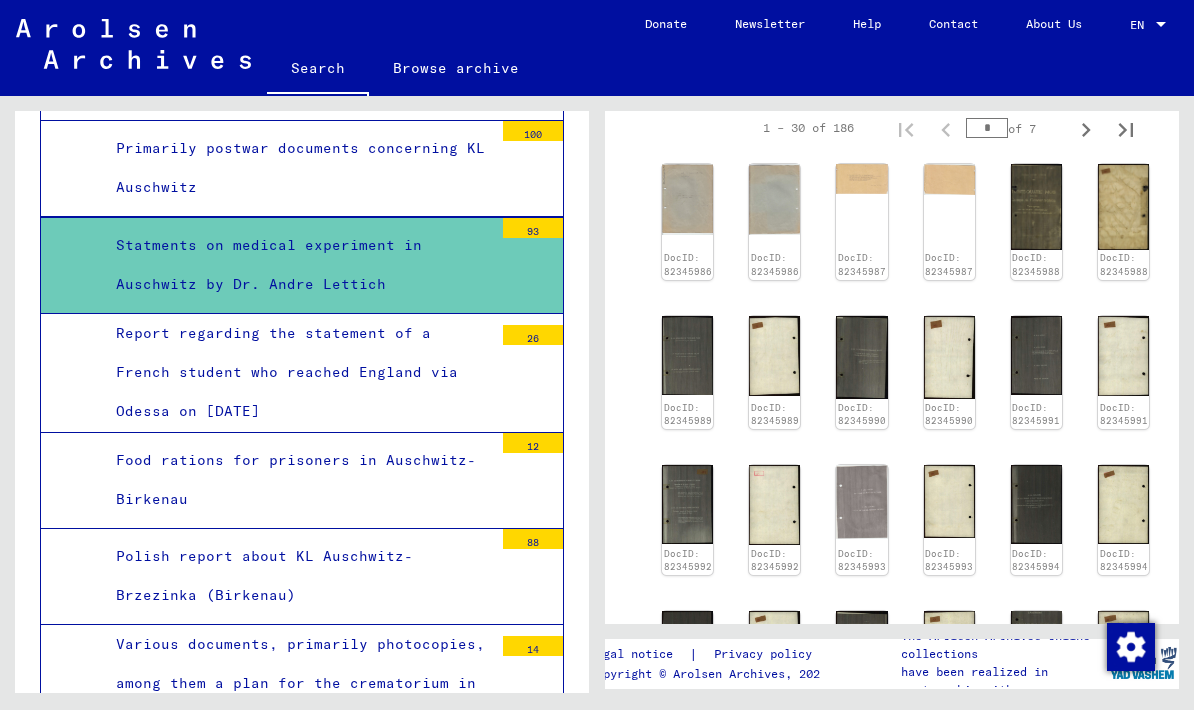 click on "Food rations for prisoners in Auschwitz- Birkenau" at bounding box center [297, 480] 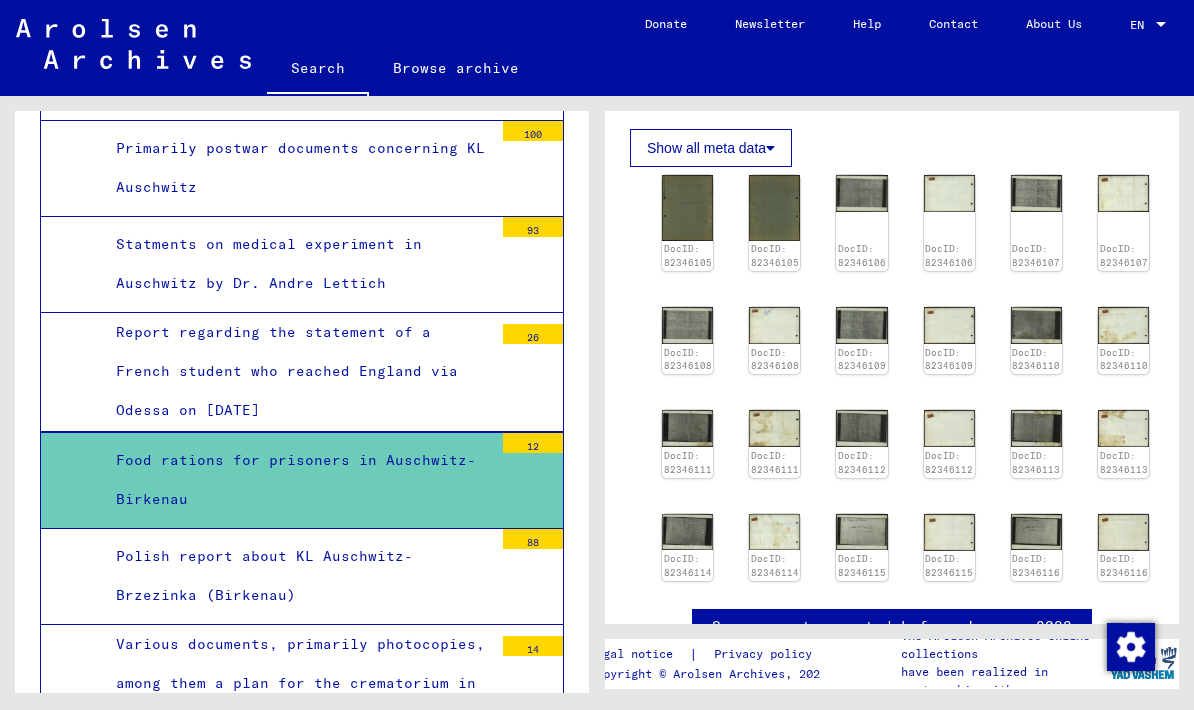 scroll, scrollTop: 449, scrollLeft: 0, axis: vertical 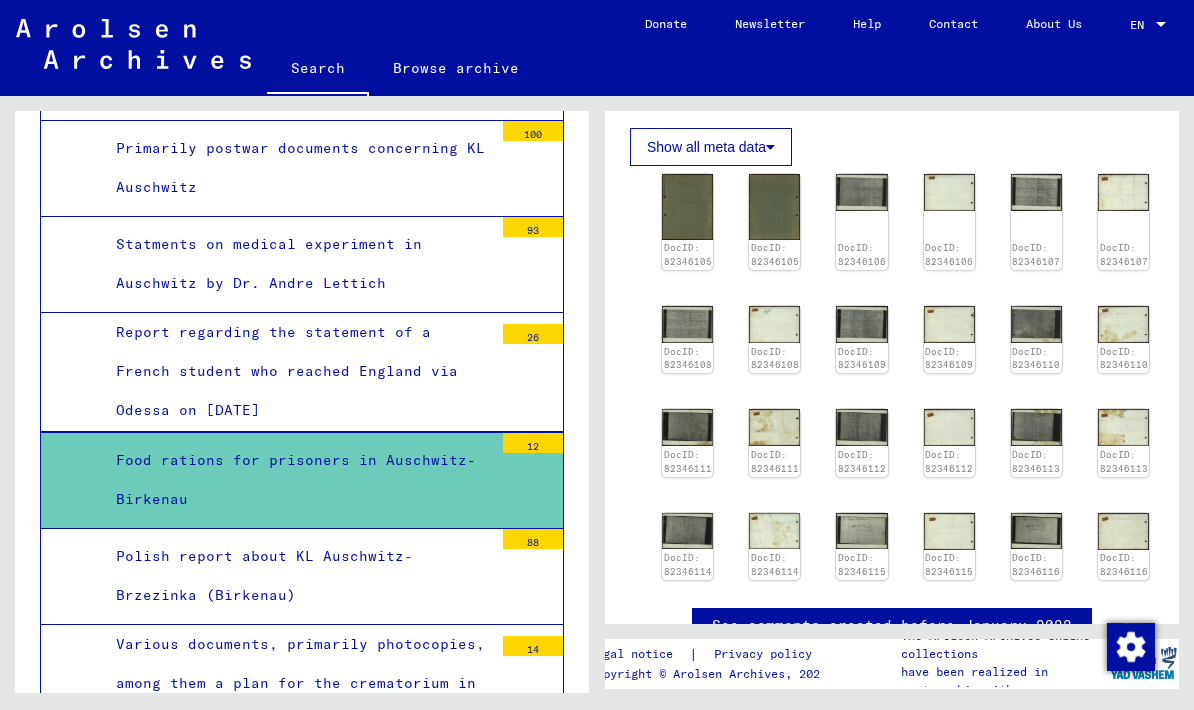 click 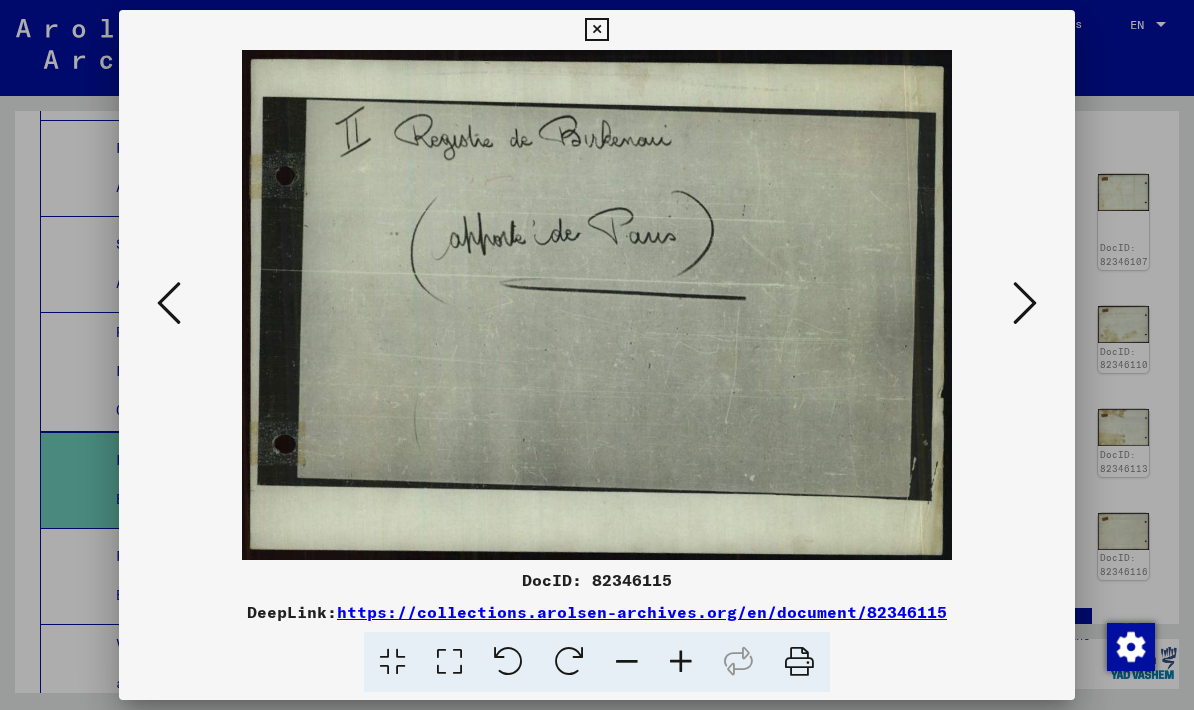 click at bounding box center (596, 30) 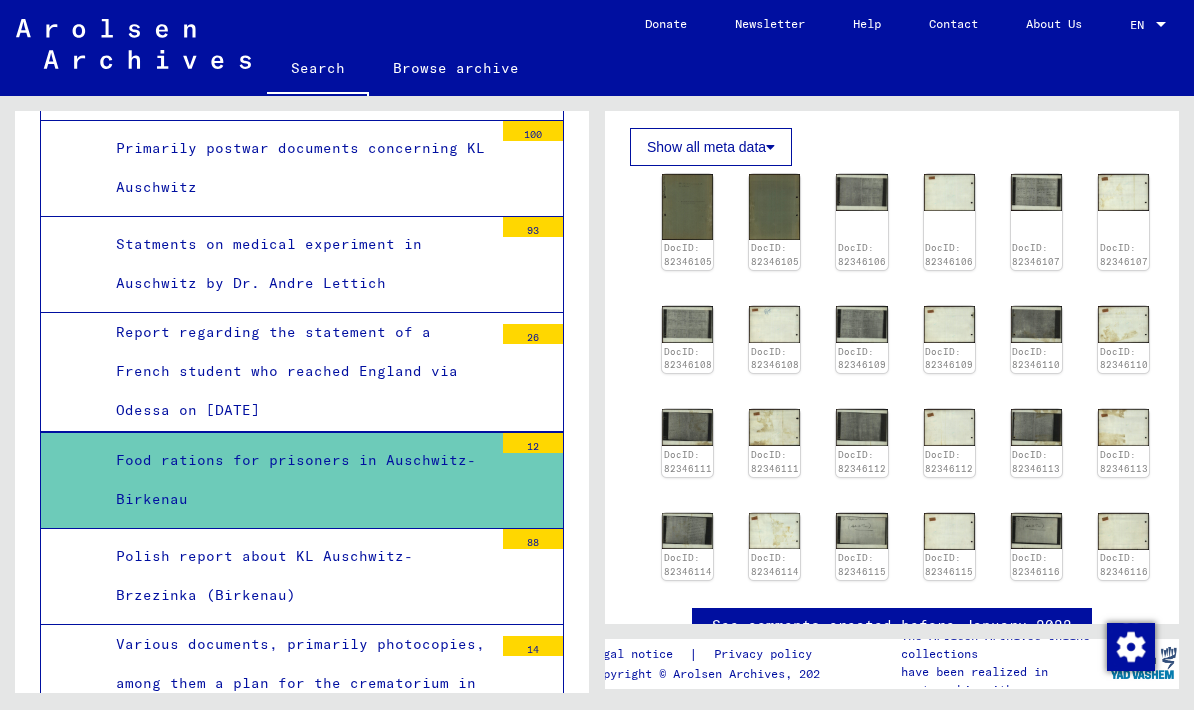click on "DocID: 82346107" 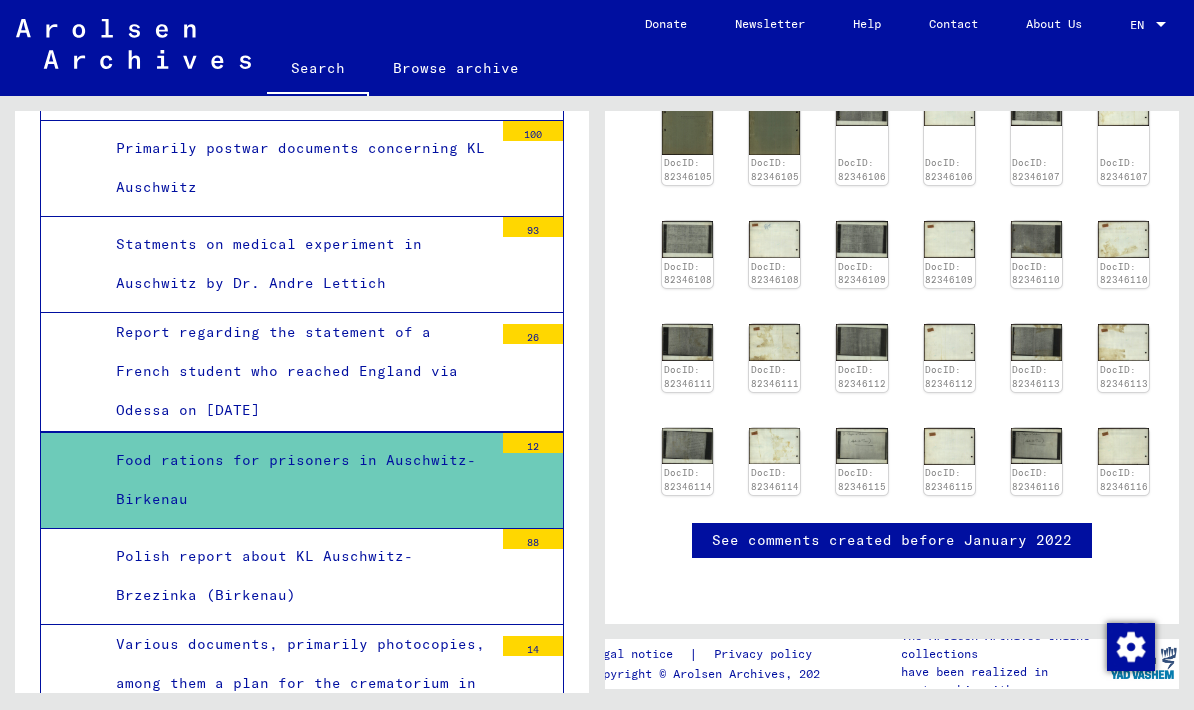 scroll, scrollTop: 1077, scrollLeft: 0, axis: vertical 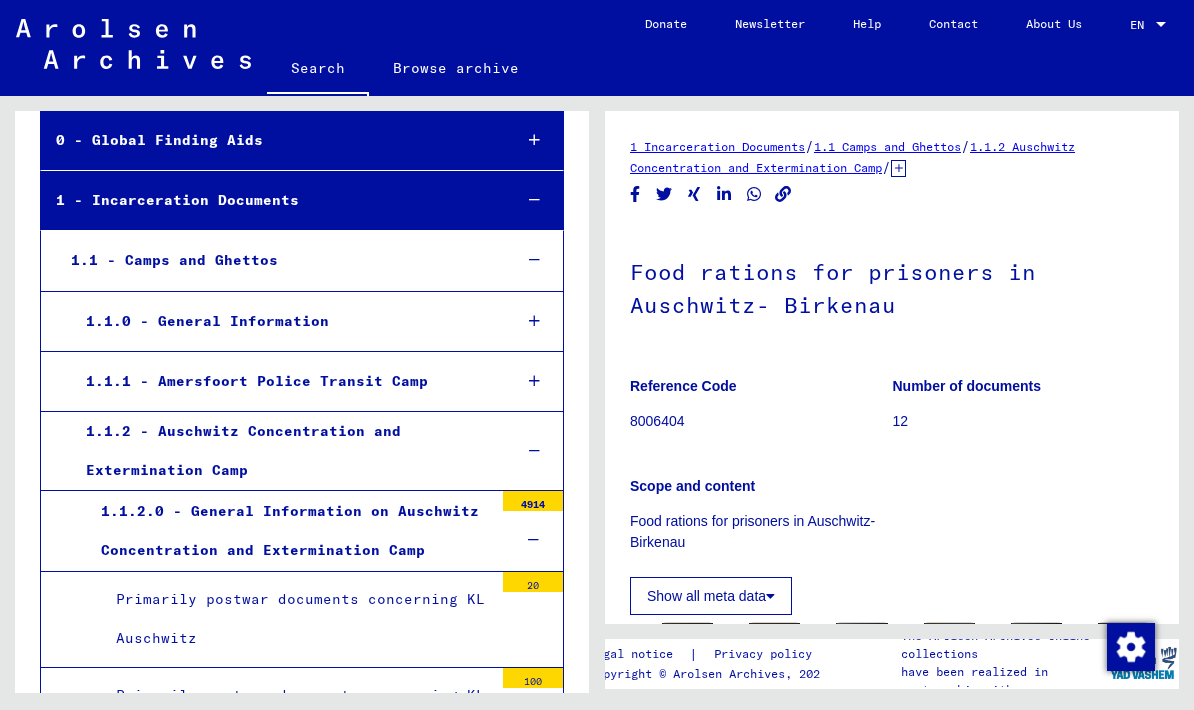 click on "Search   Browse archive   Detailed questions/information about the documents? Send us an inquiry for free.  Donate Newsletter Help Contact About Us EN EN" 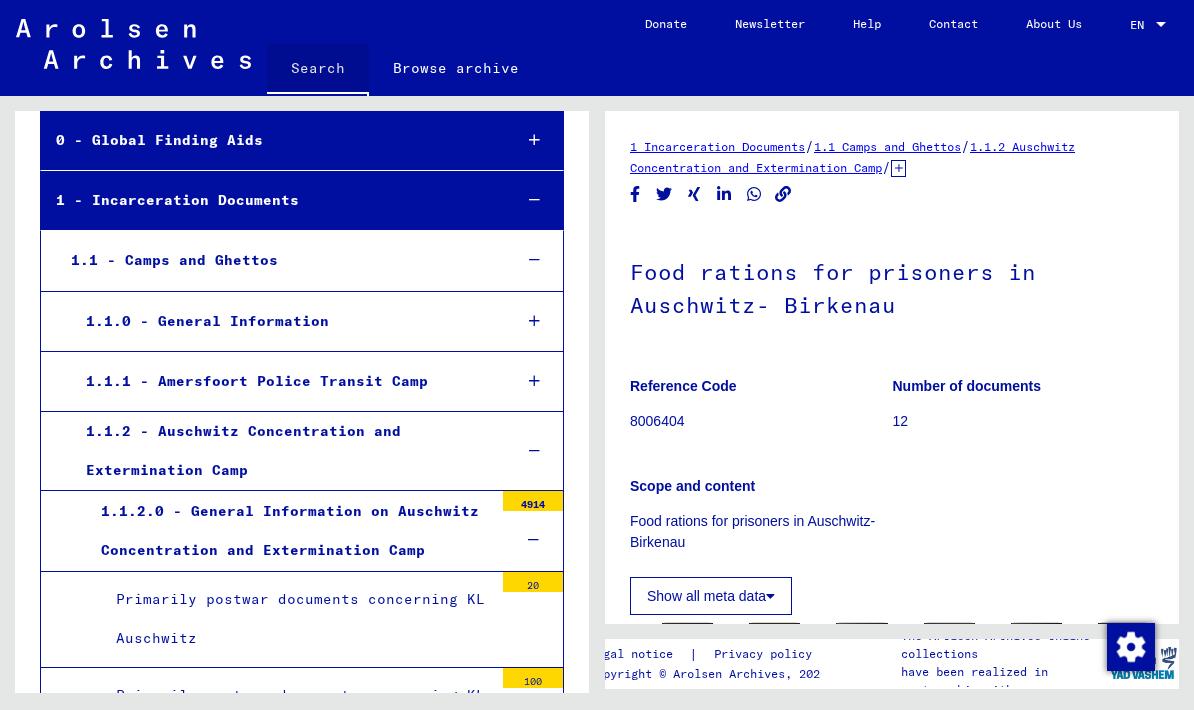 click on "Search" 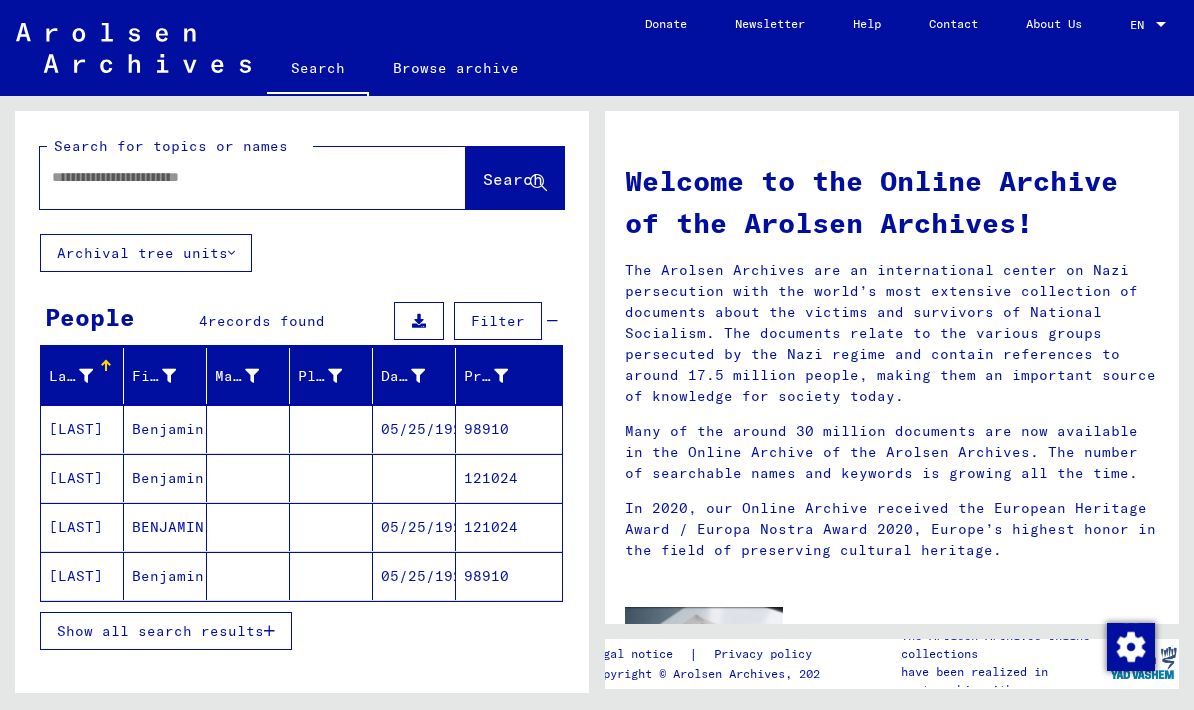 scroll, scrollTop: 0, scrollLeft: 0, axis: both 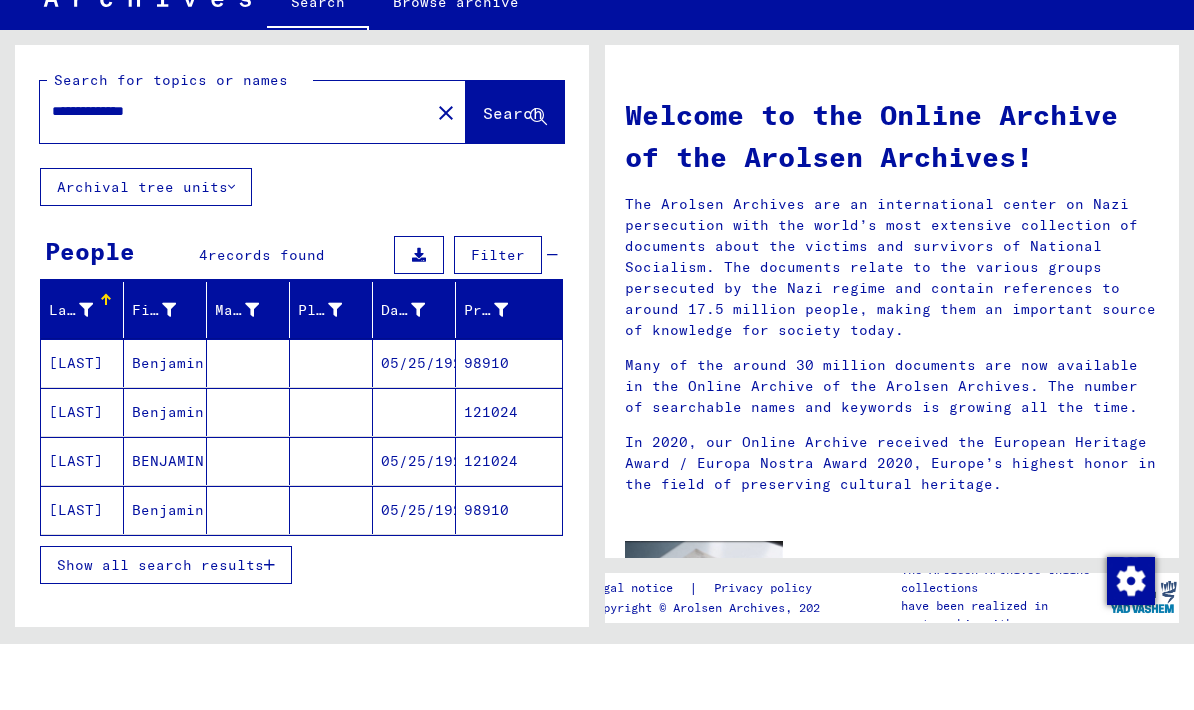type on "**********" 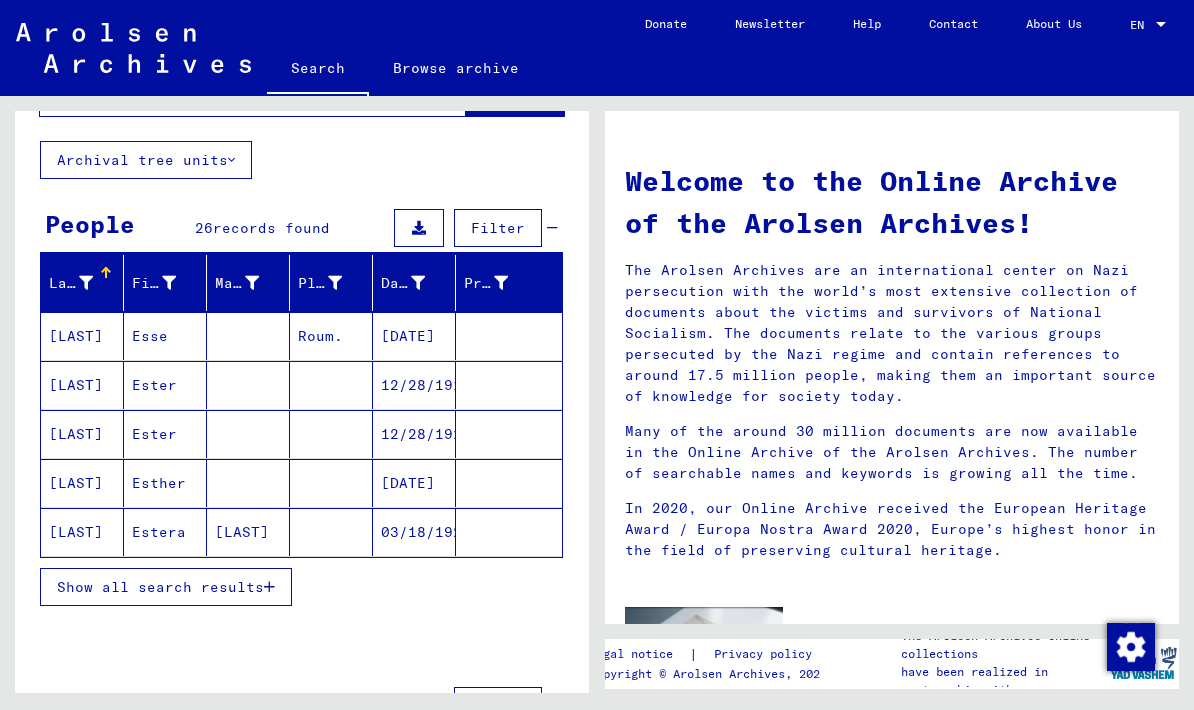 scroll, scrollTop: 91, scrollLeft: 0, axis: vertical 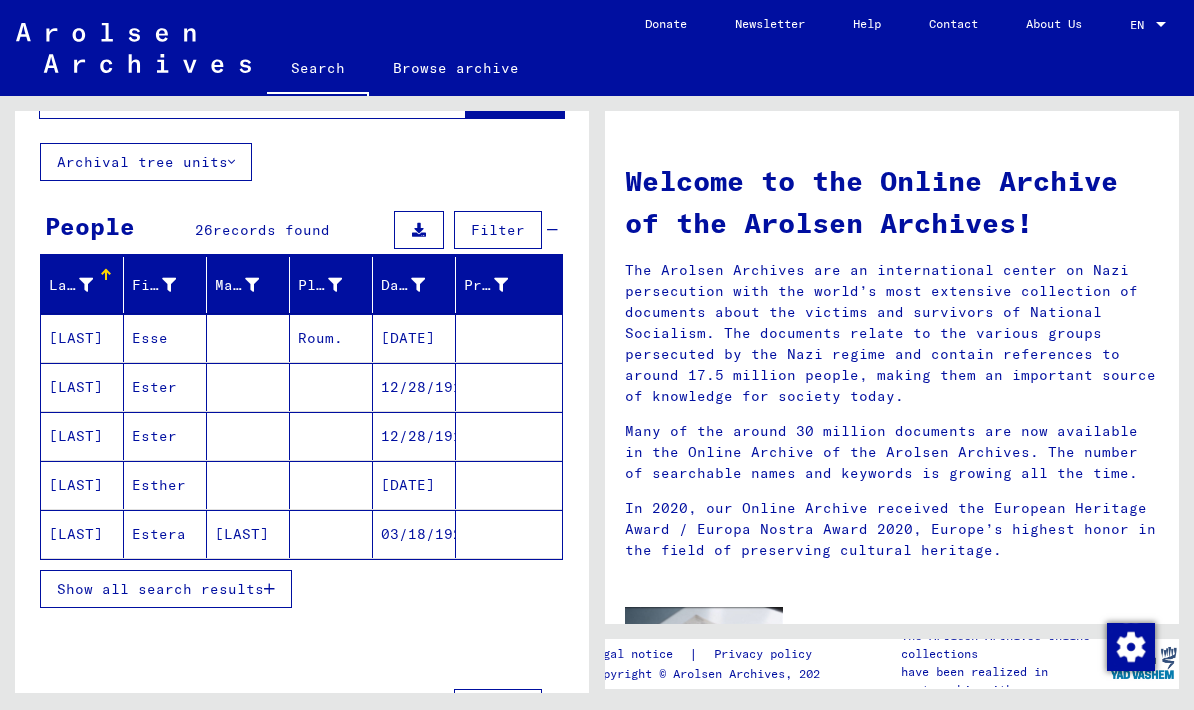click on "Show all search results" at bounding box center [160, 589] 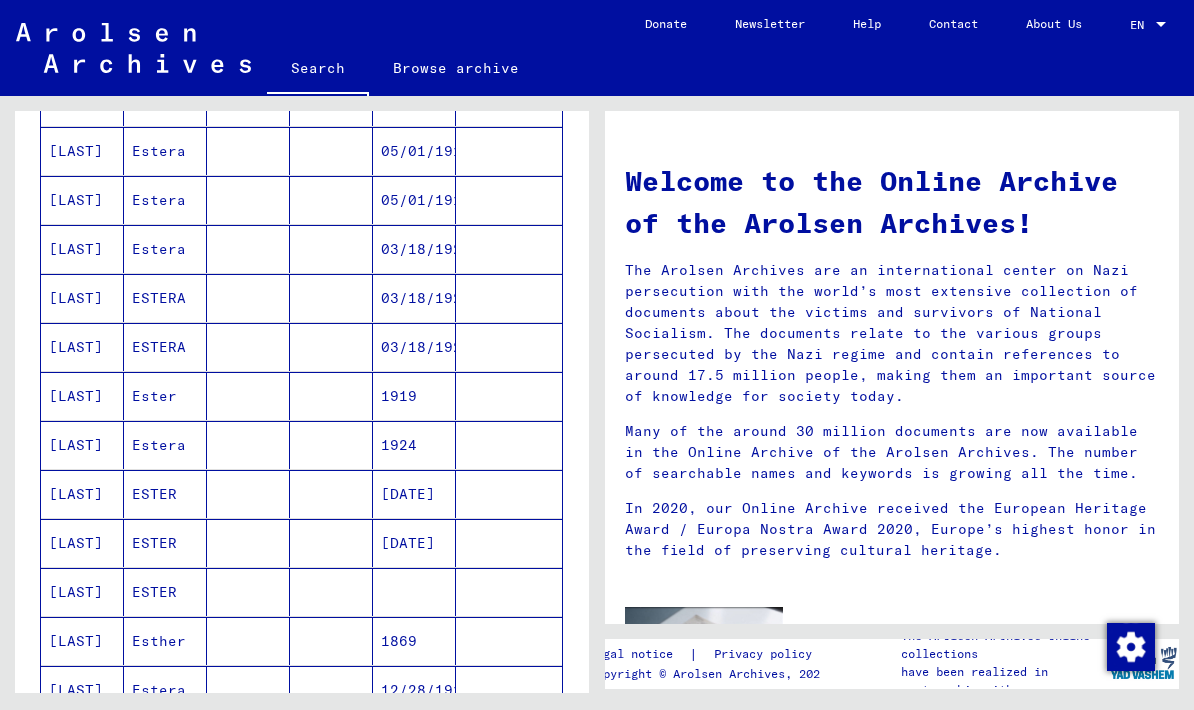 scroll, scrollTop: 726, scrollLeft: 0, axis: vertical 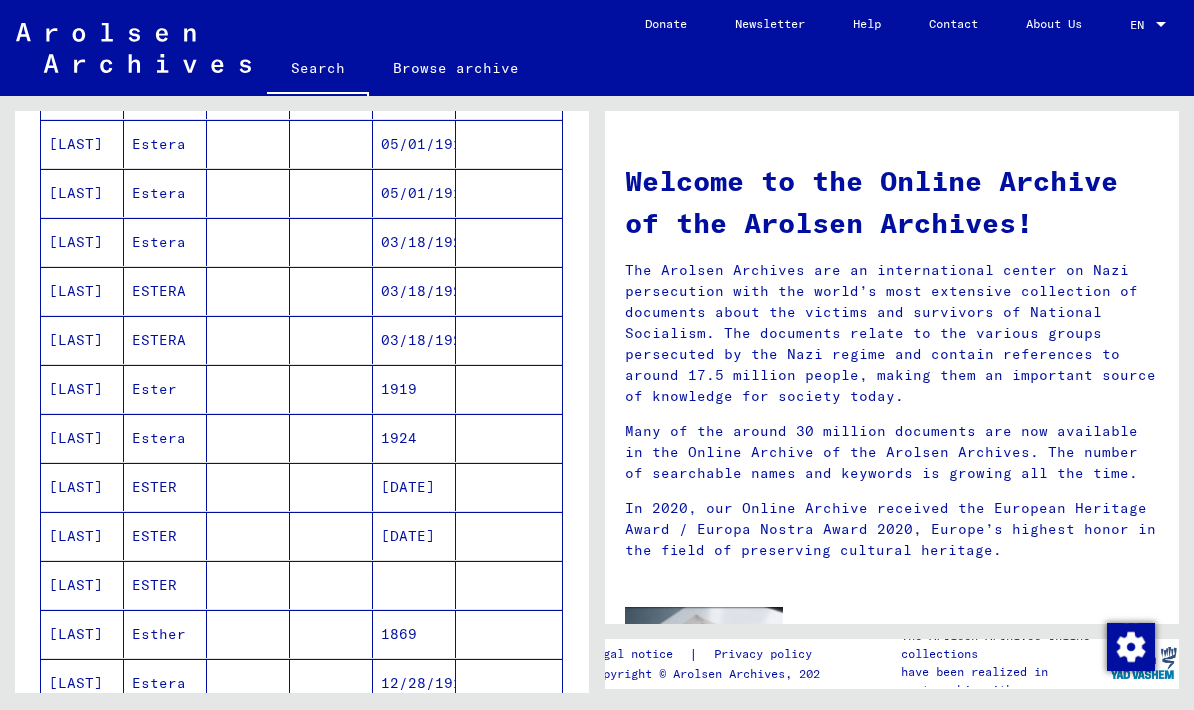 click on "1924" at bounding box center [414, 487] 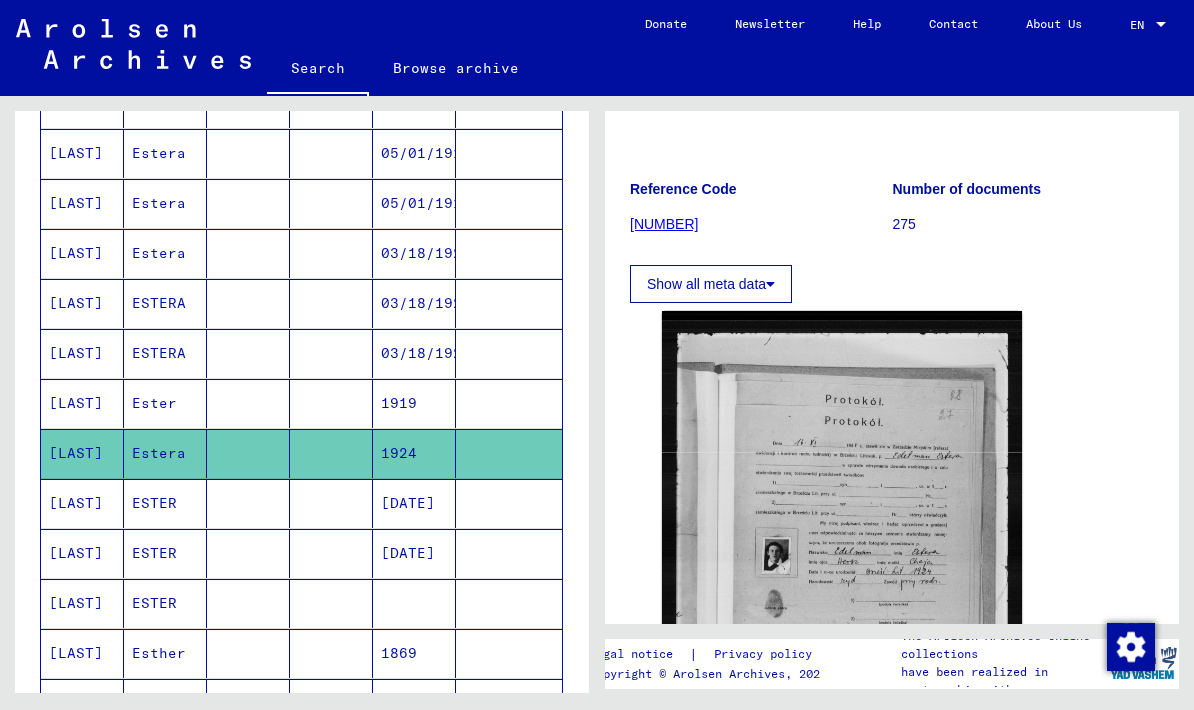scroll, scrollTop: 176, scrollLeft: 0, axis: vertical 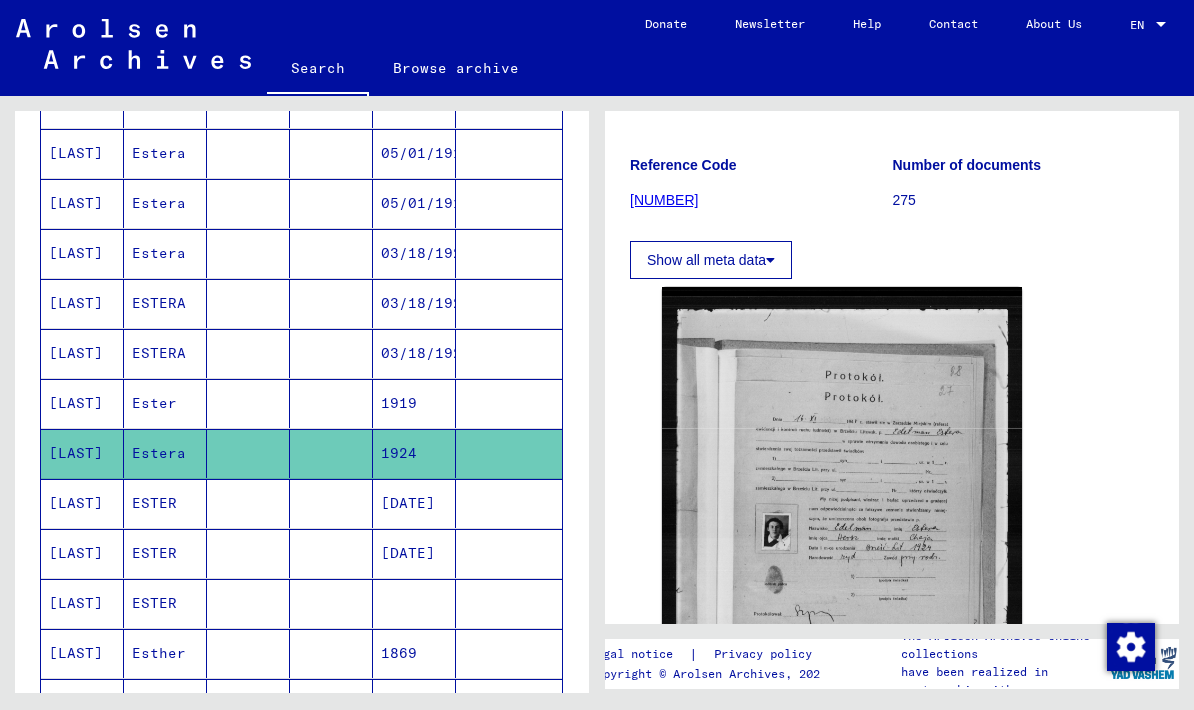 click 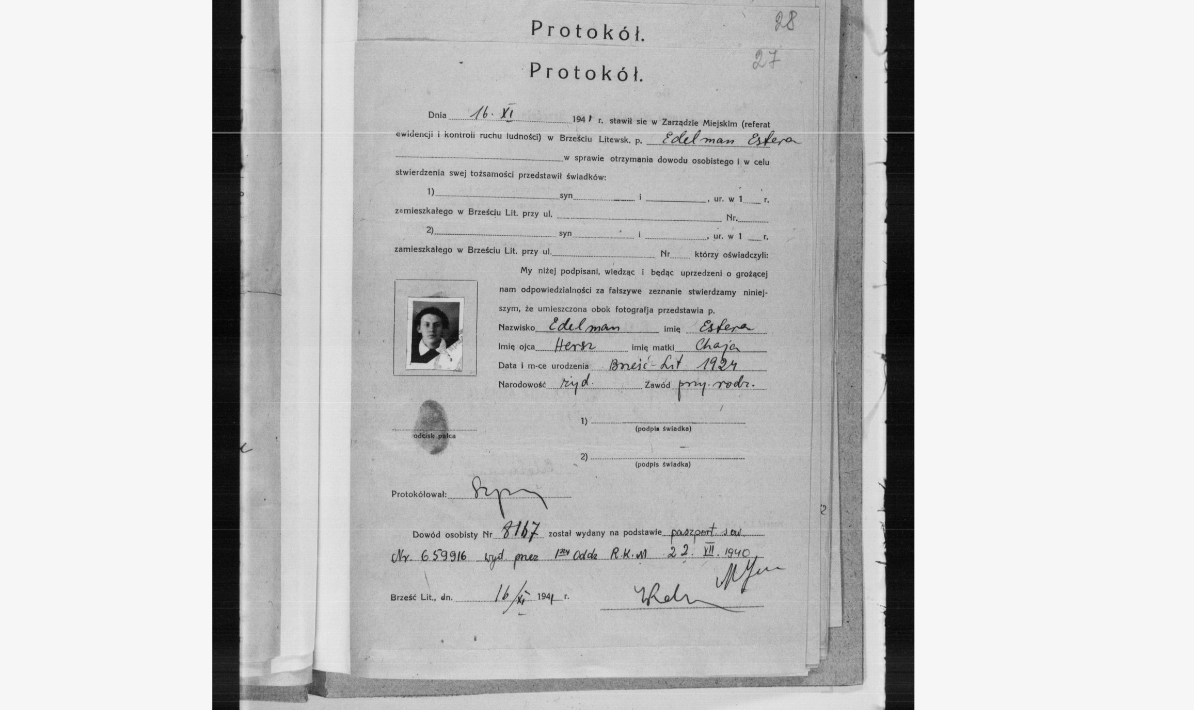 click at bounding box center (596, 305) 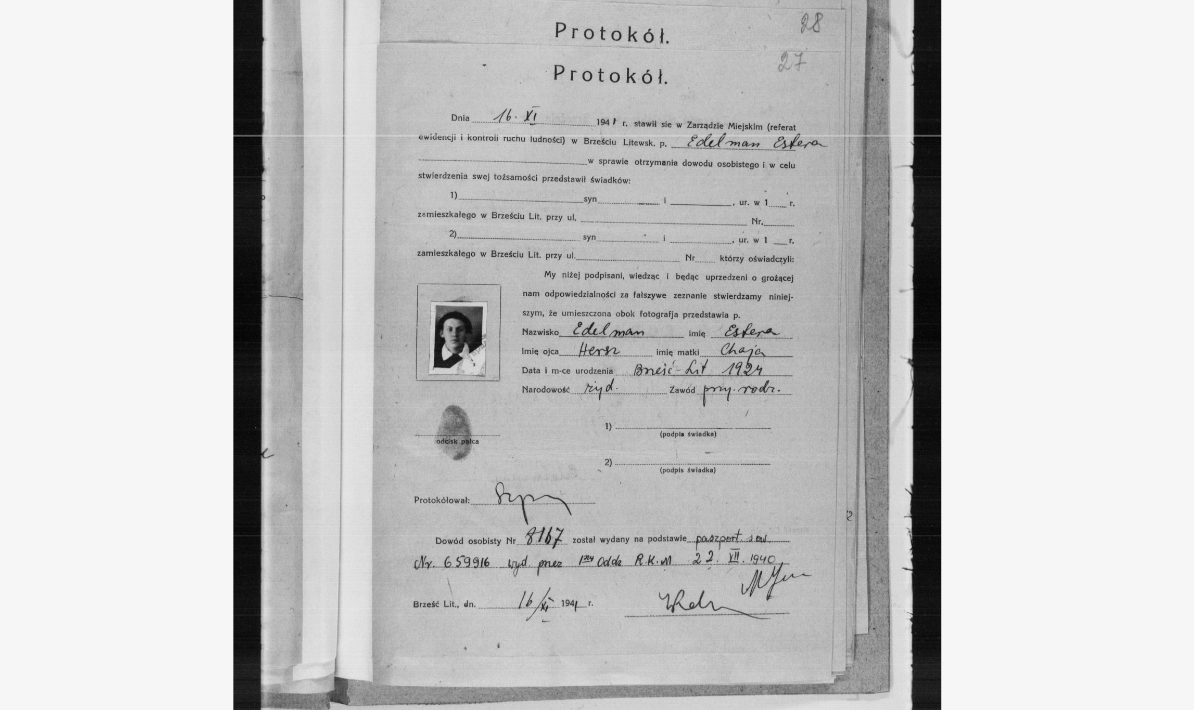 click at bounding box center [596, 305] 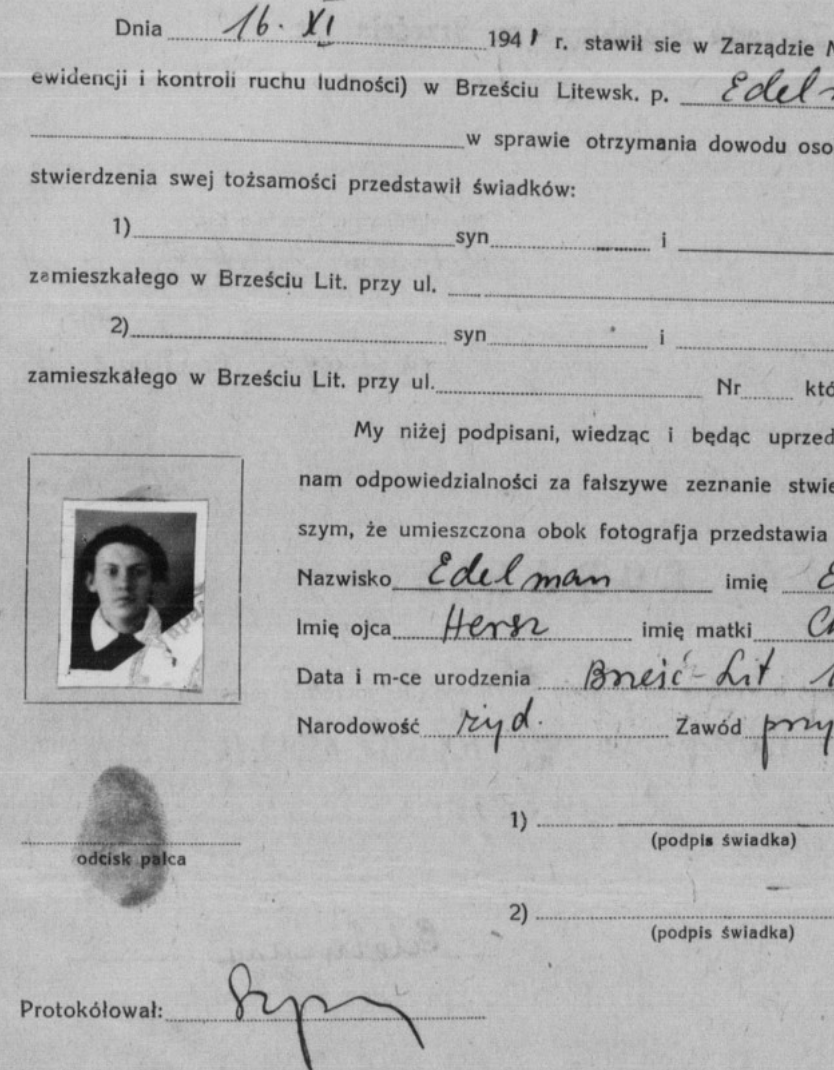 click at bounding box center [416, 473] 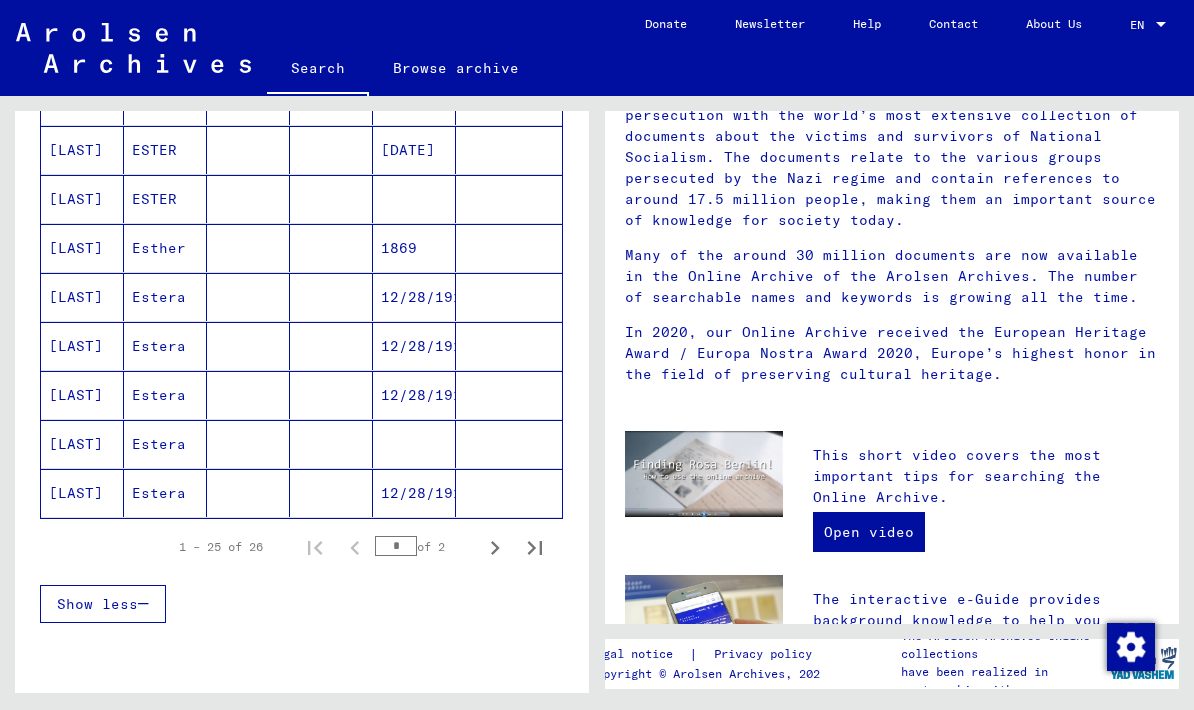 scroll, scrollTop: 1111, scrollLeft: 0, axis: vertical 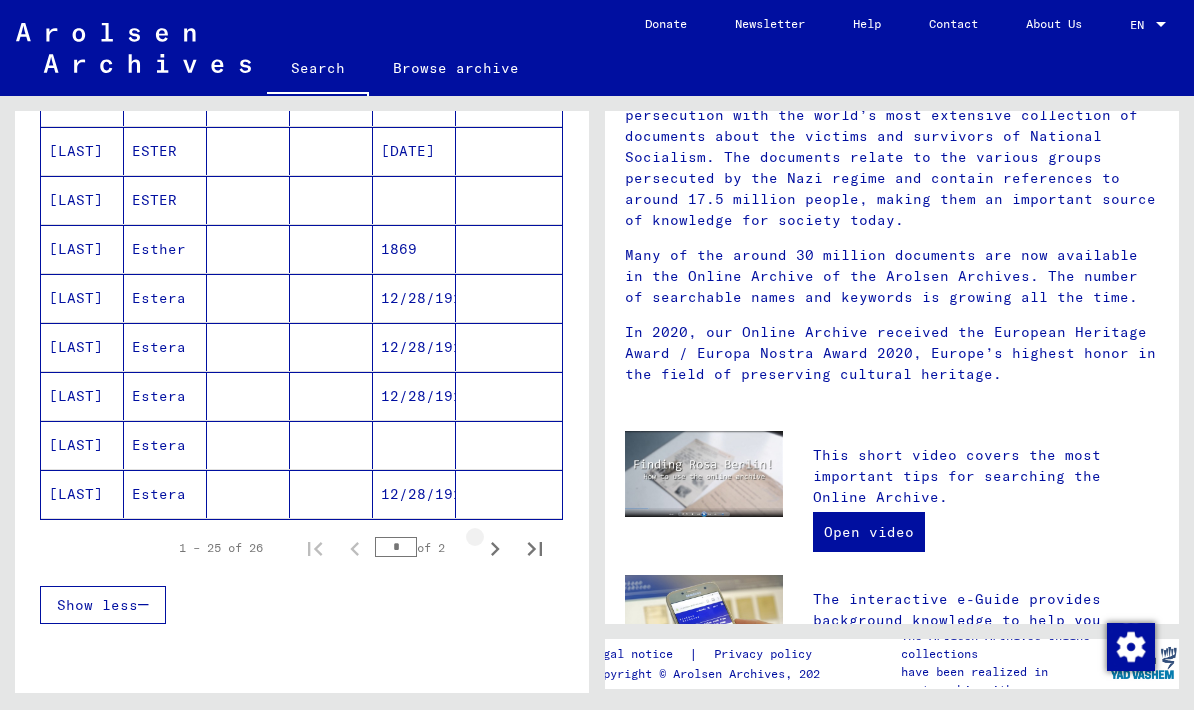 click 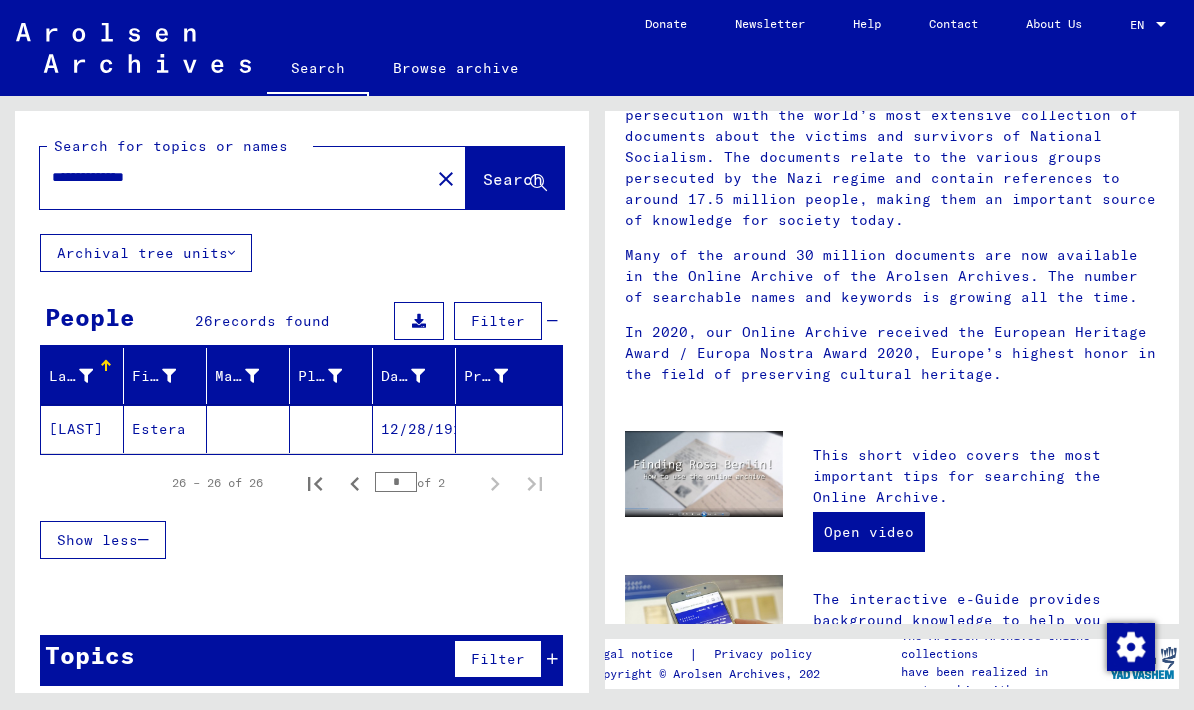 click 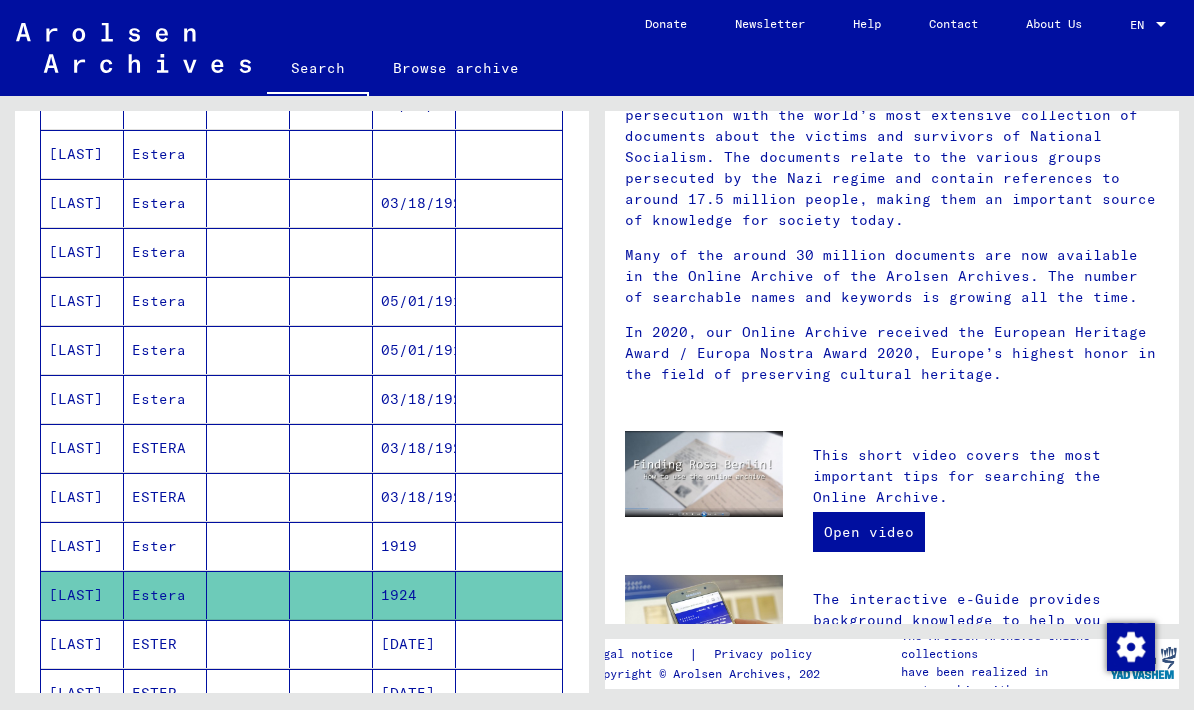 scroll, scrollTop: 581, scrollLeft: 0, axis: vertical 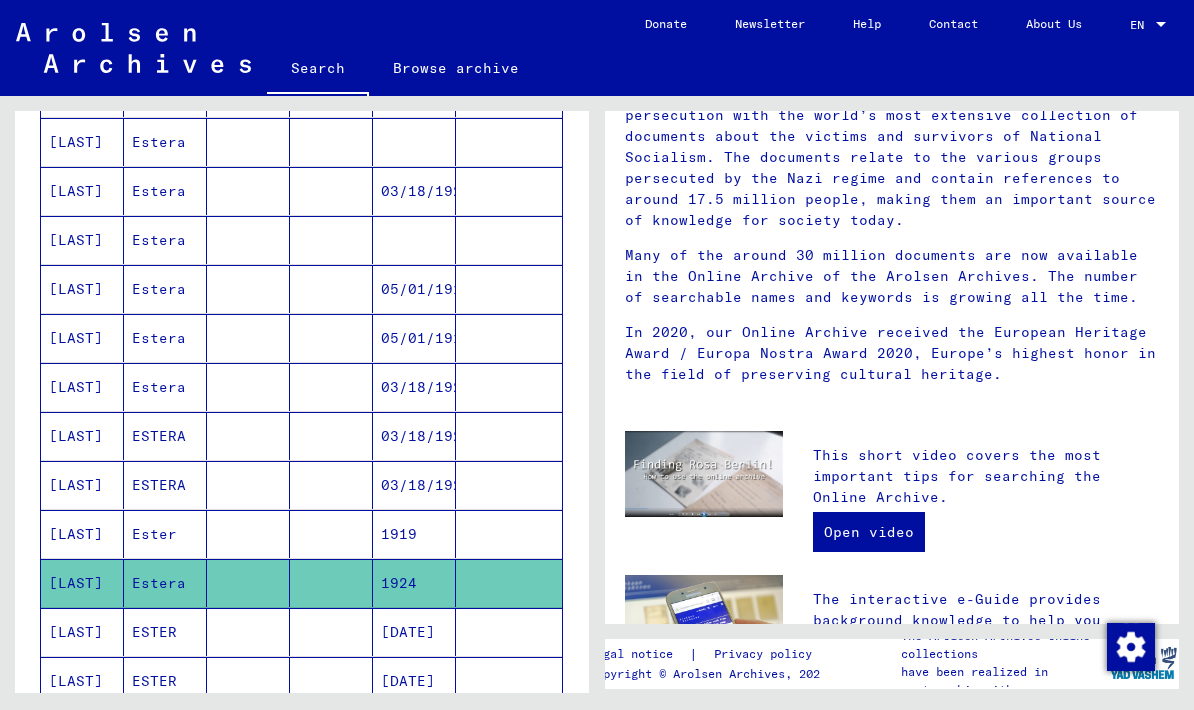click 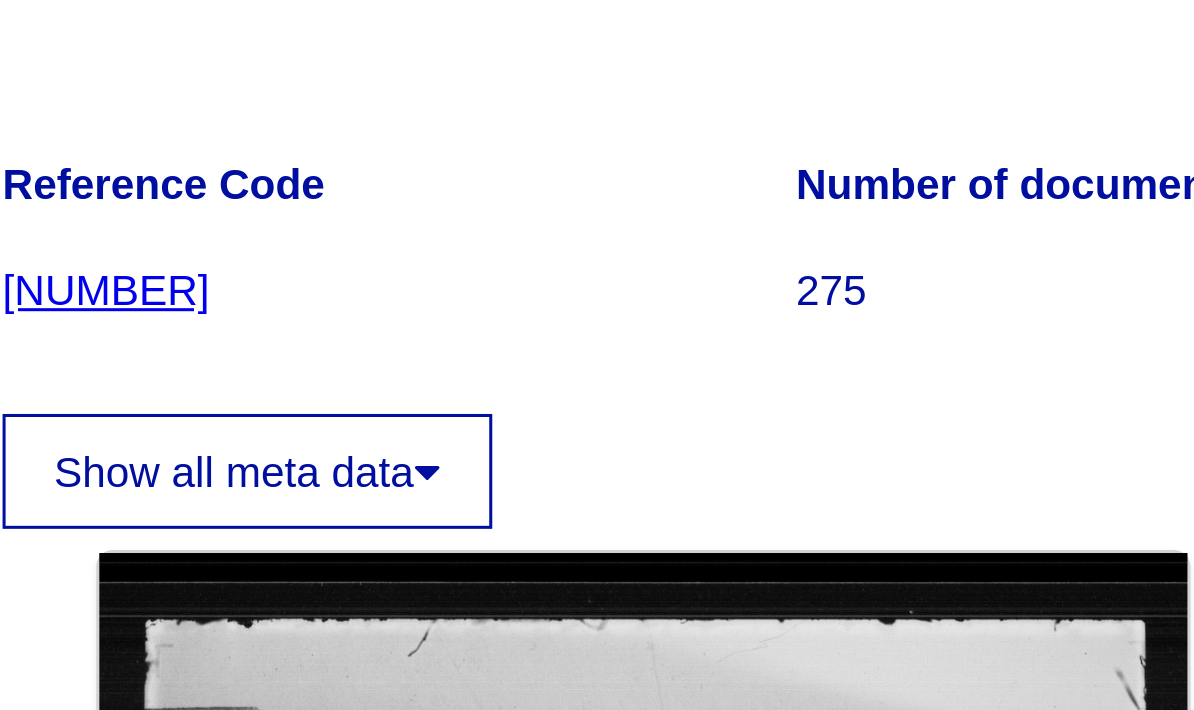 scroll, scrollTop: 0, scrollLeft: 0, axis: both 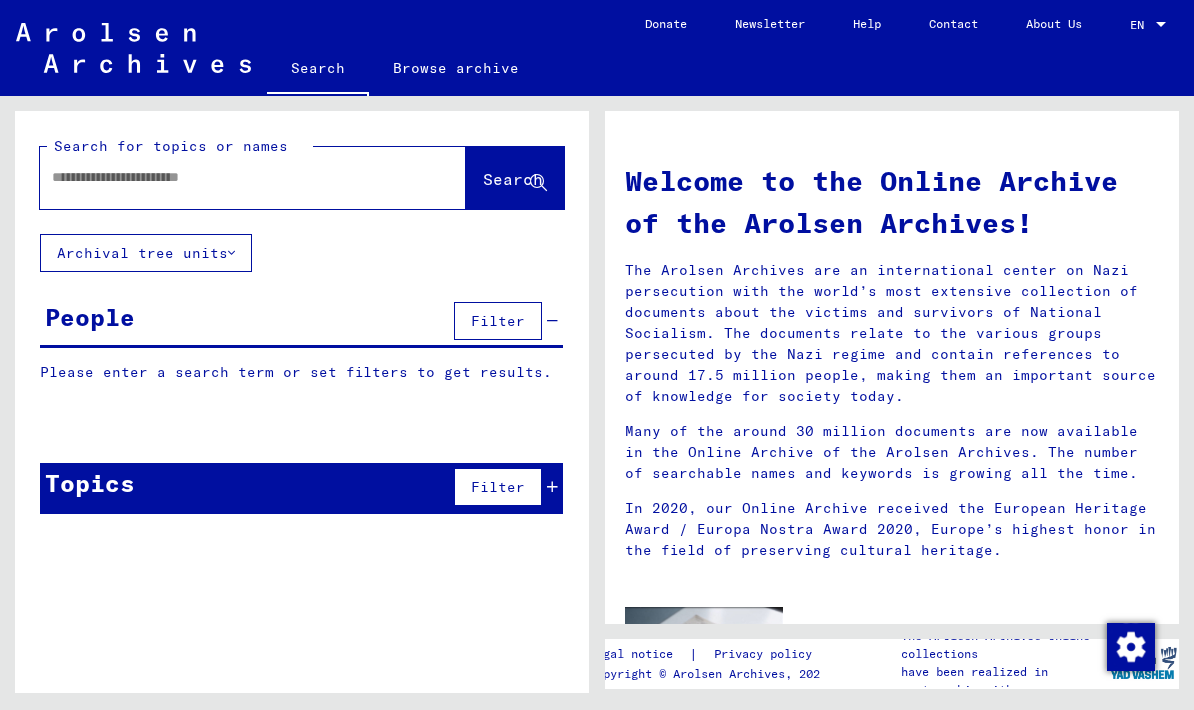 click at bounding box center (229, 177) 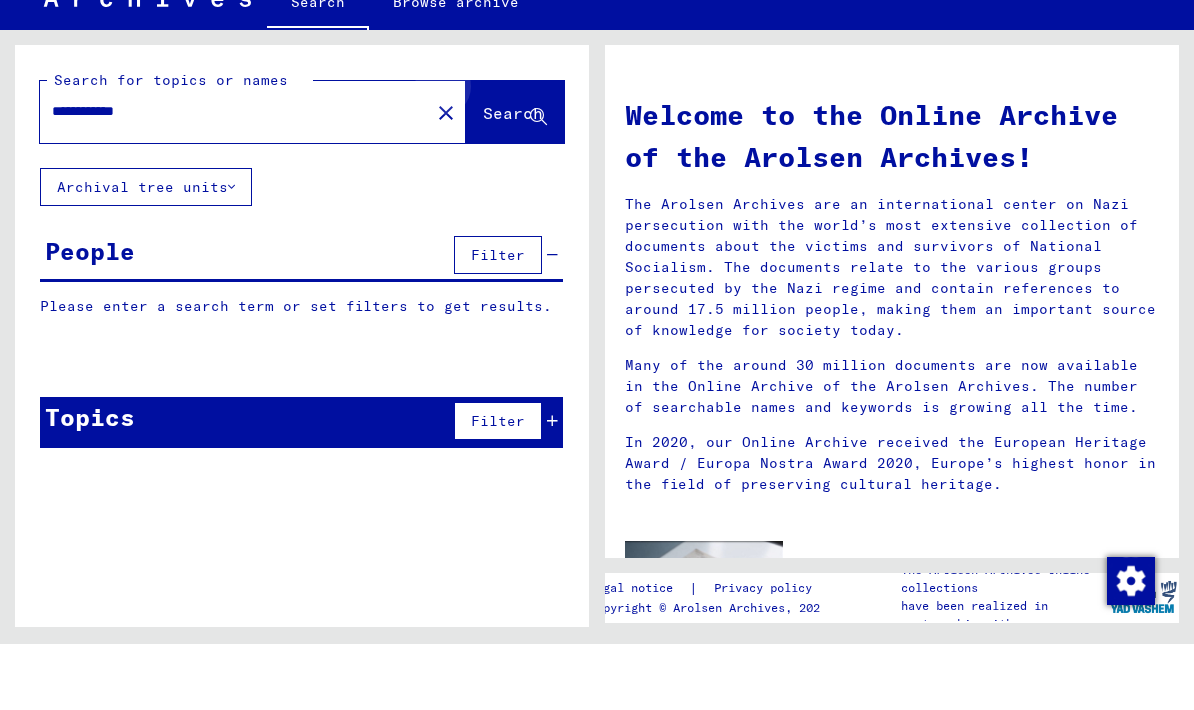 click on "Search" 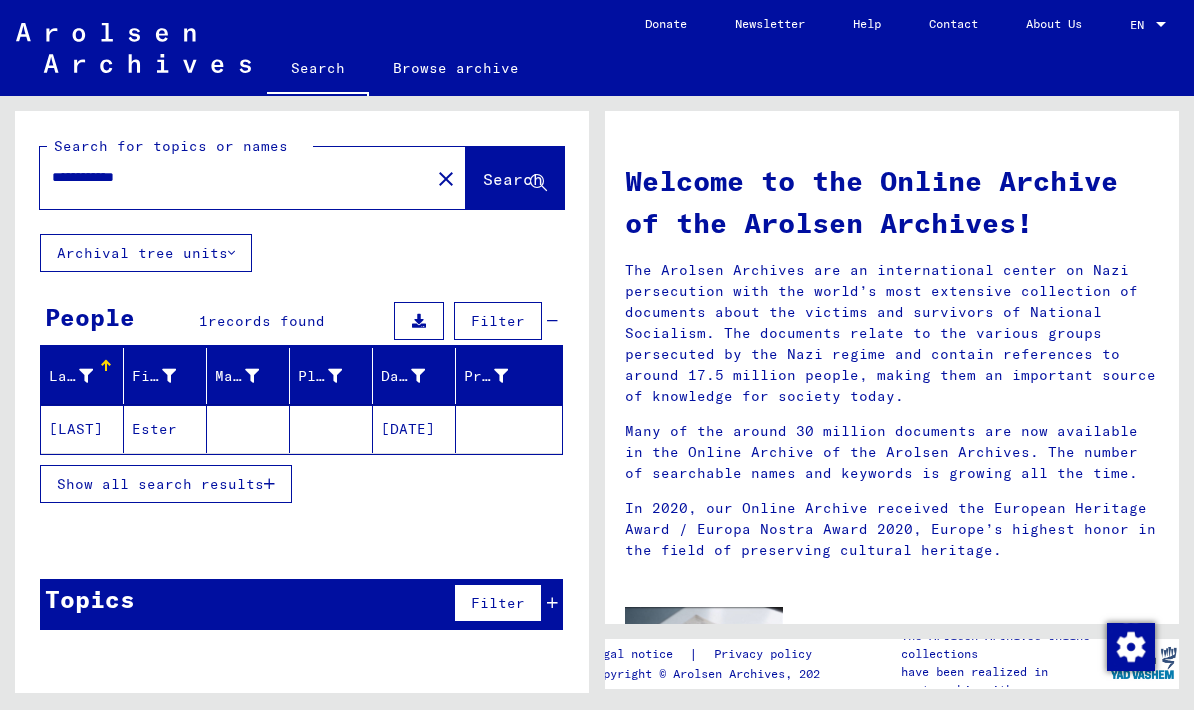 click on "[DATE]" 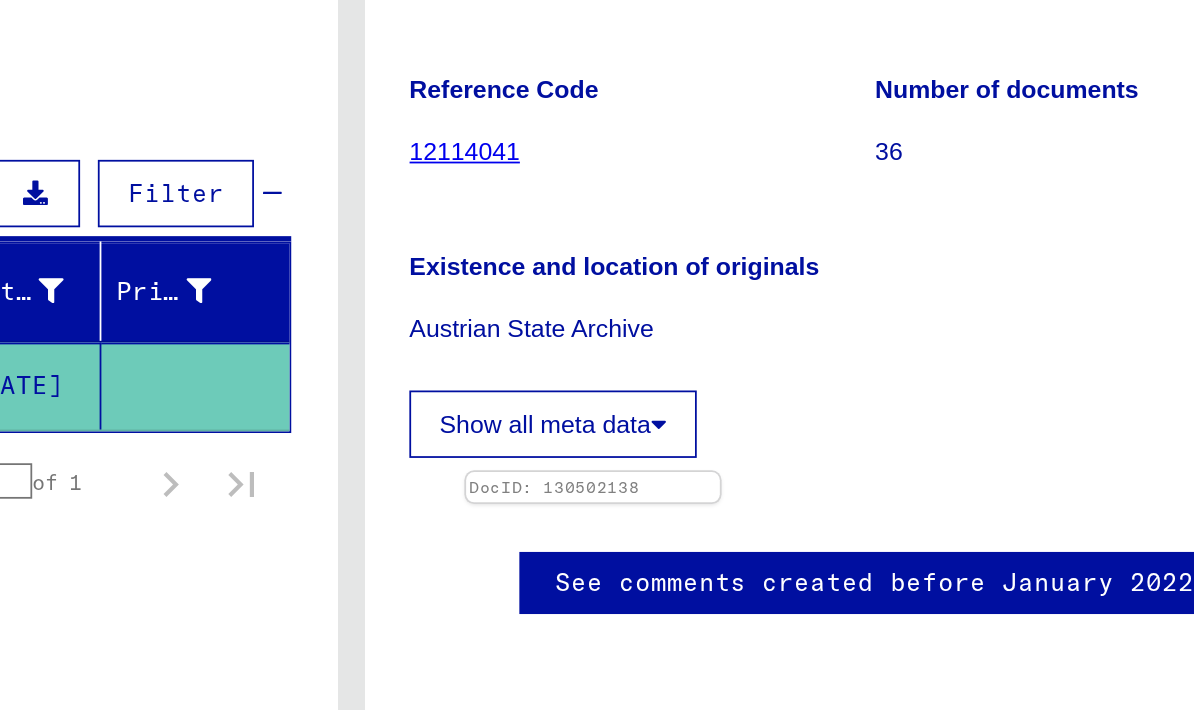 scroll, scrollTop: 71, scrollLeft: 0, axis: vertical 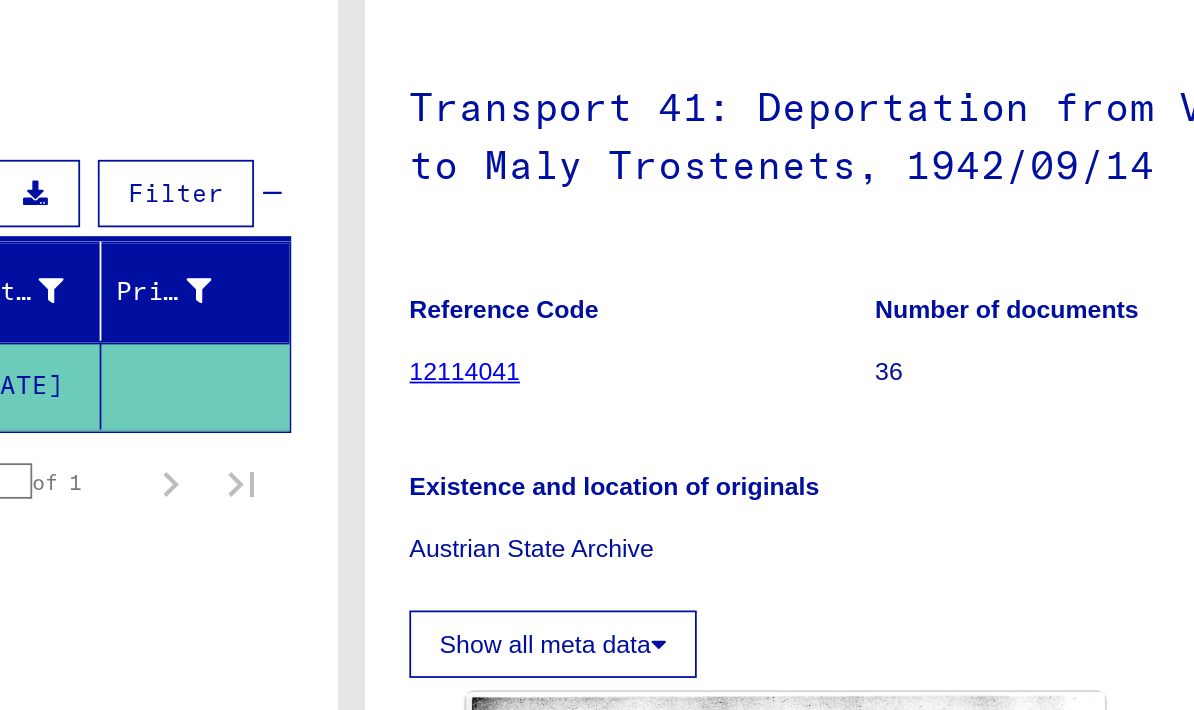 click 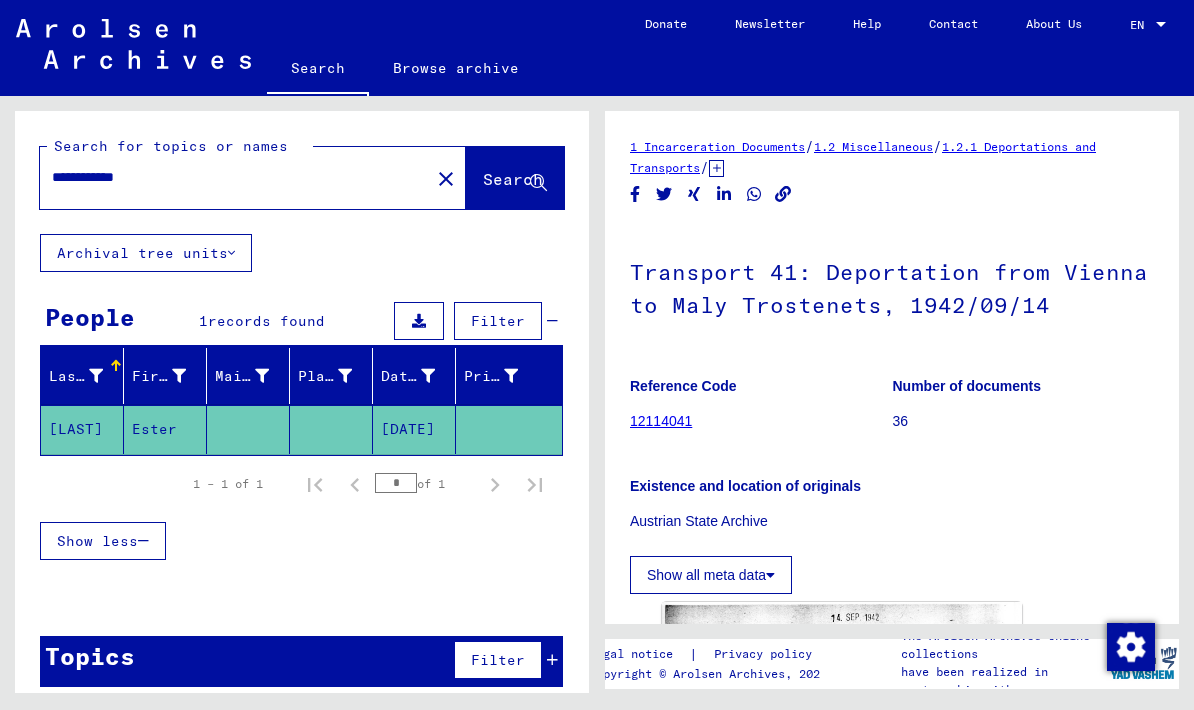 click on "**********" at bounding box center [235, 177] 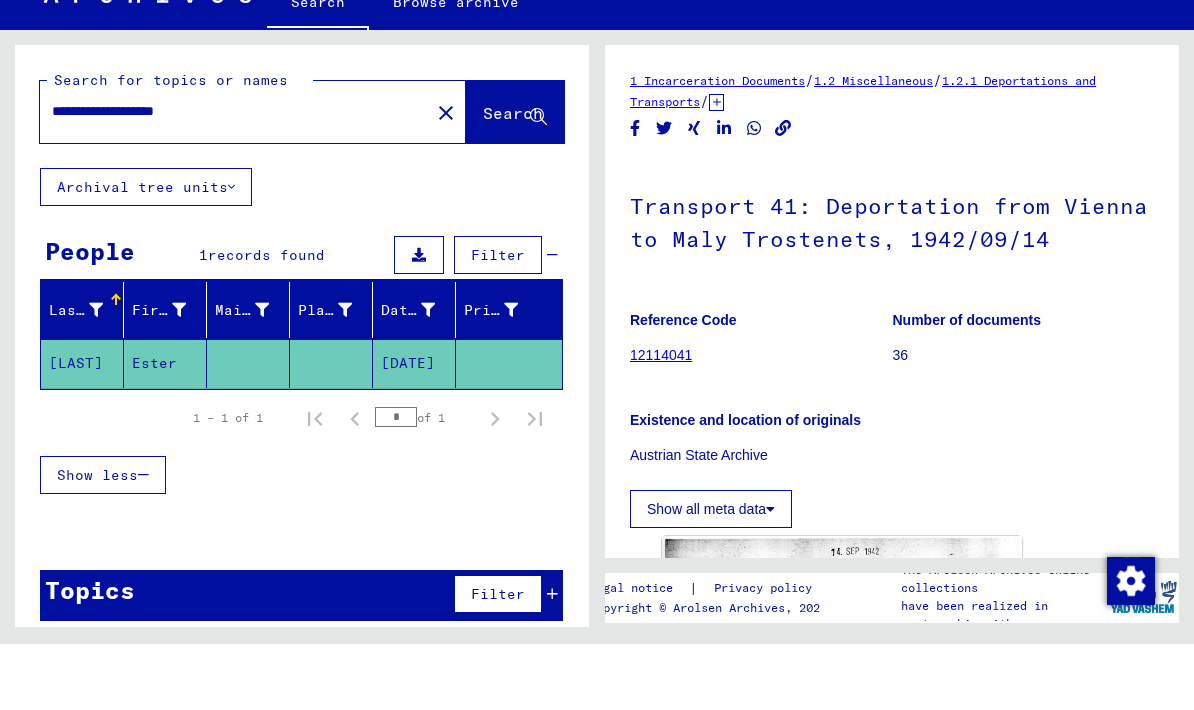 type on "**********" 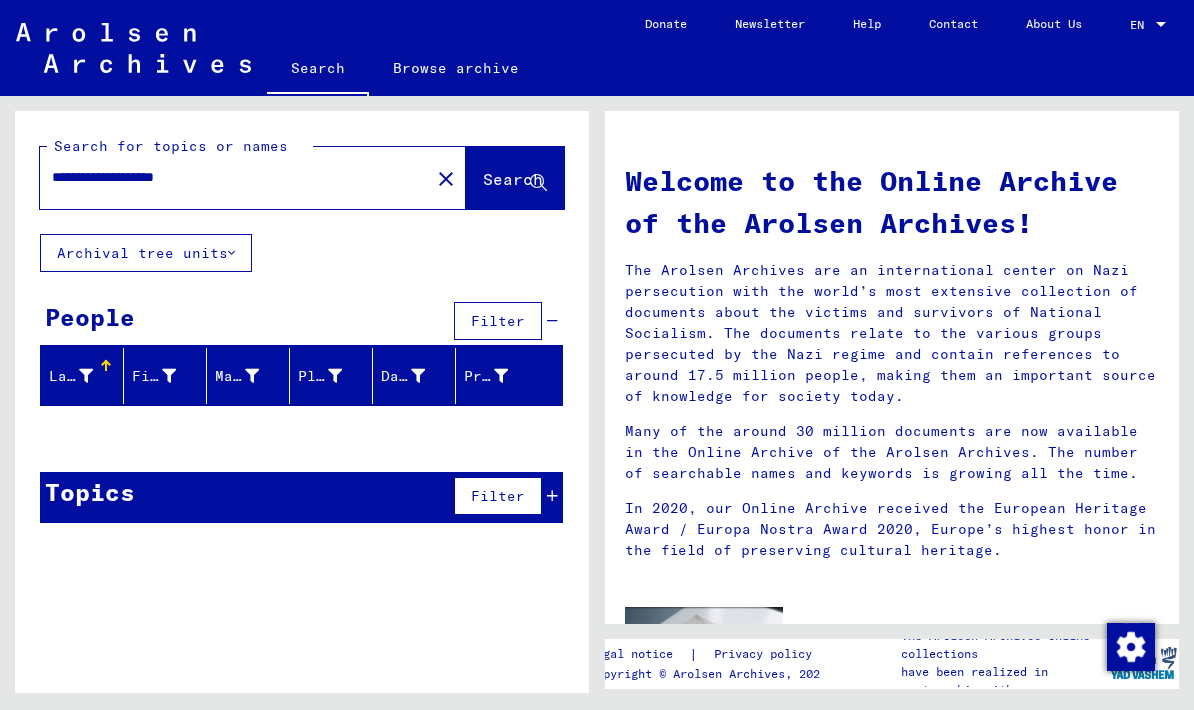 scroll, scrollTop: 0, scrollLeft: 0, axis: both 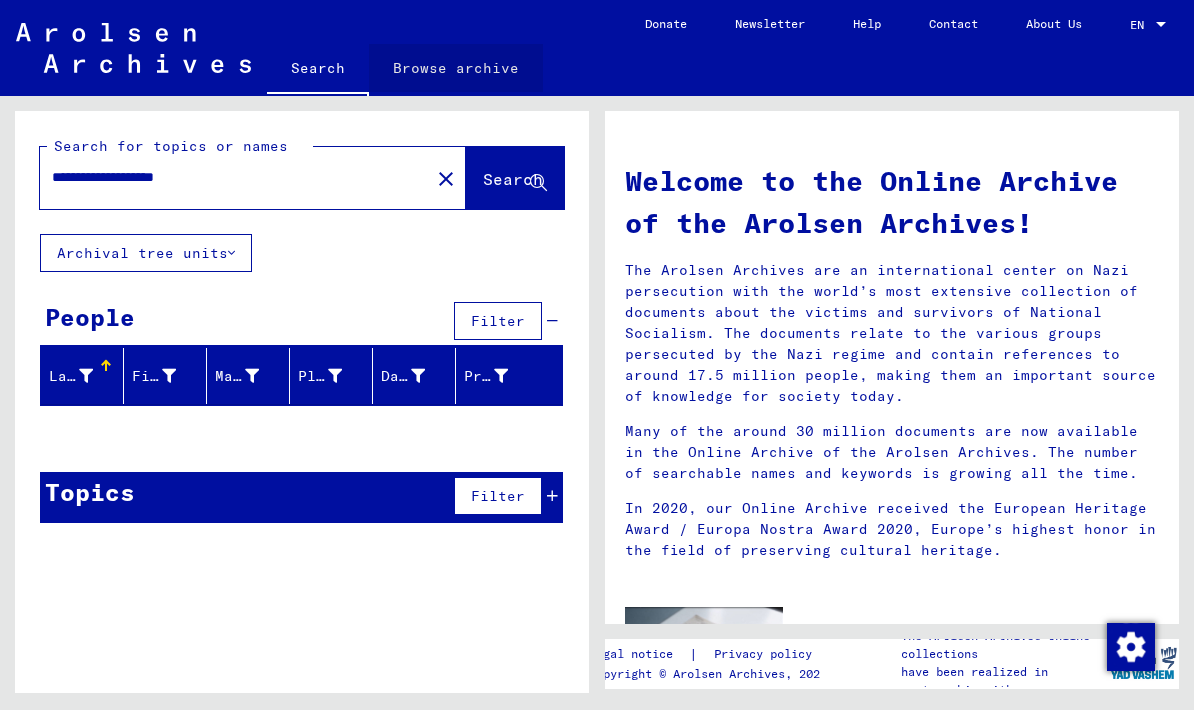 click on "Browse archive" 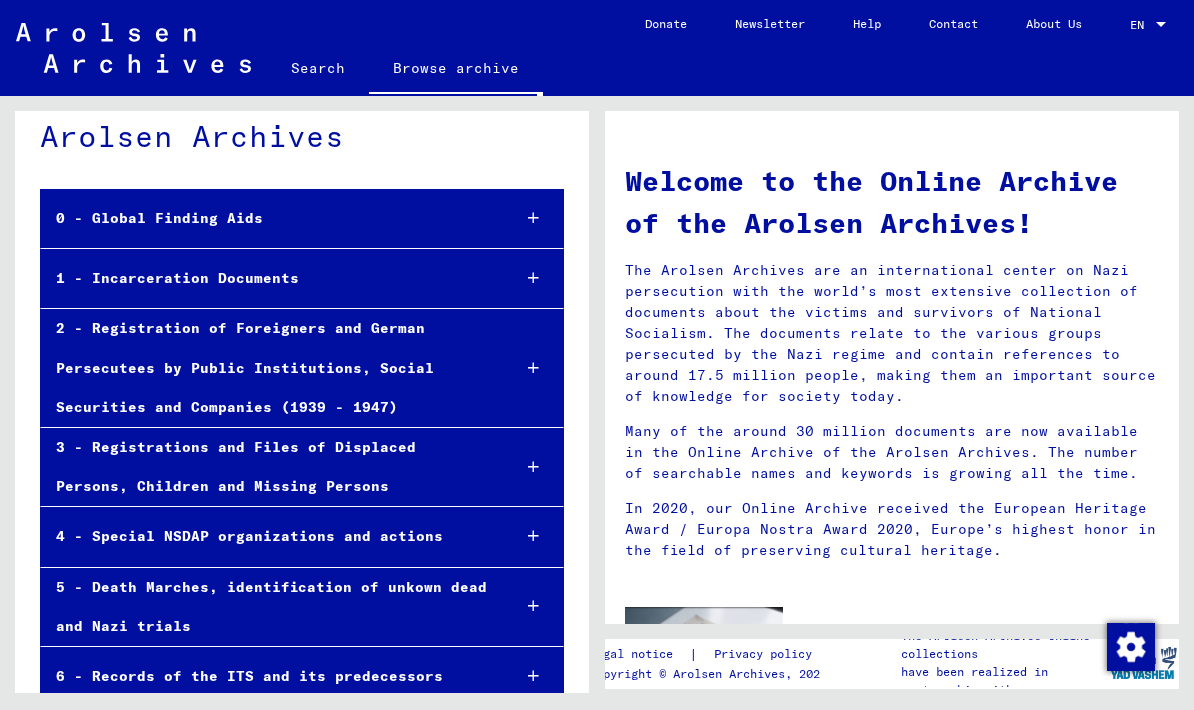 scroll, scrollTop: 73, scrollLeft: 0, axis: vertical 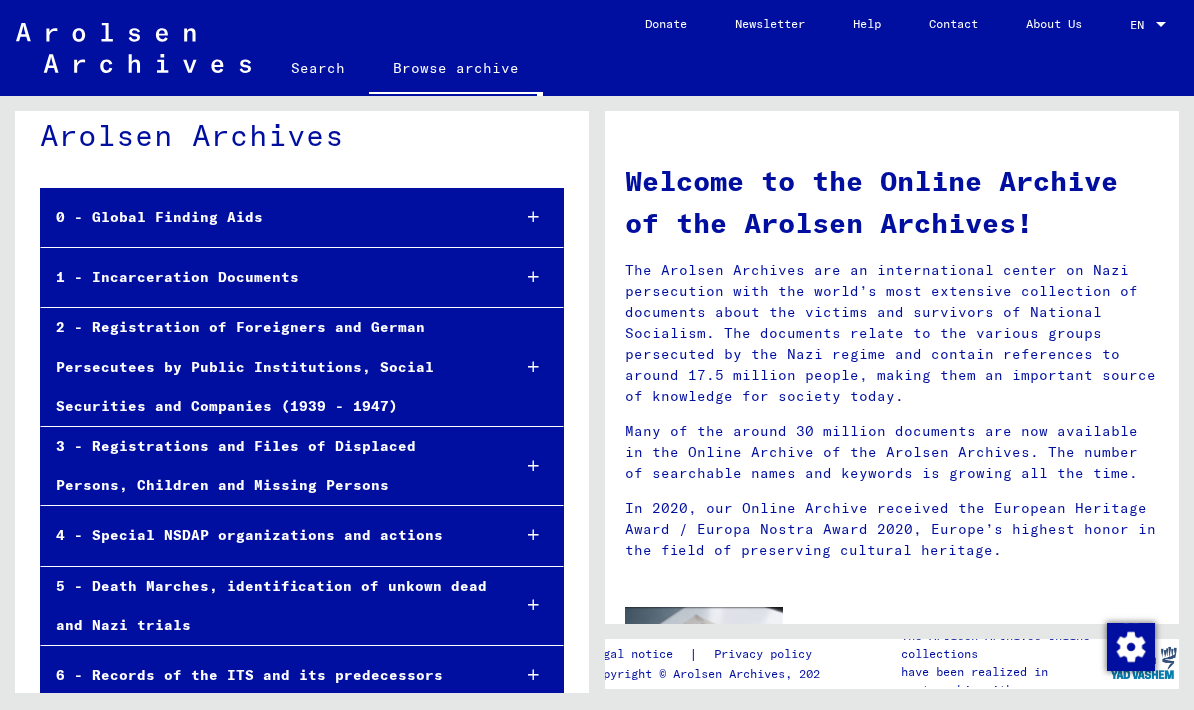 click at bounding box center [533, 277] 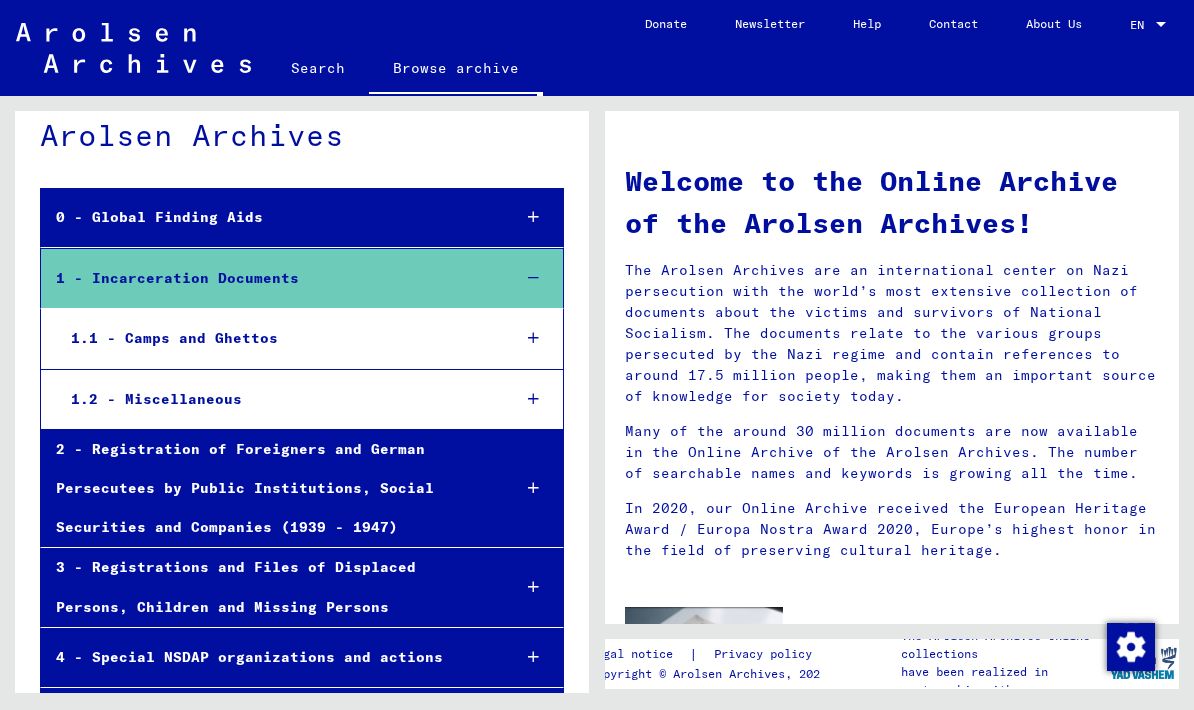 click at bounding box center [533, 338] 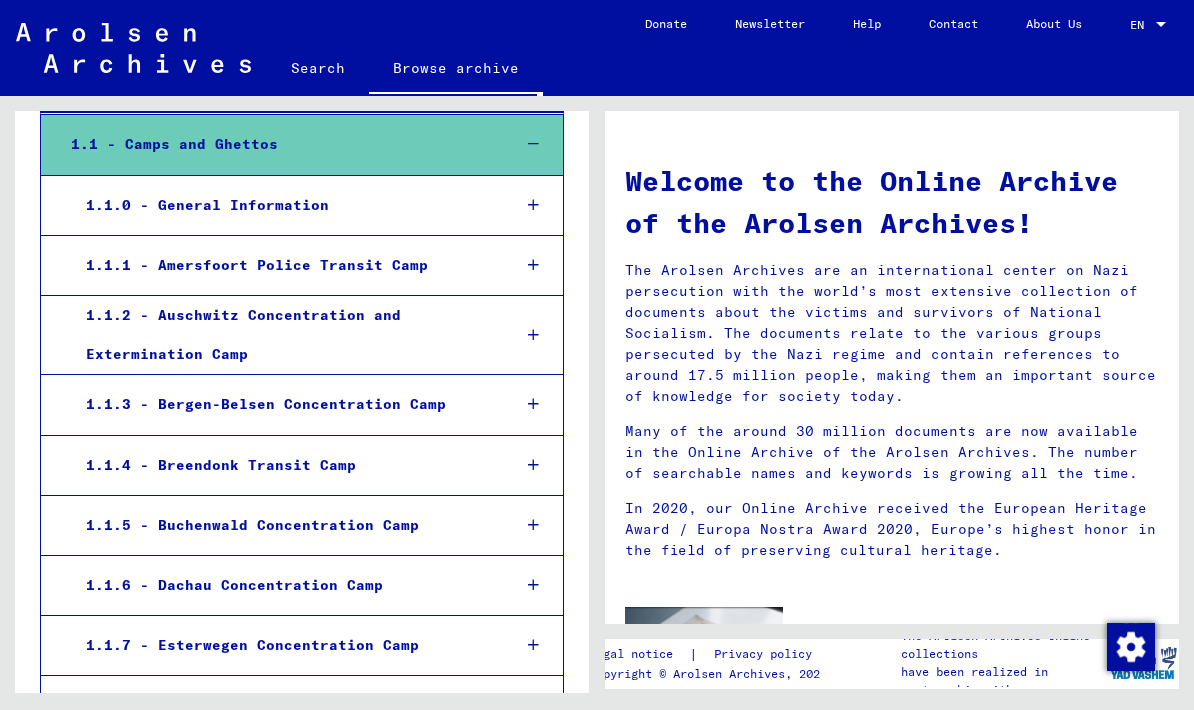 scroll, scrollTop: 269, scrollLeft: 0, axis: vertical 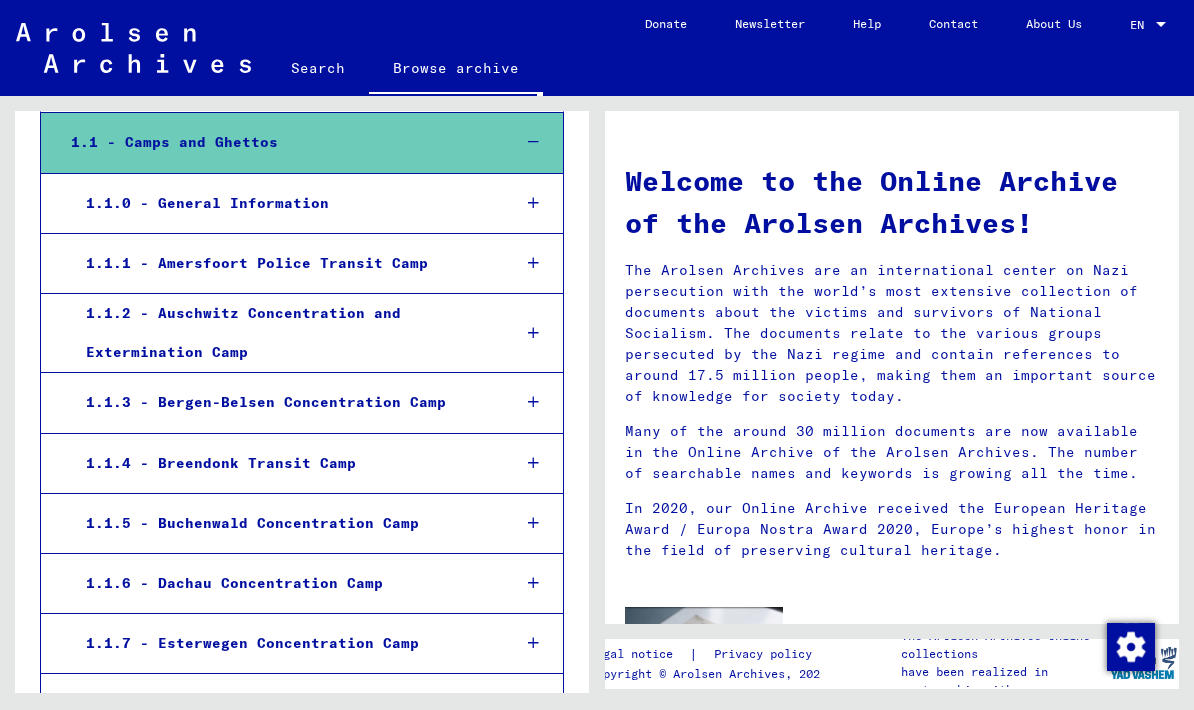 click on "1.1.6 - Dachau Concentration Camp" at bounding box center (302, 584) 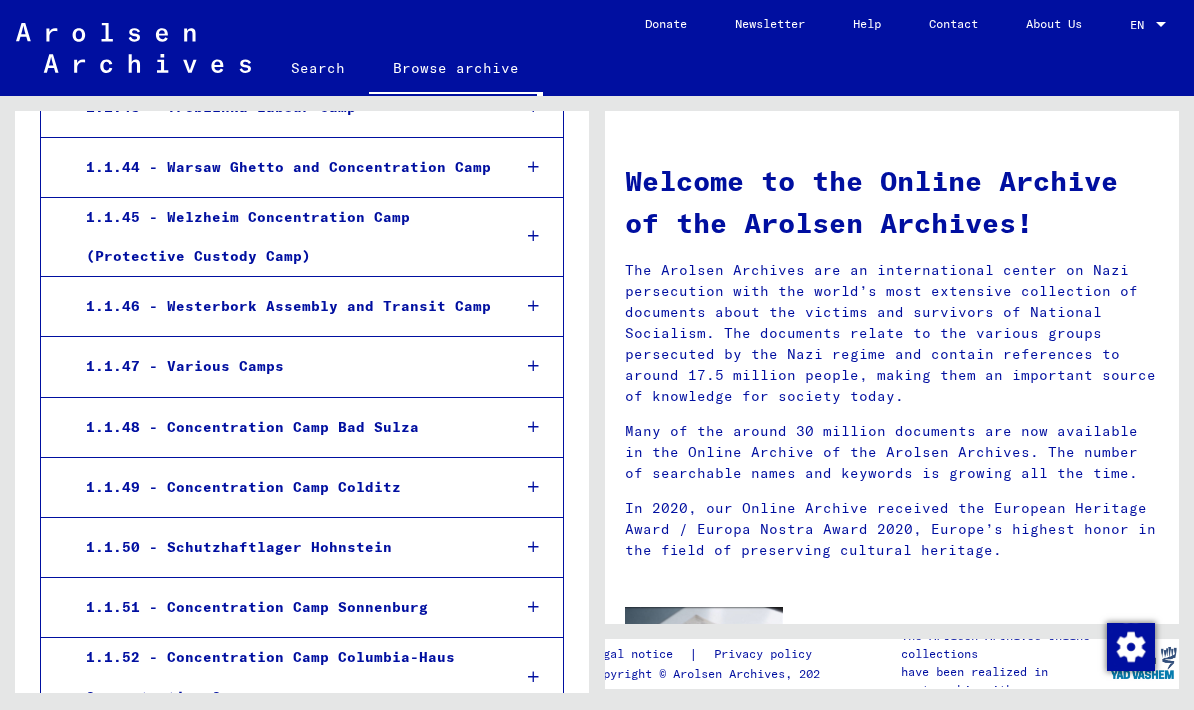 scroll, scrollTop: 4169, scrollLeft: 0, axis: vertical 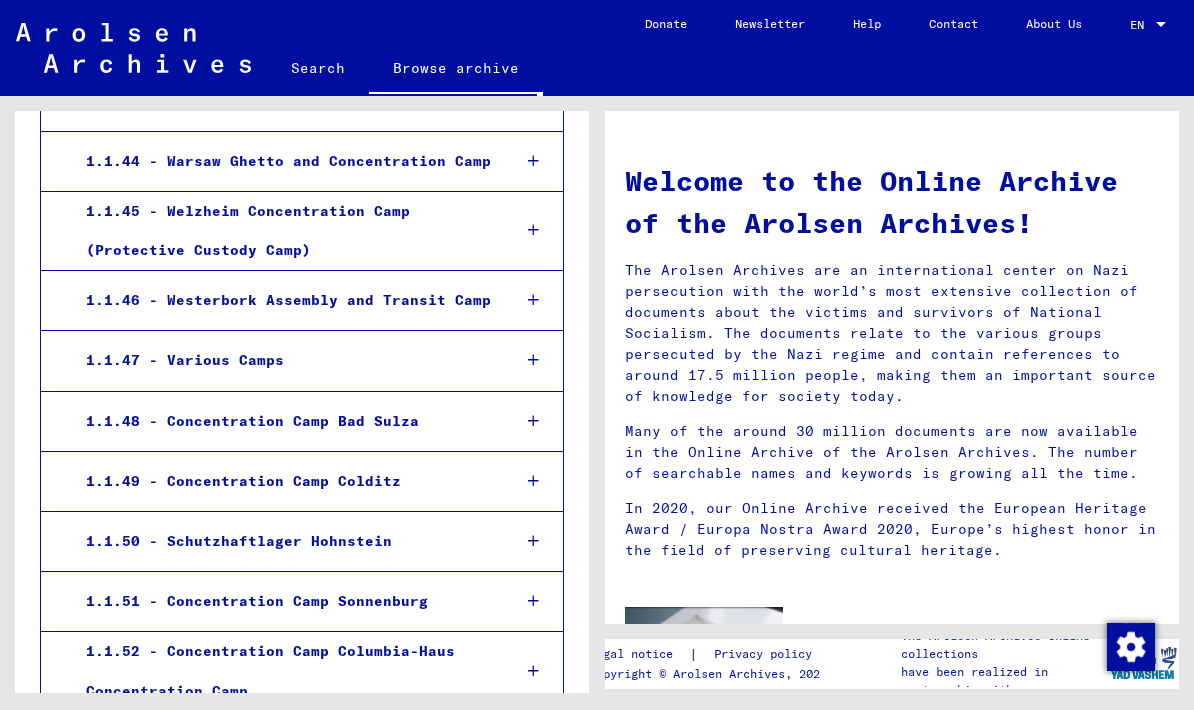 click at bounding box center (533, 360) 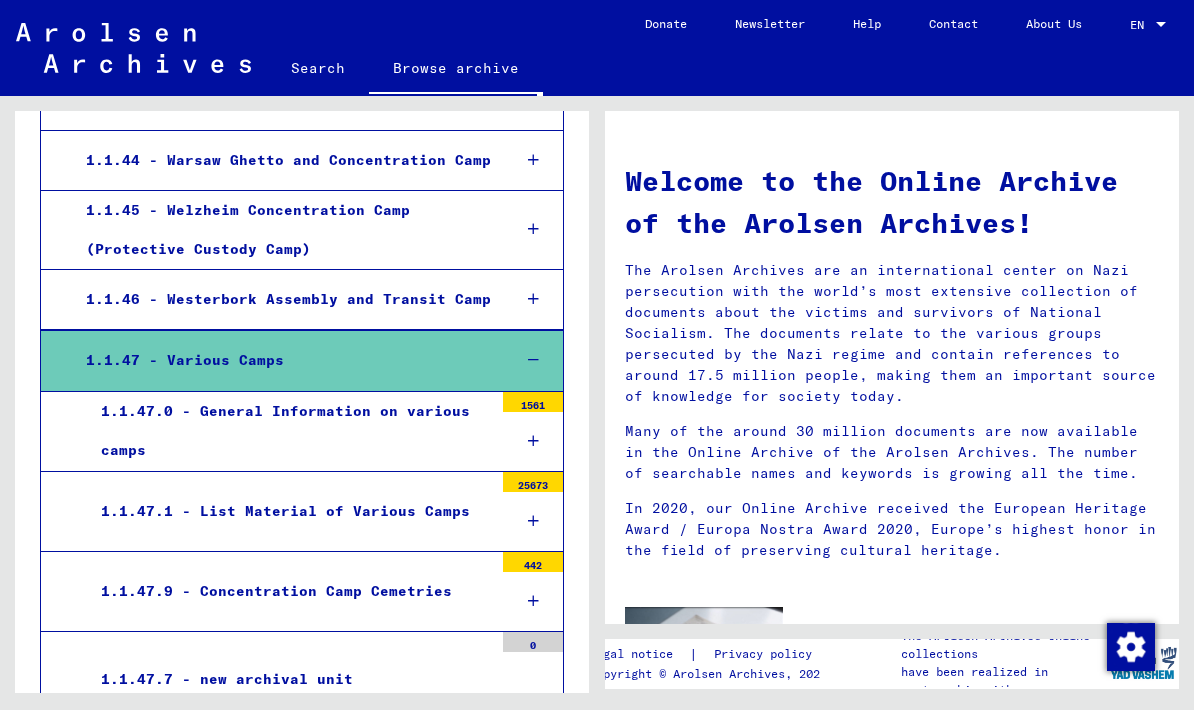 click on "1.1.47 - Various Camps" at bounding box center [282, 360] 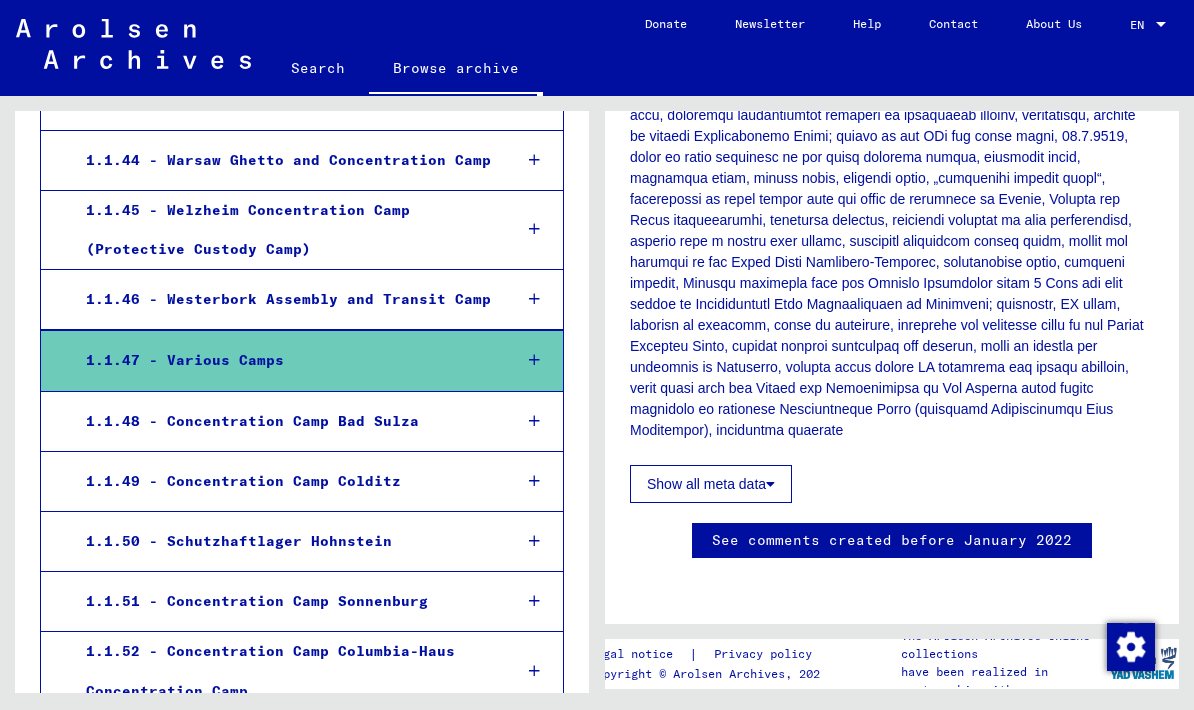 scroll, scrollTop: 507, scrollLeft: 0, axis: vertical 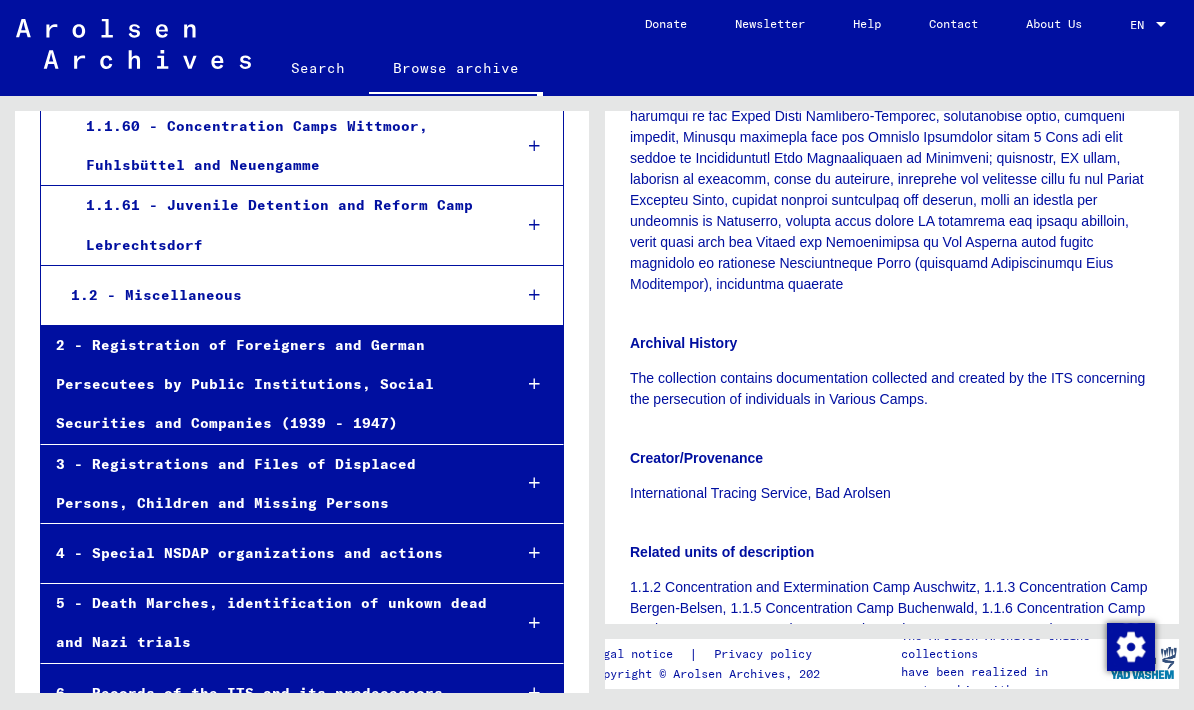 click at bounding box center [534, 483] 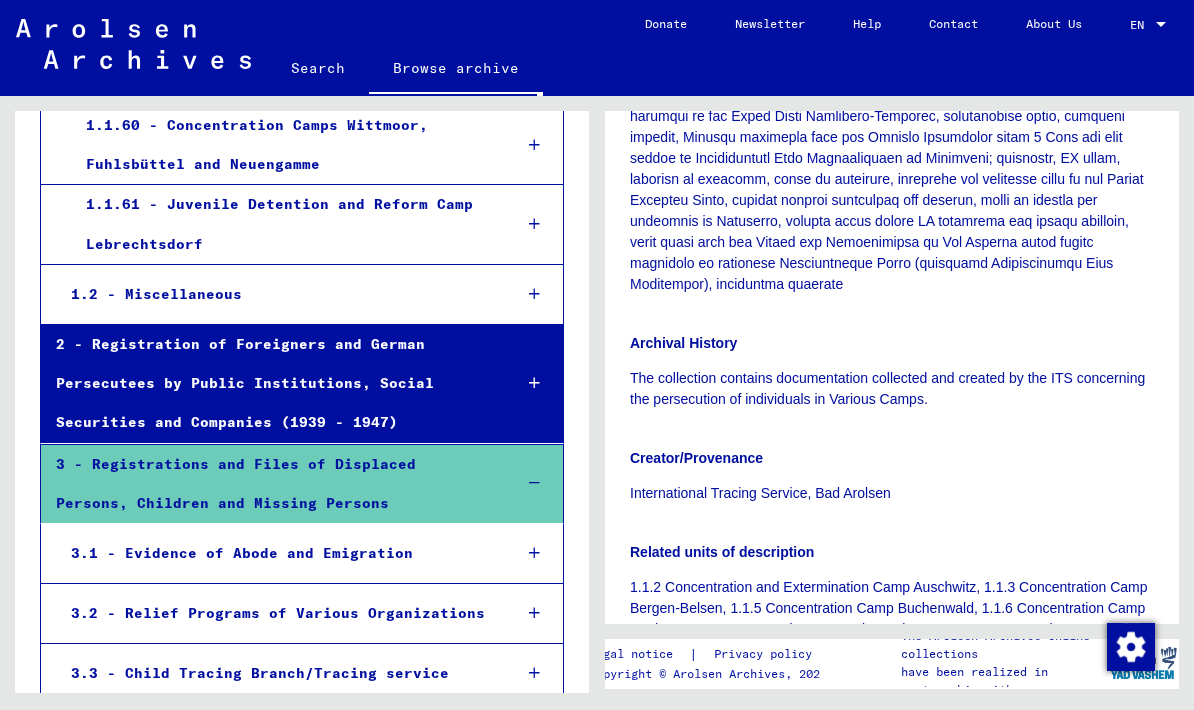 click at bounding box center (534, 553) 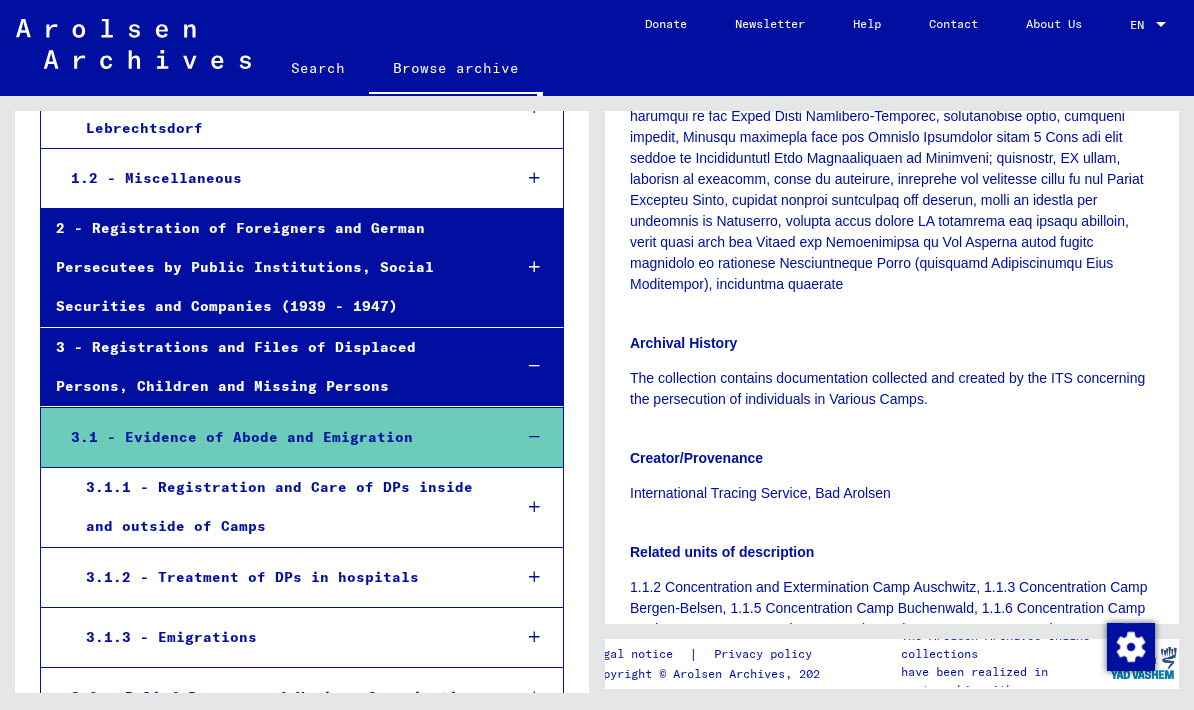 scroll, scrollTop: 5329, scrollLeft: 0, axis: vertical 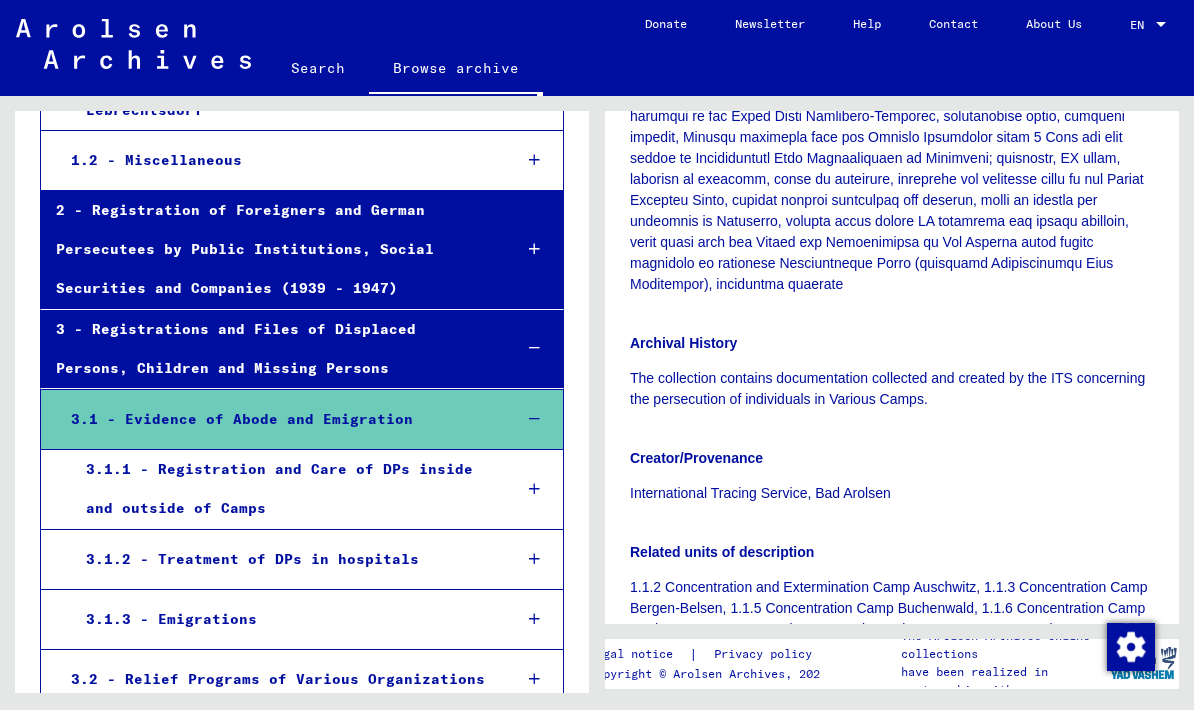 click at bounding box center [534, 489] 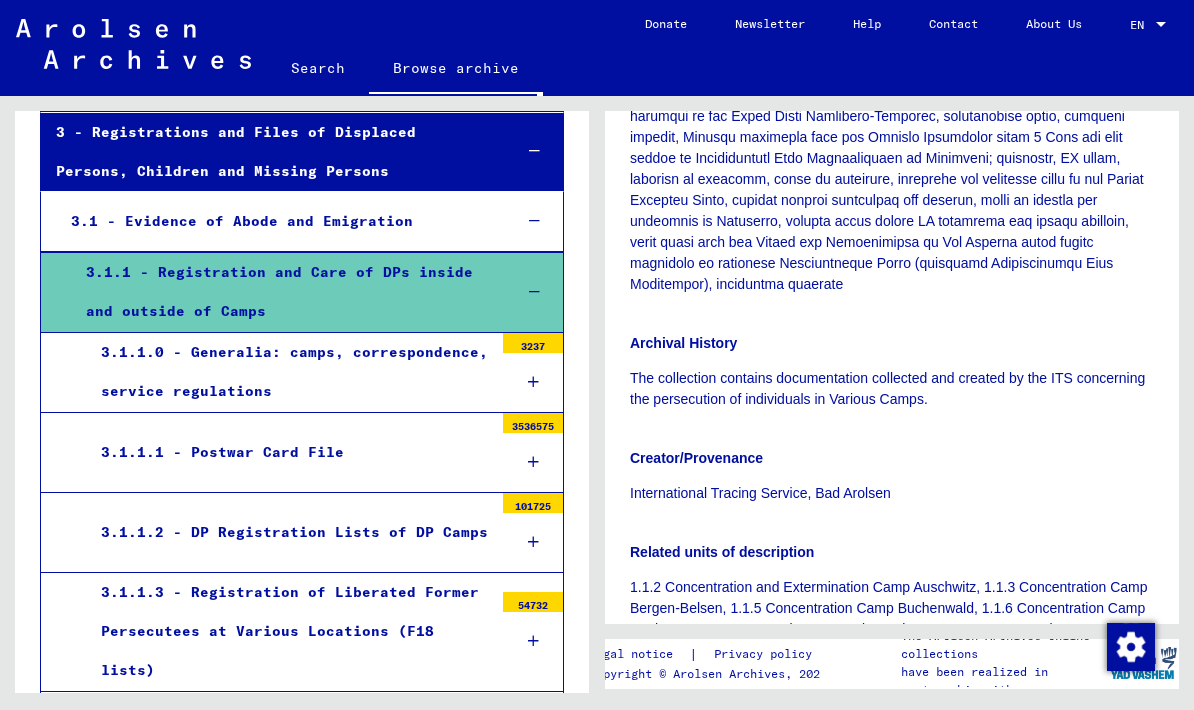 scroll, scrollTop: 5528, scrollLeft: 0, axis: vertical 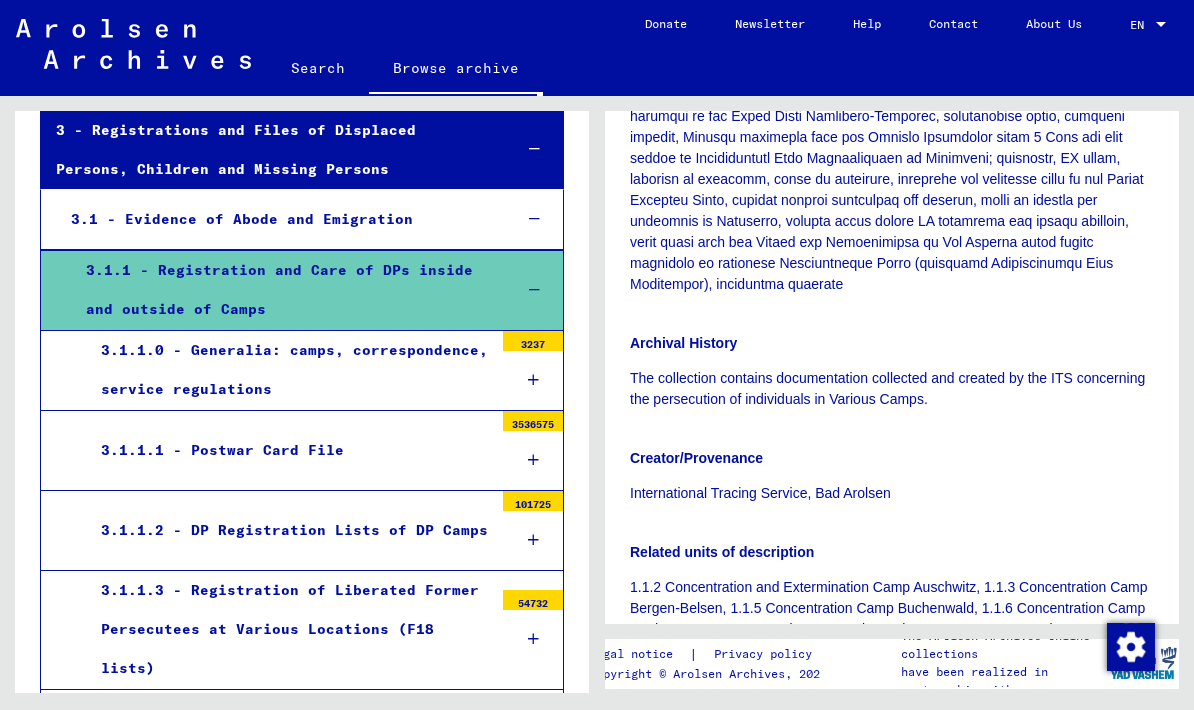 click on "3.1.1.1 - Postwar Card File" at bounding box center [289, 450] 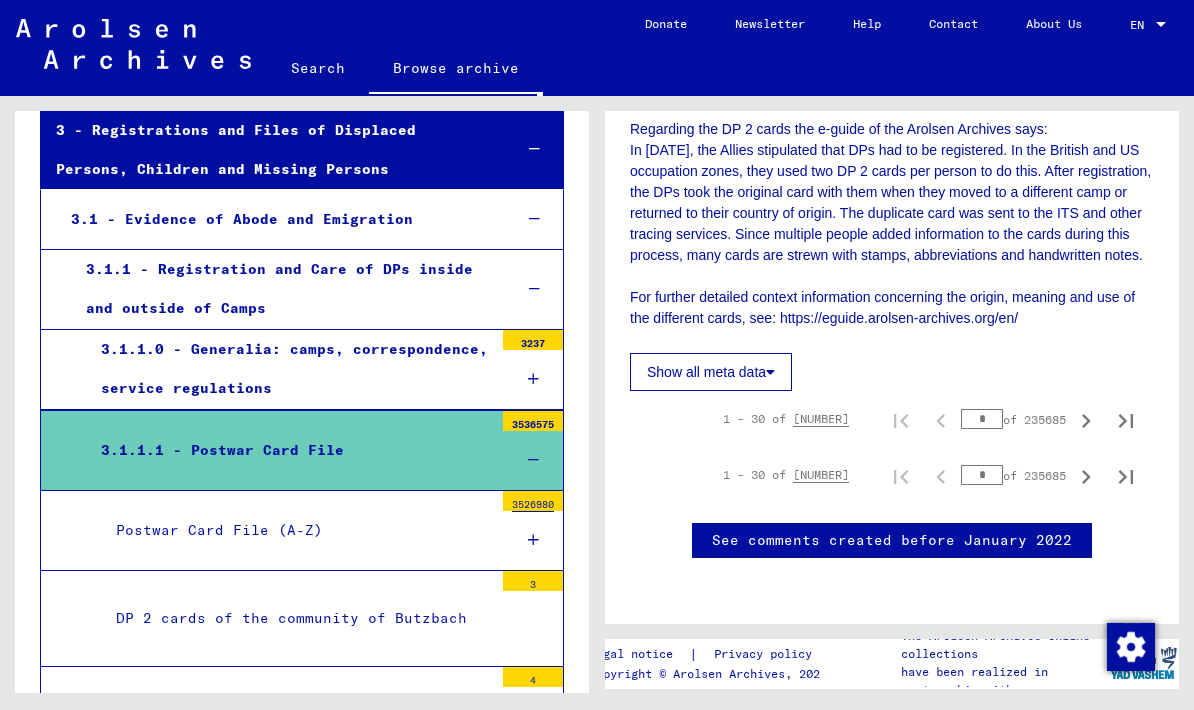 scroll, scrollTop: 1058, scrollLeft: 0, axis: vertical 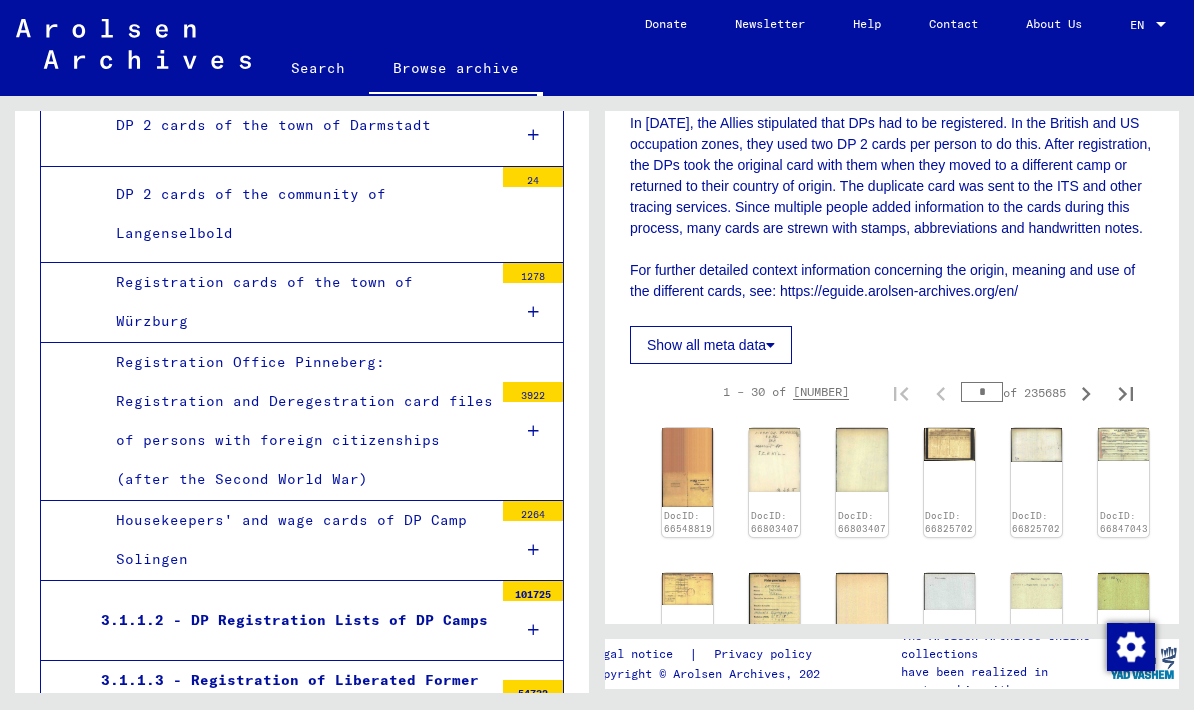 click on "3.1.1.2 - DP Registration Lists of DP Camps" at bounding box center (289, 620) 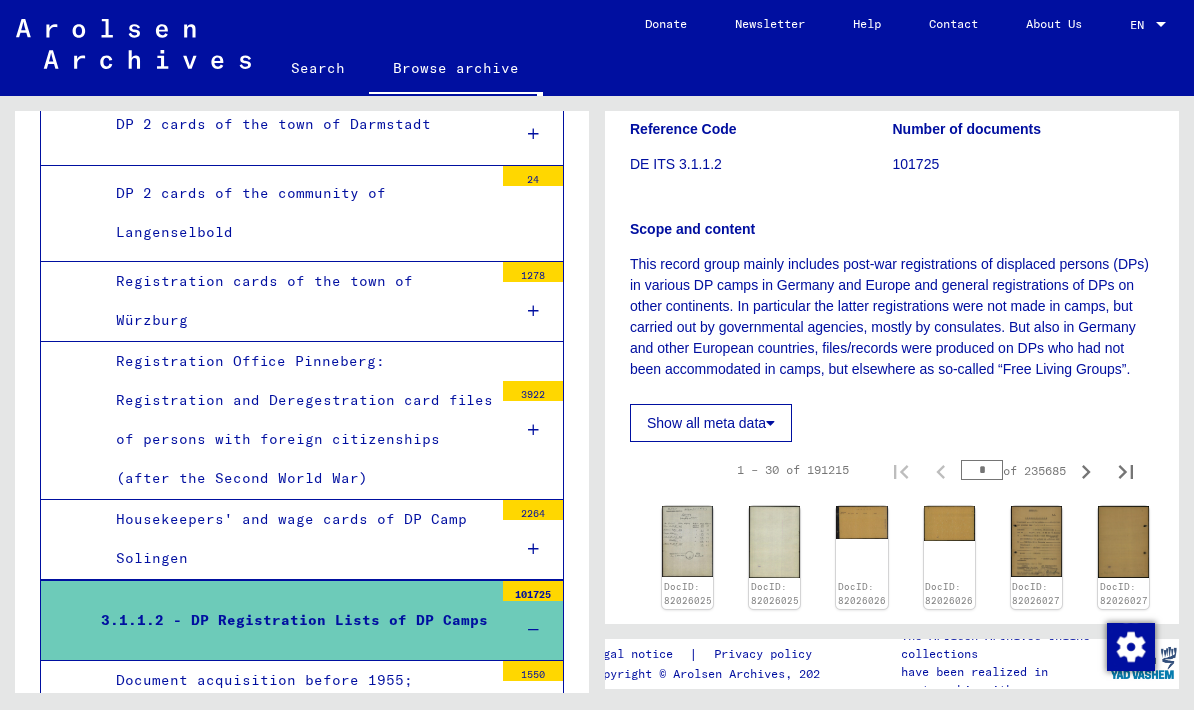 scroll, scrollTop: 252, scrollLeft: 0, axis: vertical 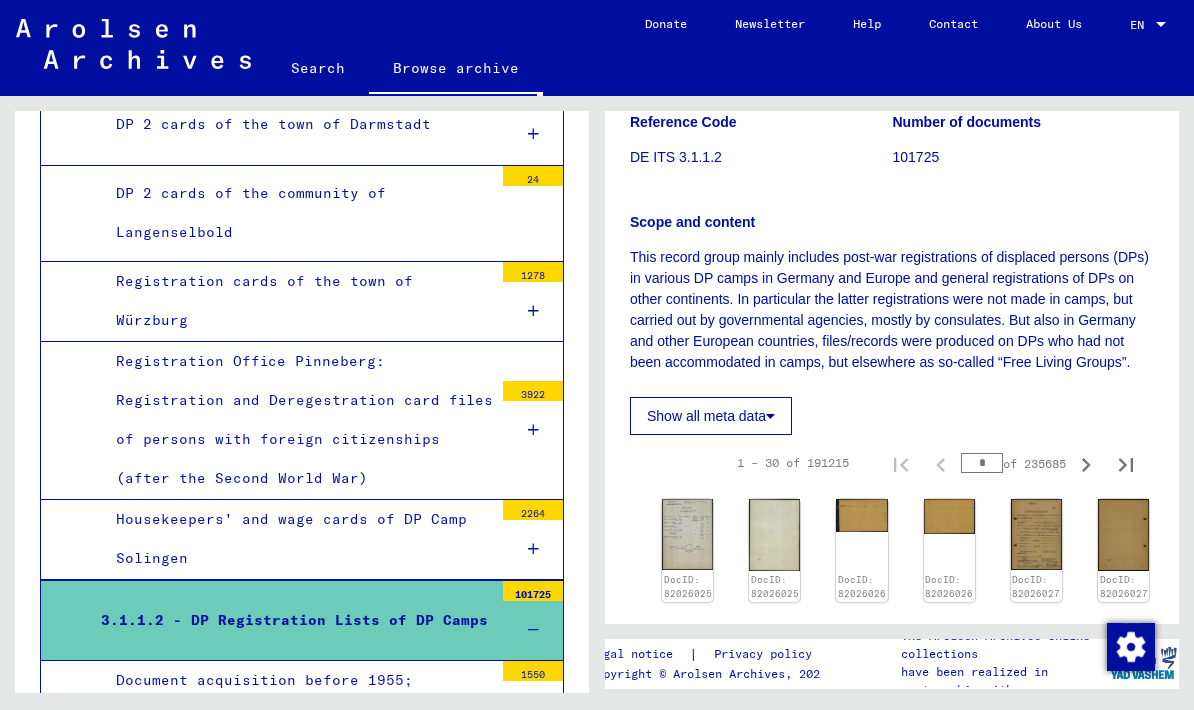 click 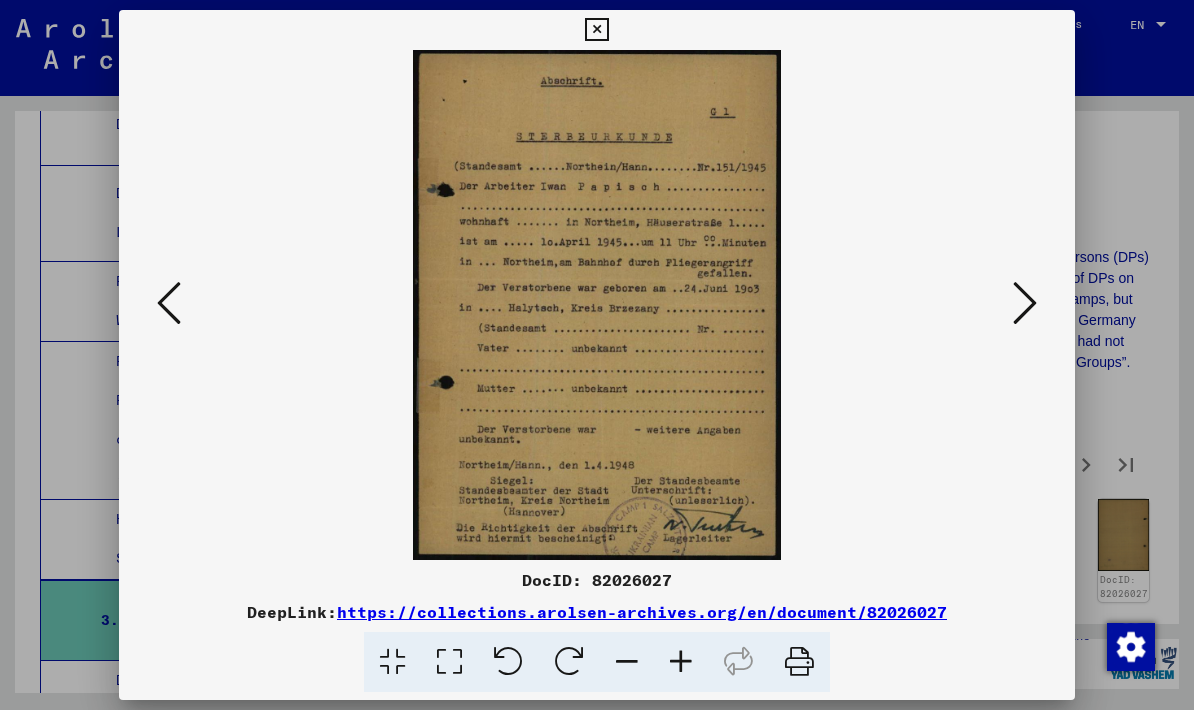 click at bounding box center (596, 30) 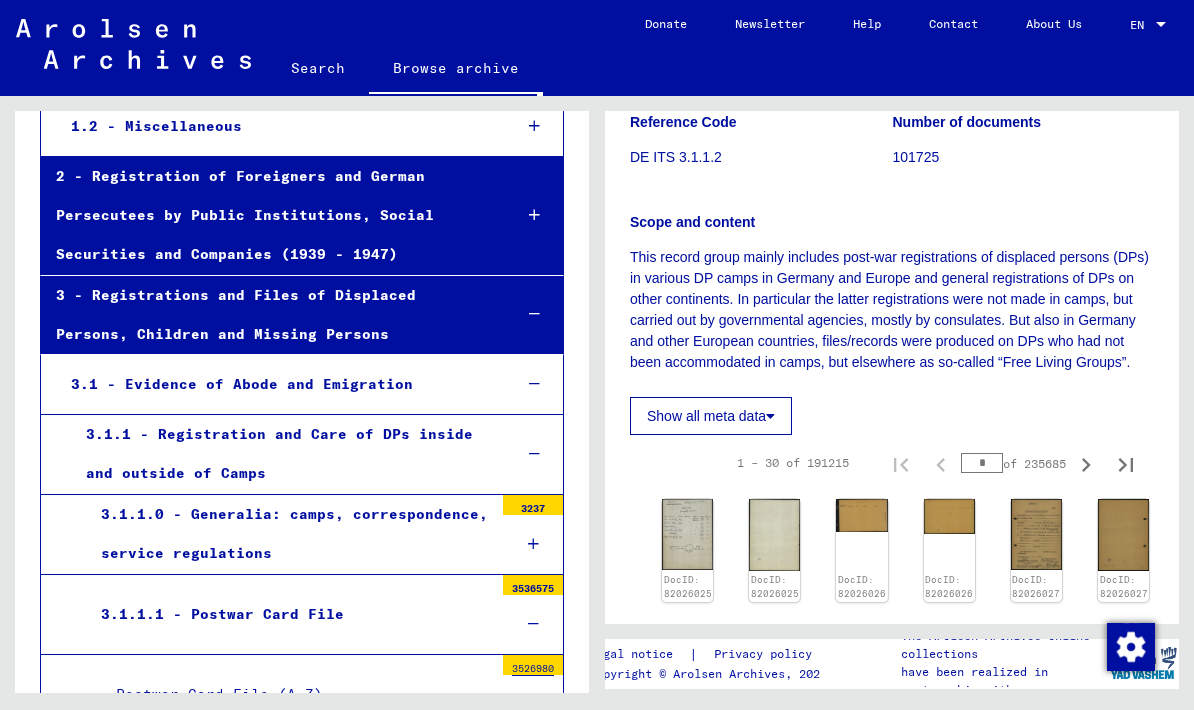 scroll, scrollTop: 5365, scrollLeft: 0, axis: vertical 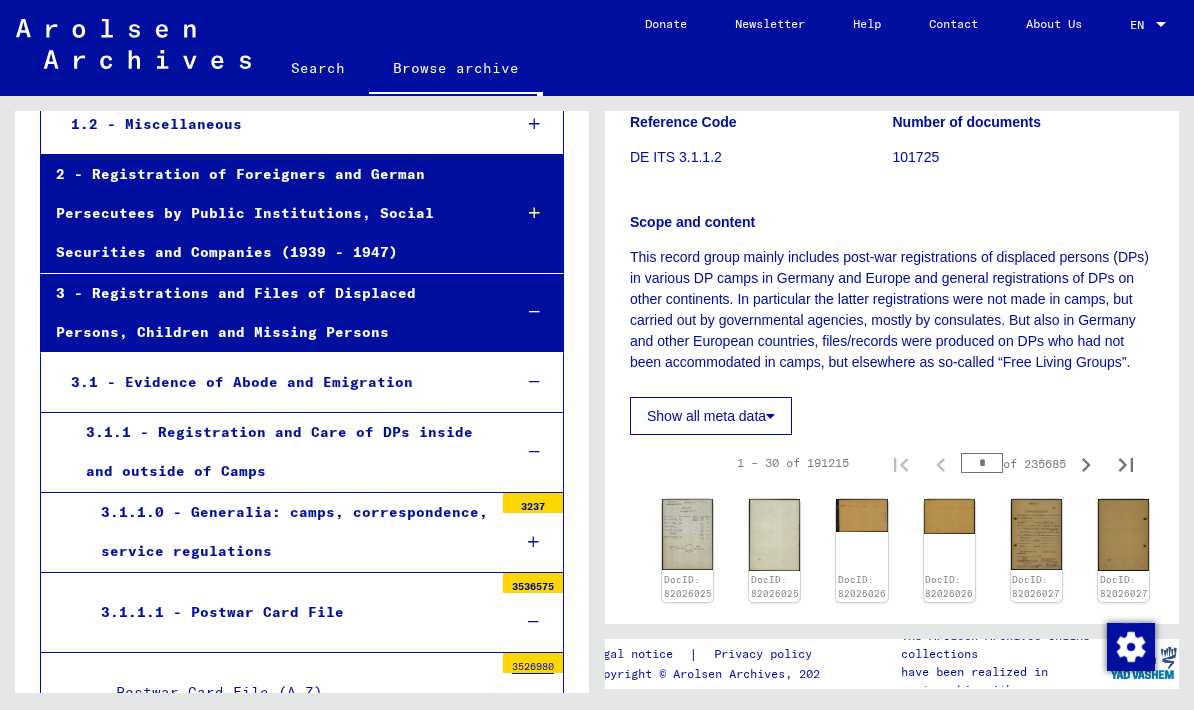click at bounding box center [533, 542] 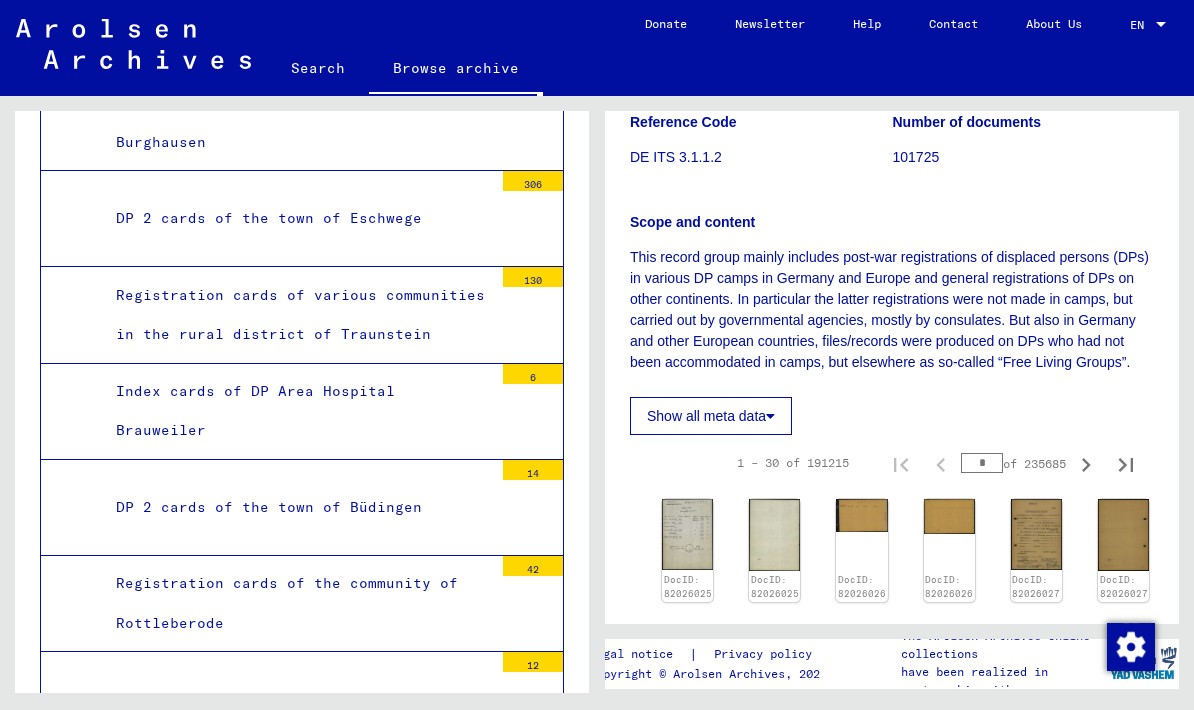 scroll, scrollTop: 7634, scrollLeft: 0, axis: vertical 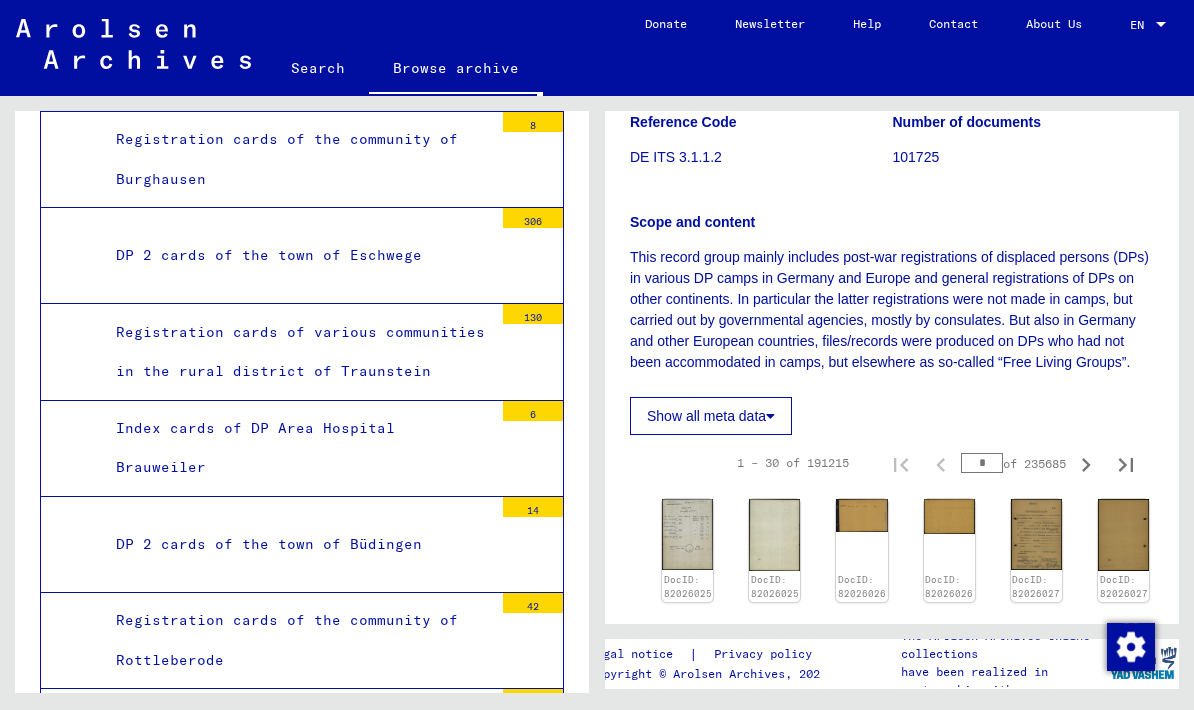 click on "DP 2 cards of the community of Langenselbold" at bounding box center [297, 913] 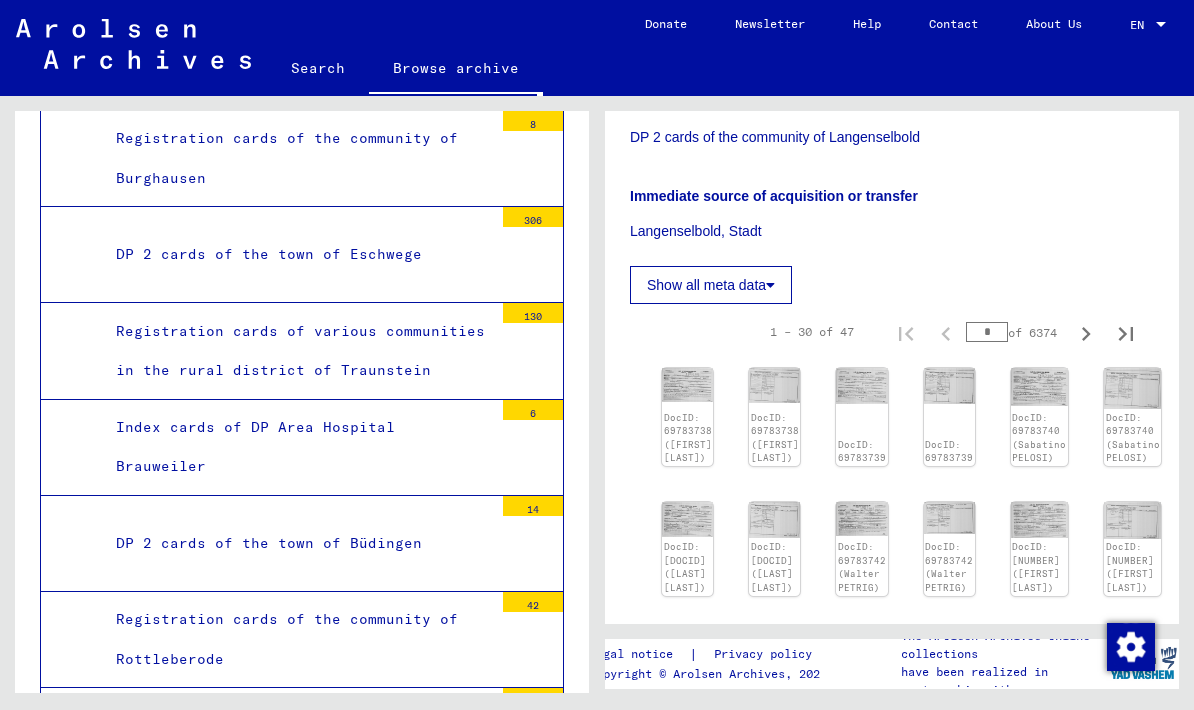 scroll, scrollTop: 405, scrollLeft: 0, axis: vertical 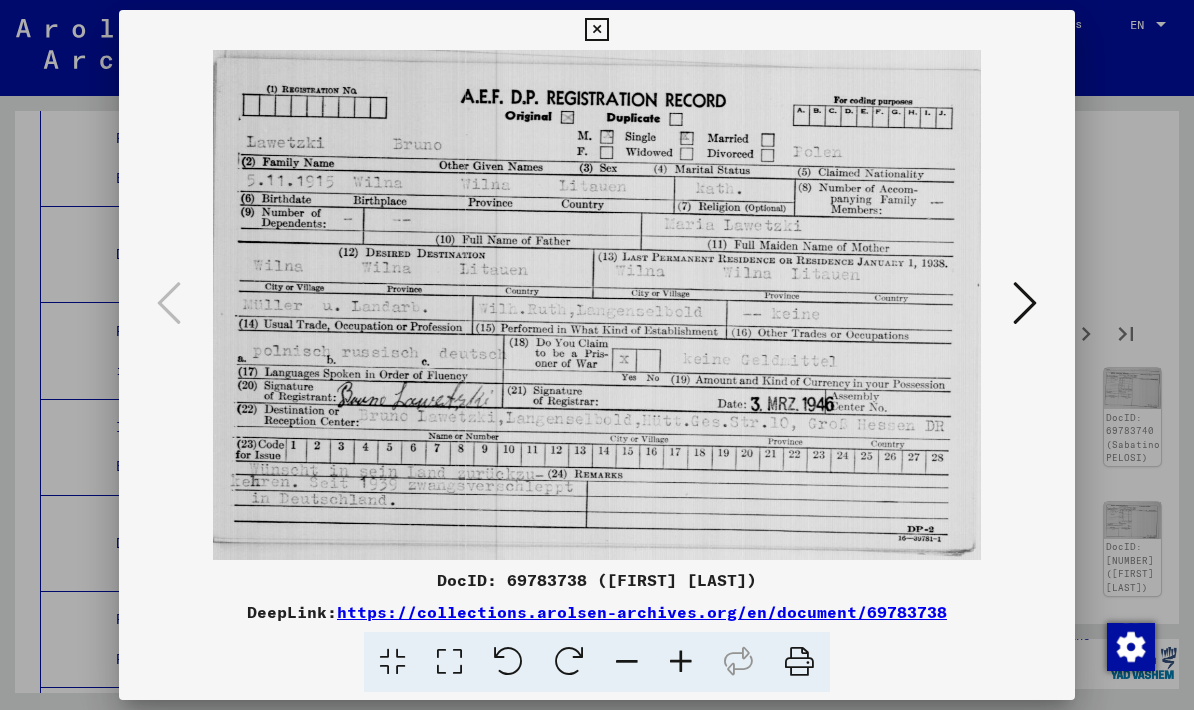 click at bounding box center (596, 30) 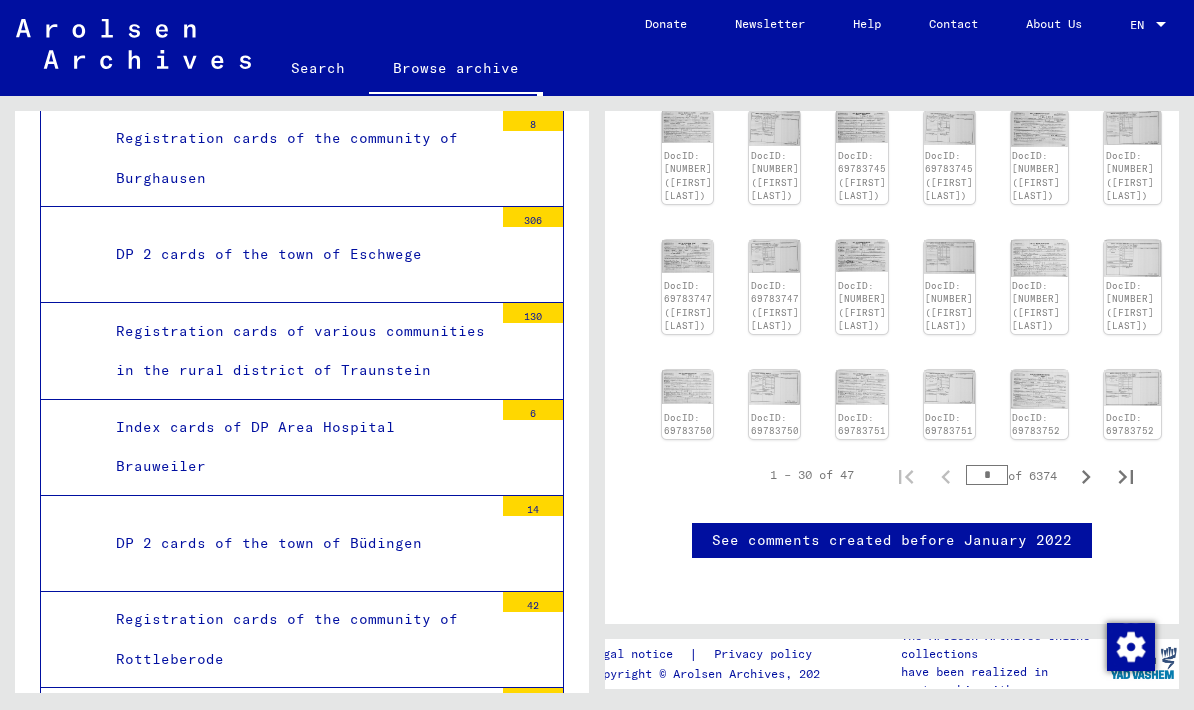 scroll, scrollTop: 975, scrollLeft: 25, axis: both 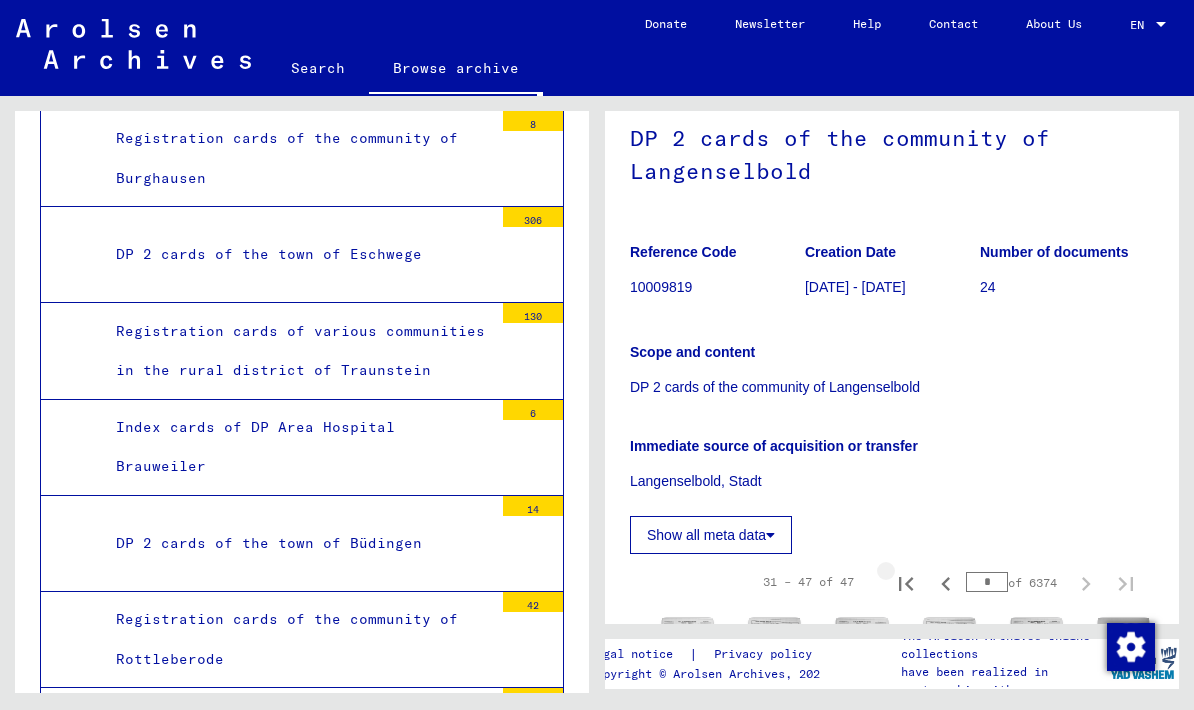 click 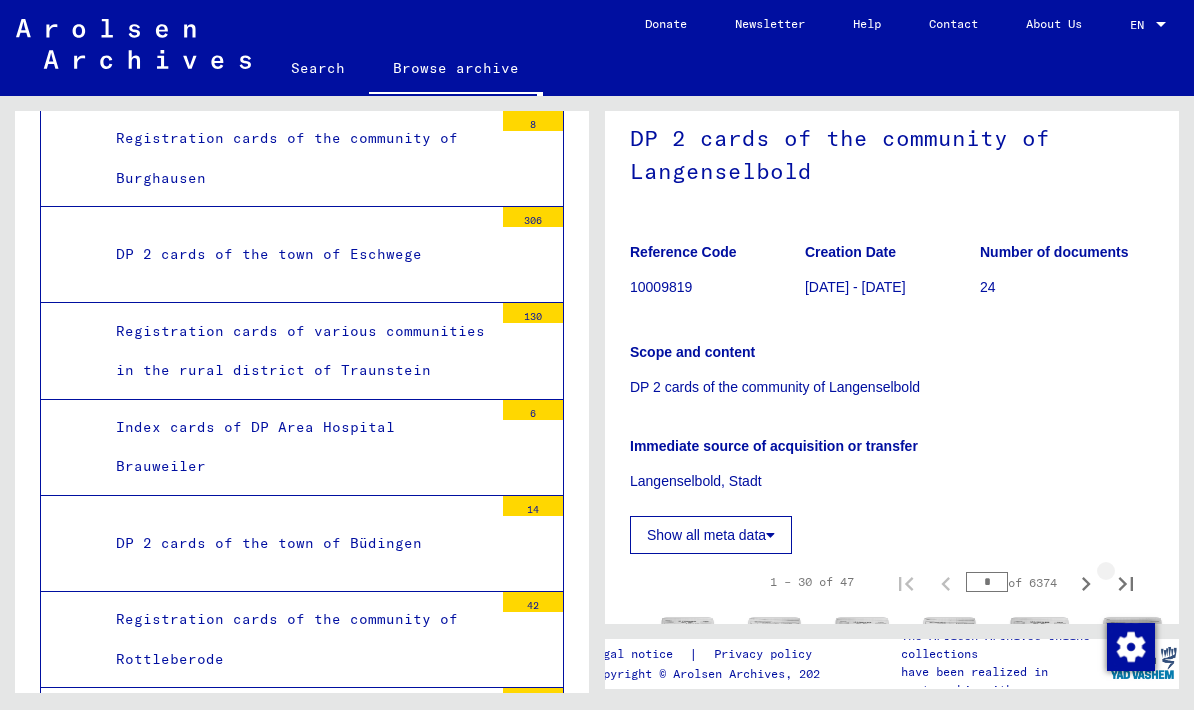 click 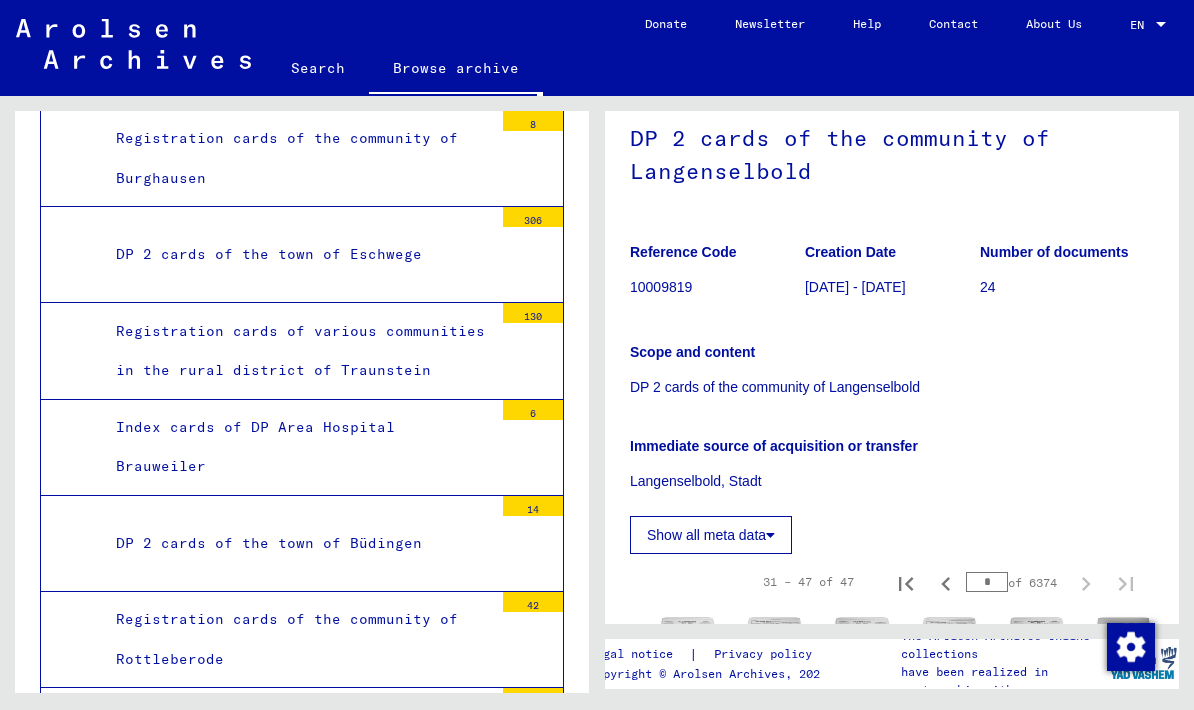 click 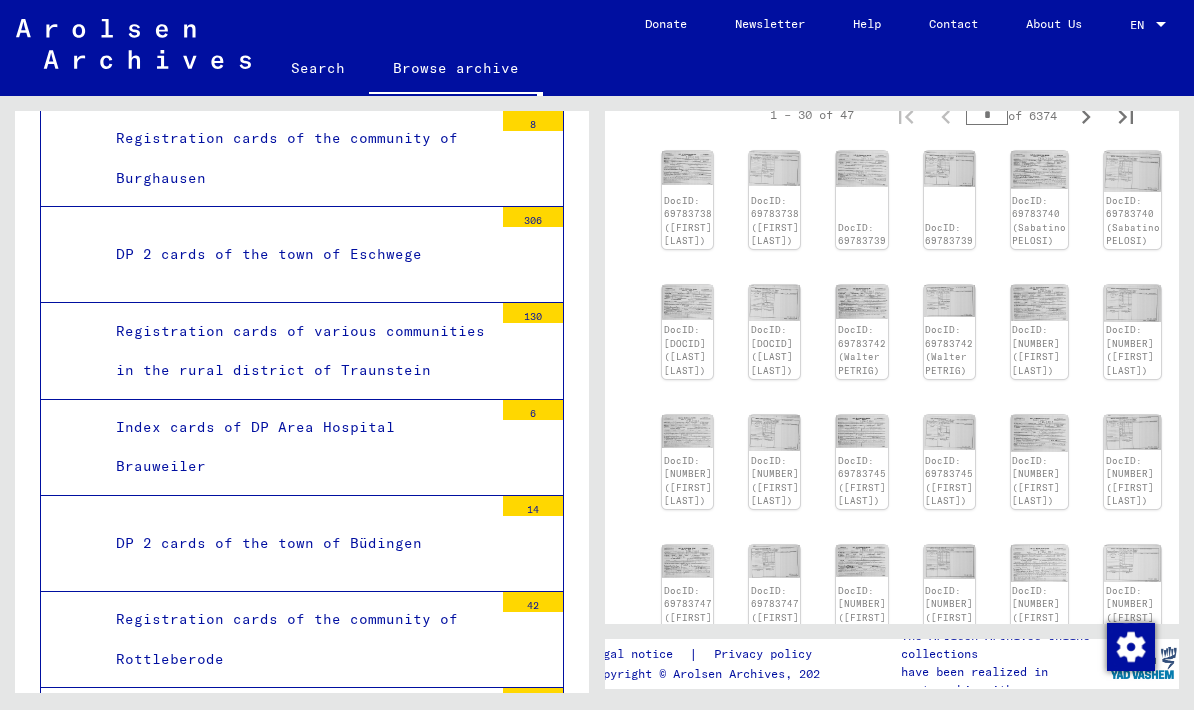 scroll, scrollTop: 623, scrollLeft: 0, axis: vertical 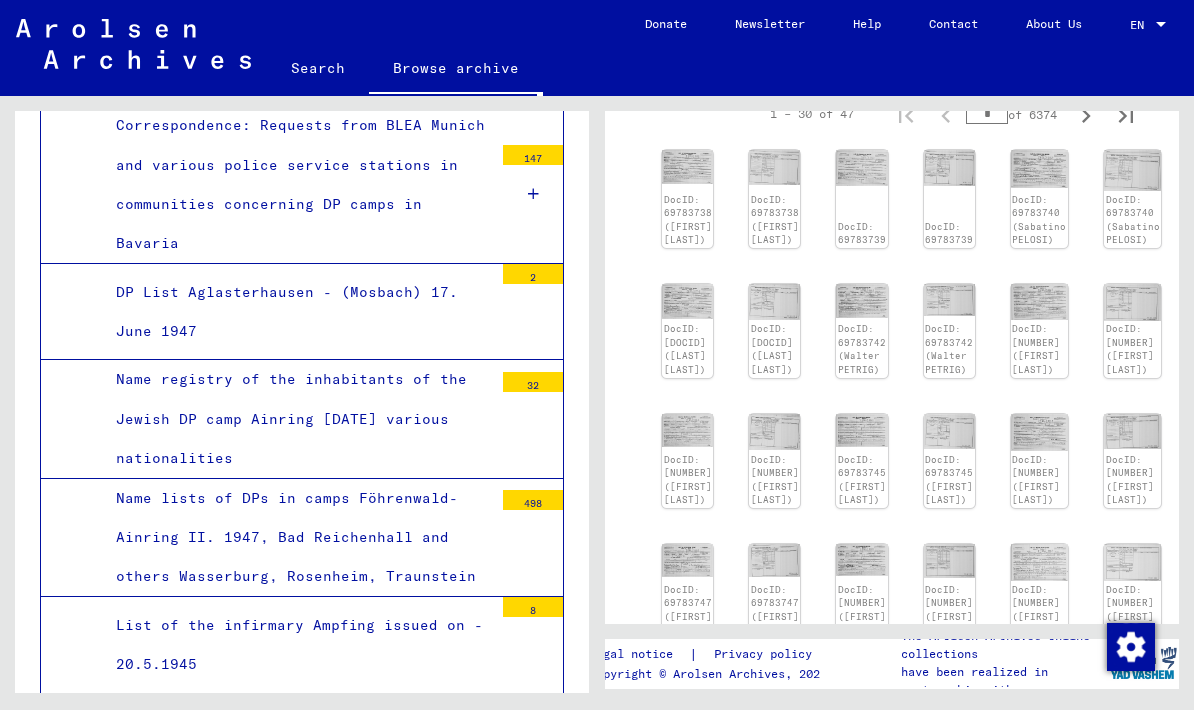 click on "Incomplete list of Jews who reside in the district of Linz O. D.; List of Polish Jews in Wels-Herminenhof; List of persons in Bergen-Belsen by Hannover; (various DP lists)" at bounding box center [297, 792] 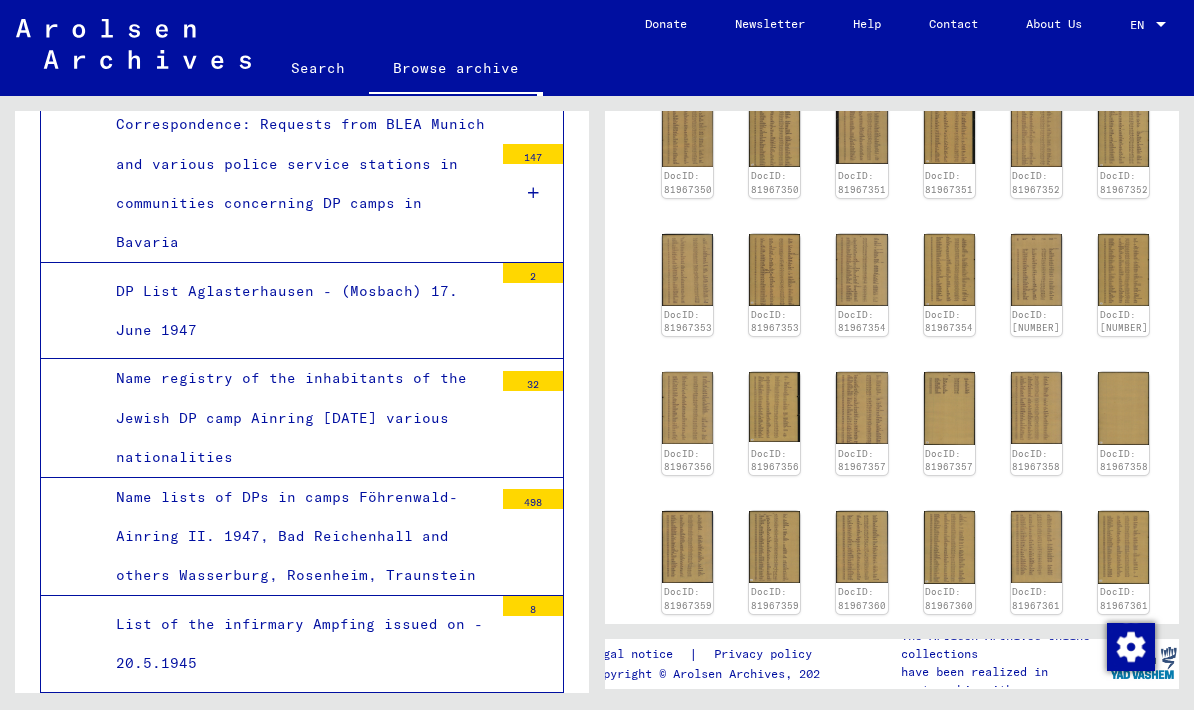 scroll, scrollTop: 938, scrollLeft: 0, axis: vertical 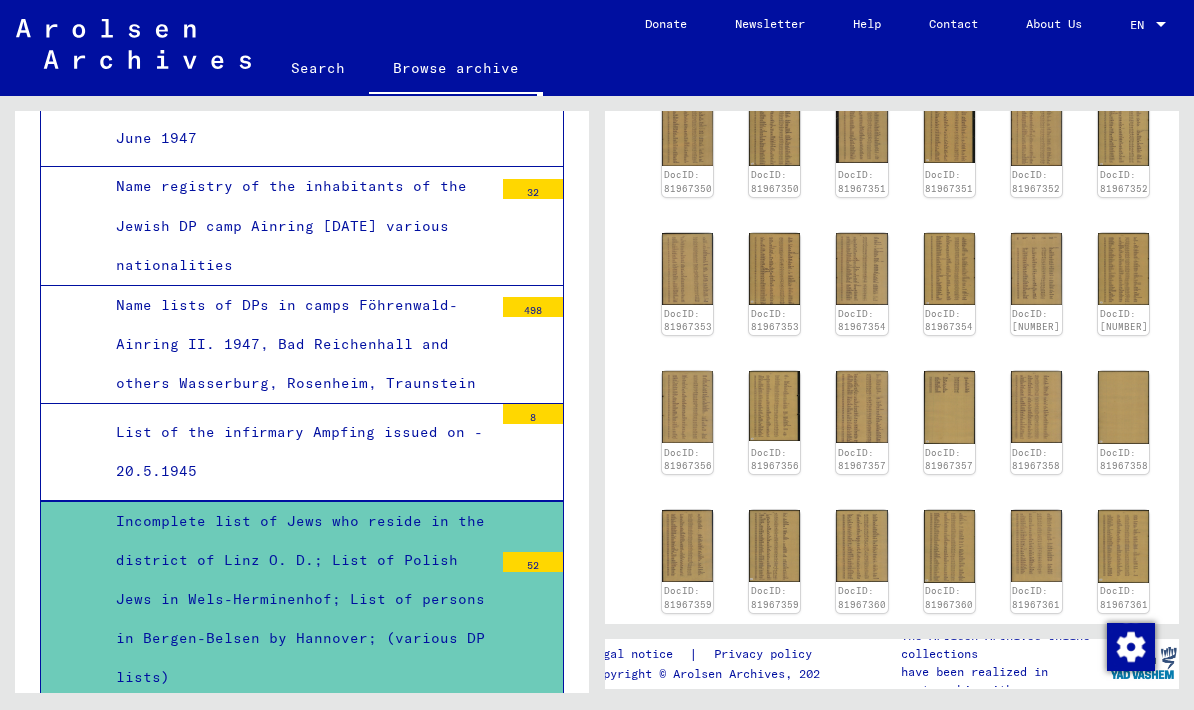 click on "Sharit Ha-Platah Bergen-Belsen - Name list of the surviving Jews in the camp Bergen-Belsen [DATE] volume I - - Duplicate (3 pages missing)" at bounding box center [297, 969] 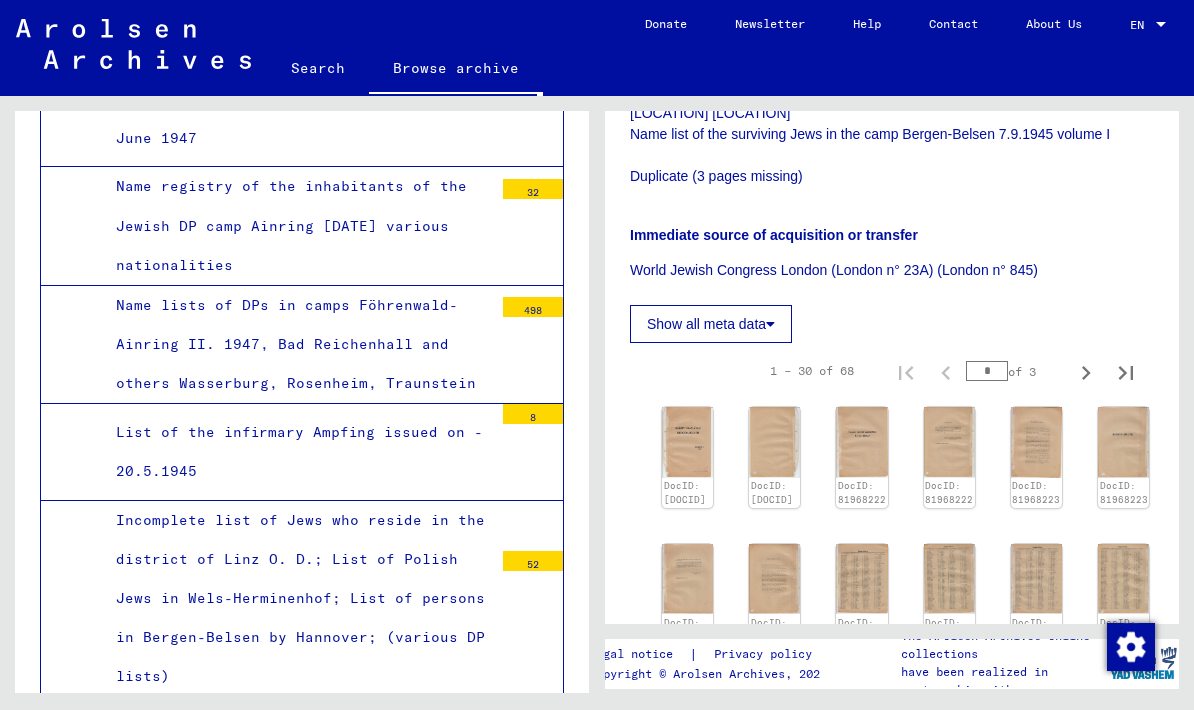scroll, scrollTop: 530, scrollLeft: 0, axis: vertical 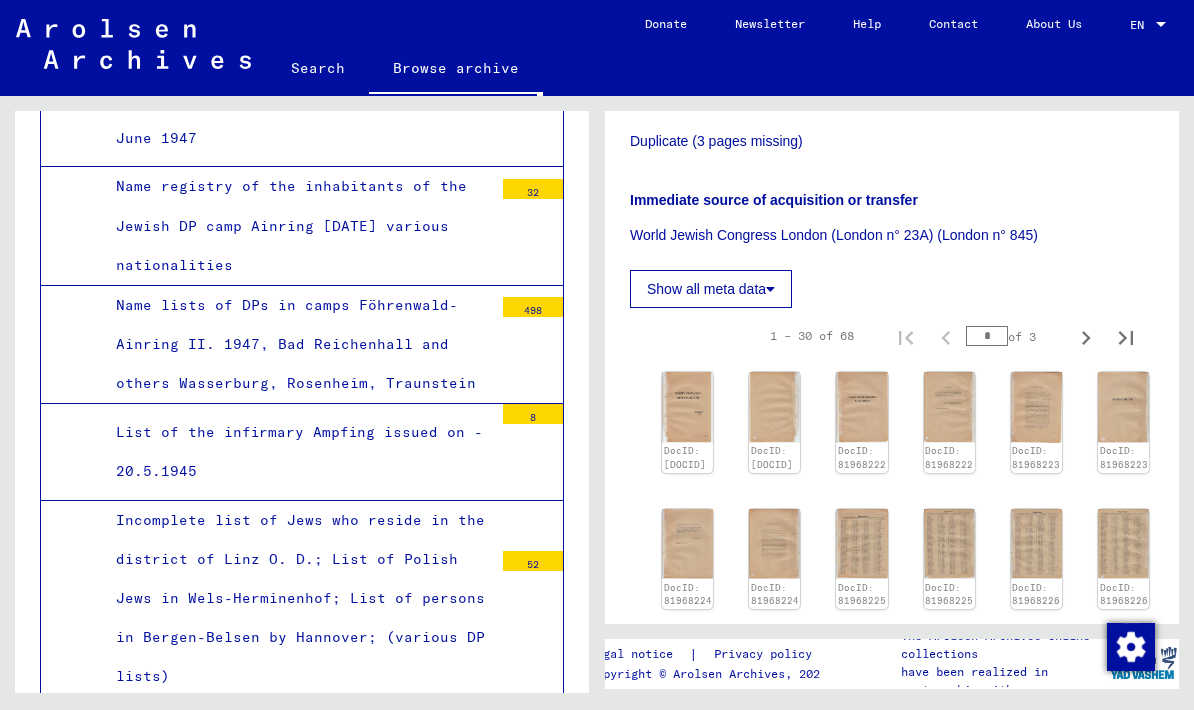 click 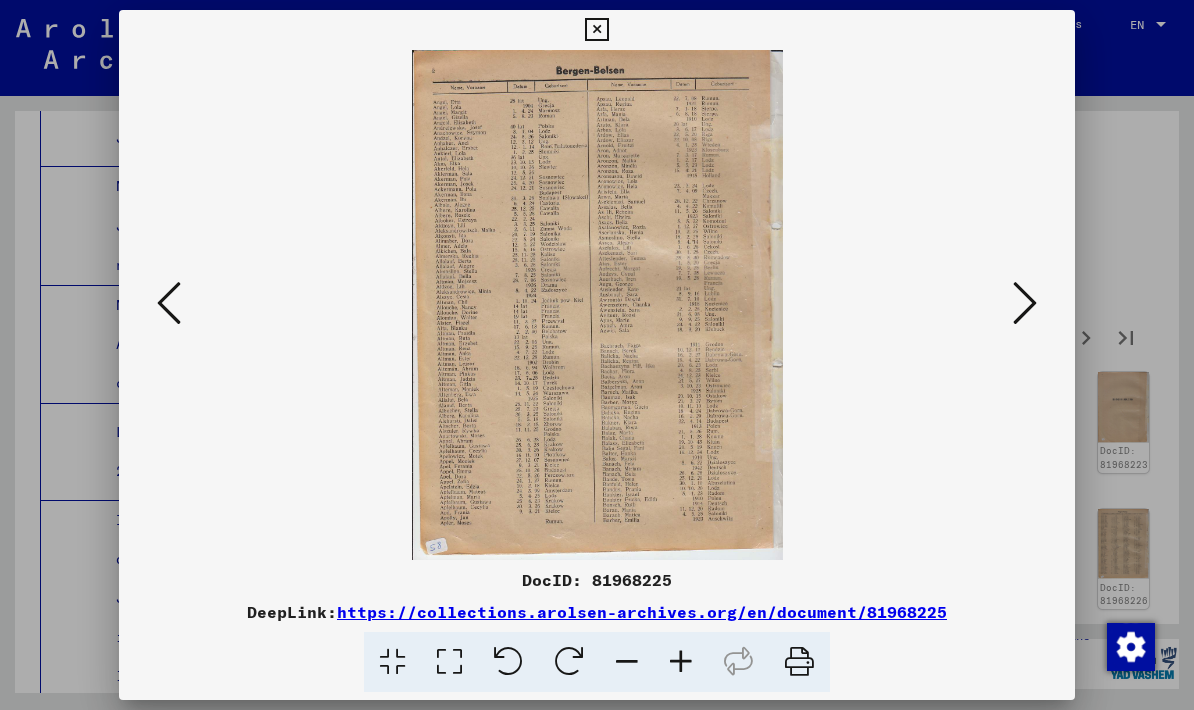 click at bounding box center (596, 305) 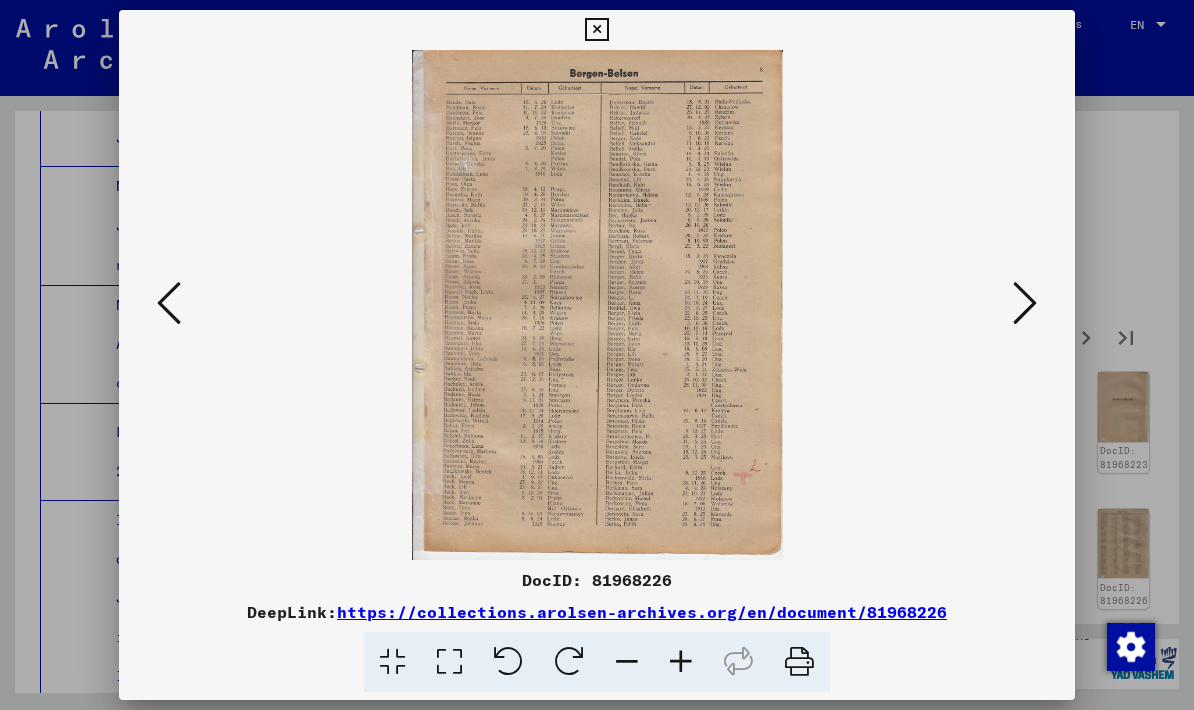 click at bounding box center (1025, 303) 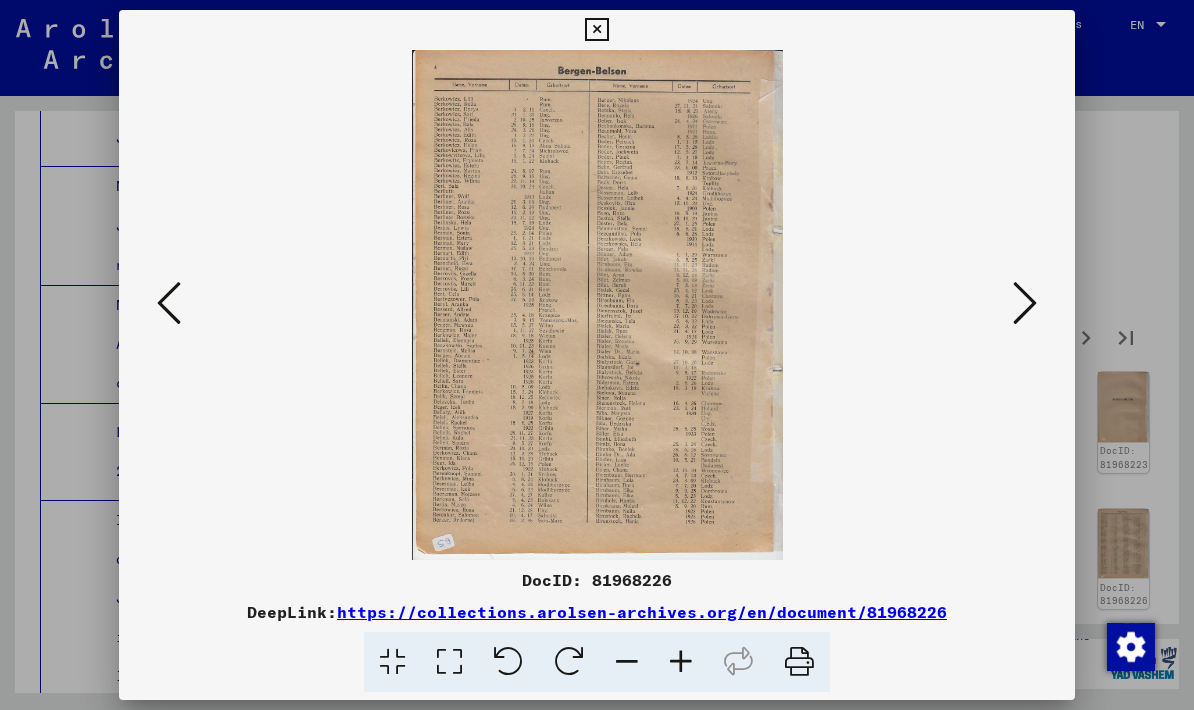 click at bounding box center (1025, 304) 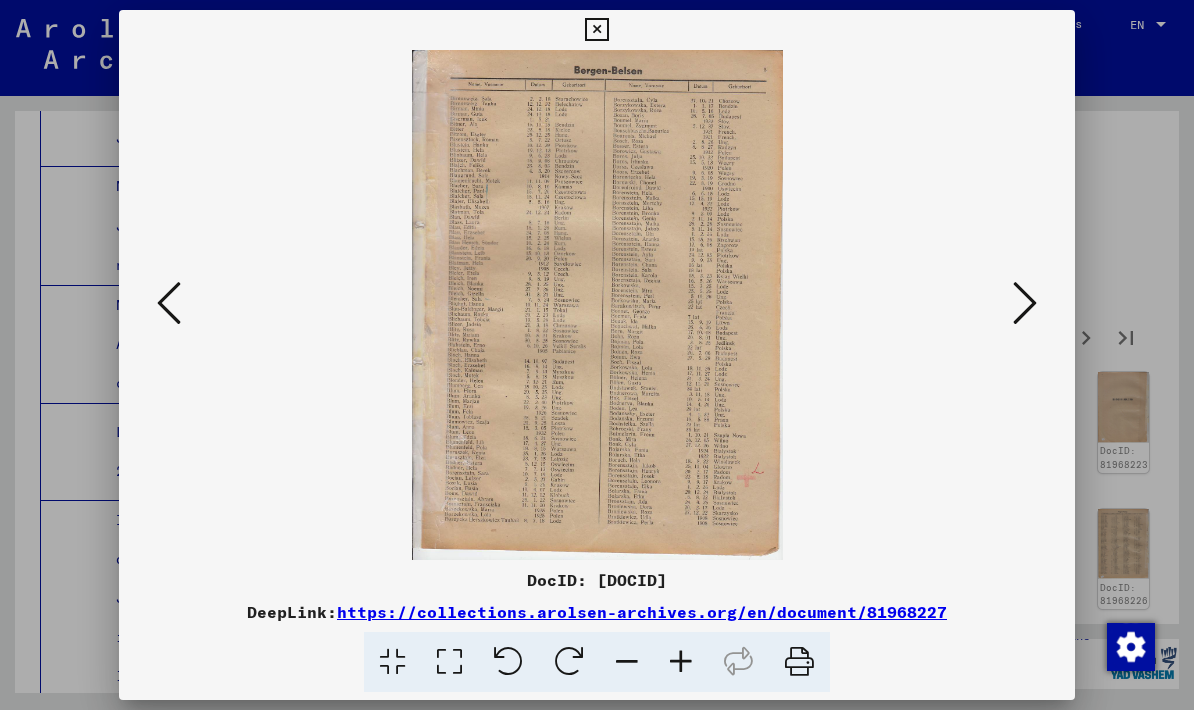 click at bounding box center (1025, 303) 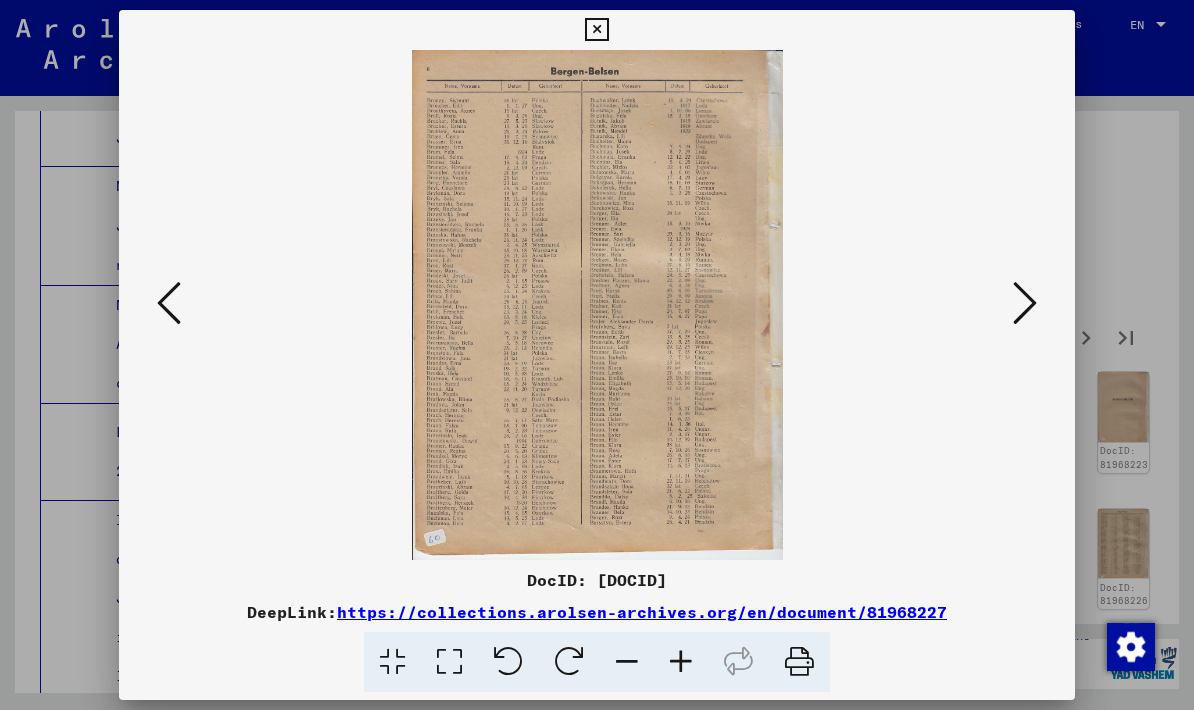 click at bounding box center (169, 303) 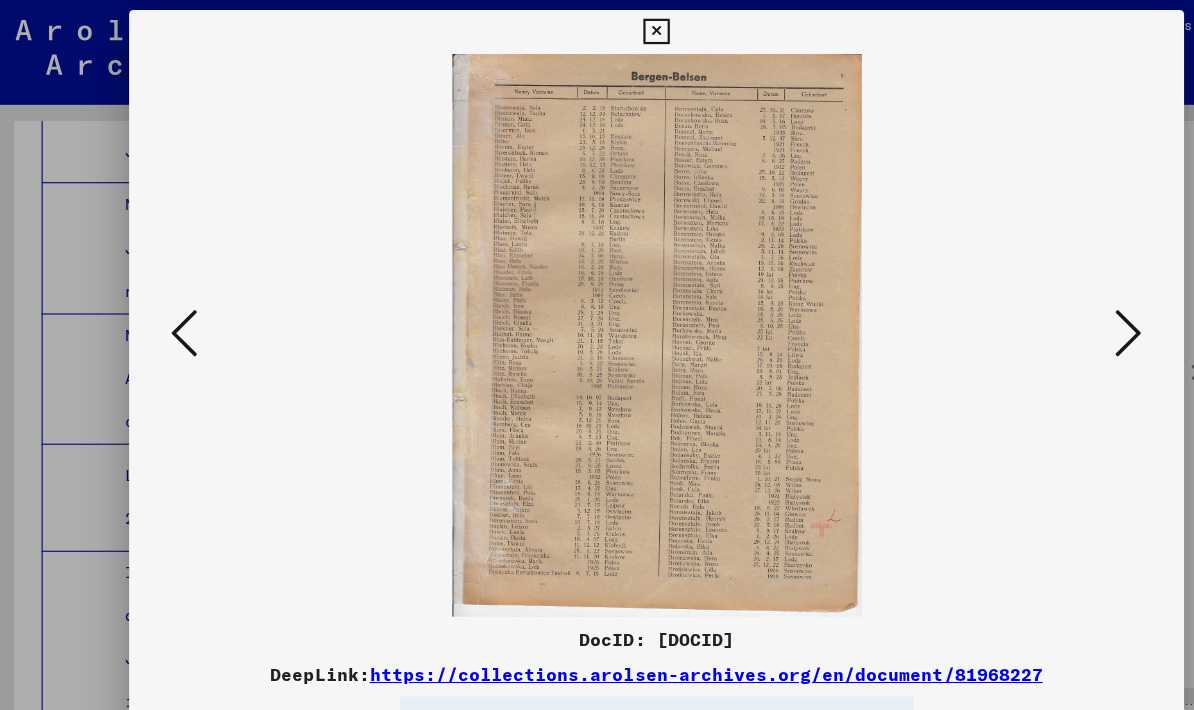 click at bounding box center [1025, 303] 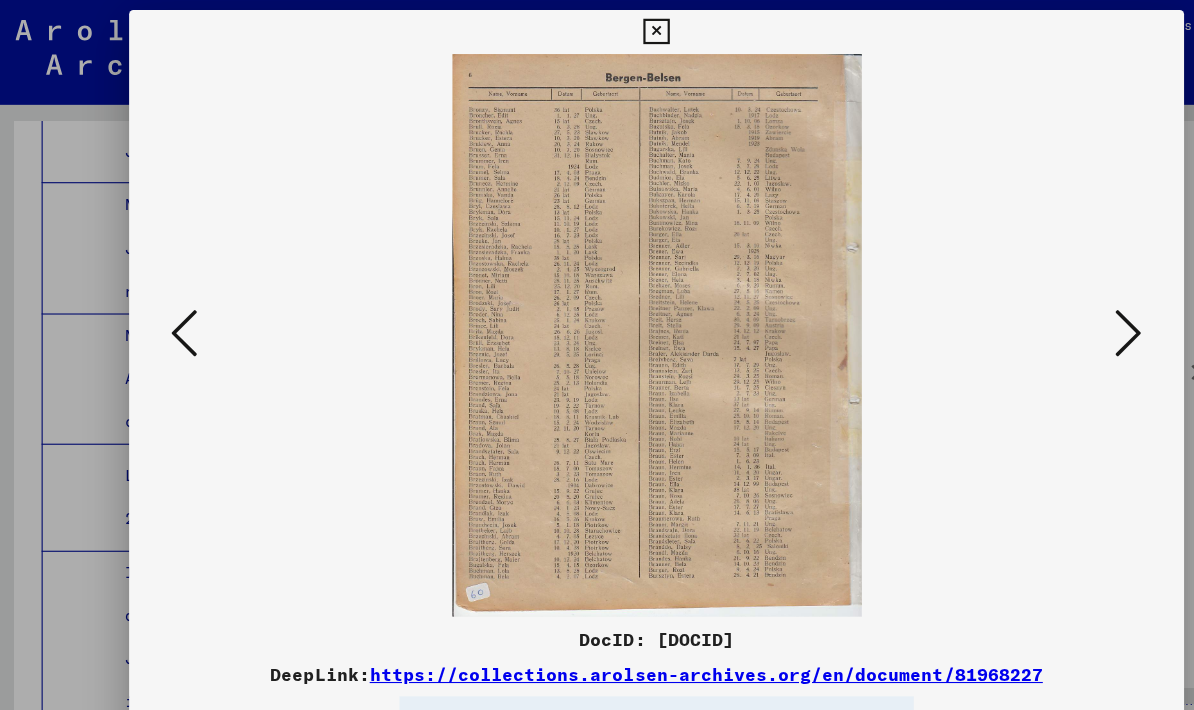 click at bounding box center [1025, 303] 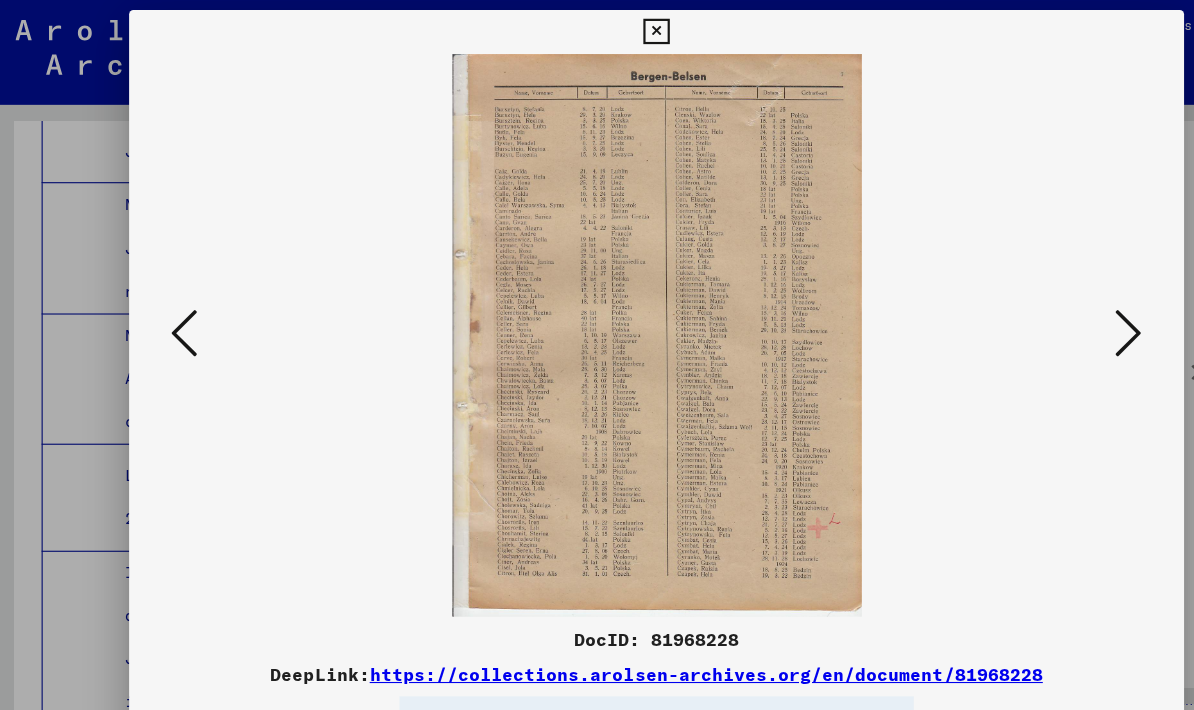 click at bounding box center (1025, 303) 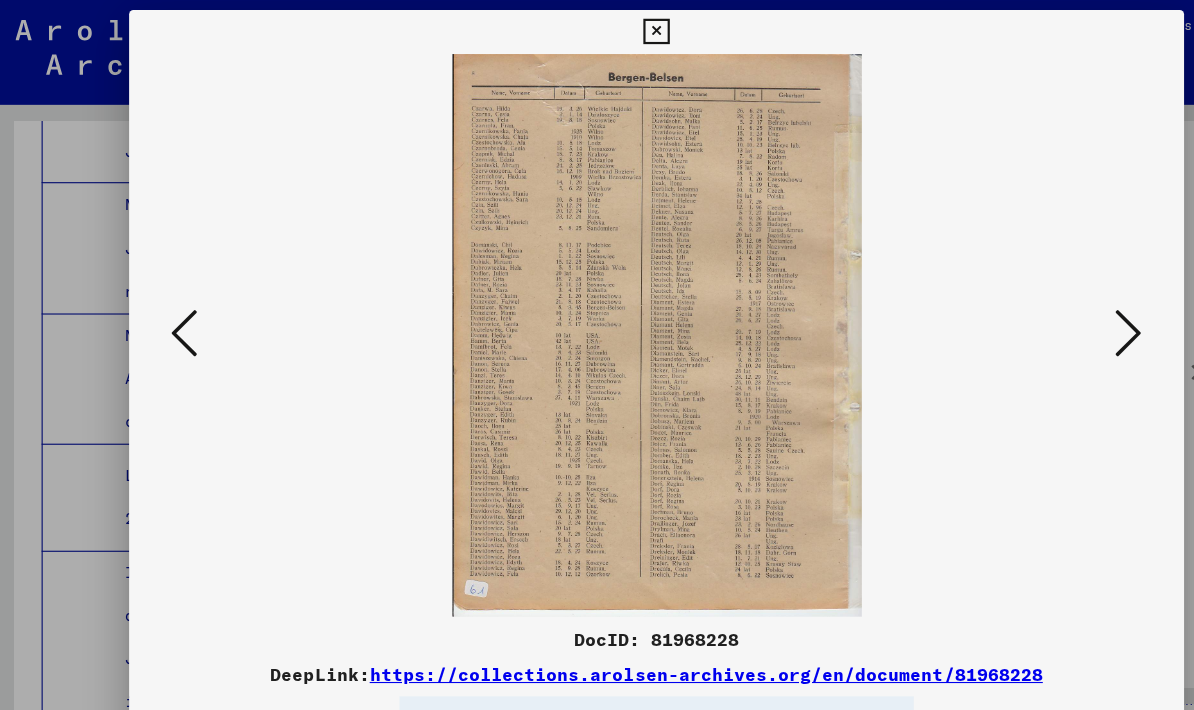 scroll, scrollTop: 61, scrollLeft: 0, axis: vertical 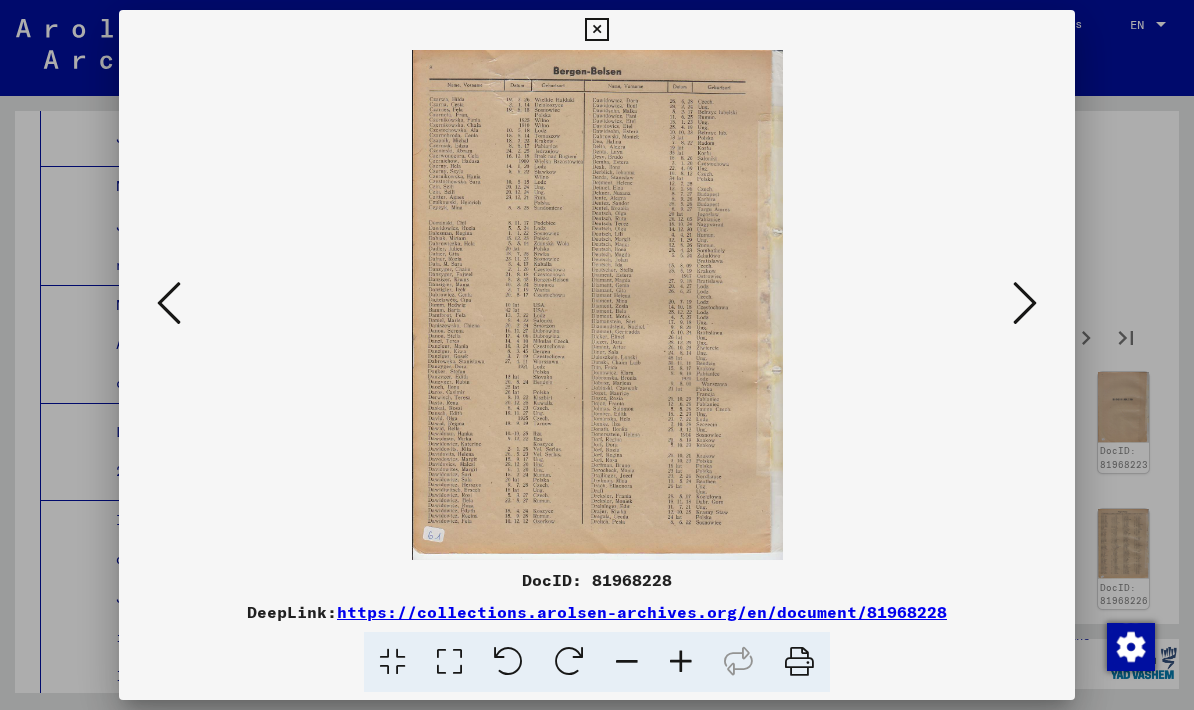 click at bounding box center (1025, 303) 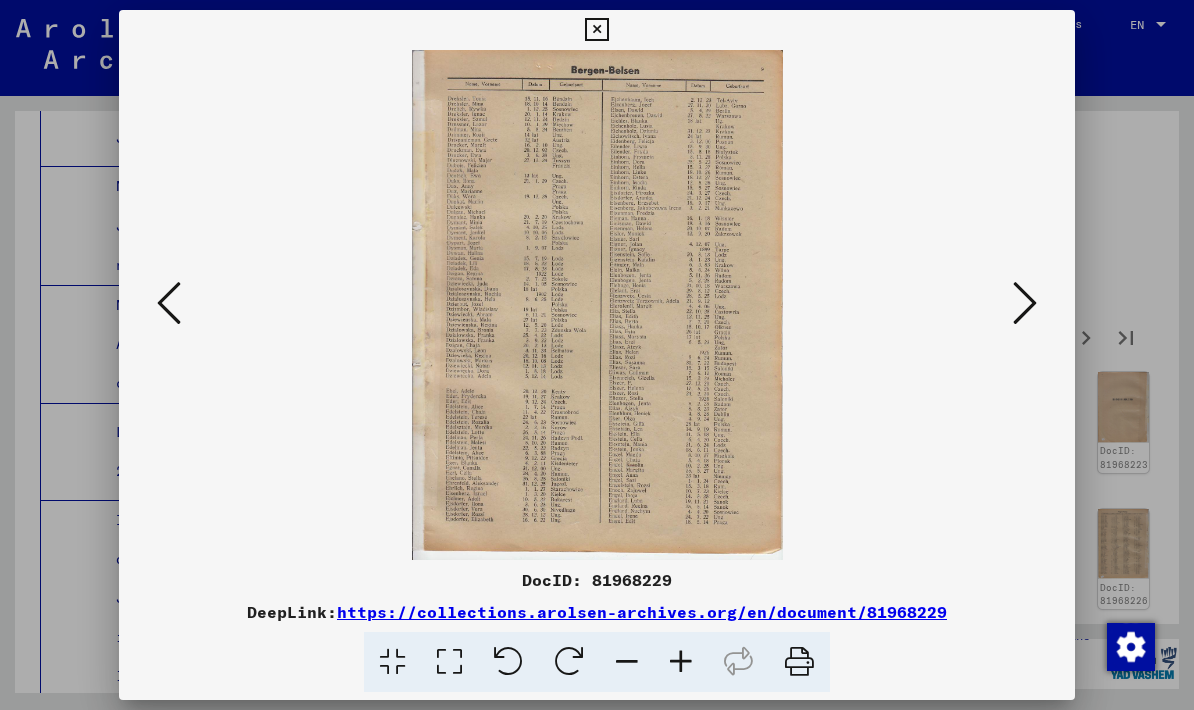 click at bounding box center (1025, 303) 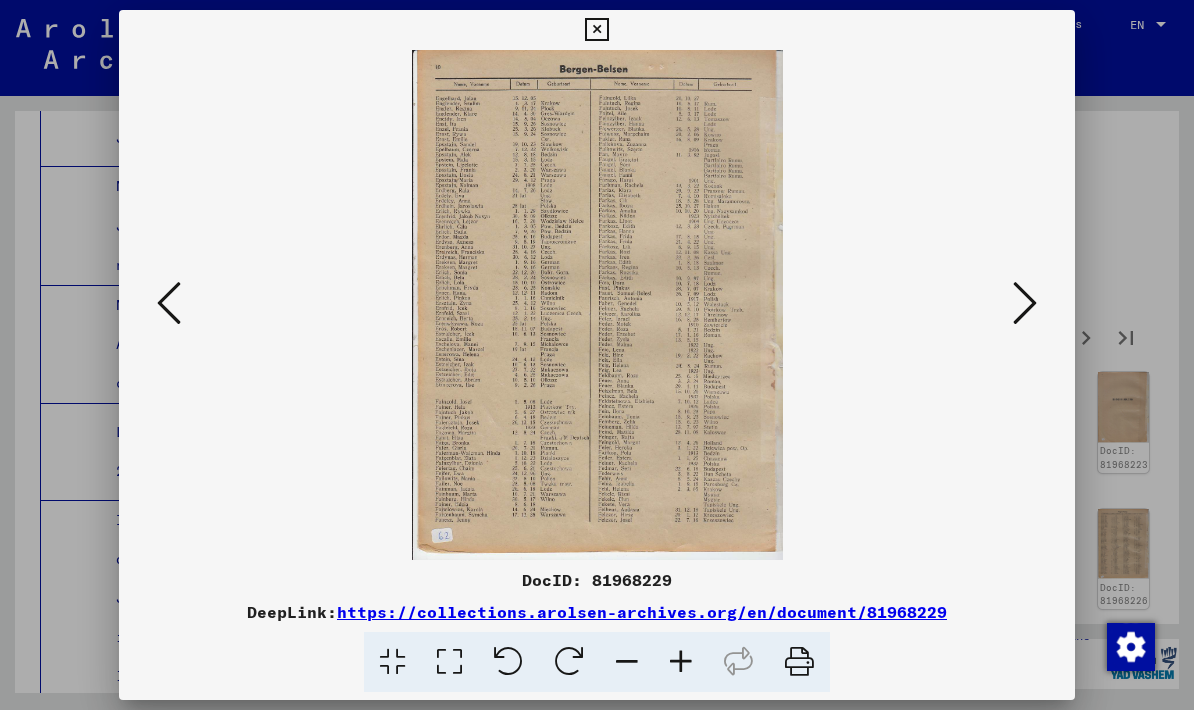 click at bounding box center (1025, 303) 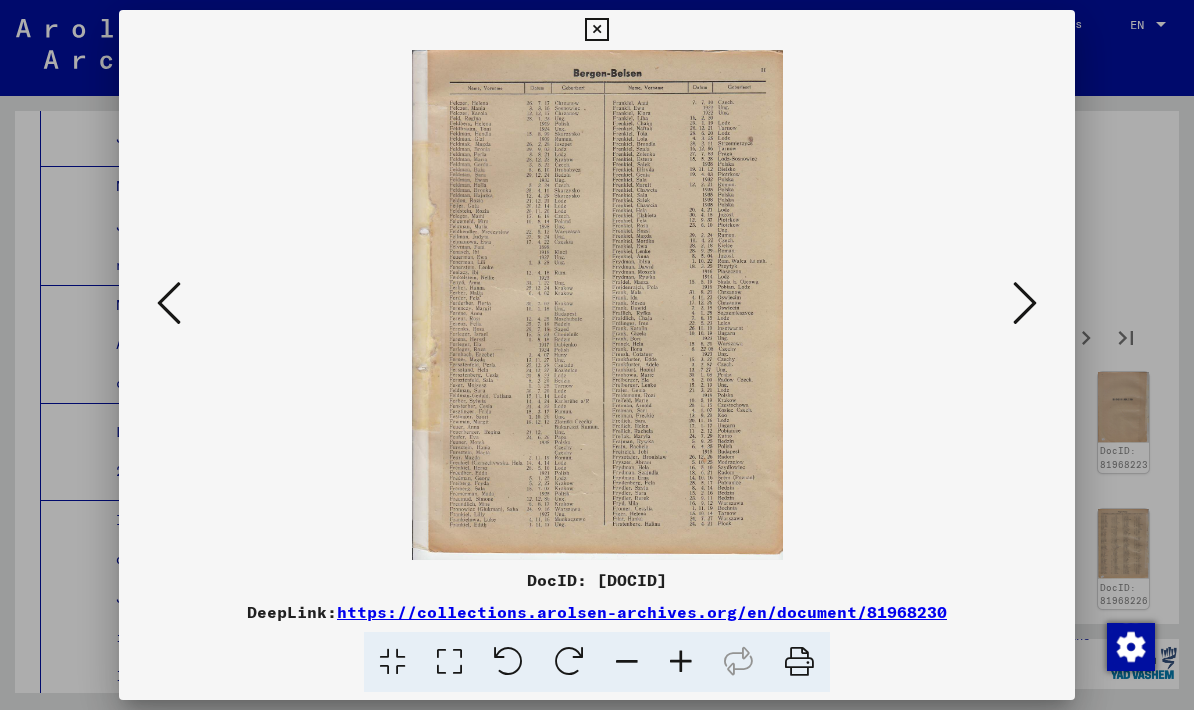 click at bounding box center (1025, 303) 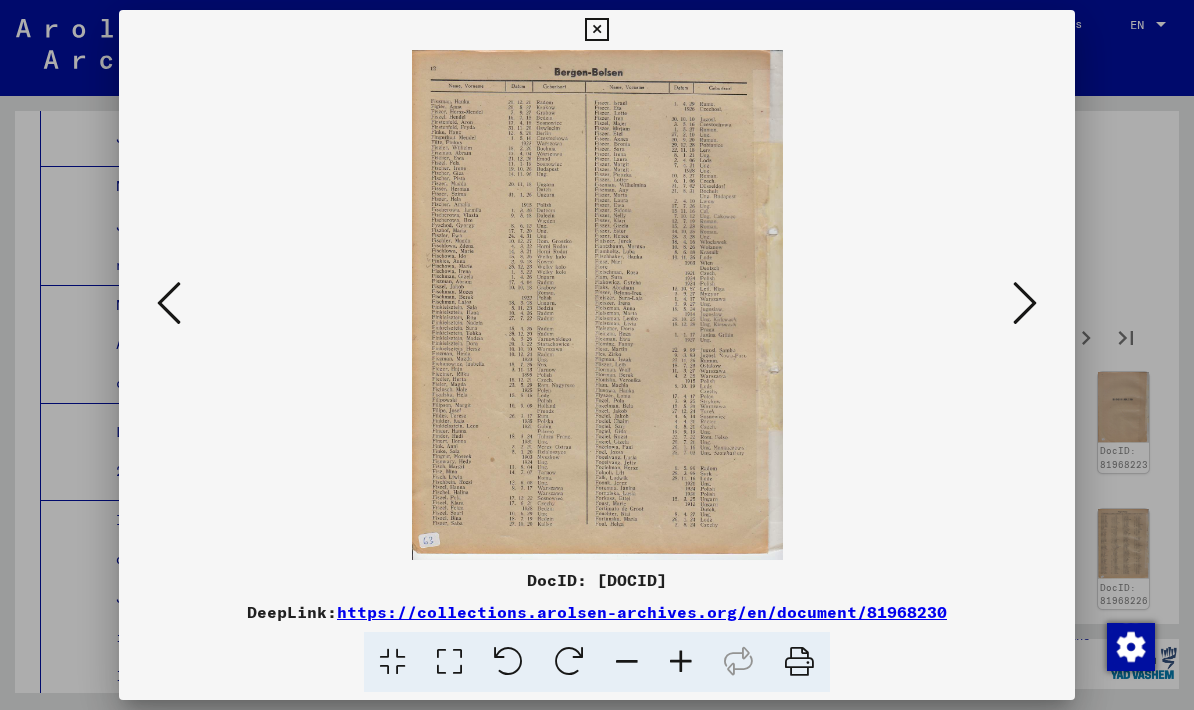 click at bounding box center [1025, 303] 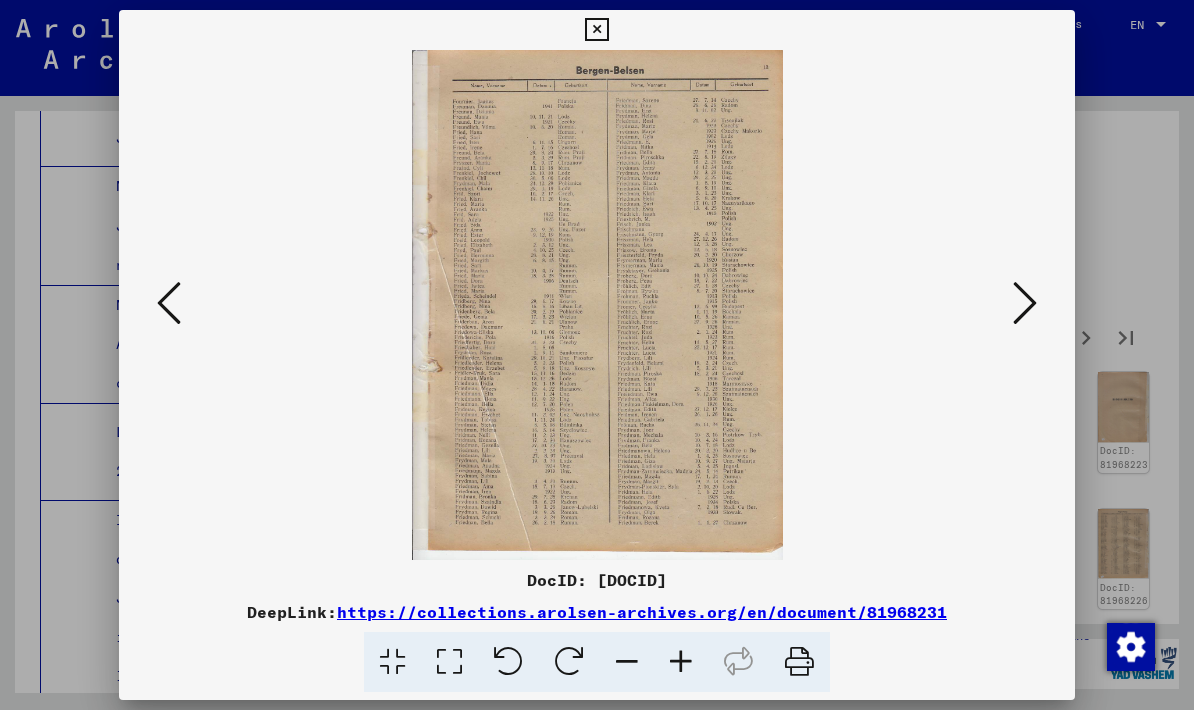 click at bounding box center (1025, 303) 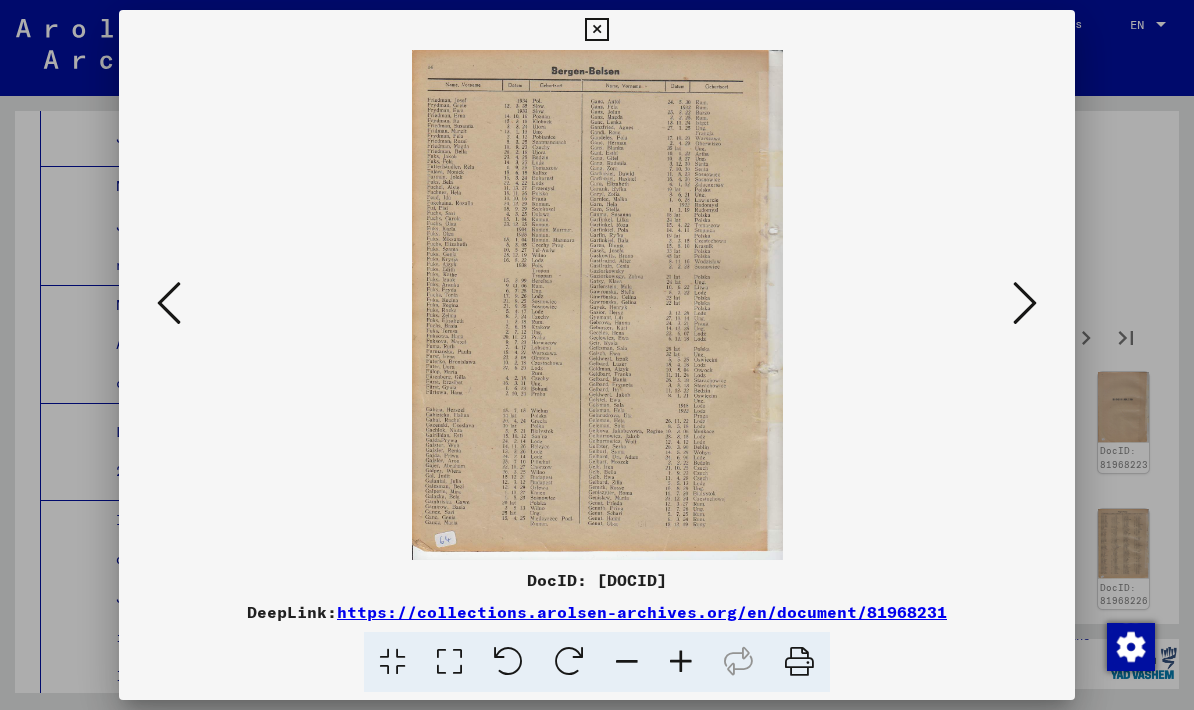 click at bounding box center [1025, 303] 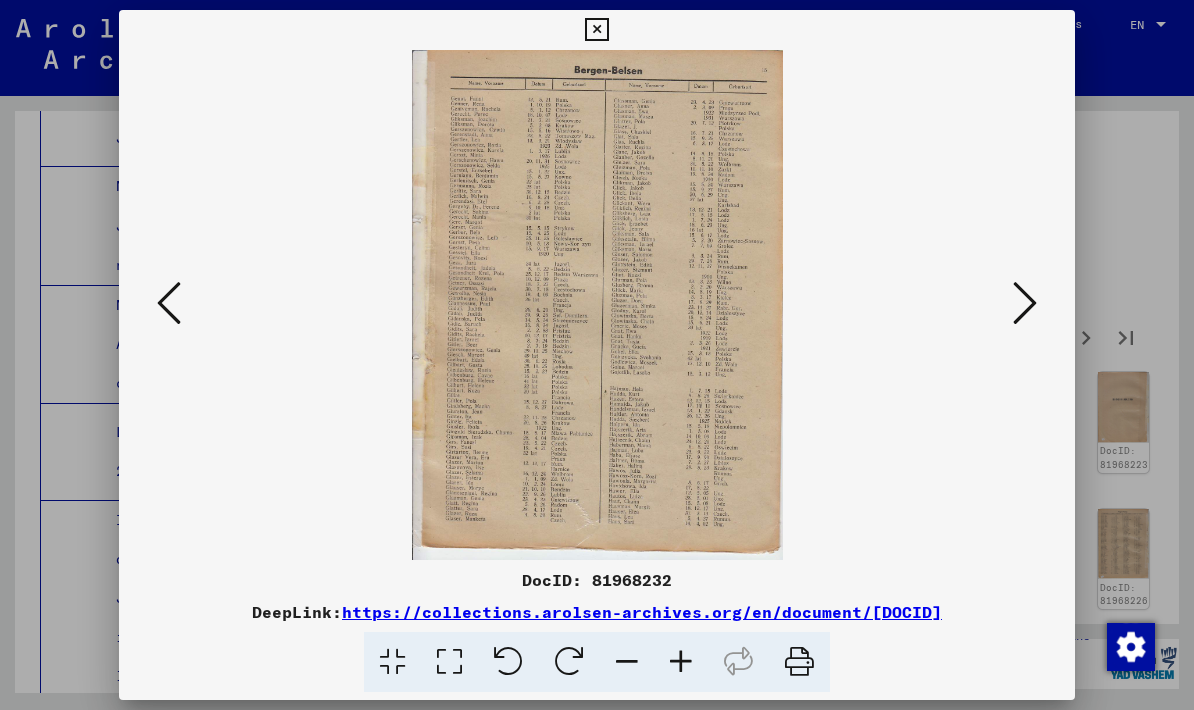 click at bounding box center (1025, 303) 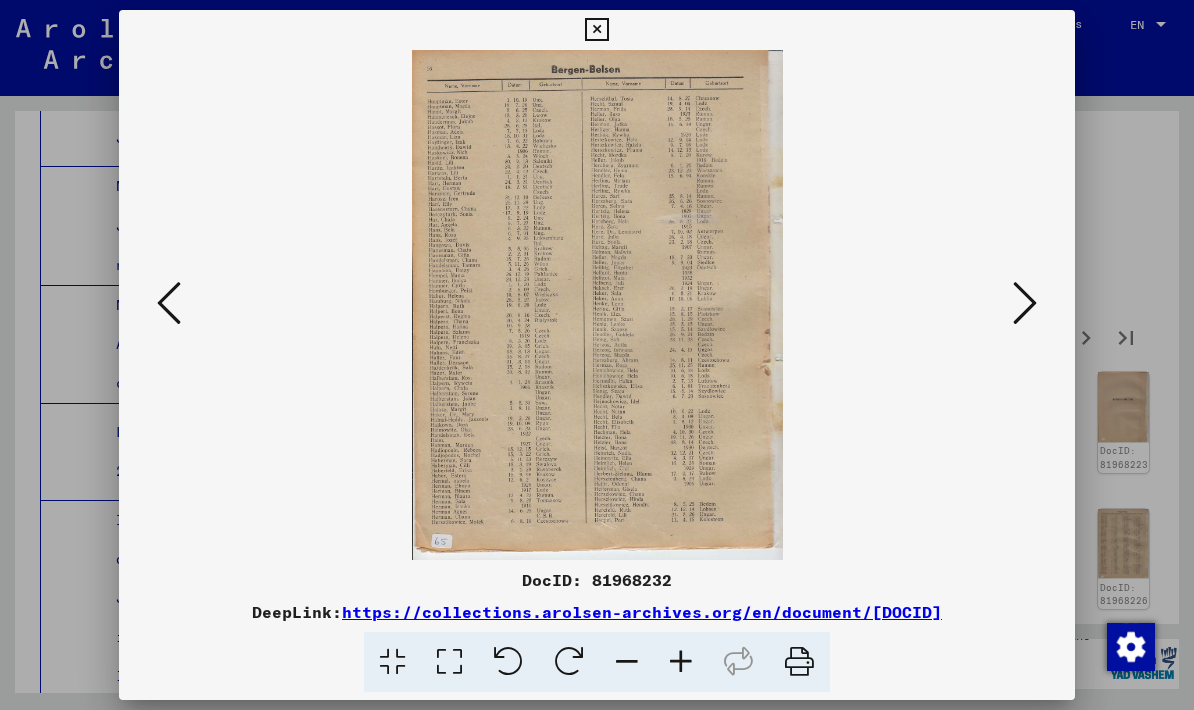 click at bounding box center [1025, 303] 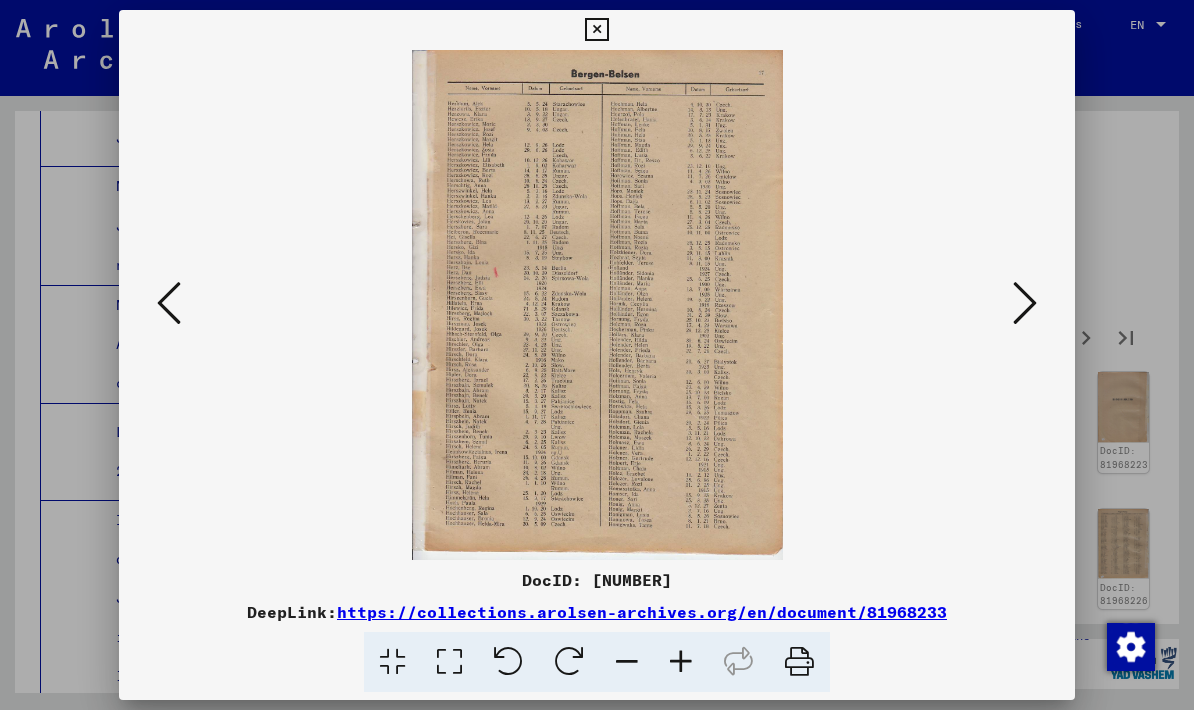 click at bounding box center [1025, 304] 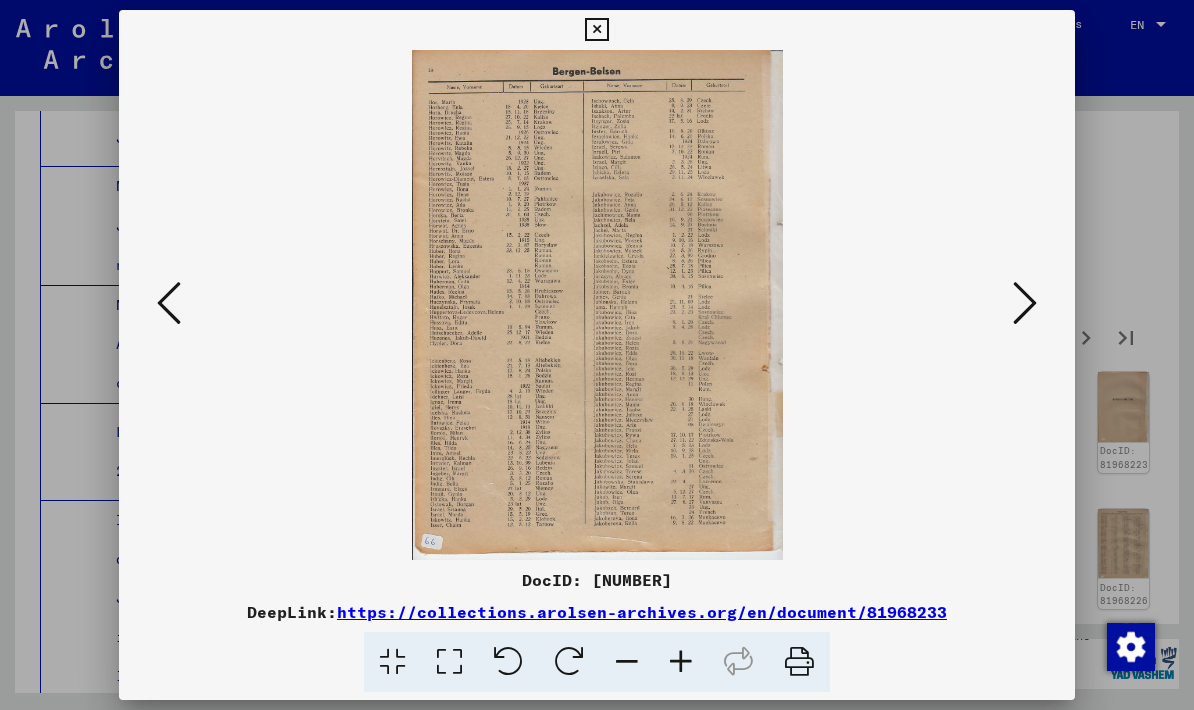 click at bounding box center (1025, 304) 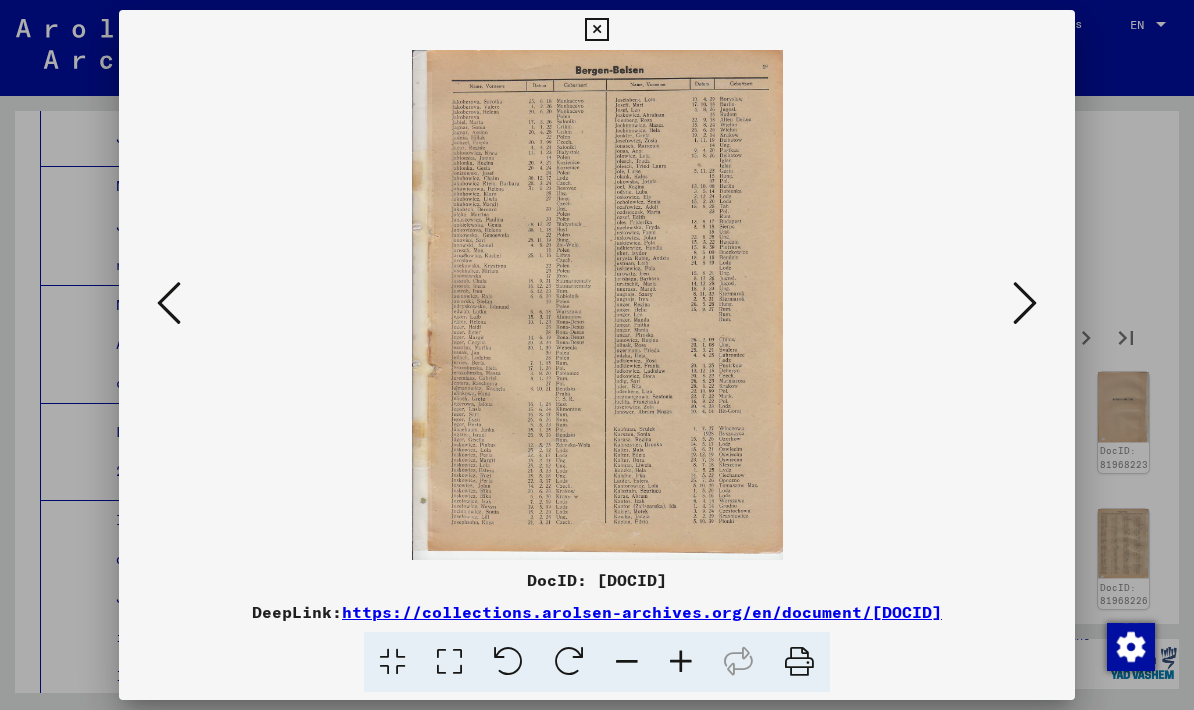 click at bounding box center (1025, 303) 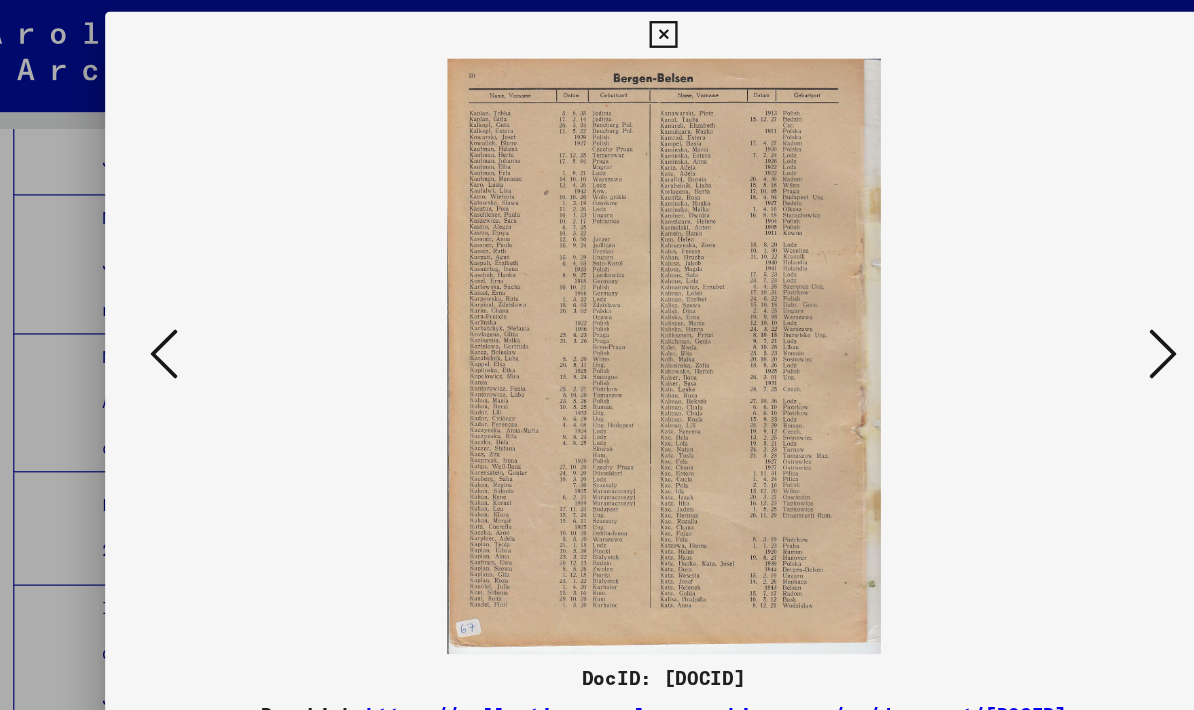 click at bounding box center (169, 303) 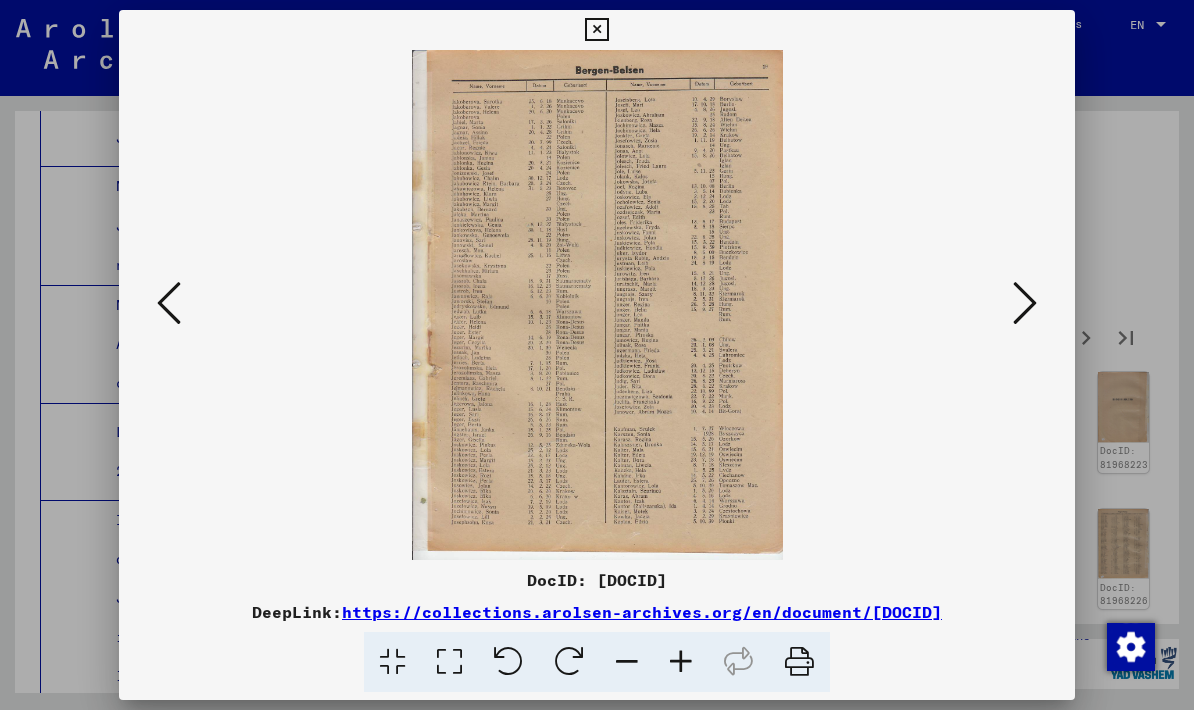 click at bounding box center [1025, 303] 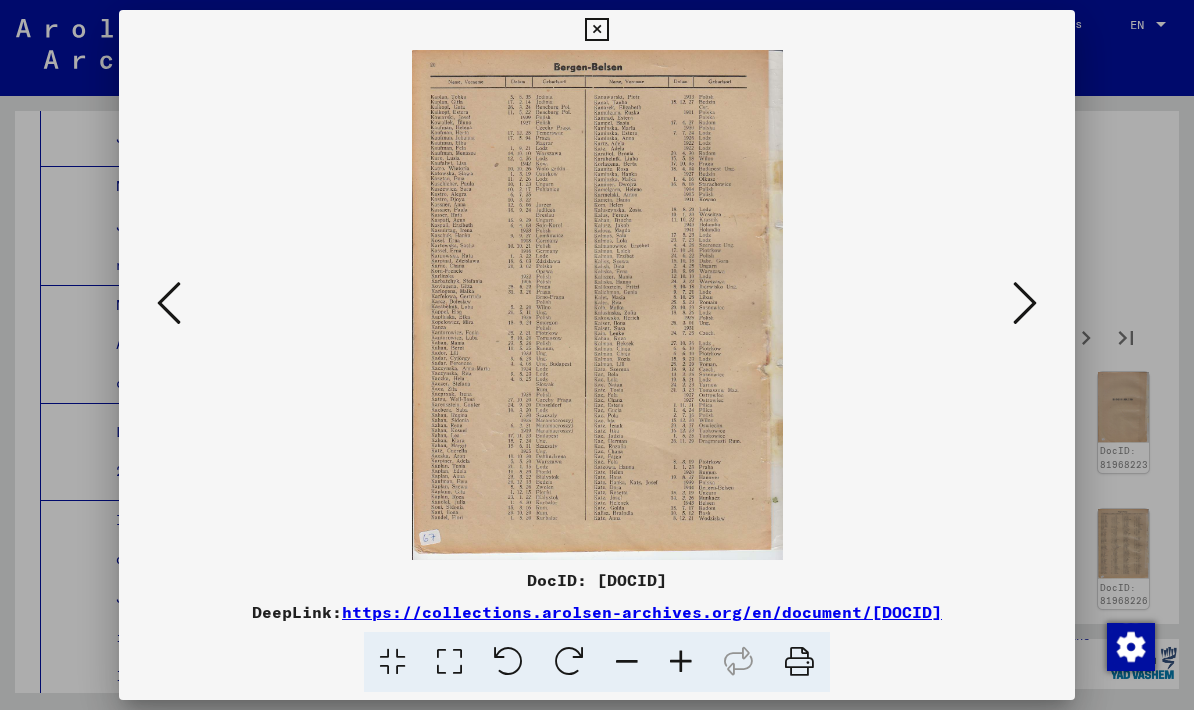 click at bounding box center [1025, 304] 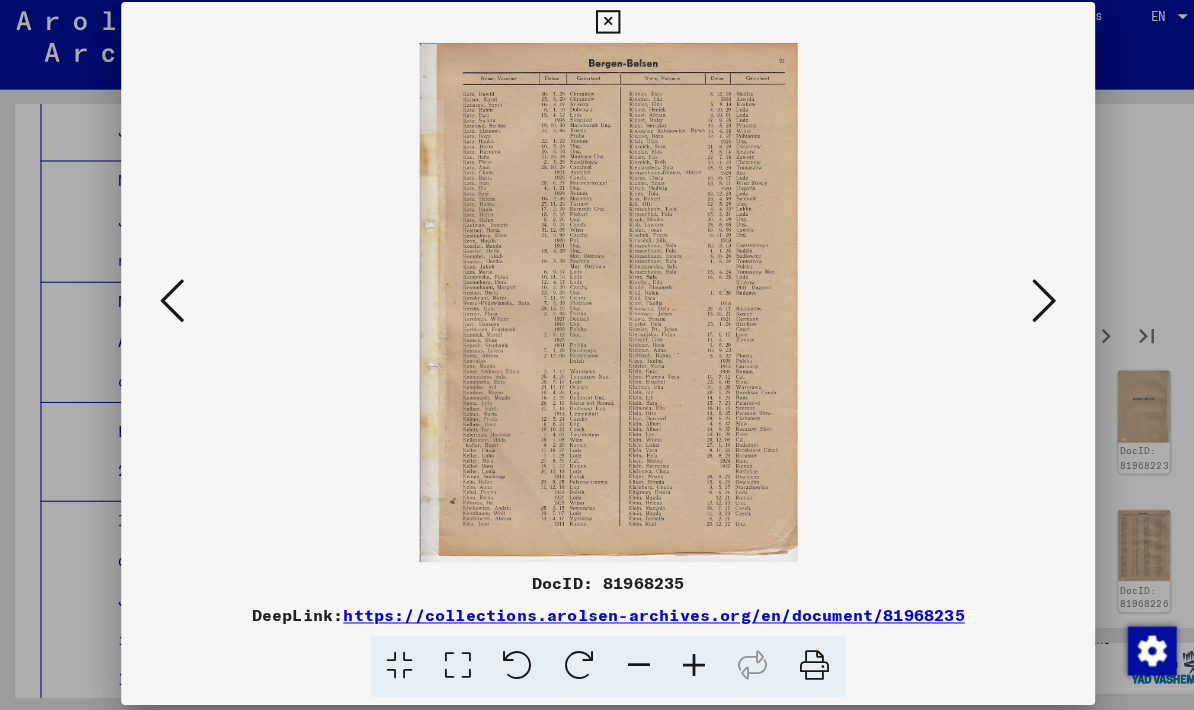 click at bounding box center (1025, 304) 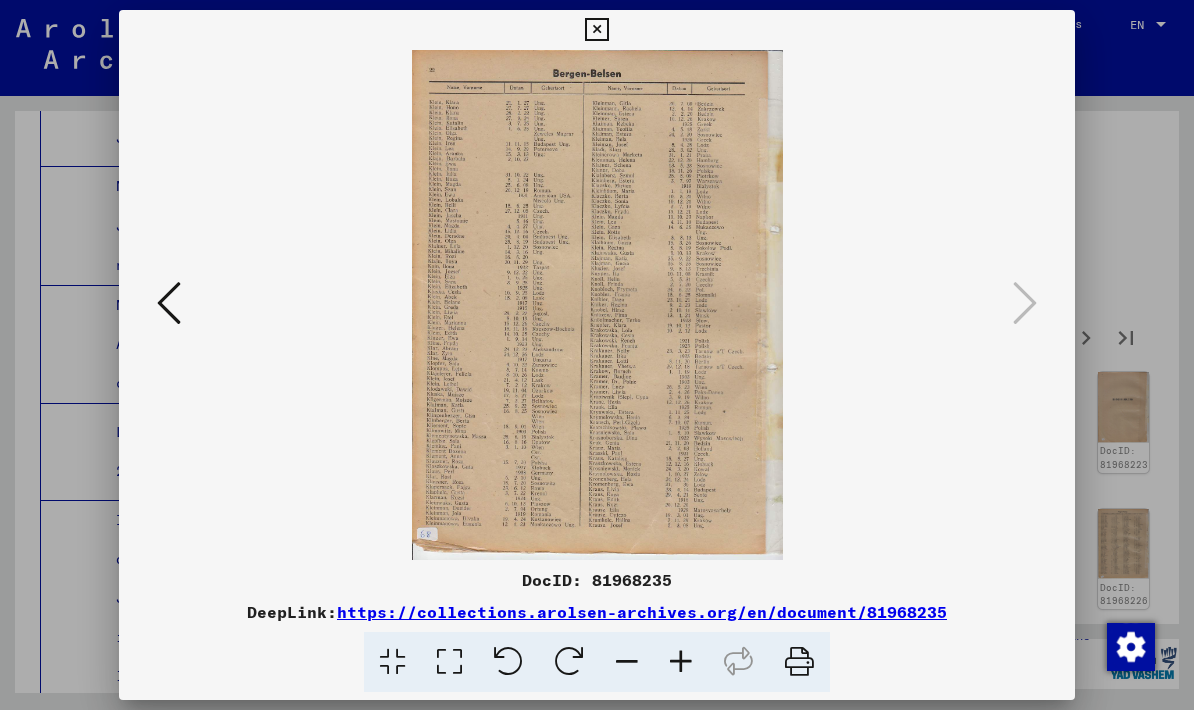 click at bounding box center [596, 30] 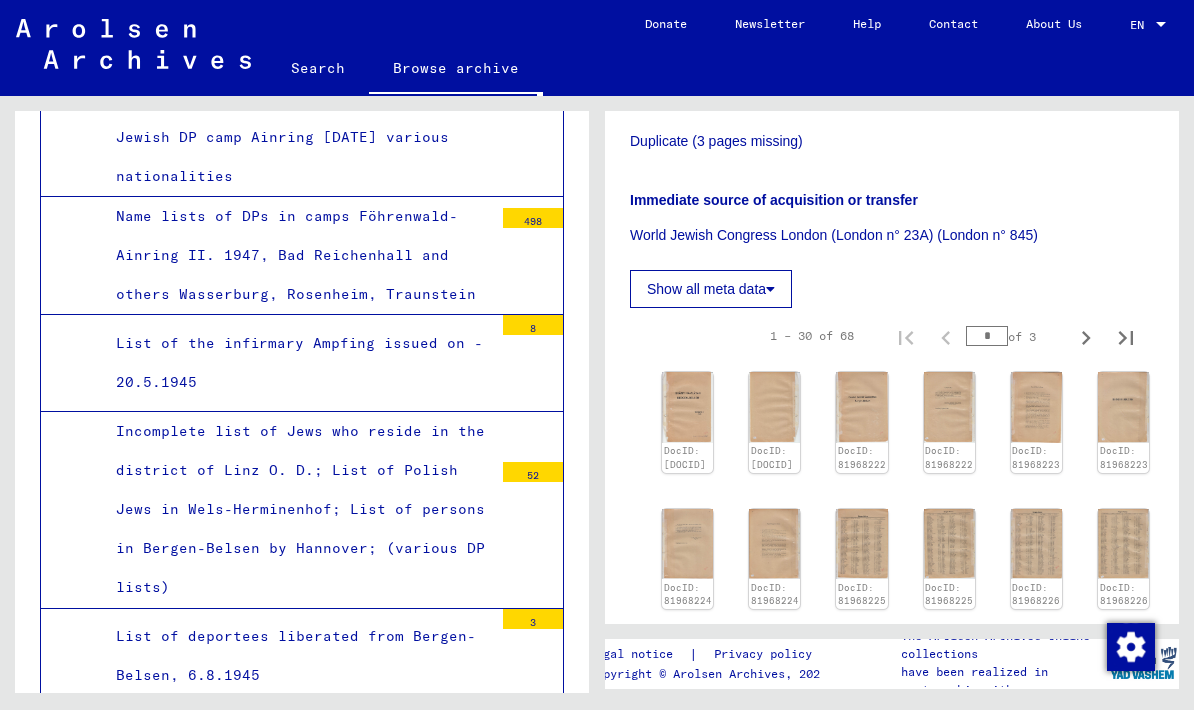 scroll, scrollTop: 9330, scrollLeft: 0, axis: vertical 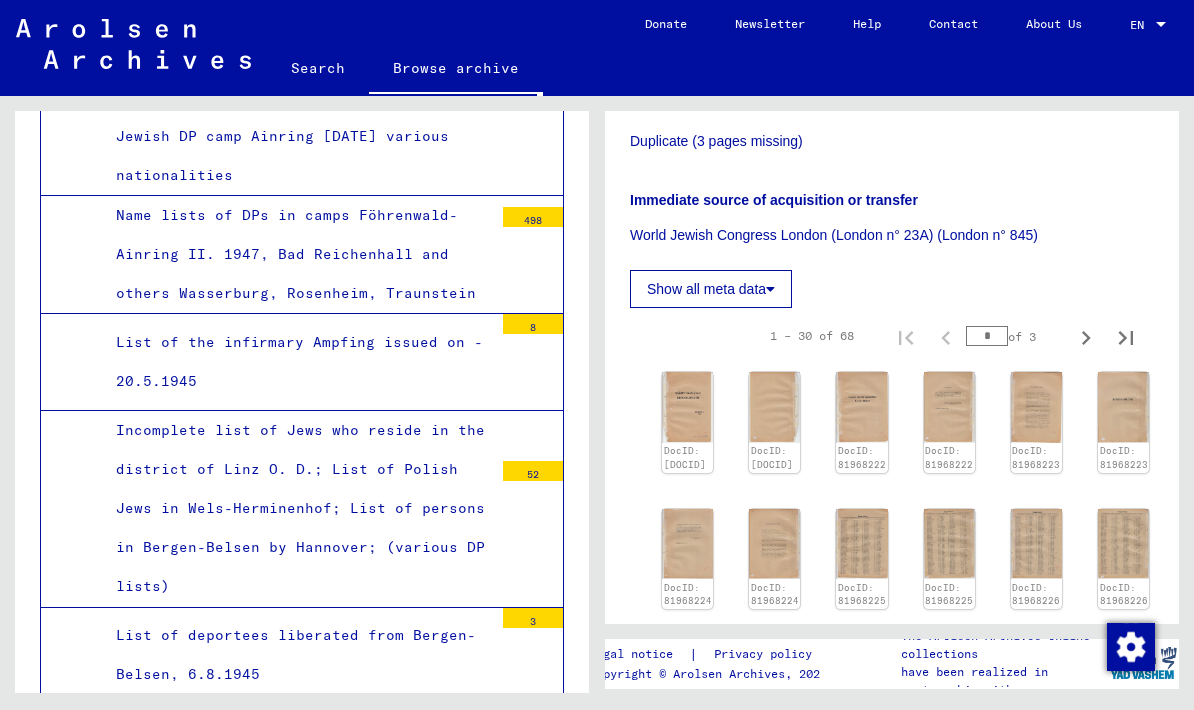click on "Name lists of former prisoners of KL Bergen-Belsen, who were sent to Sweden ([DATE]). - The documents were transferred on [DATE] to the department for postwar documents. - - Documents only partially avail ..." at bounding box center [297, 1076] 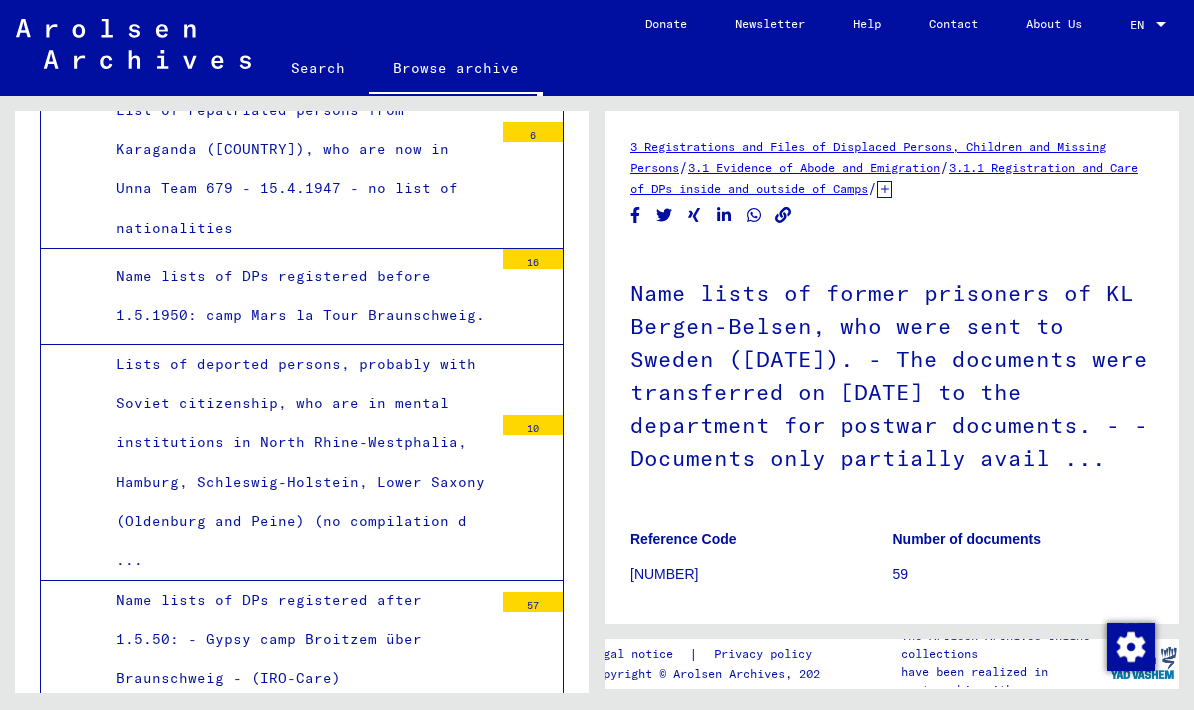 scroll, scrollTop: 10532, scrollLeft: 0, axis: vertical 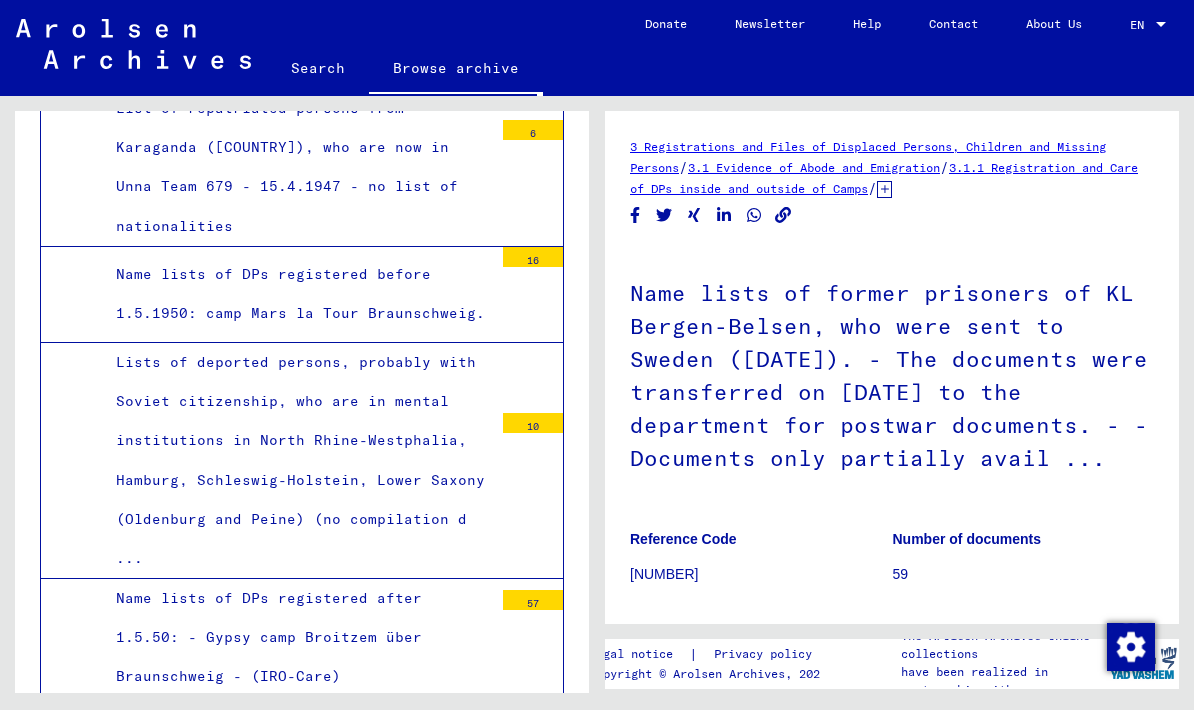 click on "Infirmary medical register of the UNNRA-Hospital - (infirmary site) Bückeburg with records from  [DATE]-[DATE]" at bounding box center (297, 971) 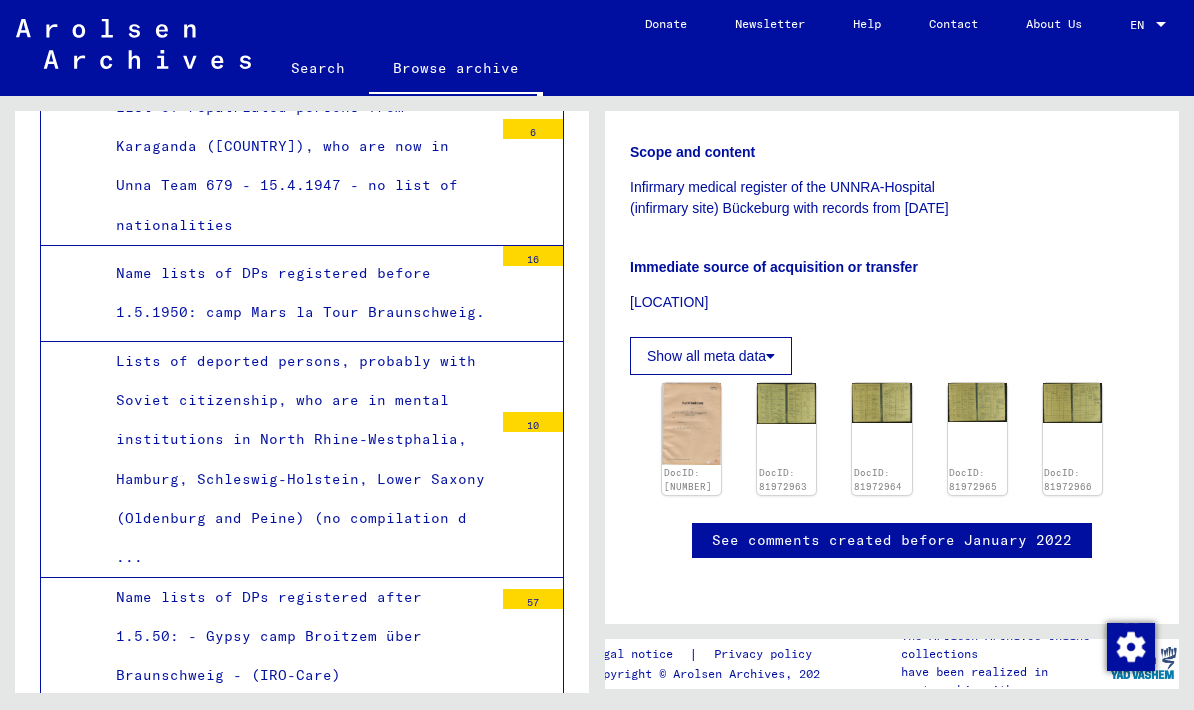 scroll, scrollTop: 624, scrollLeft: 0, axis: vertical 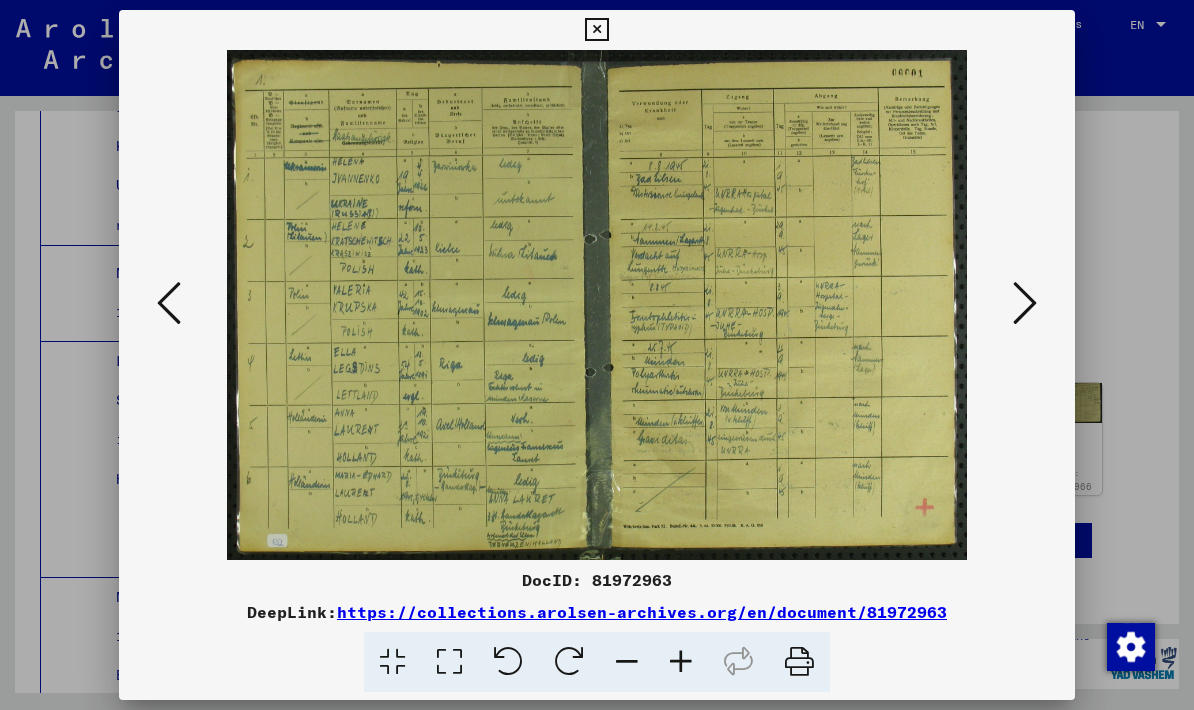 click at bounding box center (596, 30) 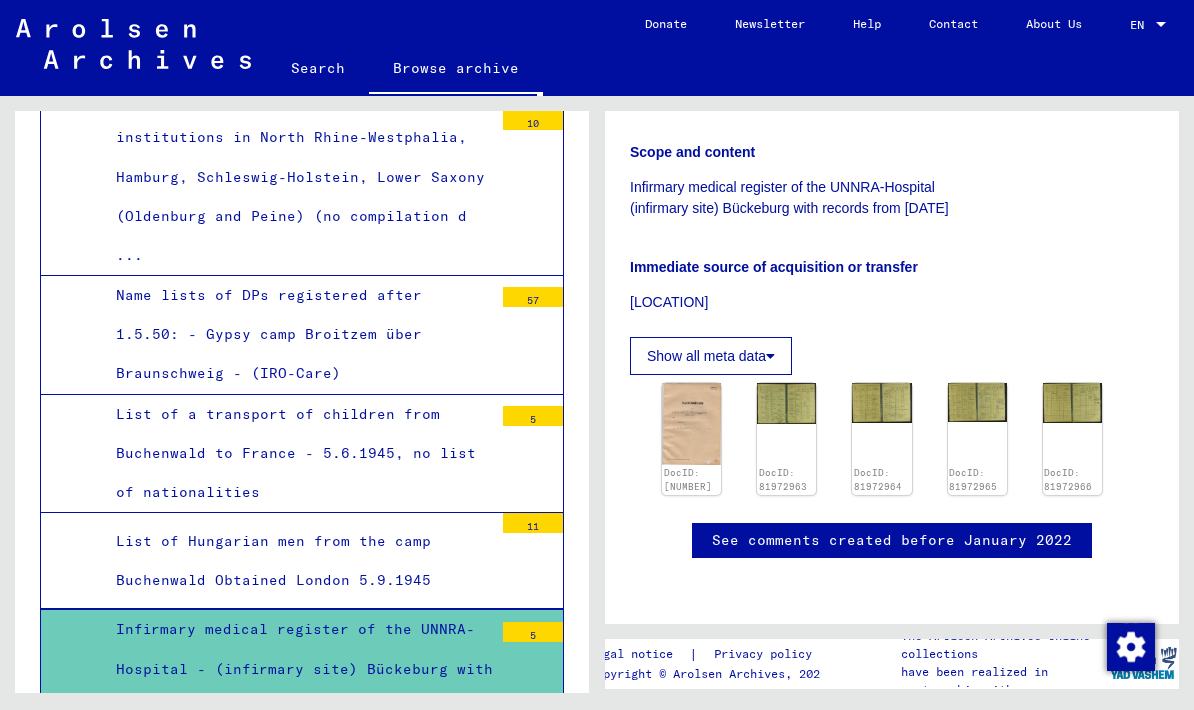 scroll, scrollTop: 10836, scrollLeft: 0, axis: vertical 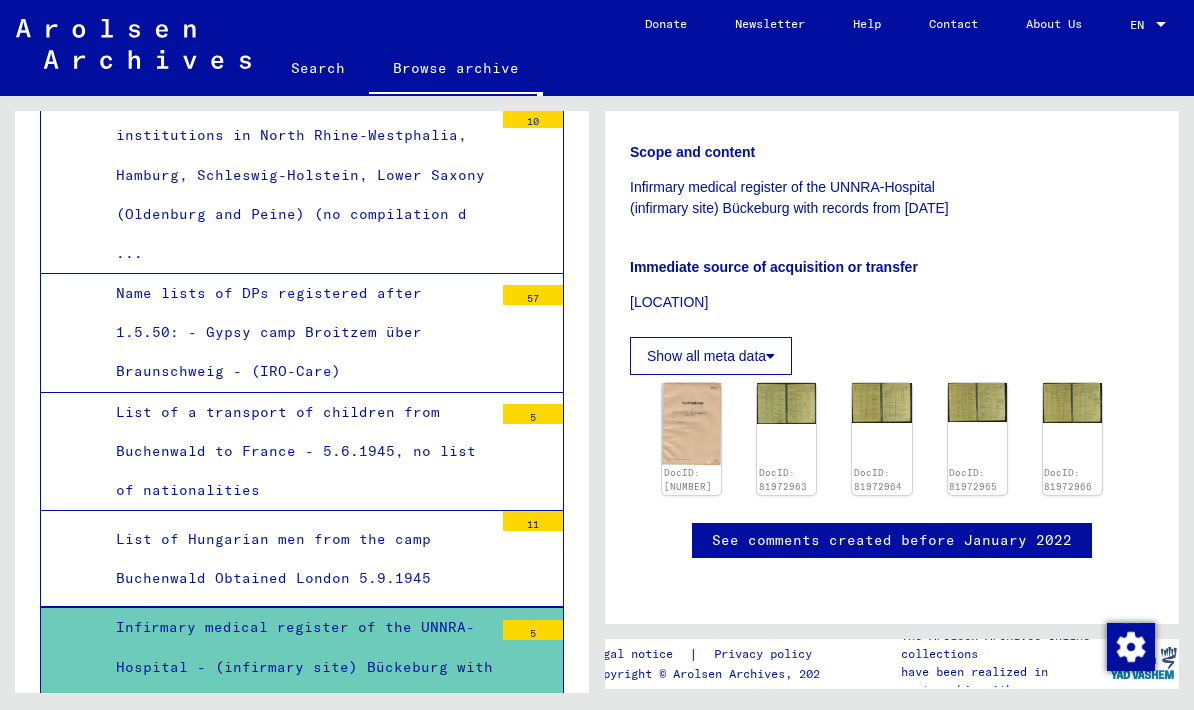 click on "List of Jewish women from Poland who are now living in Cham/[REGION] [DATE]" at bounding box center (297, 1107) 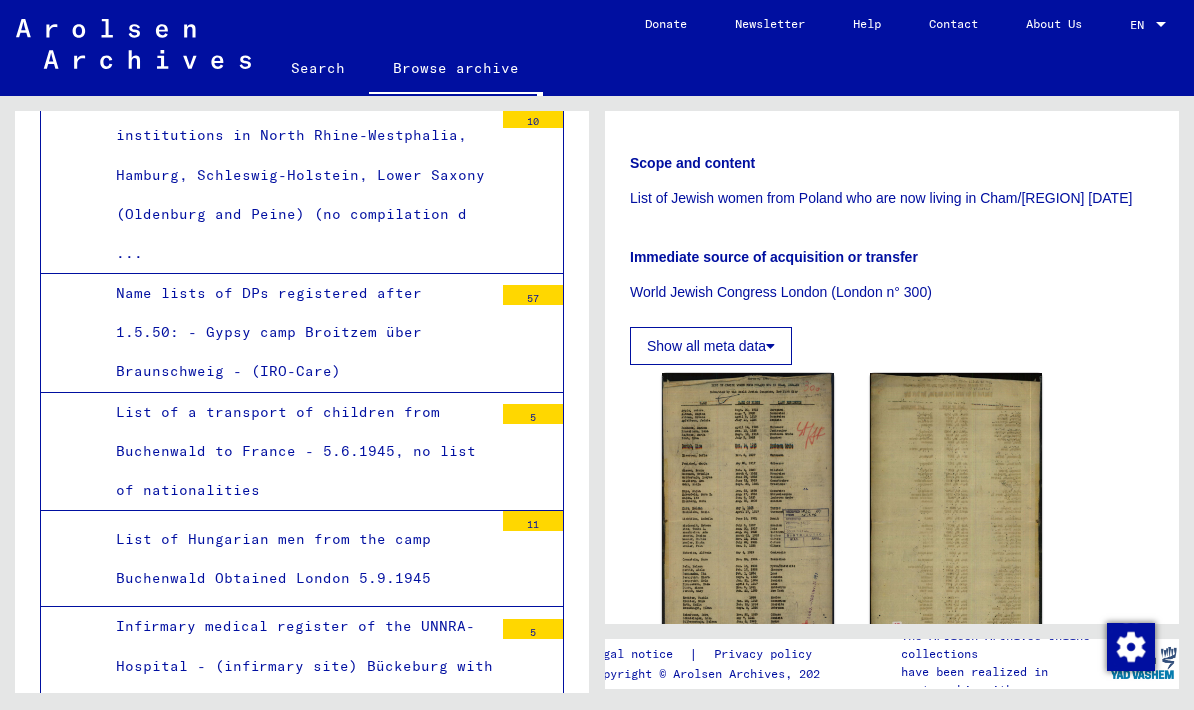 scroll, scrollTop: 398, scrollLeft: 0, axis: vertical 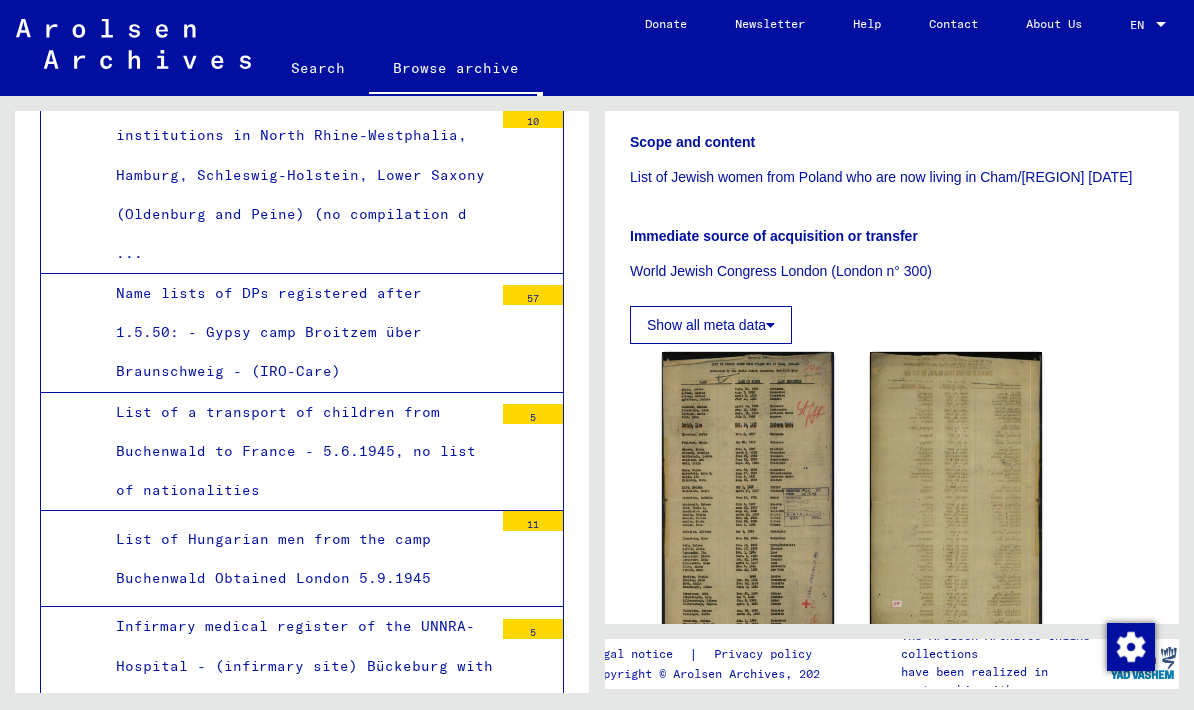 click 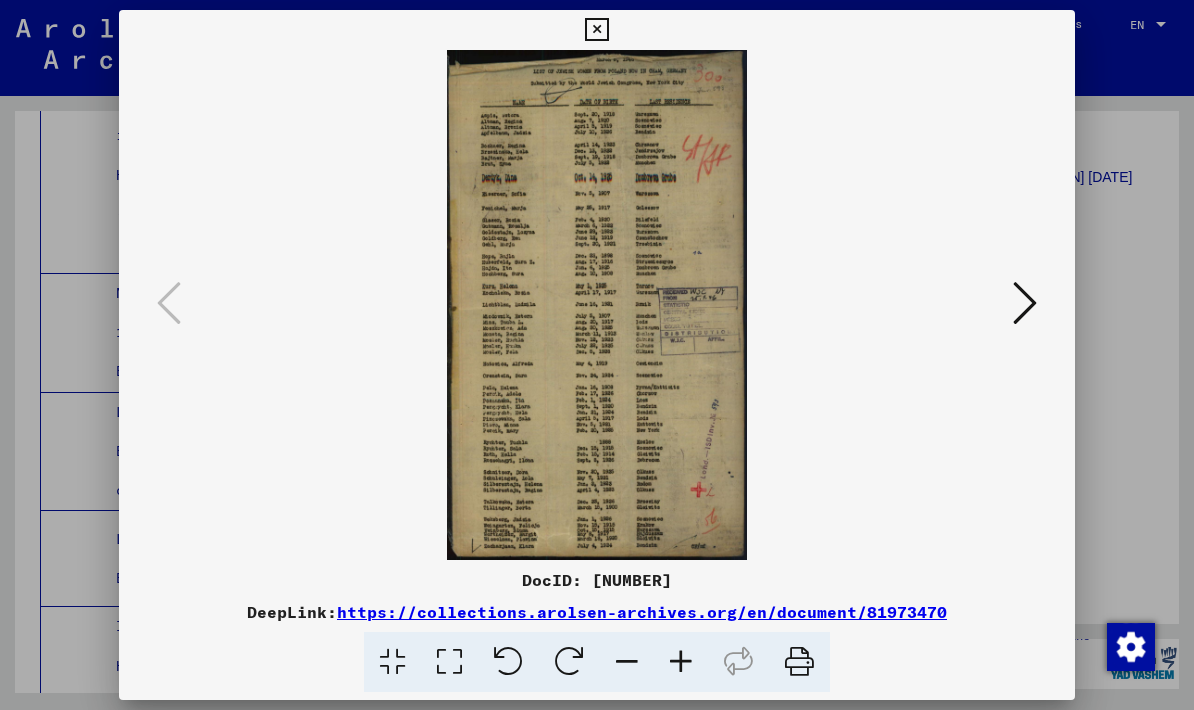 click at bounding box center (1025, 303) 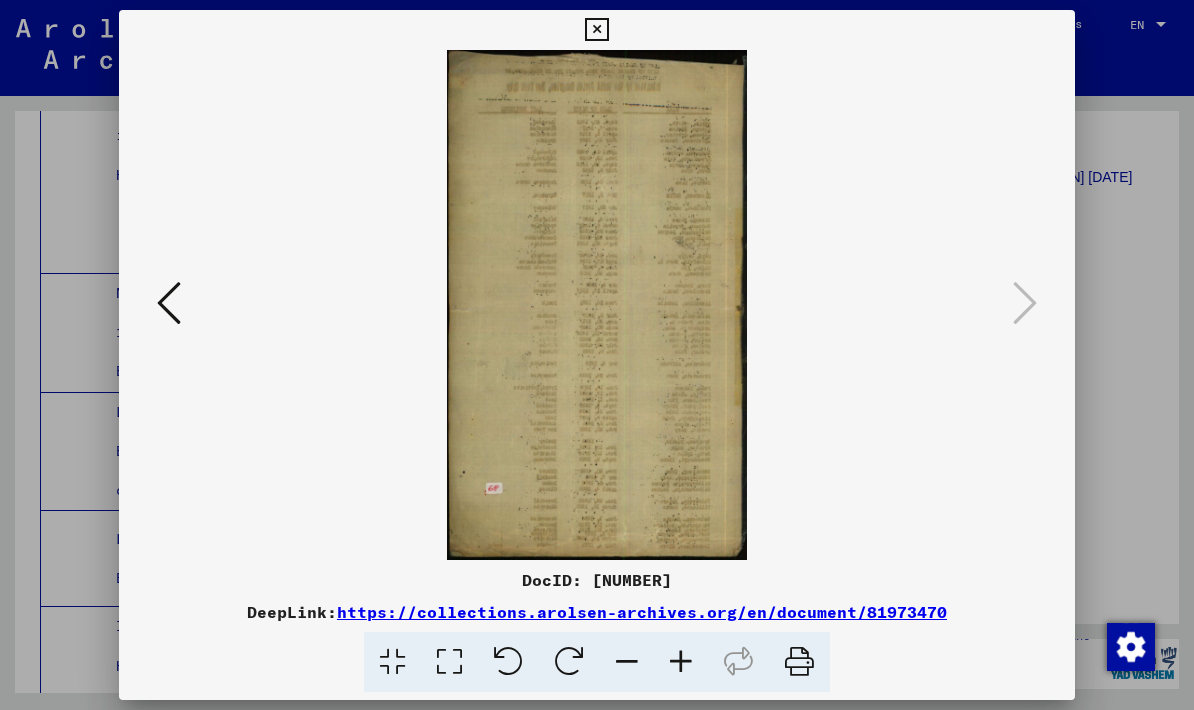 click at bounding box center [597, 355] 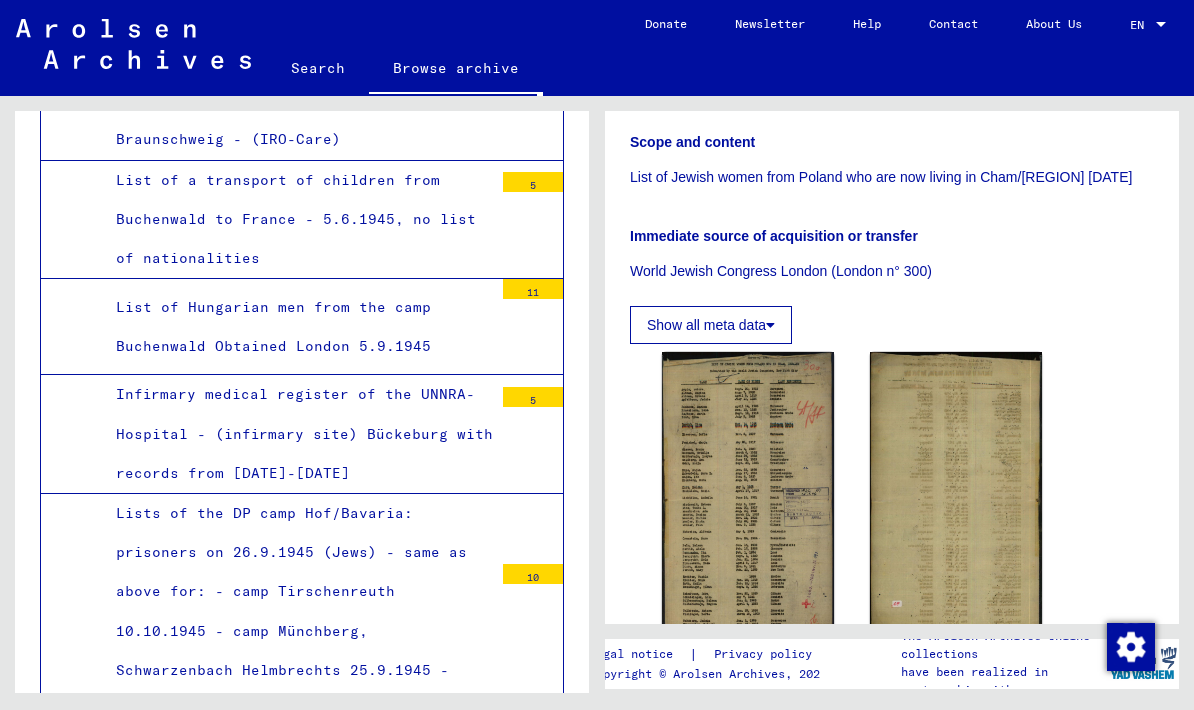 scroll, scrollTop: 11074, scrollLeft: 0, axis: vertical 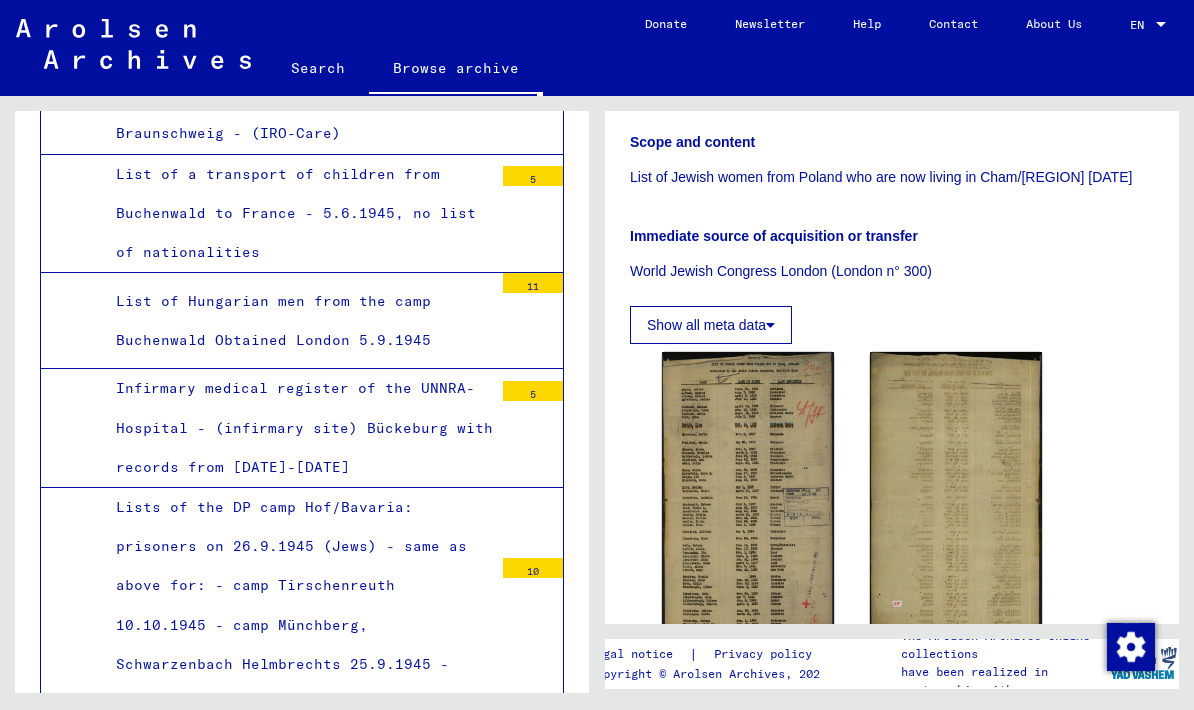 click on "List of Polish Jews in the DP camp [LOCATION] (received in [LOCATION] [DATE])   Poles" at bounding box center [297, 1073] 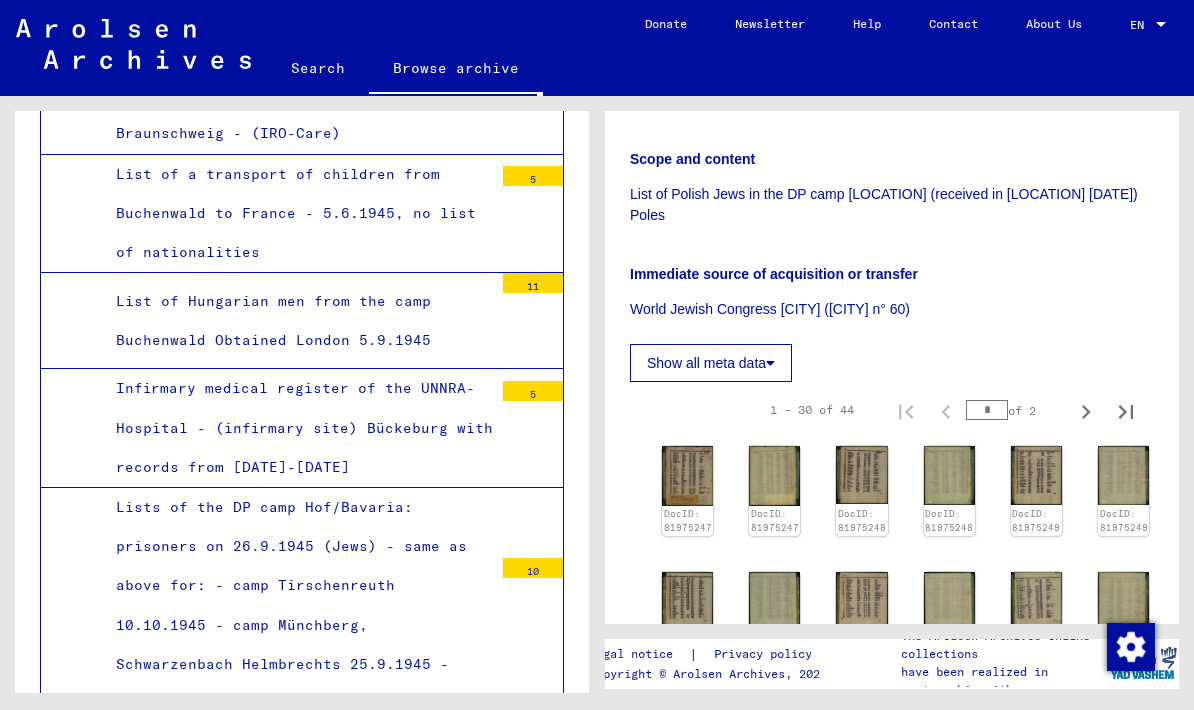 scroll, scrollTop: 382, scrollLeft: 0, axis: vertical 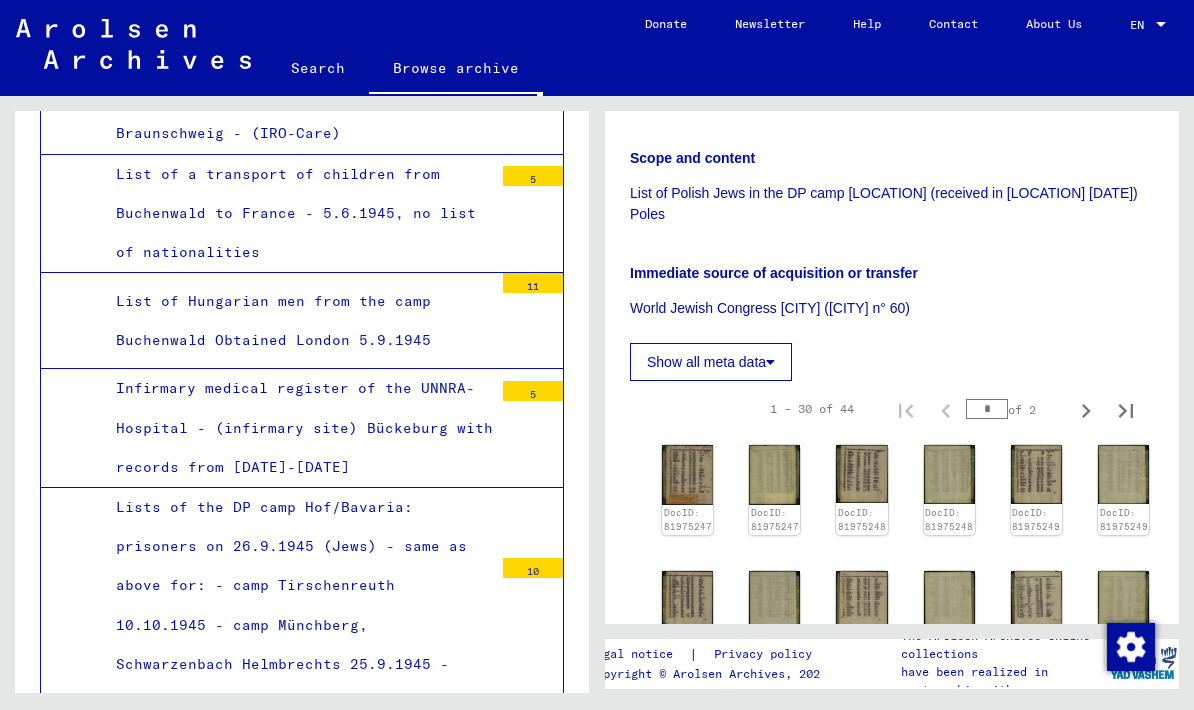 click 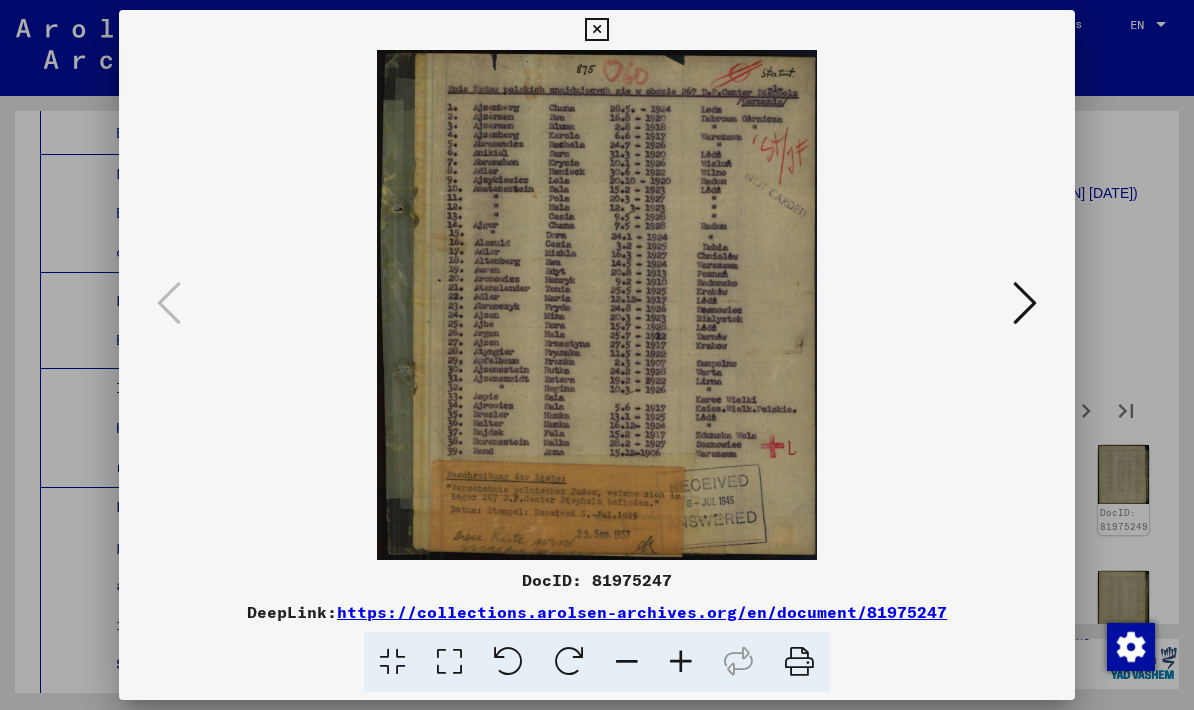 click at bounding box center [1025, 303] 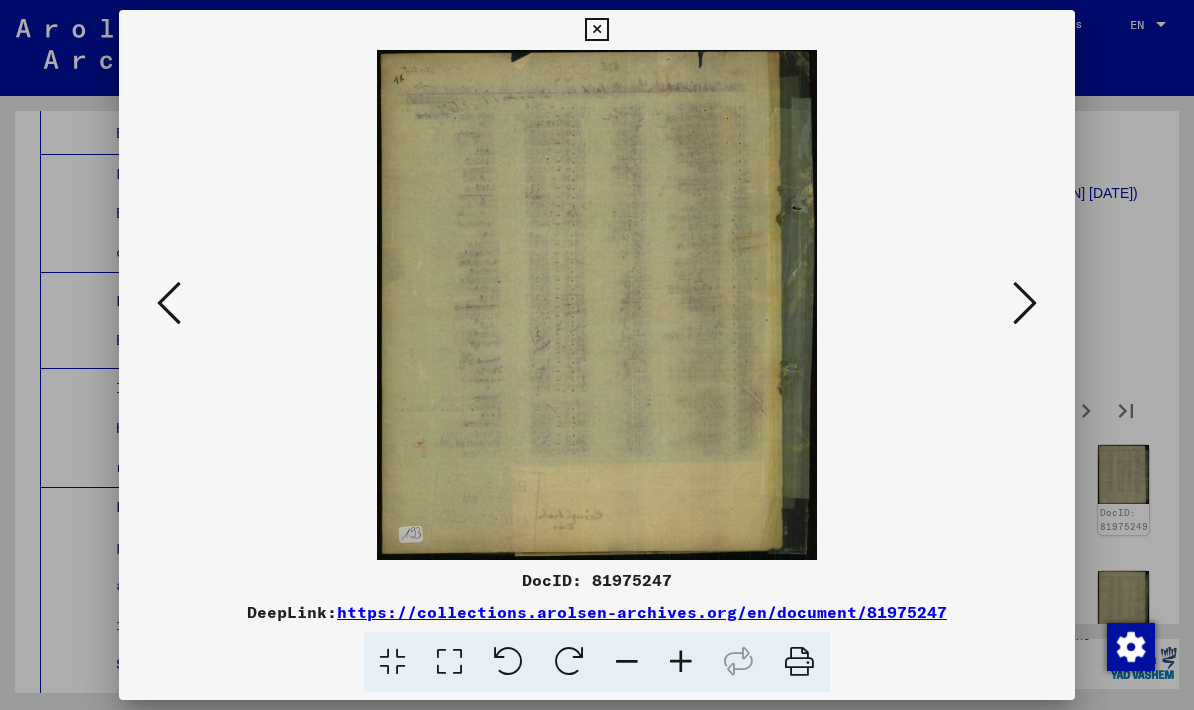 click at bounding box center [1025, 303] 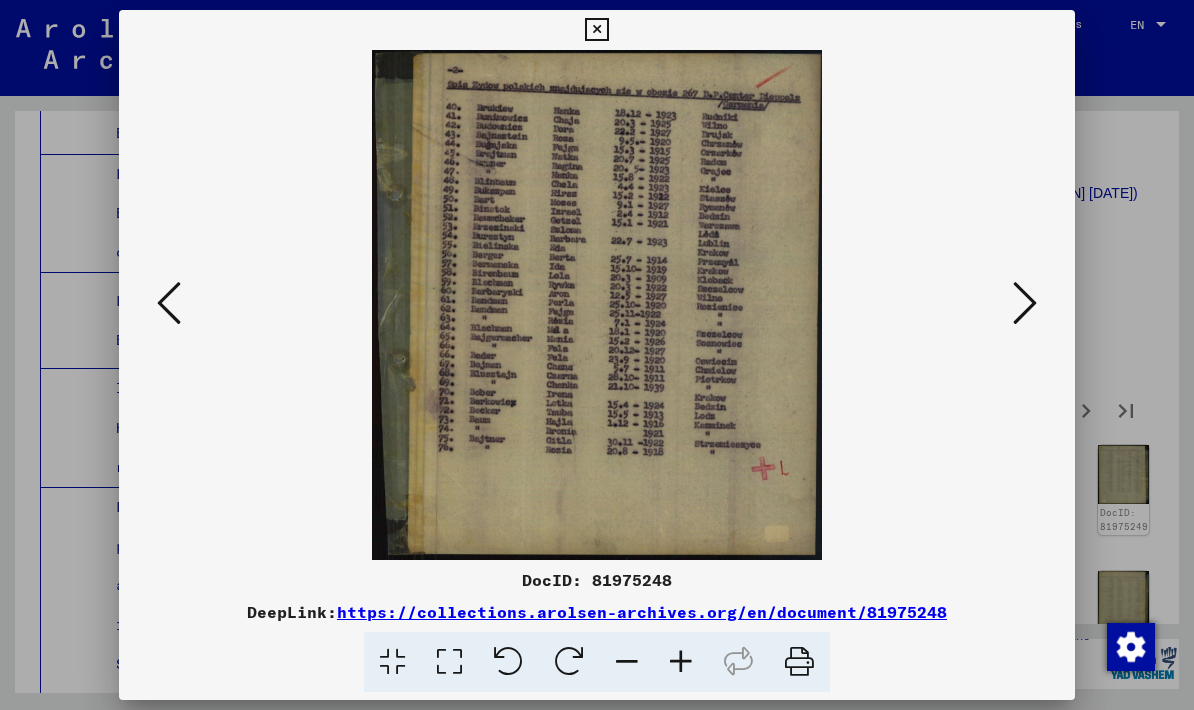 click at bounding box center (1025, 303) 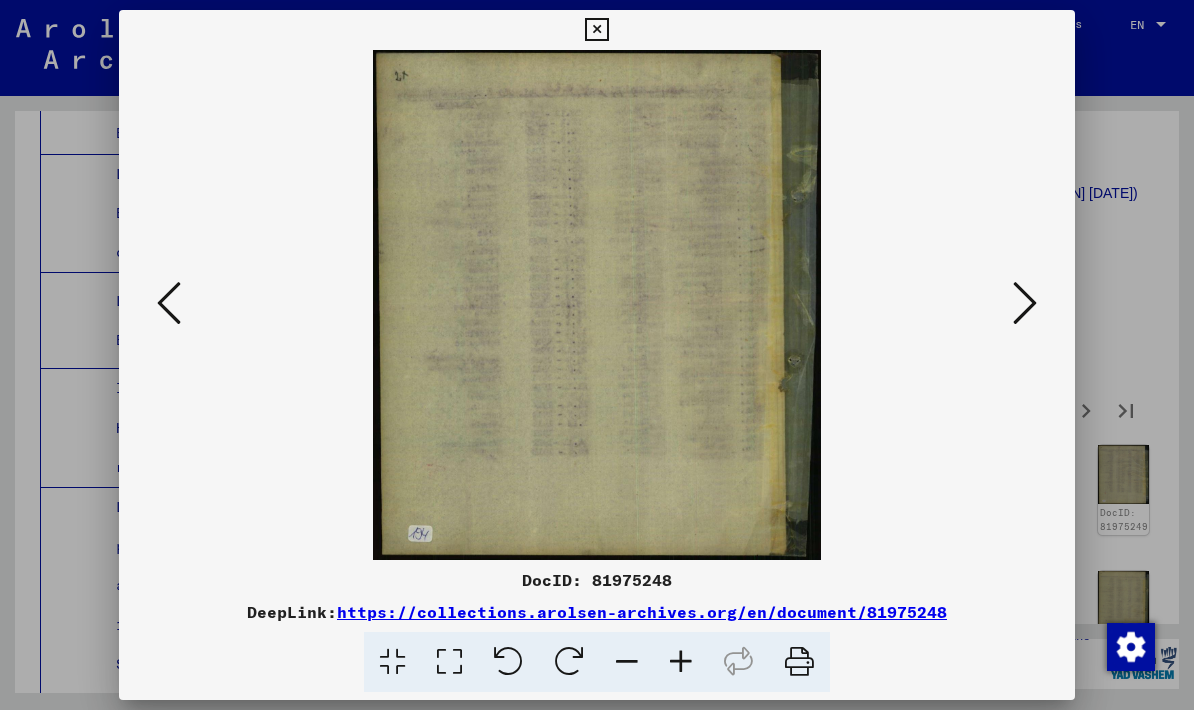 click at bounding box center (1025, 303) 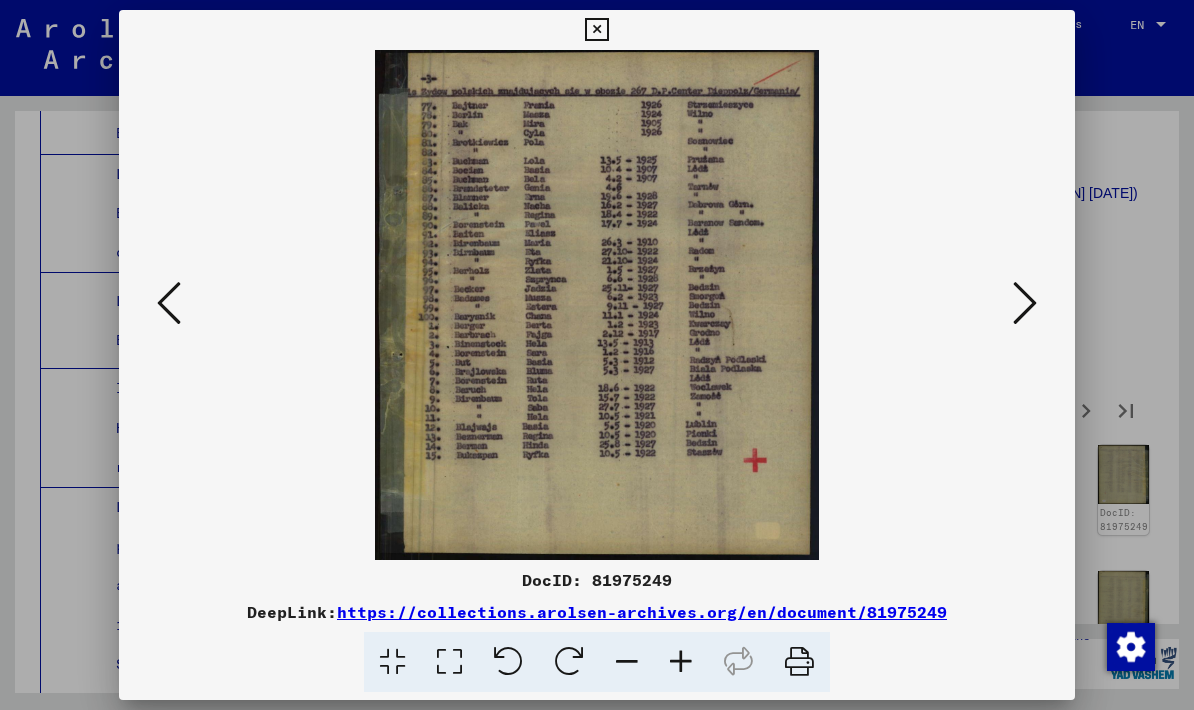 click at bounding box center [1025, 303] 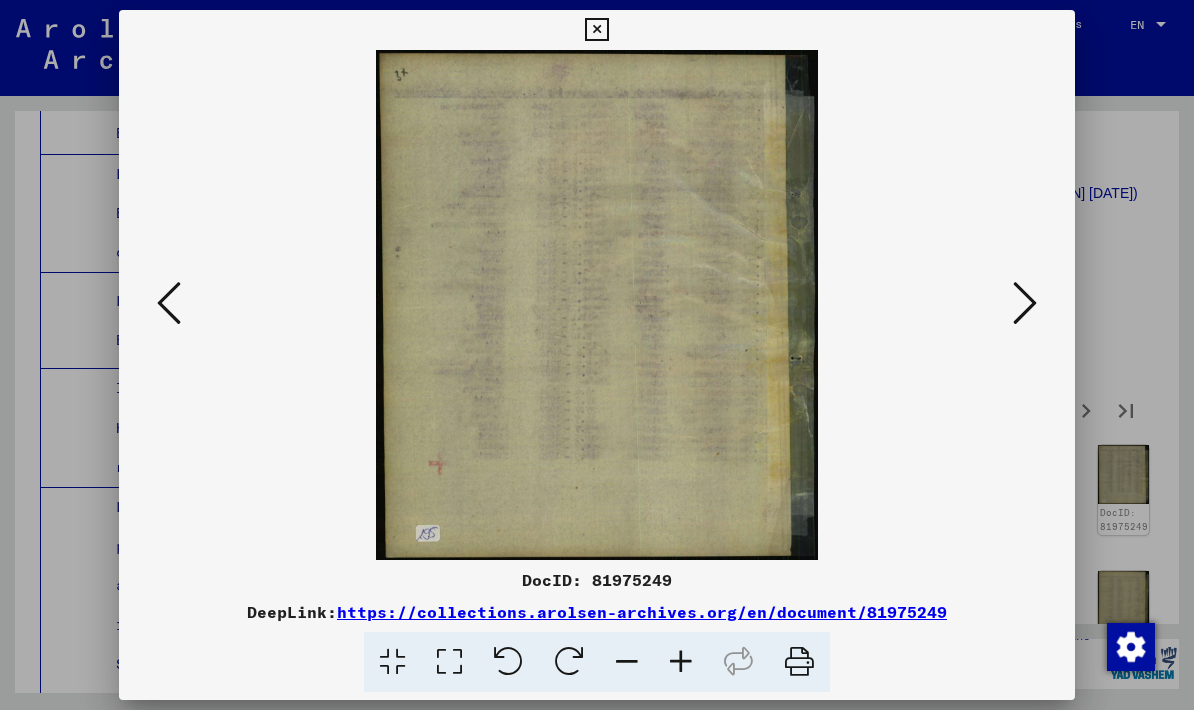 click at bounding box center [1025, 303] 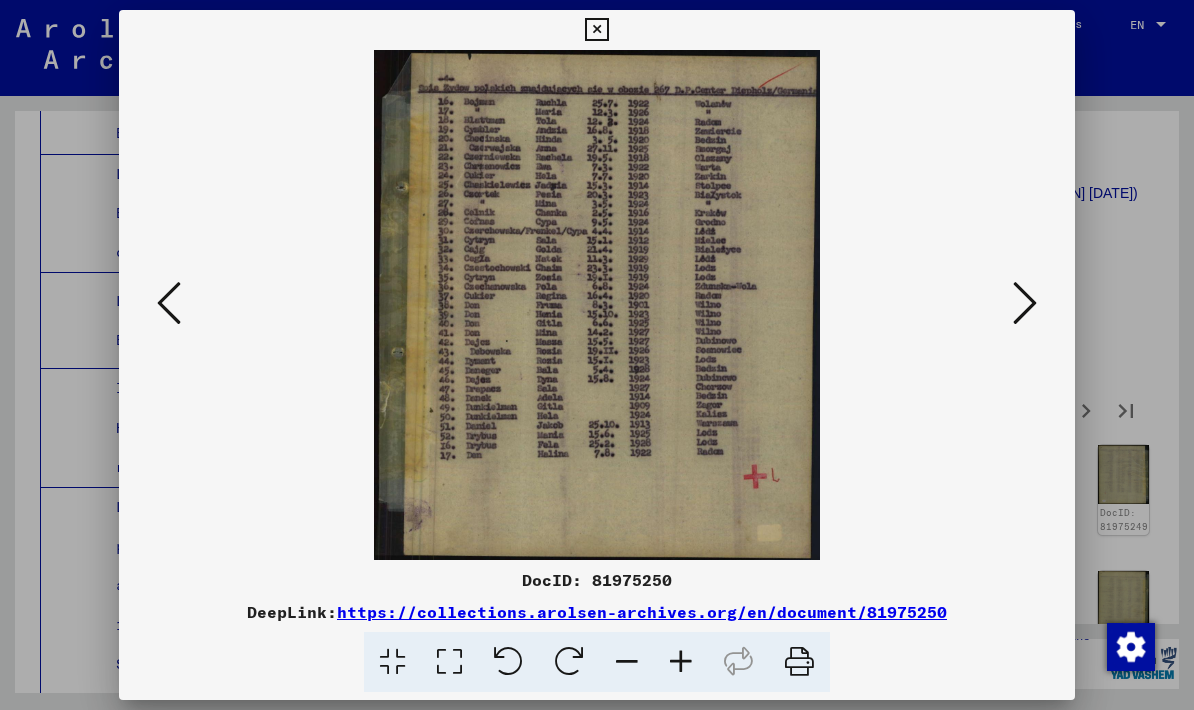 click at bounding box center (1025, 304) 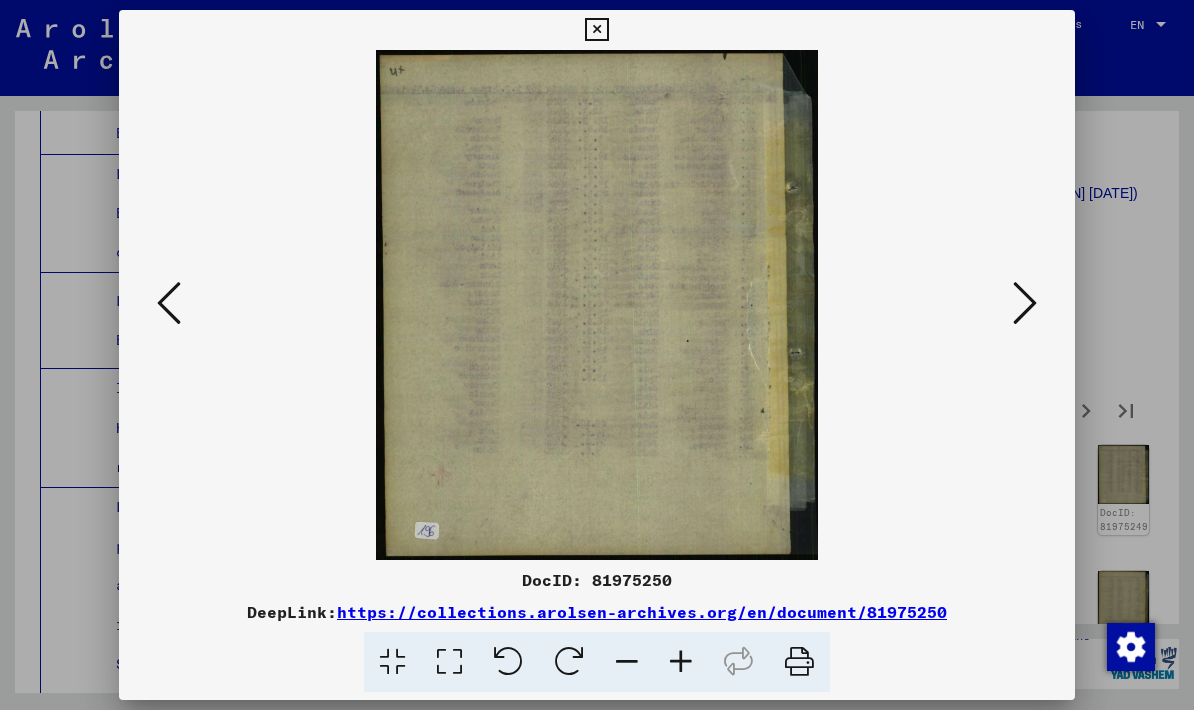 click at bounding box center [1025, 303] 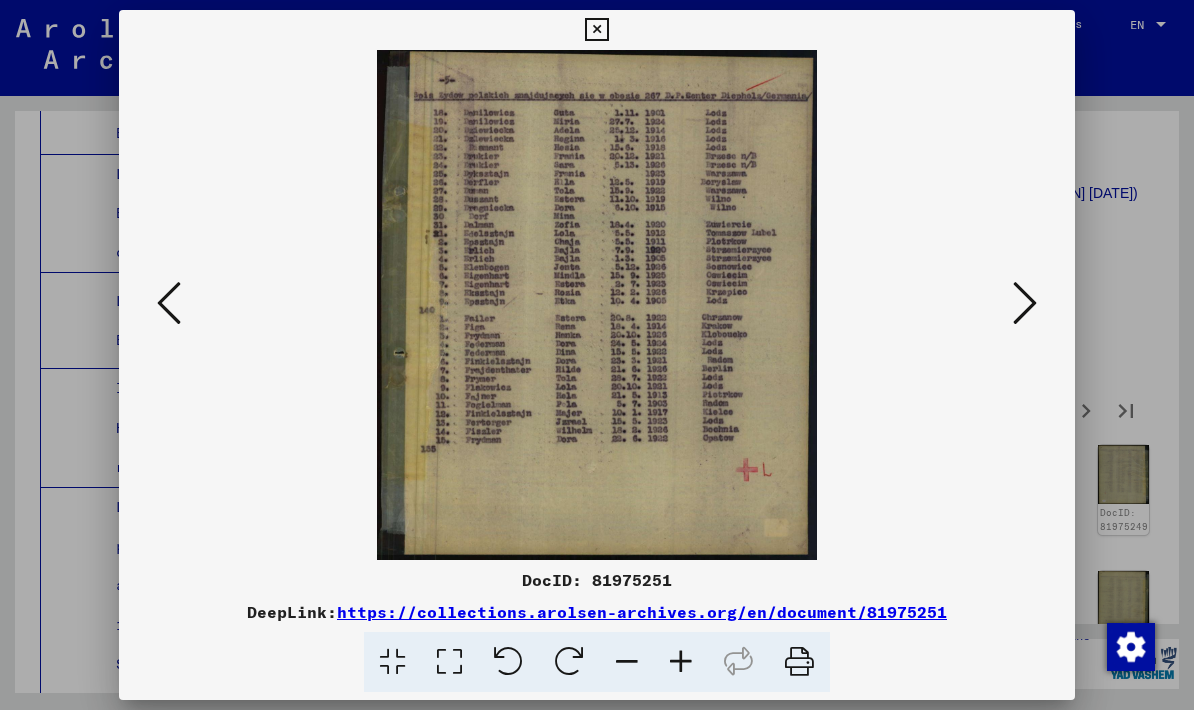 click at bounding box center [1025, 303] 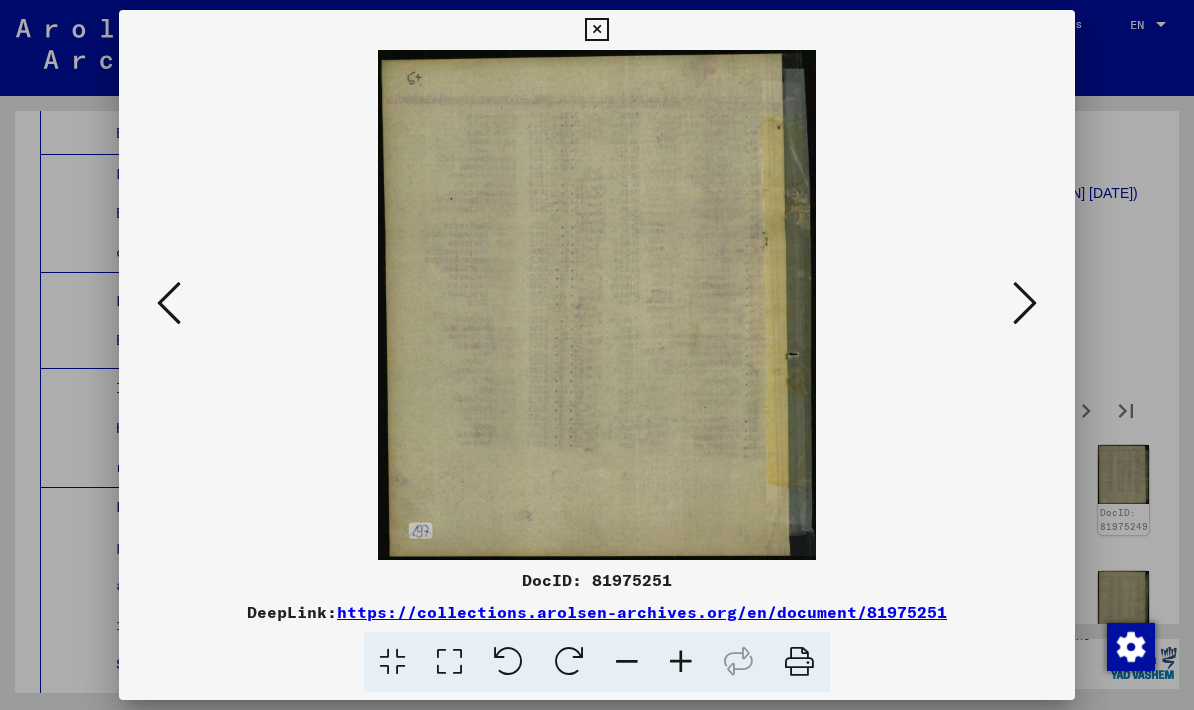 click at bounding box center (1025, 303) 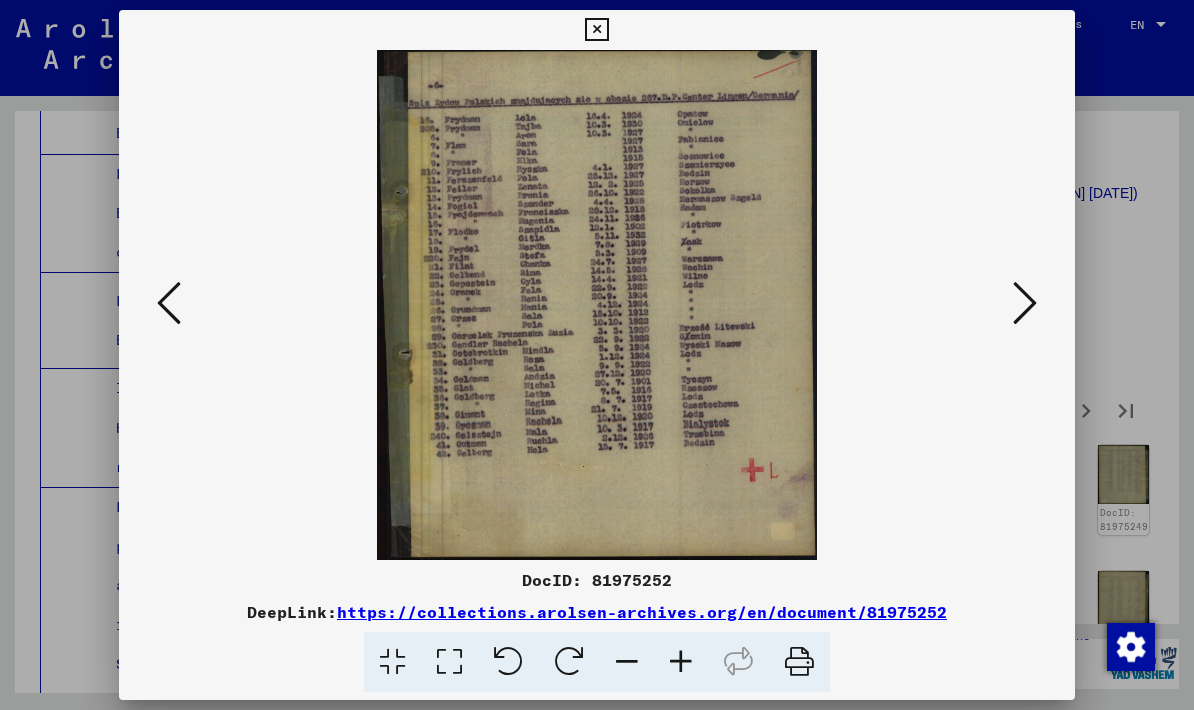 click at bounding box center (169, 303) 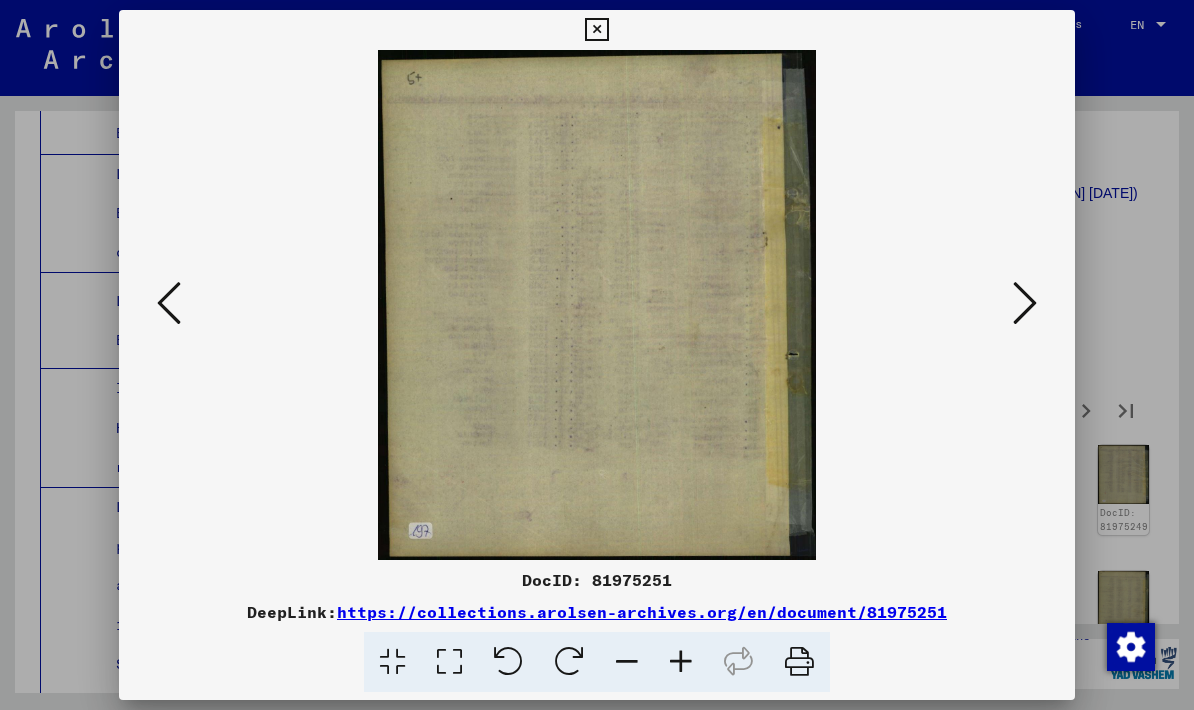 click at bounding box center (169, 303) 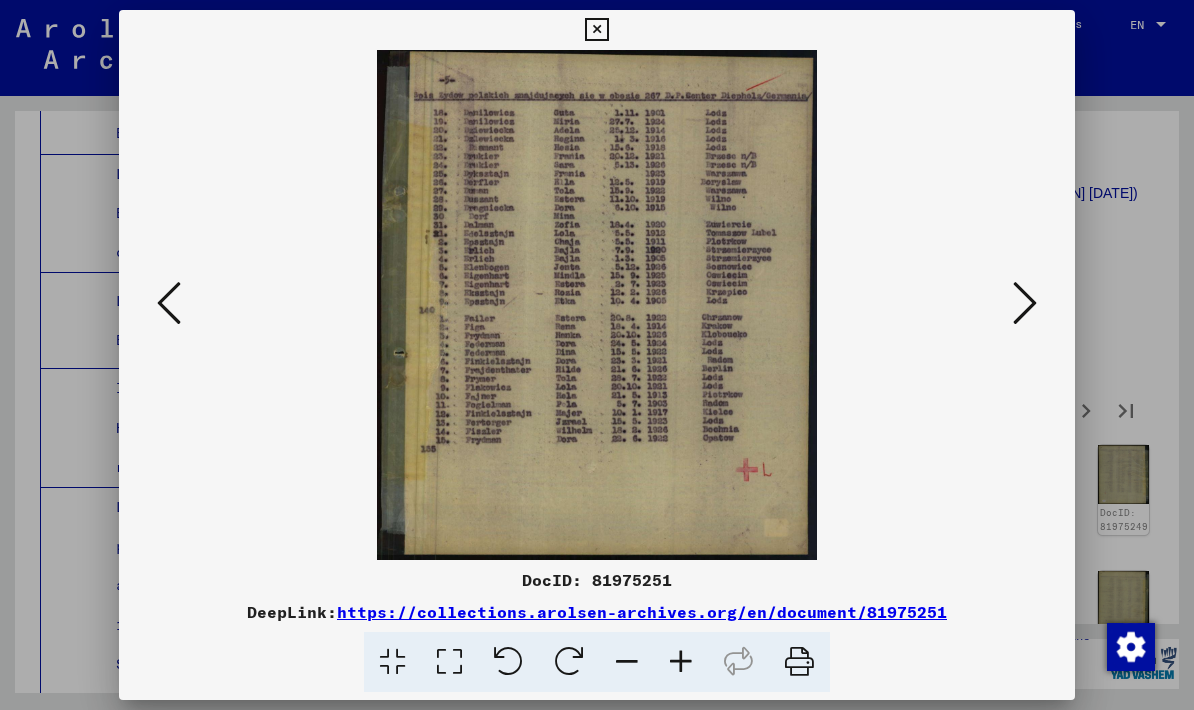click at bounding box center [169, 303] 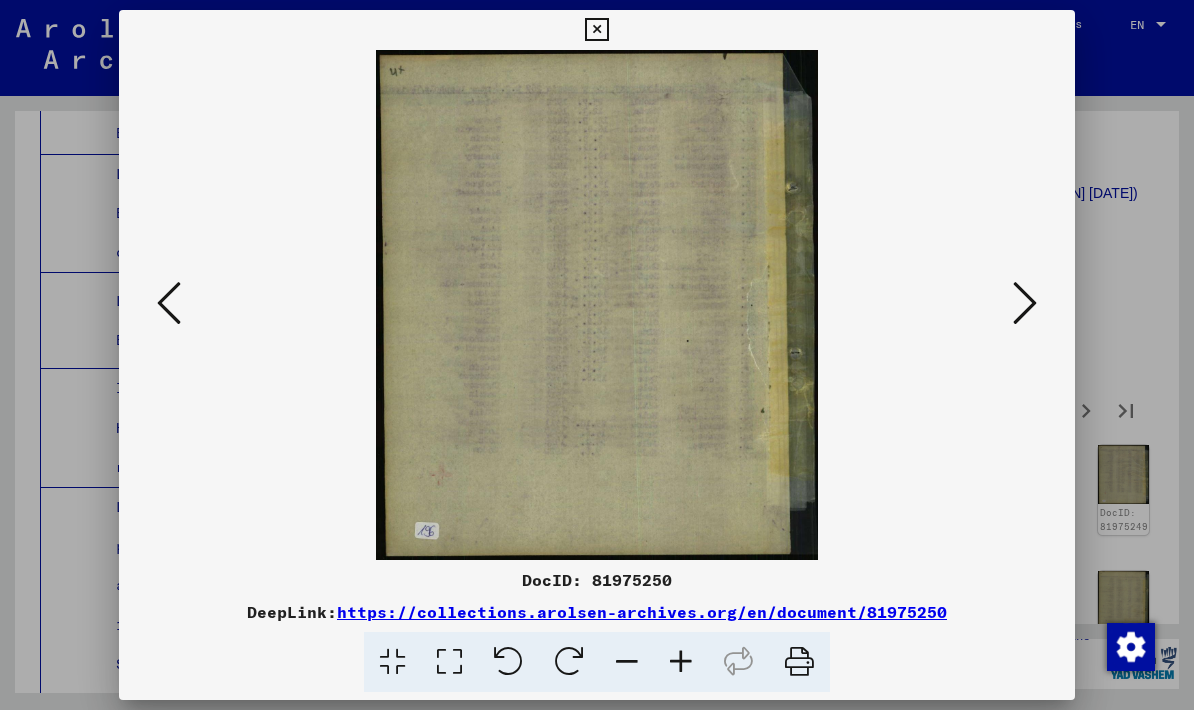 click at bounding box center (169, 303) 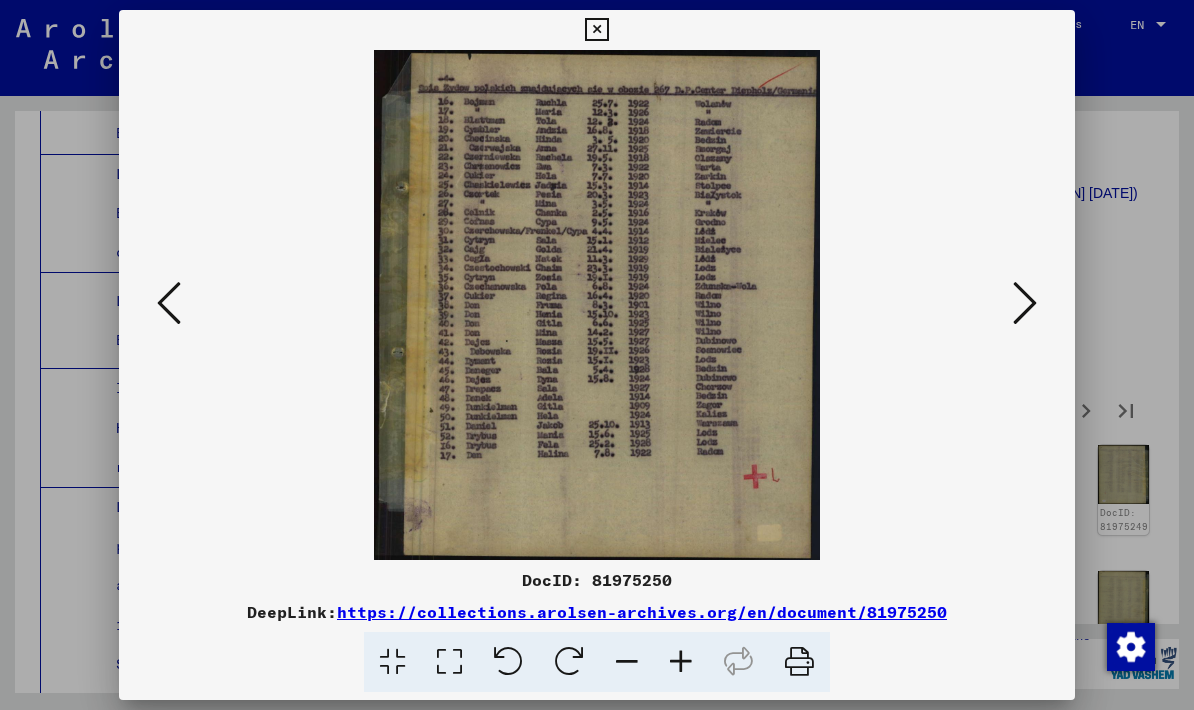 click at bounding box center (1025, 303) 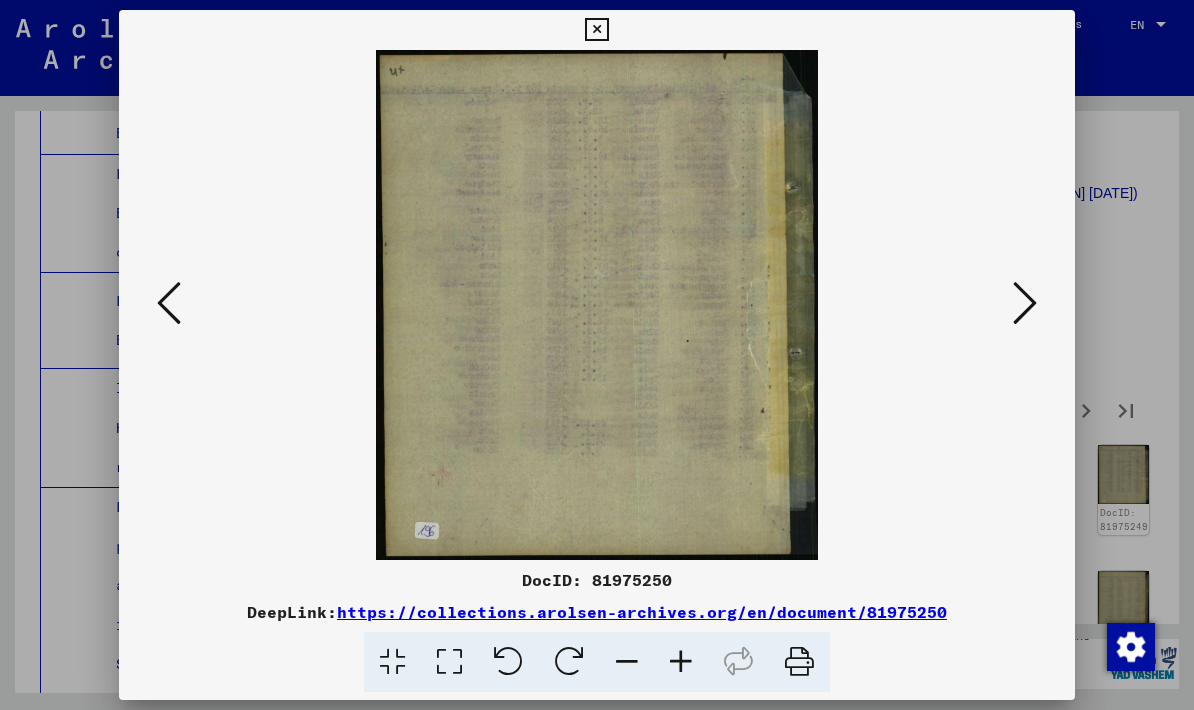 click at bounding box center (1025, 304) 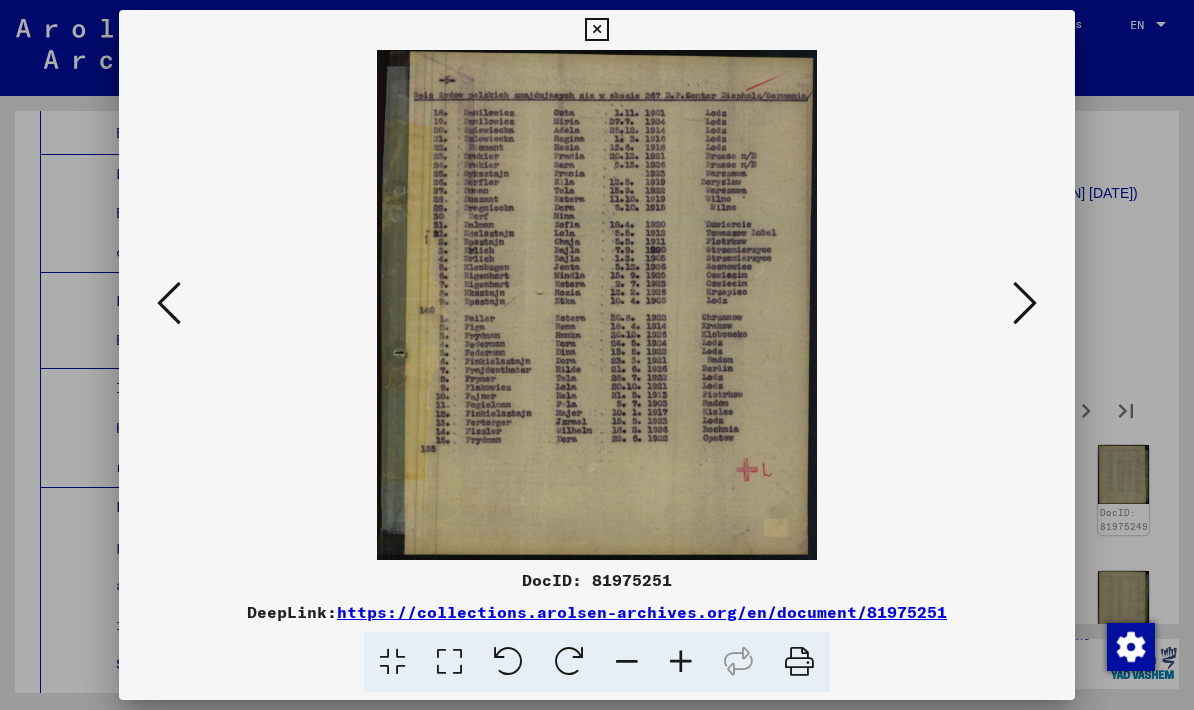 click at bounding box center (1025, 303) 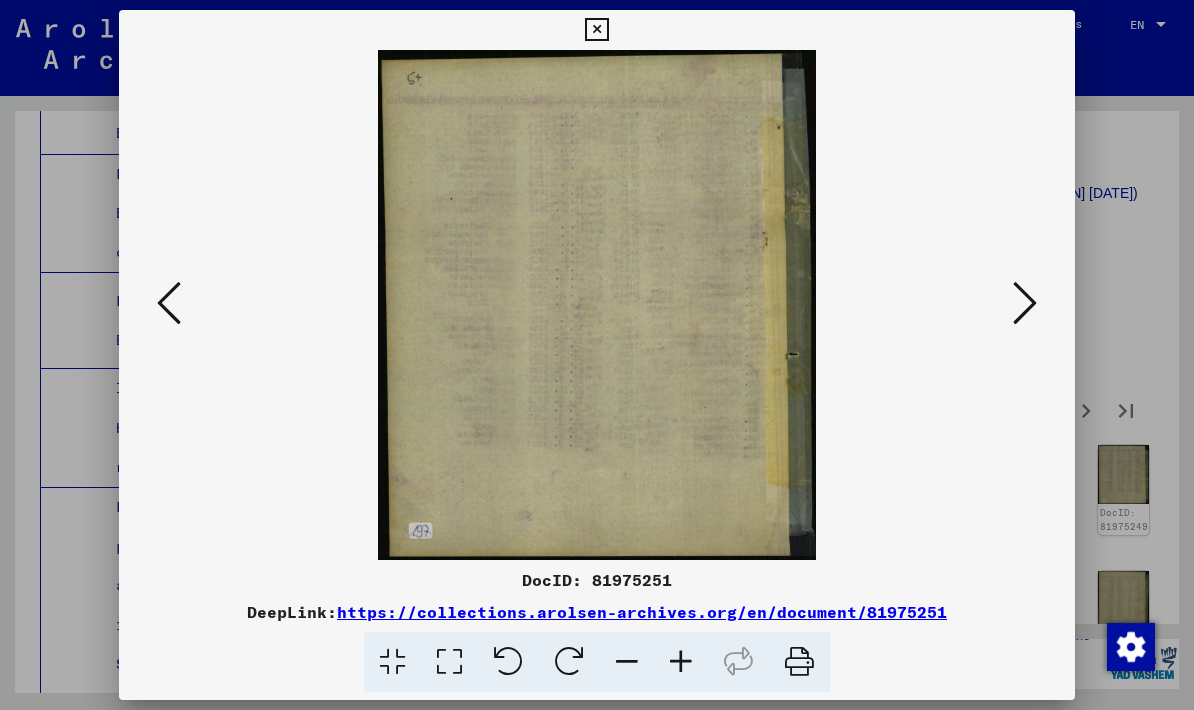click at bounding box center (1025, 303) 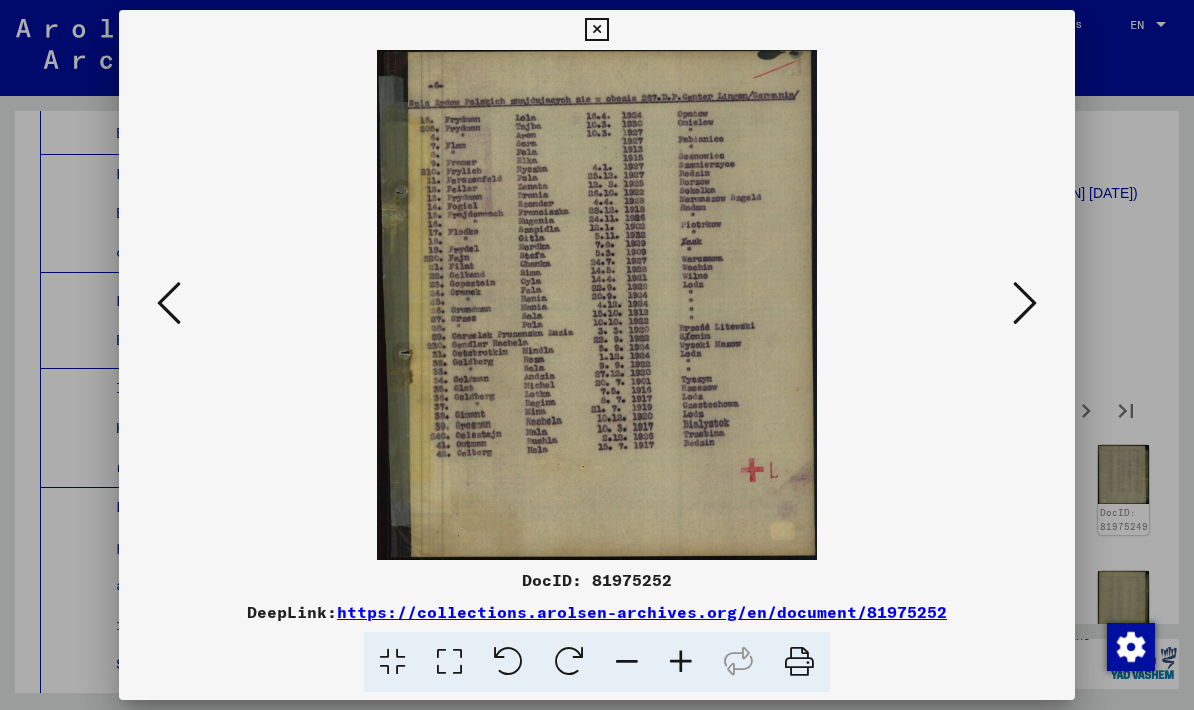 click at bounding box center (1025, 303) 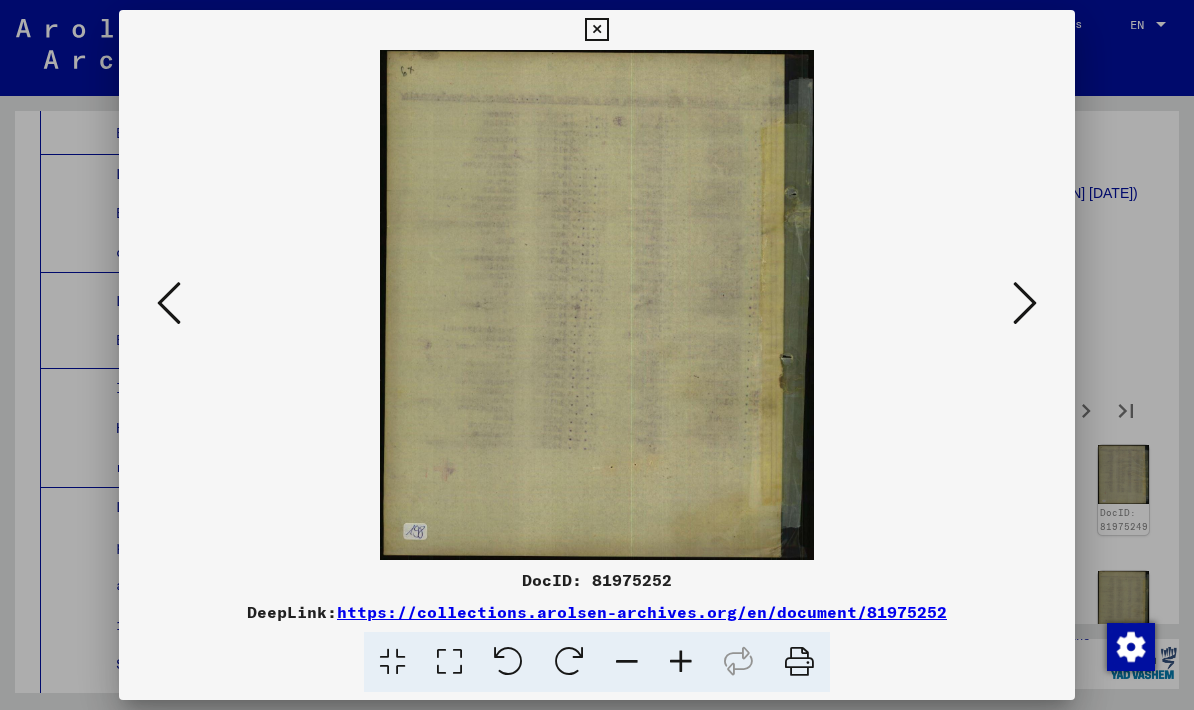 click at bounding box center (1025, 303) 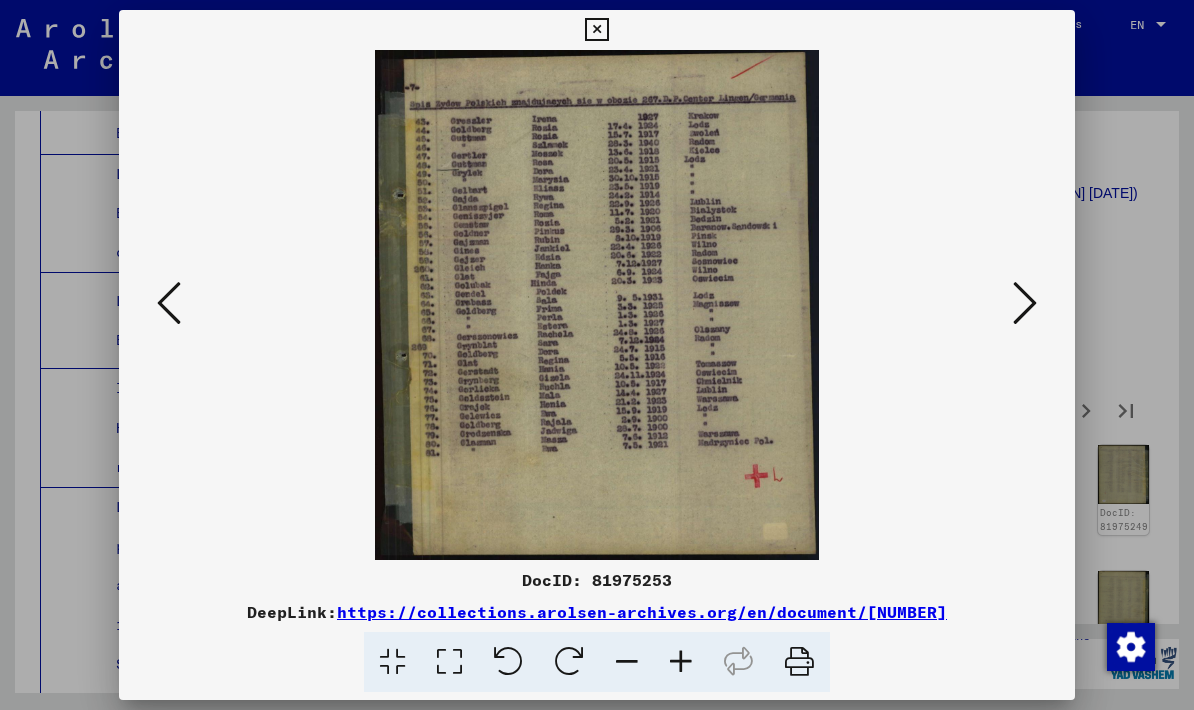 click at bounding box center [1025, 303] 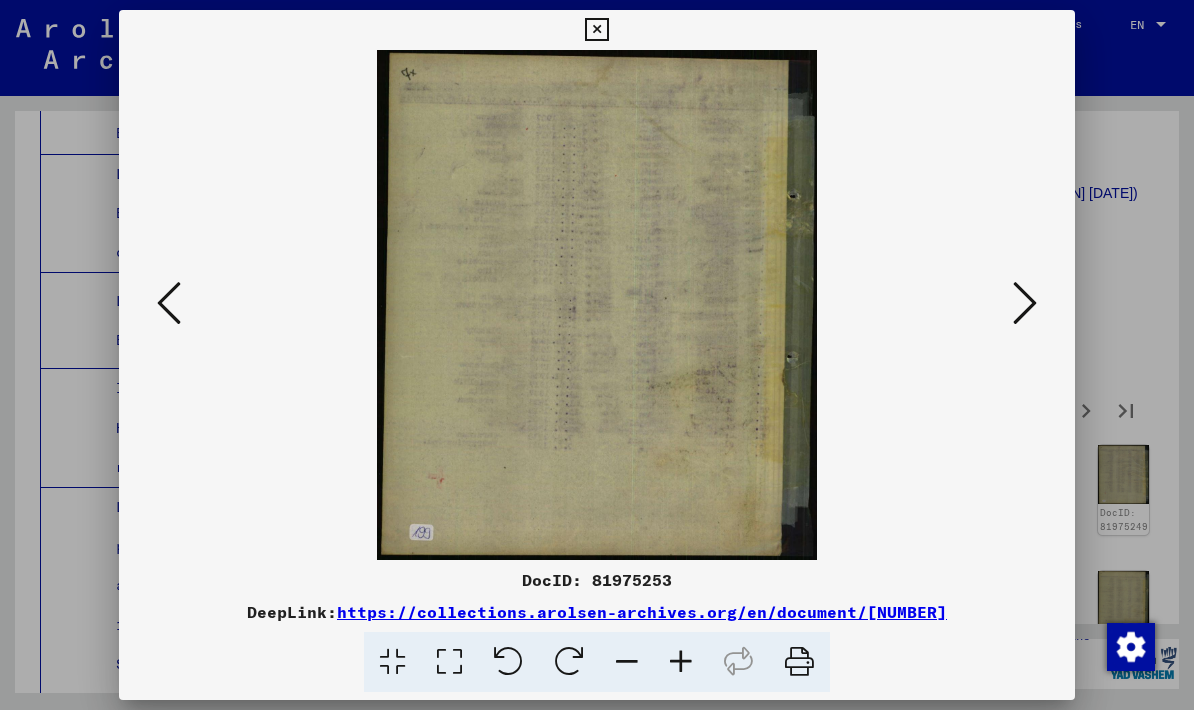 click at bounding box center [1025, 303] 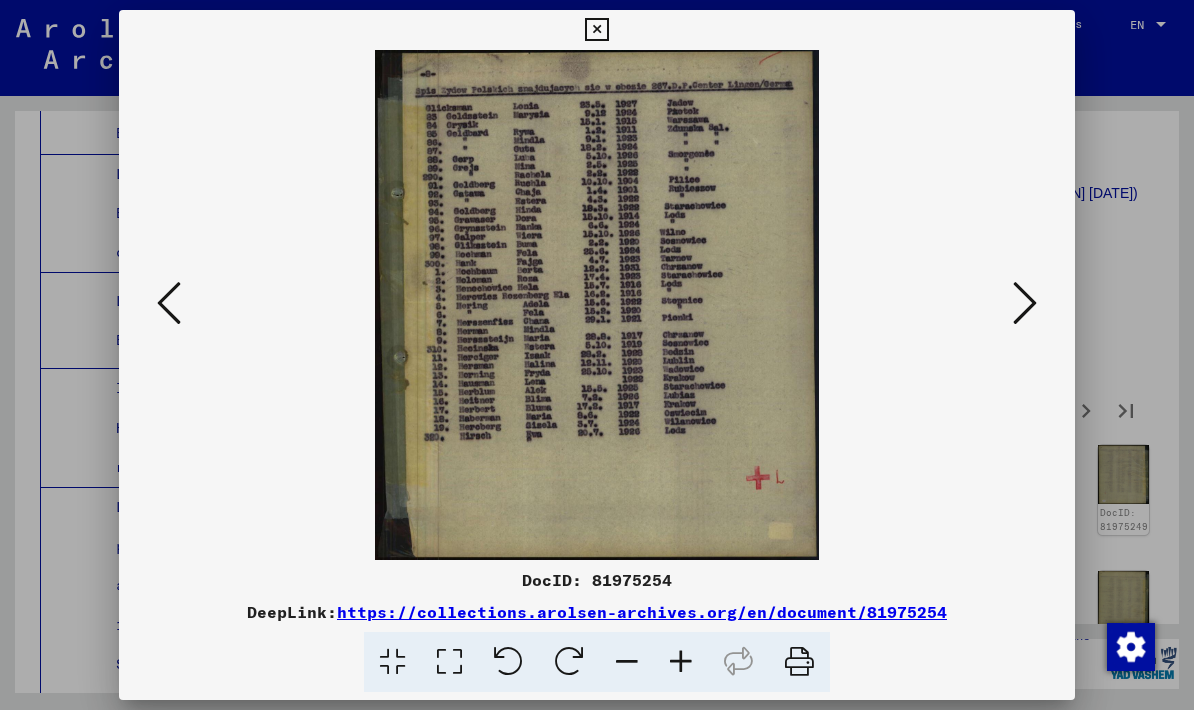 click at bounding box center [1025, 303] 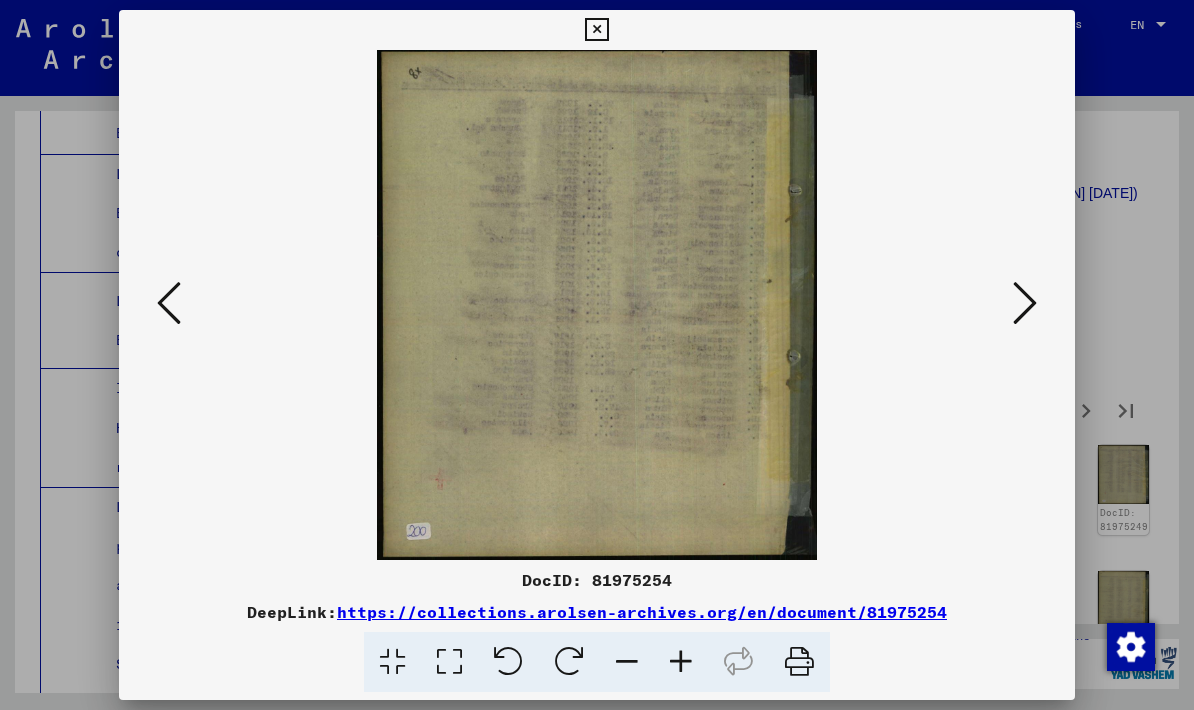 click at bounding box center [1025, 303] 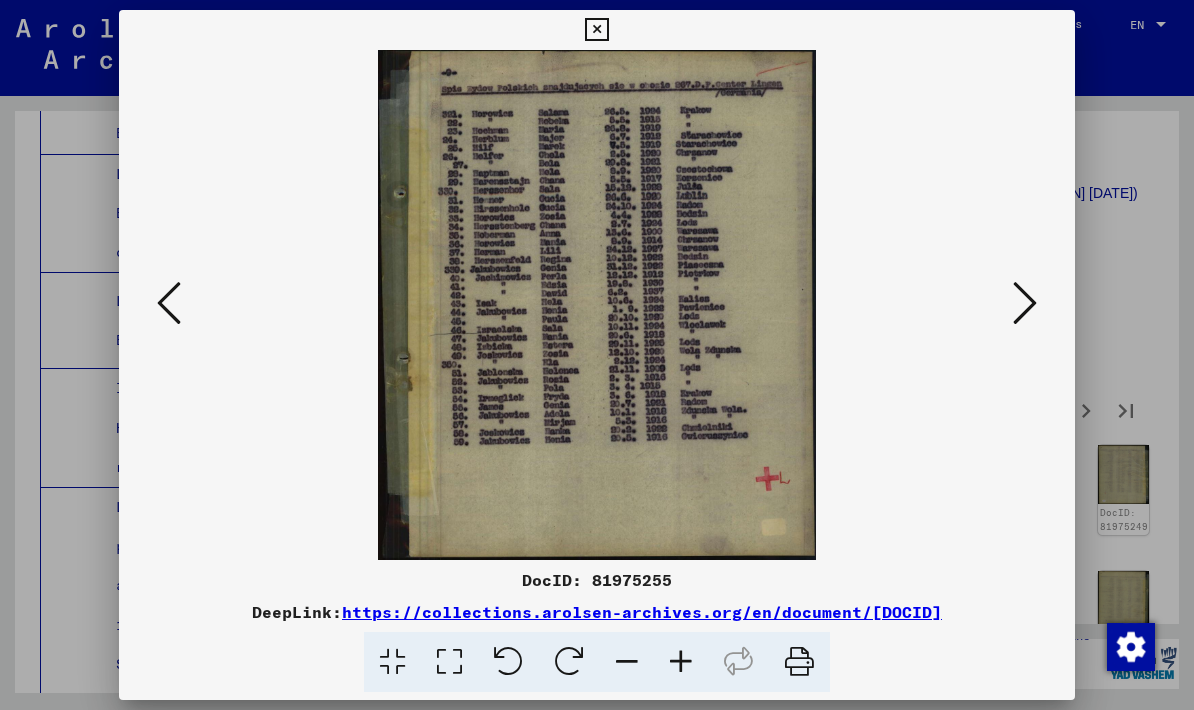 click at bounding box center (1025, 304) 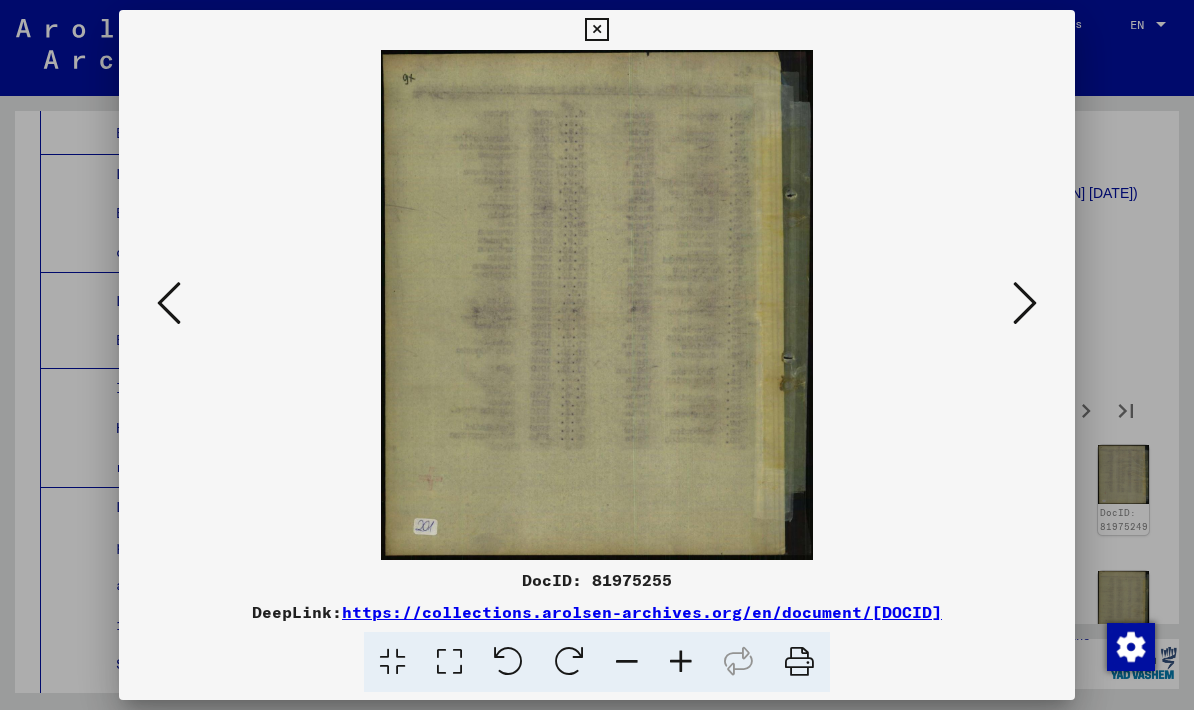 click at bounding box center [1025, 303] 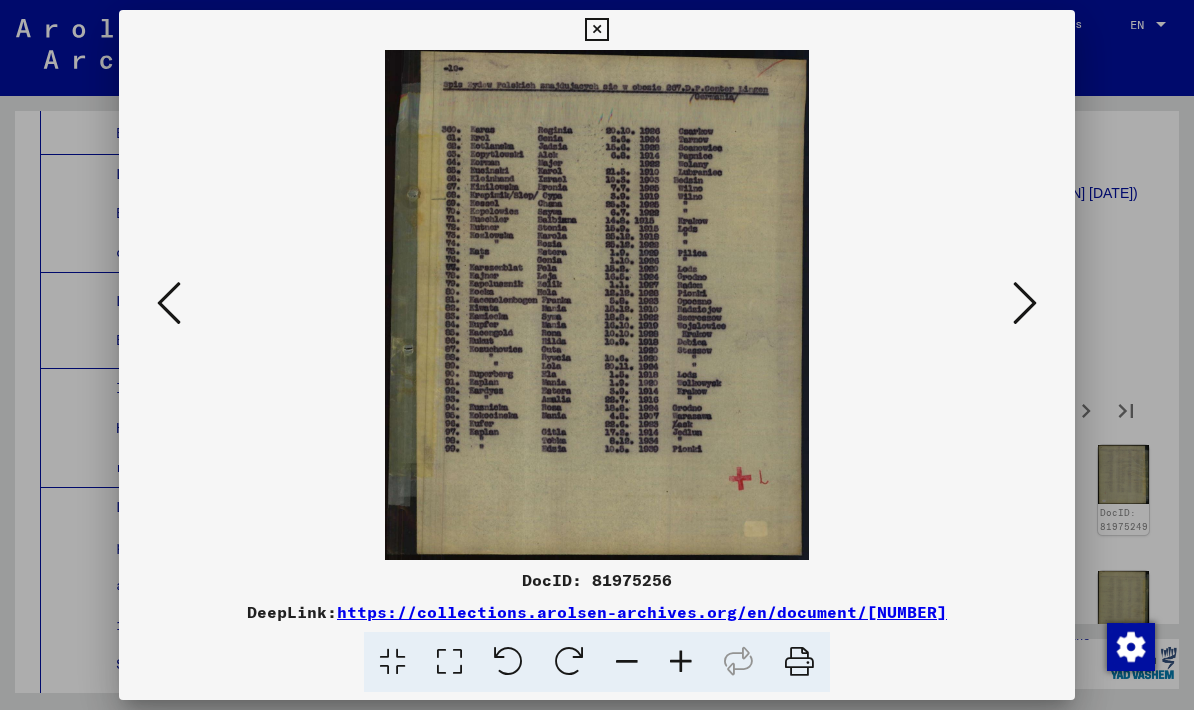 click at bounding box center (1025, 303) 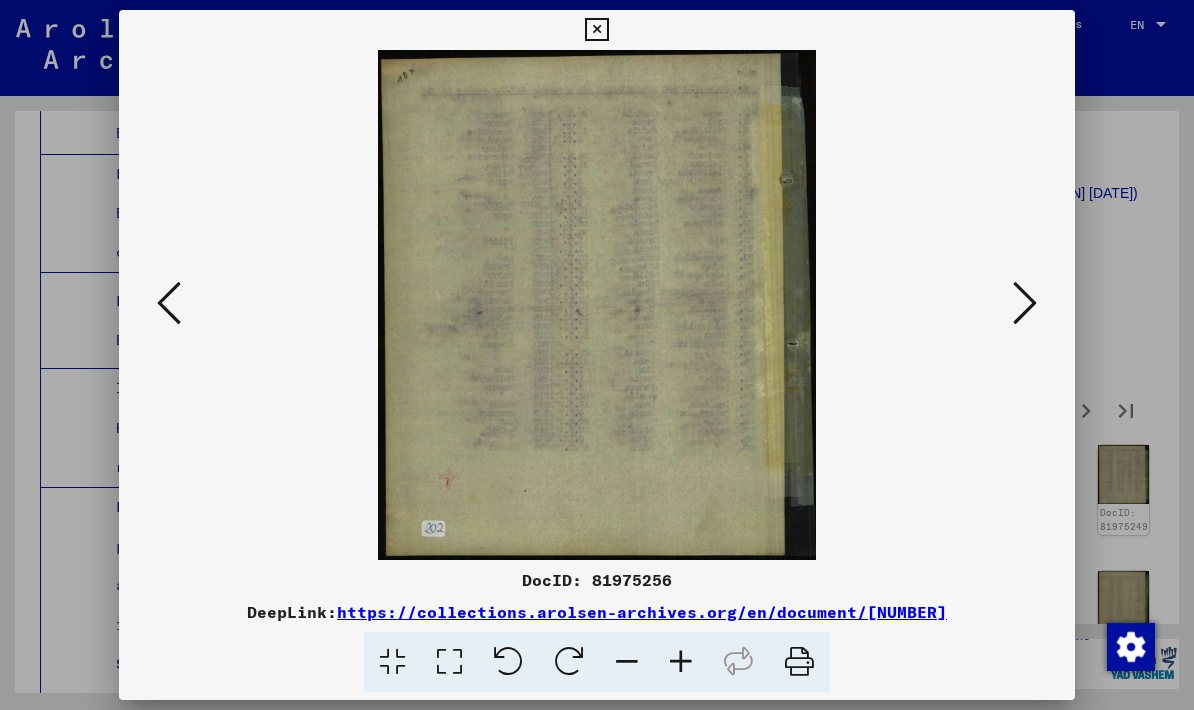 click at bounding box center (1025, 303) 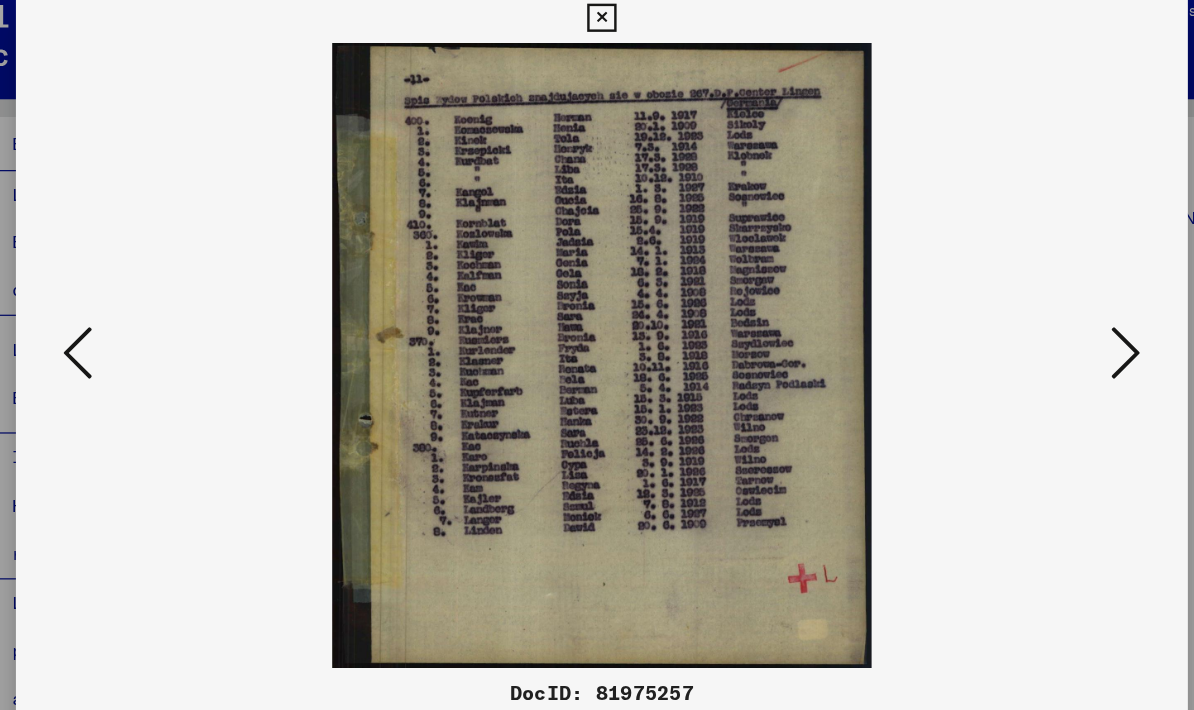 click at bounding box center (1025, 304) 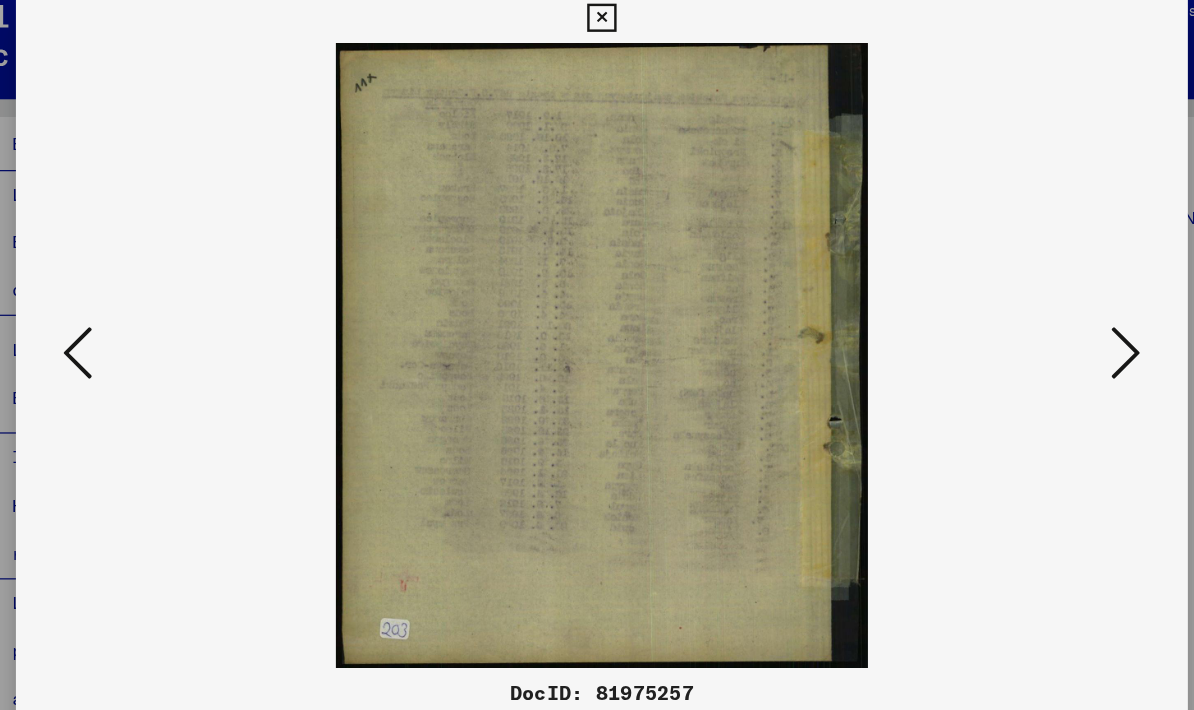 click at bounding box center (1025, 303) 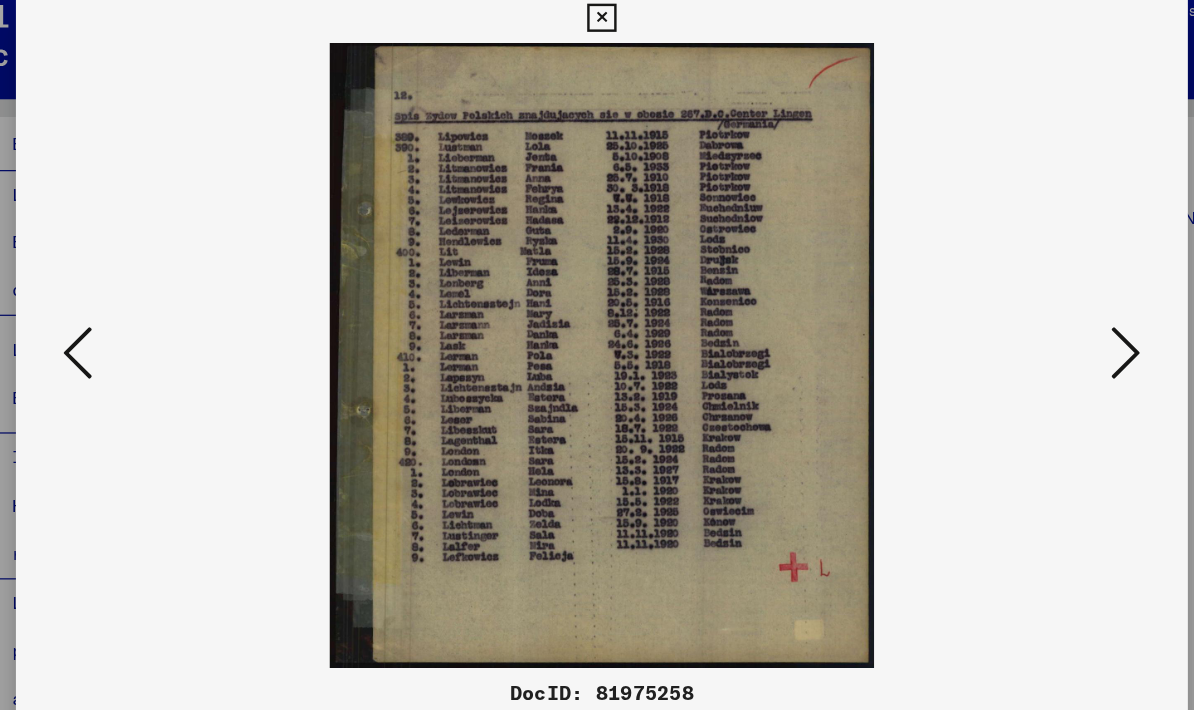 click at bounding box center (1025, 303) 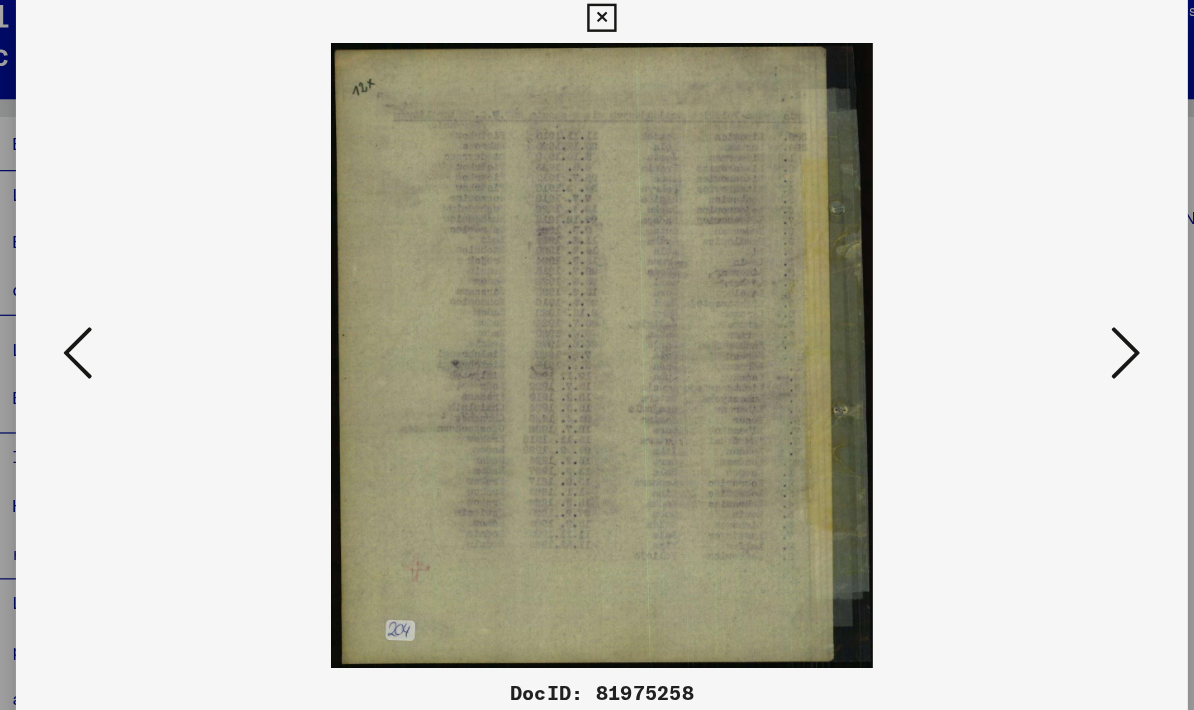 click at bounding box center [1025, 303] 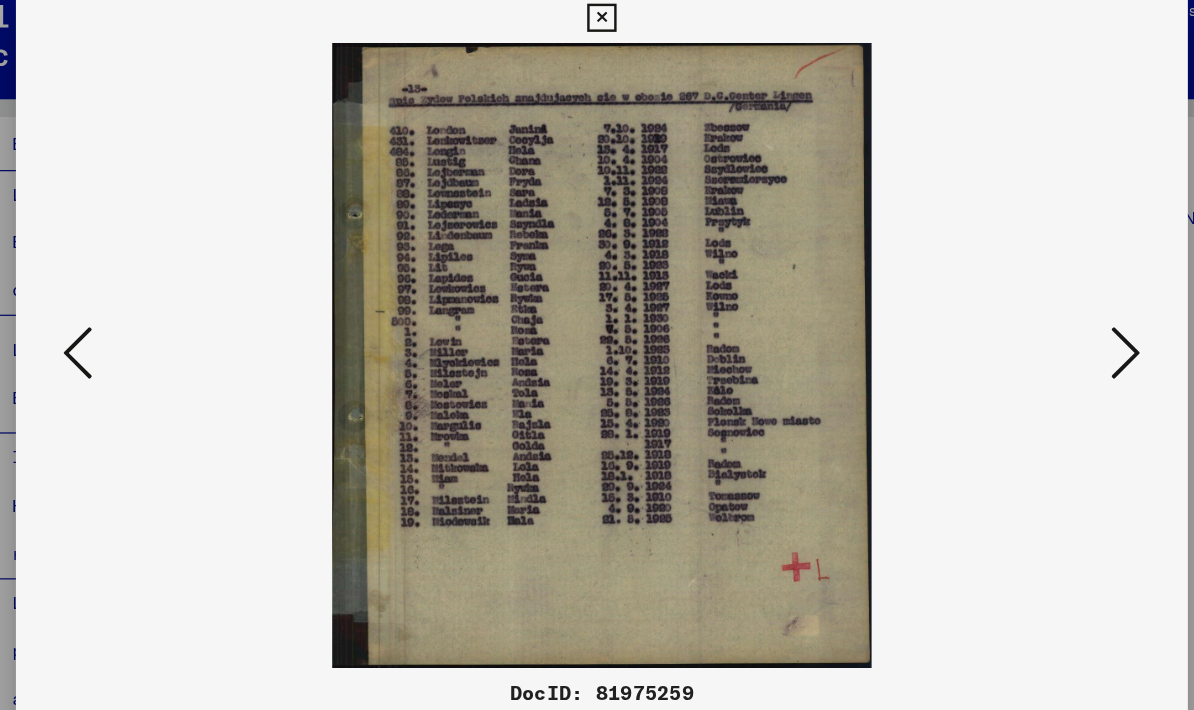 click at bounding box center (1025, 303) 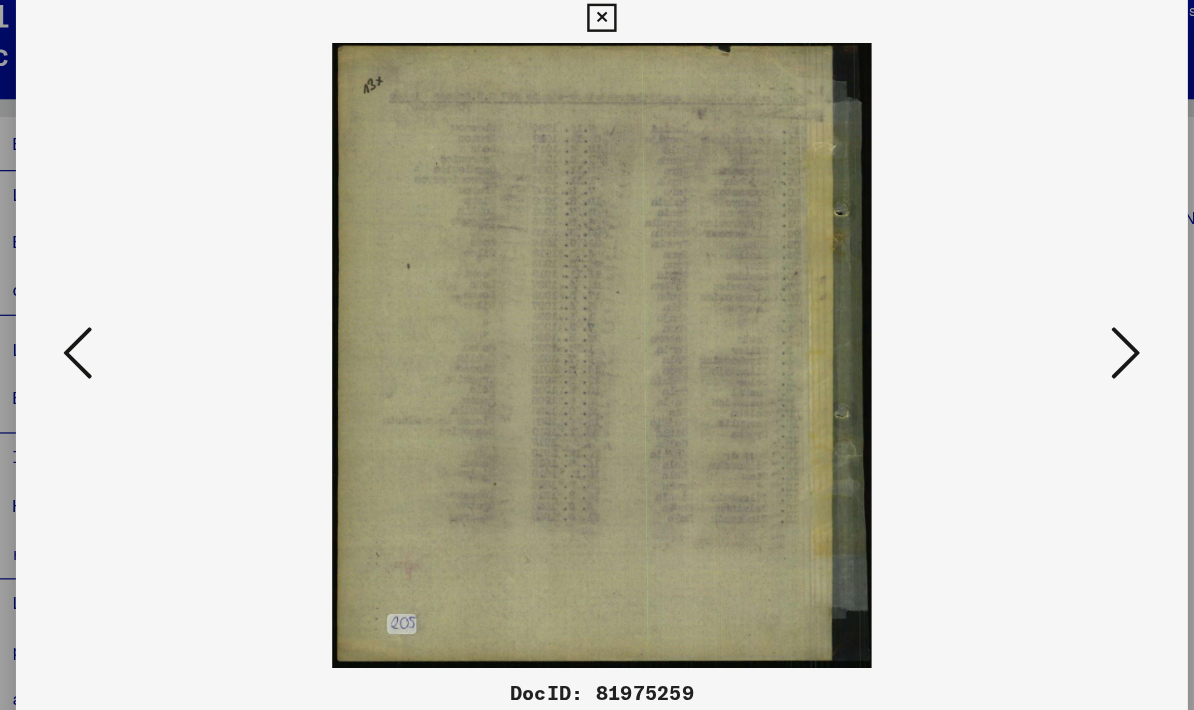 click at bounding box center [1025, 303] 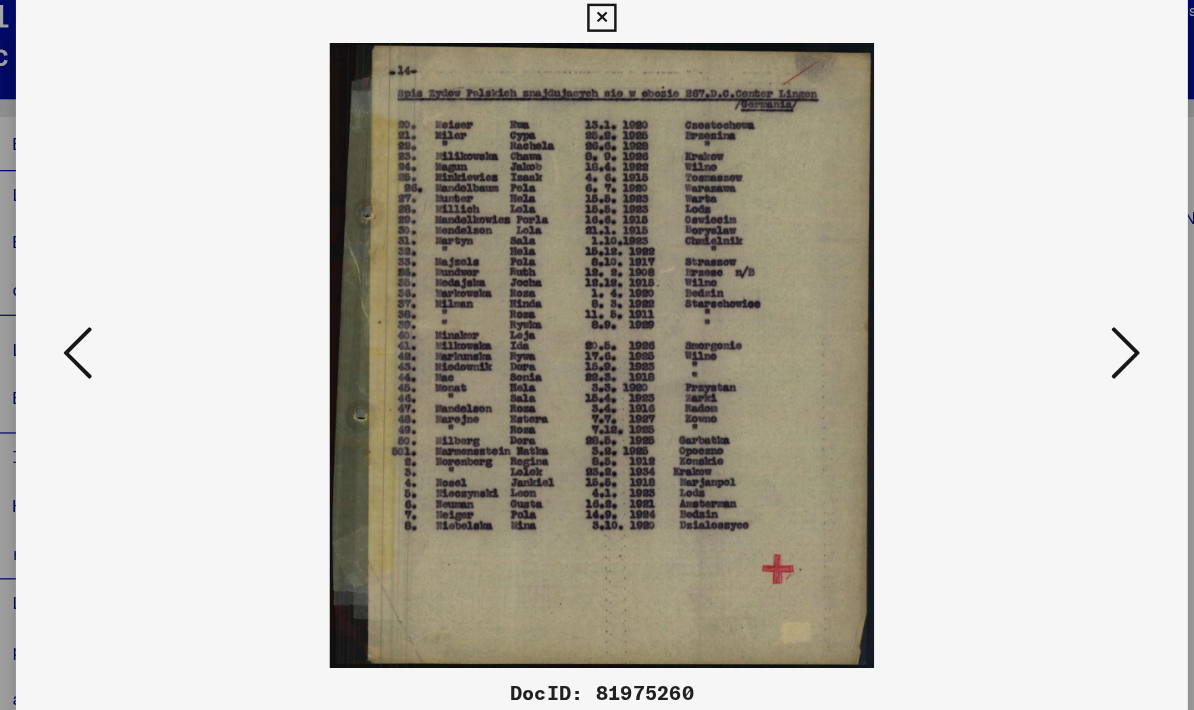 click at bounding box center [1025, 303] 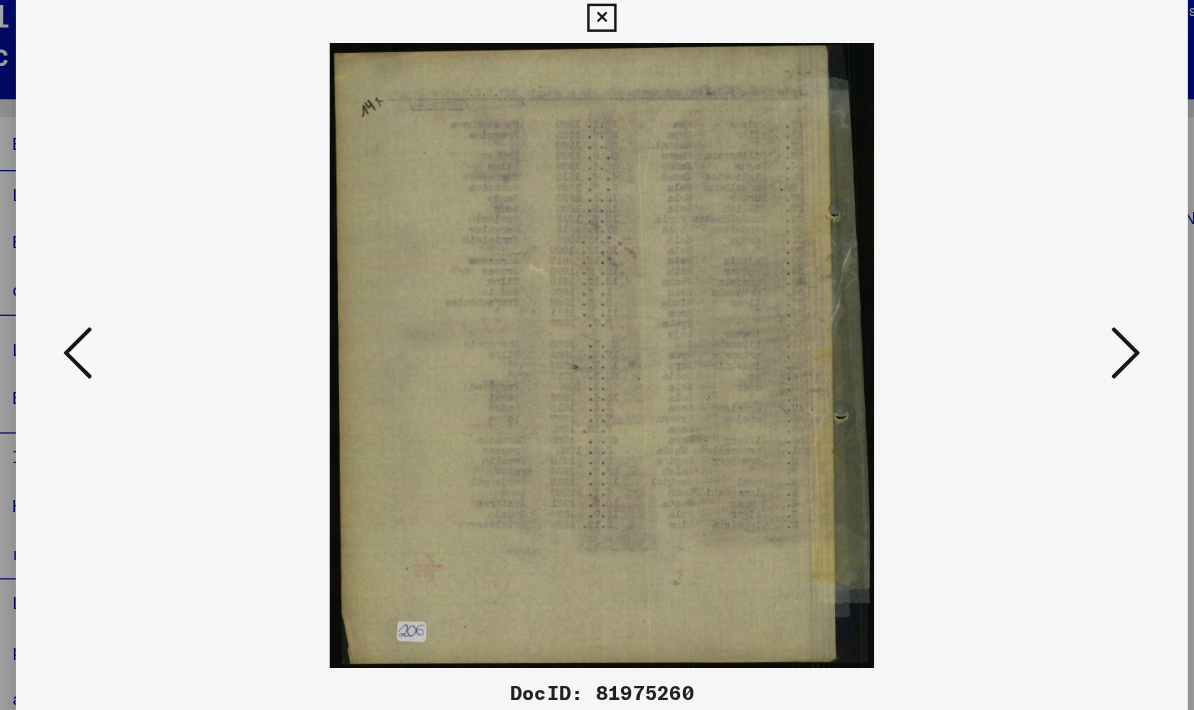 click at bounding box center [1025, 303] 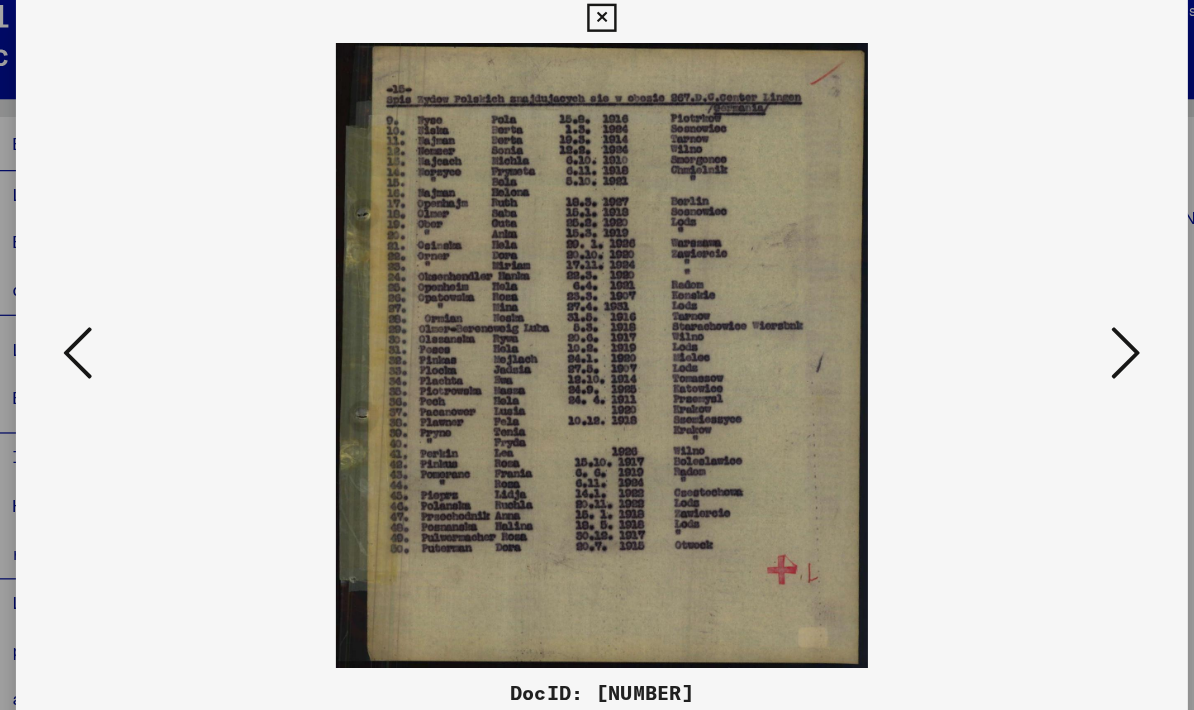 click at bounding box center (1025, 303) 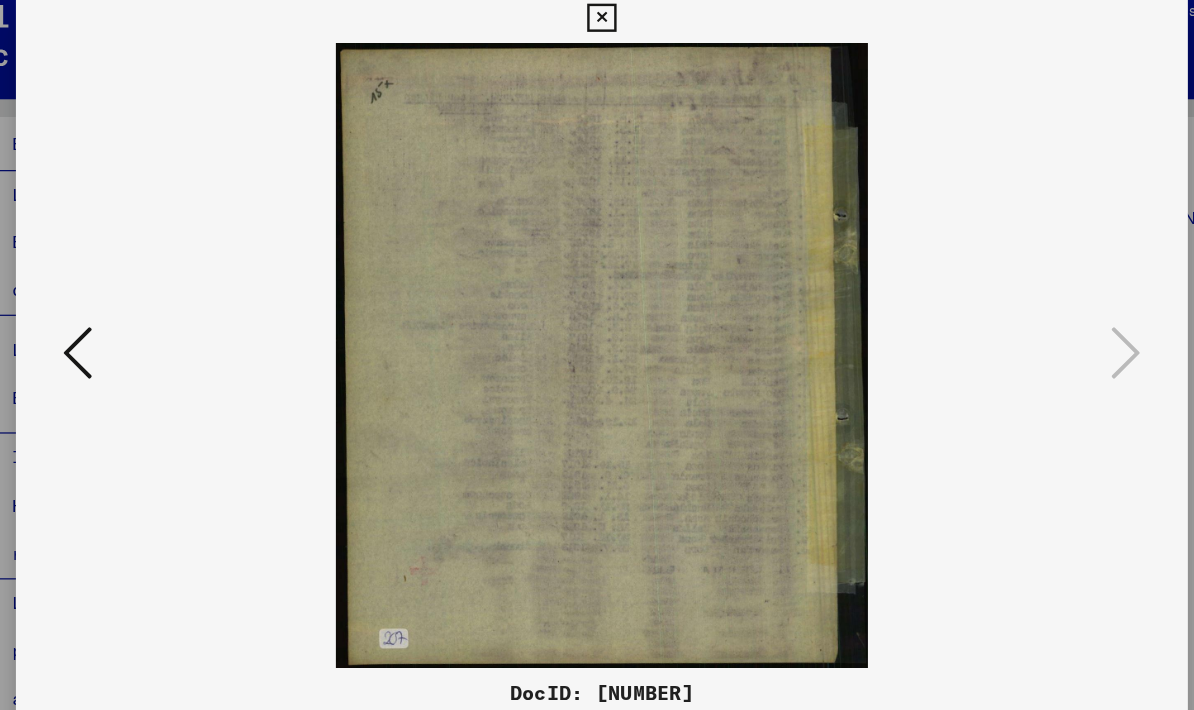 click at bounding box center [169, 303] 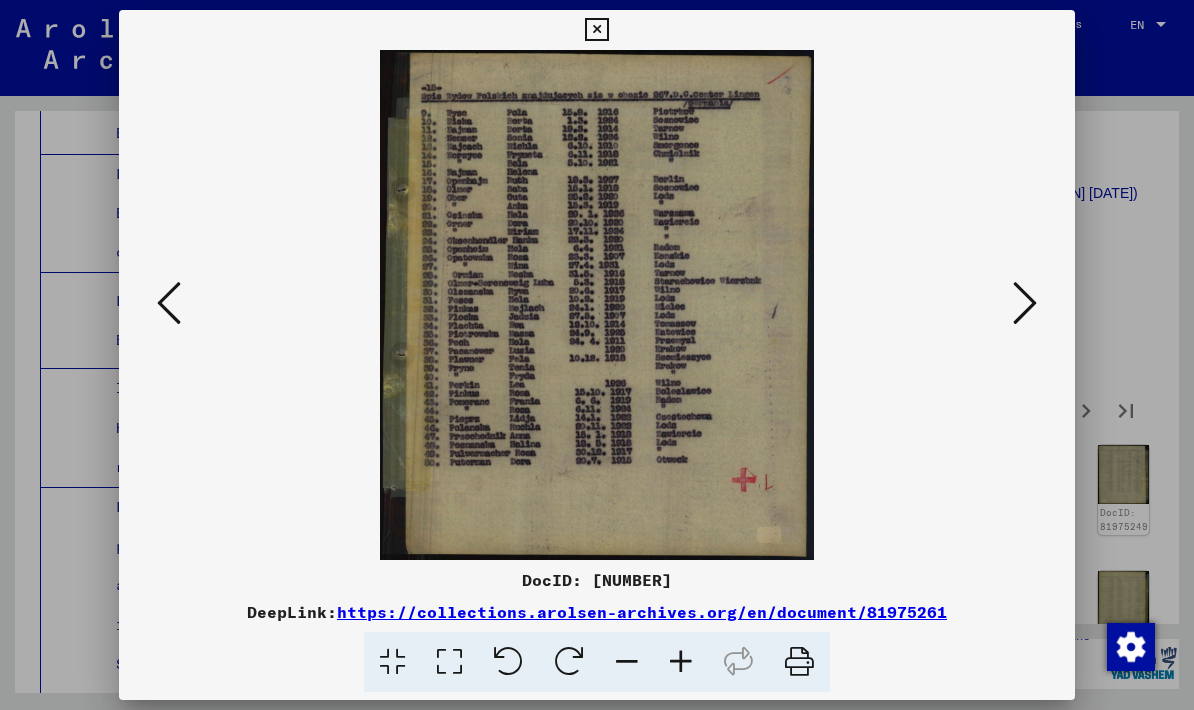 click at bounding box center (1025, 303) 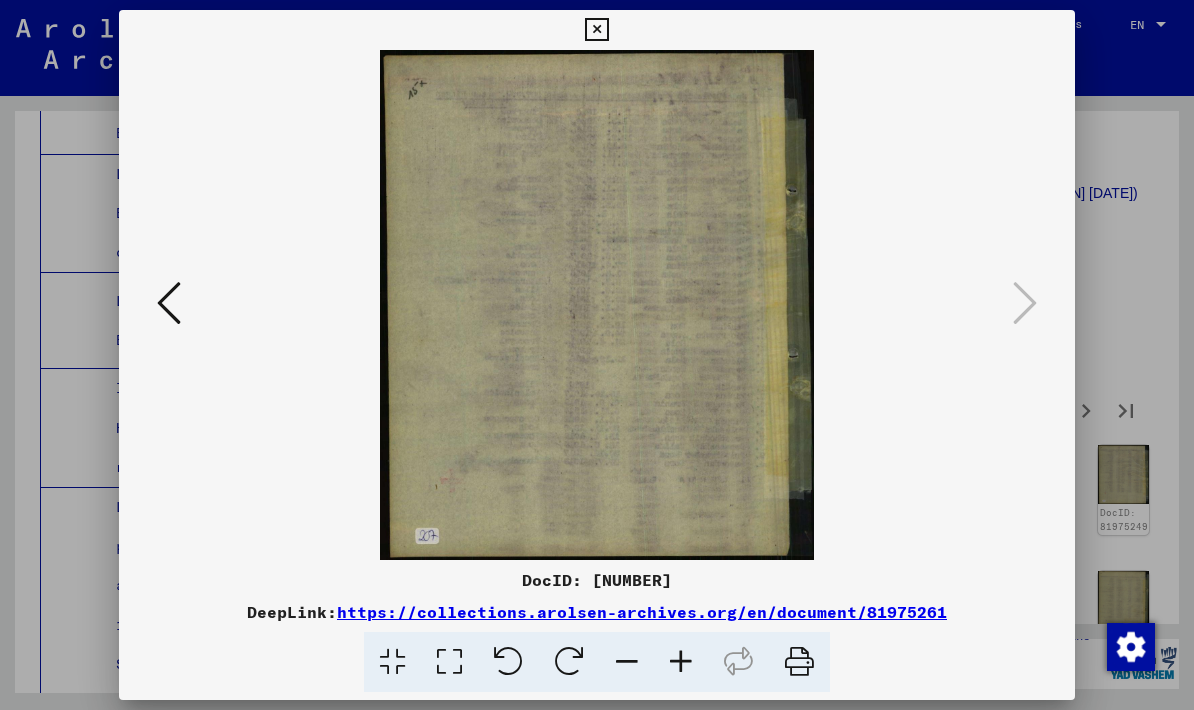 click at bounding box center [596, 30] 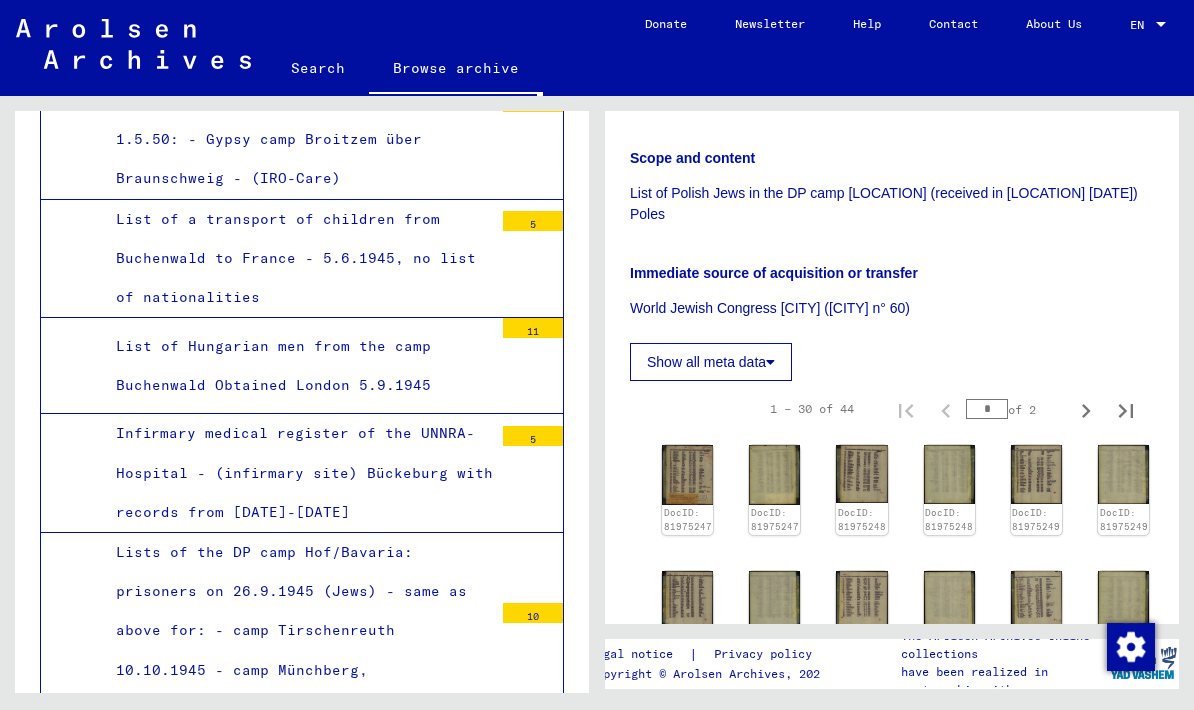 scroll, scrollTop: 10928, scrollLeft: 0, axis: vertical 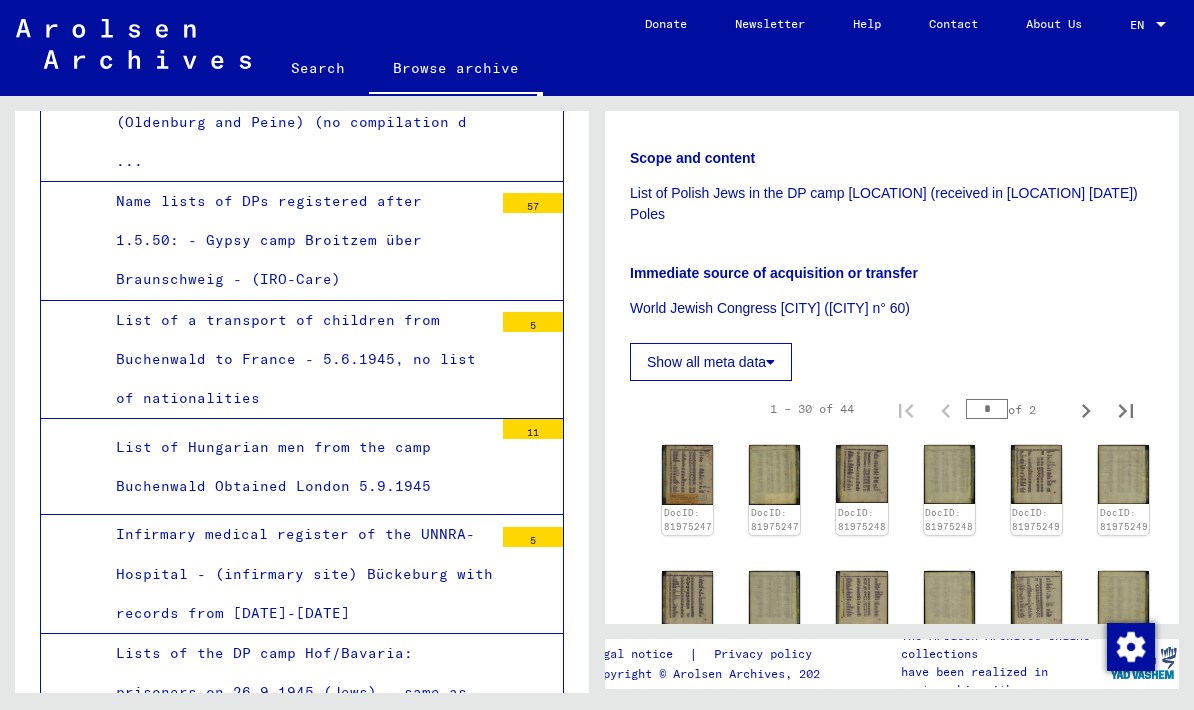 click on "Search" 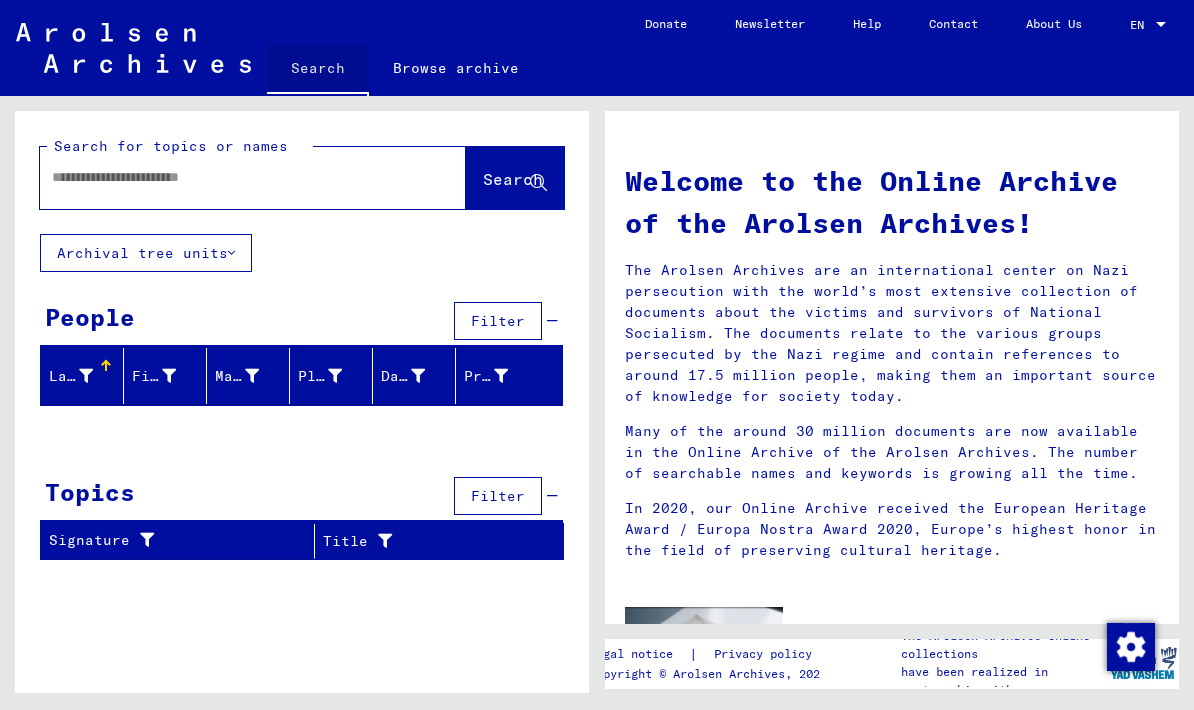 click on "Search" 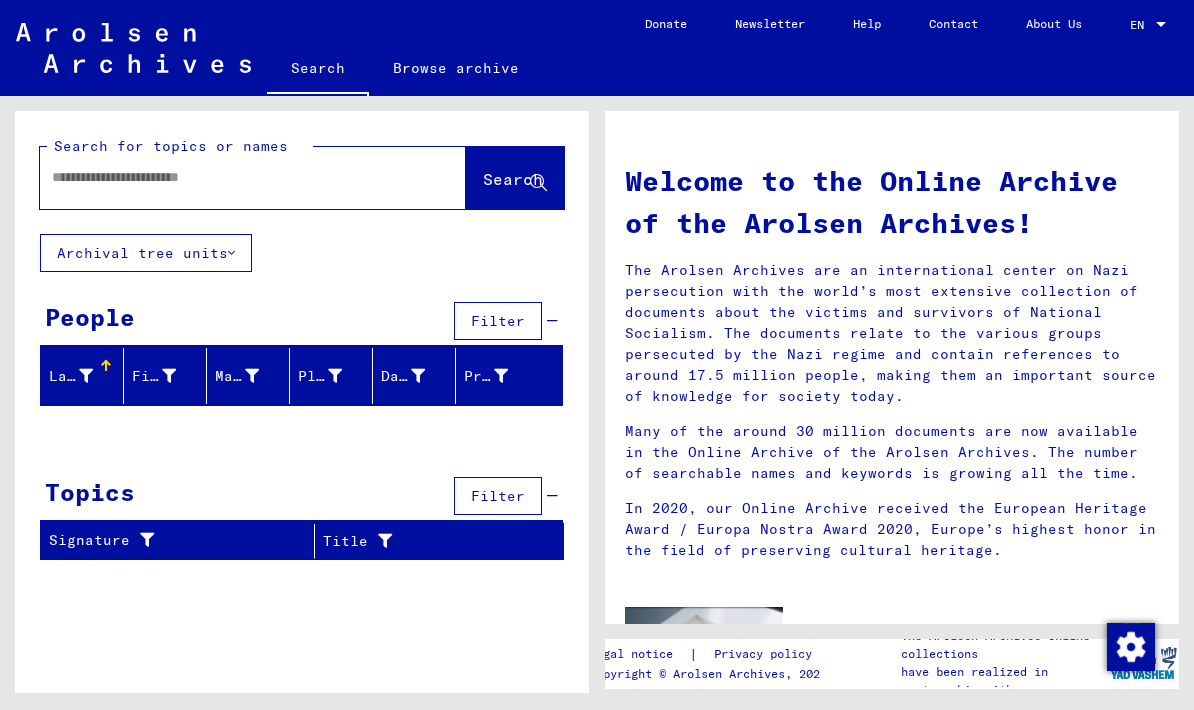scroll, scrollTop: 0, scrollLeft: 0, axis: both 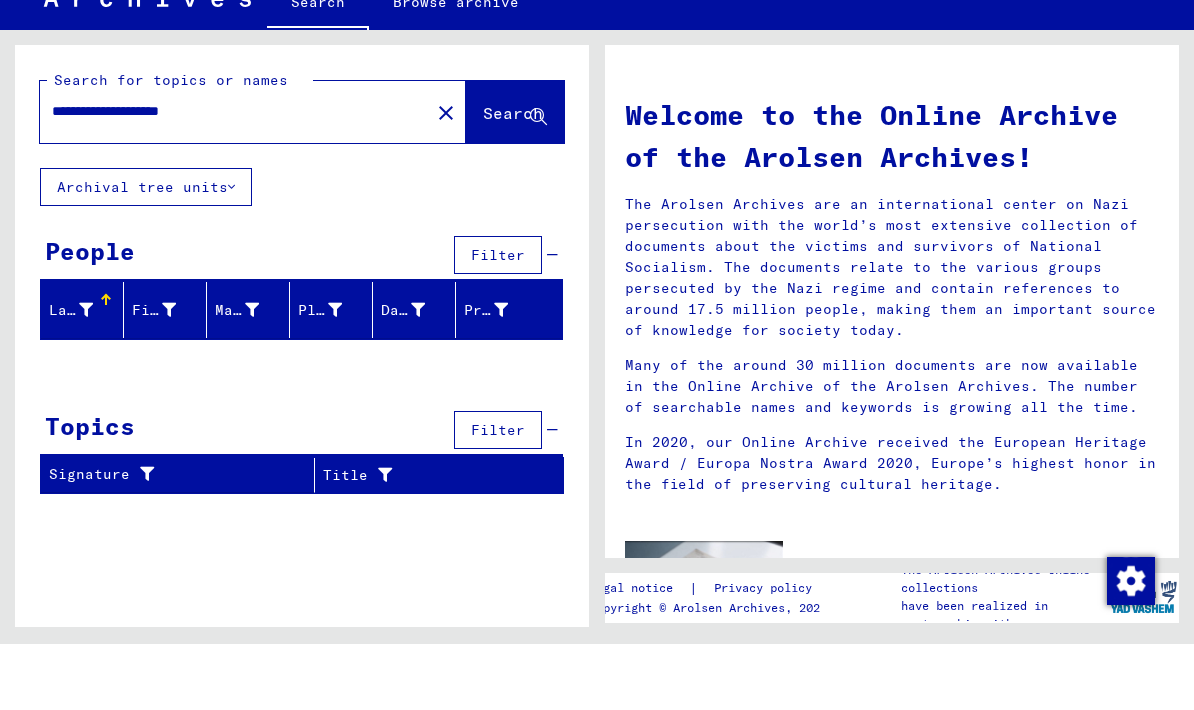type on "**********" 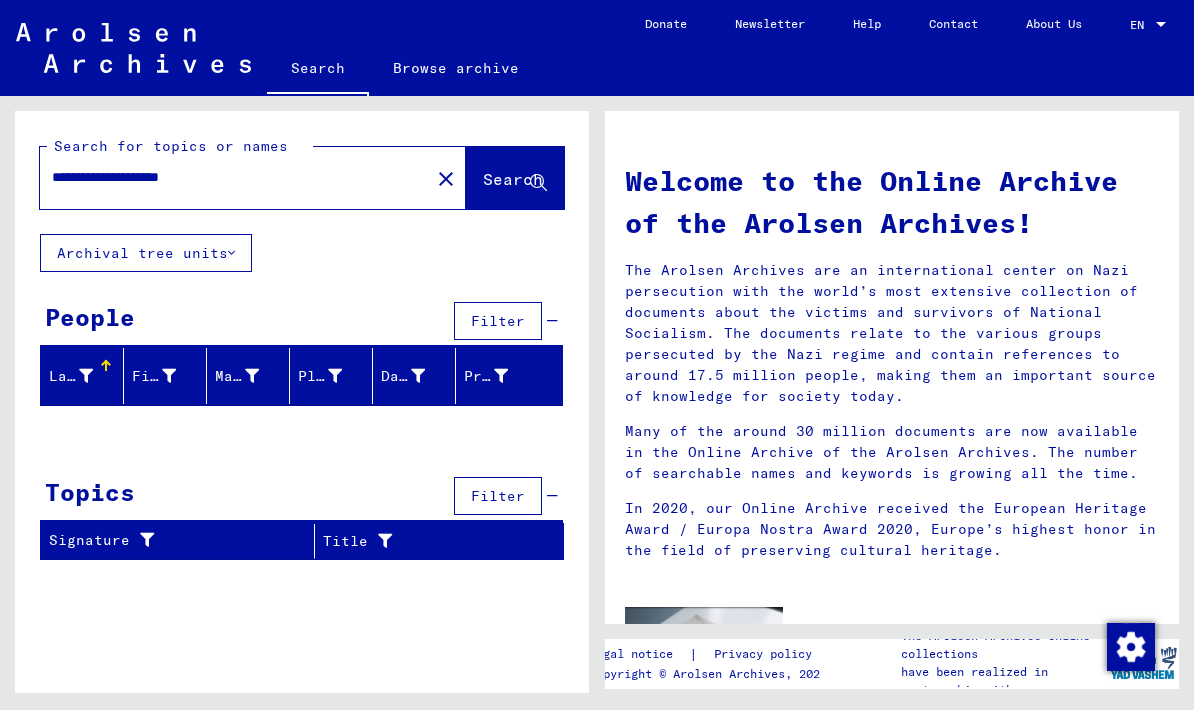 scroll, scrollTop: 47, scrollLeft: 0, axis: vertical 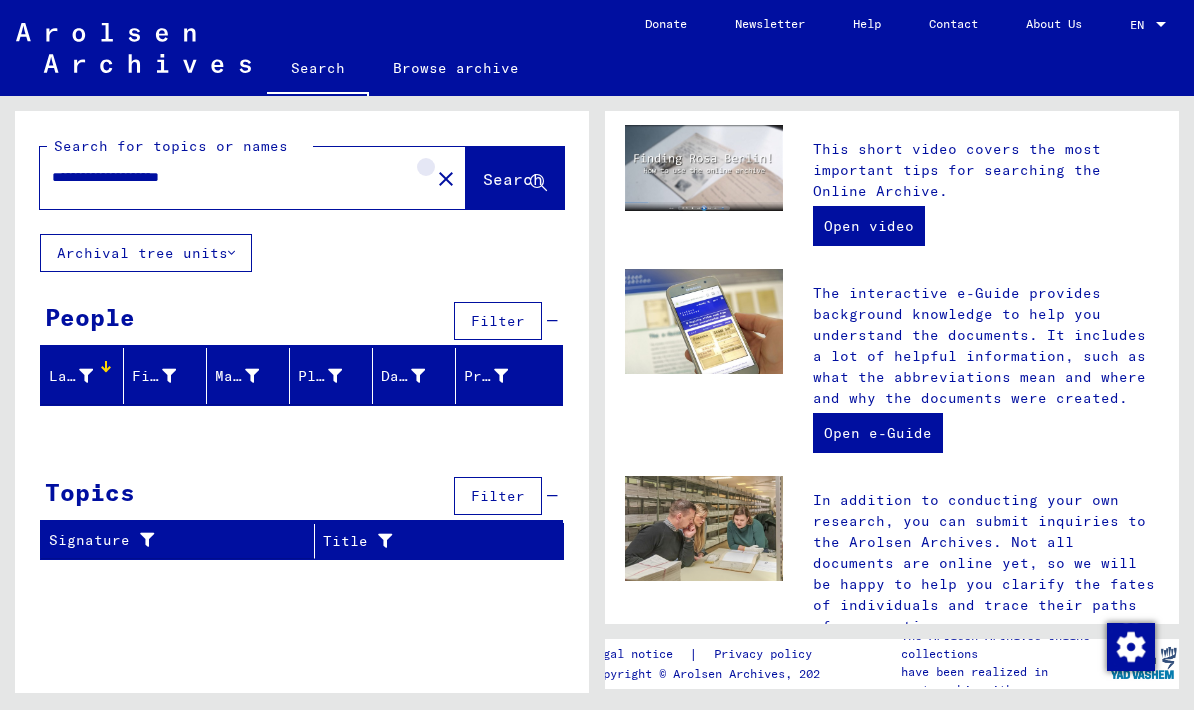 click on "close" 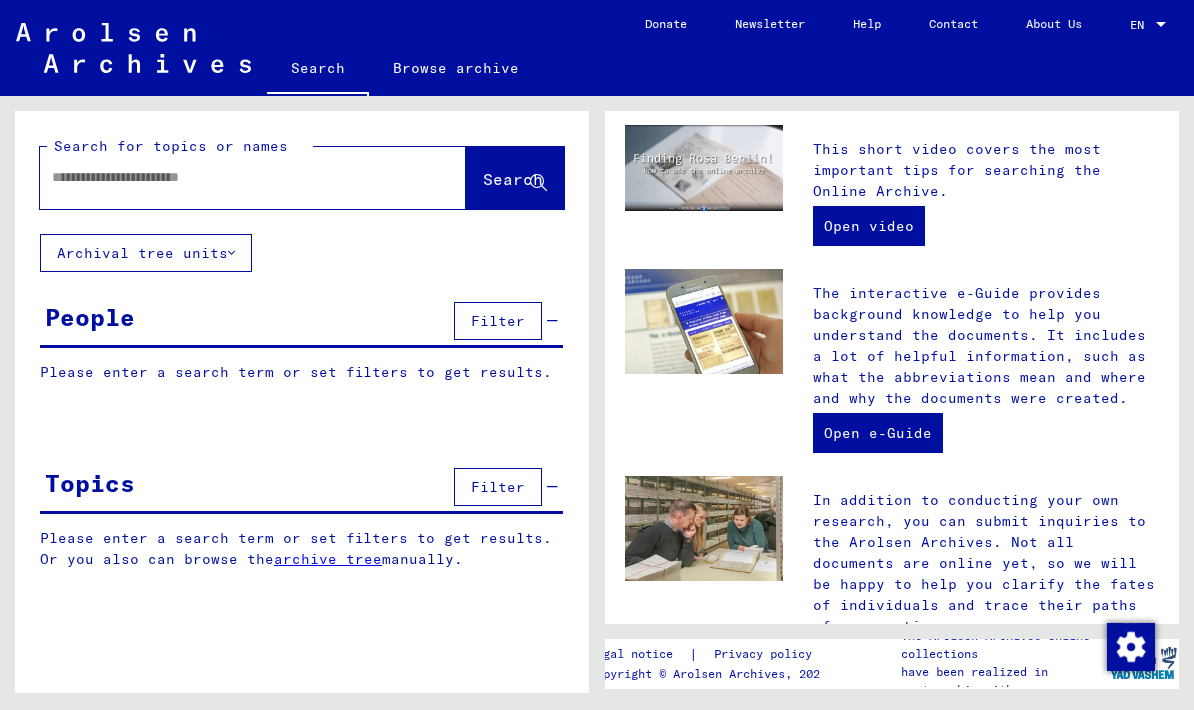 click at bounding box center [229, 177] 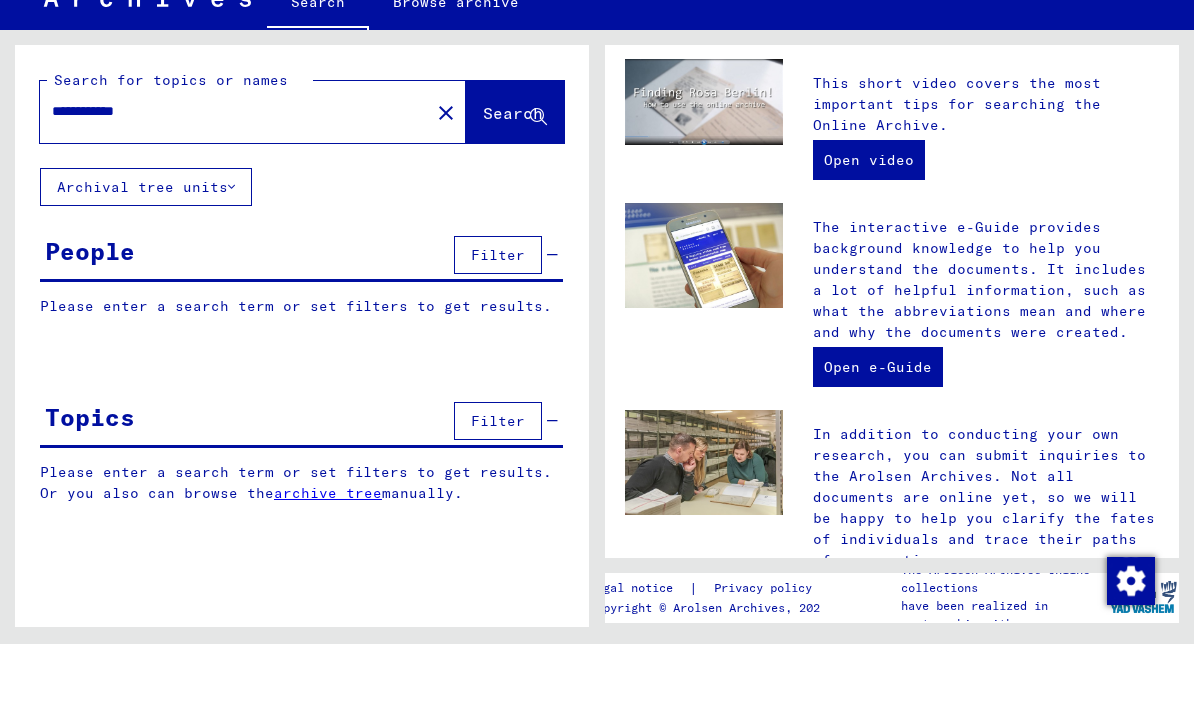 click on "Search" 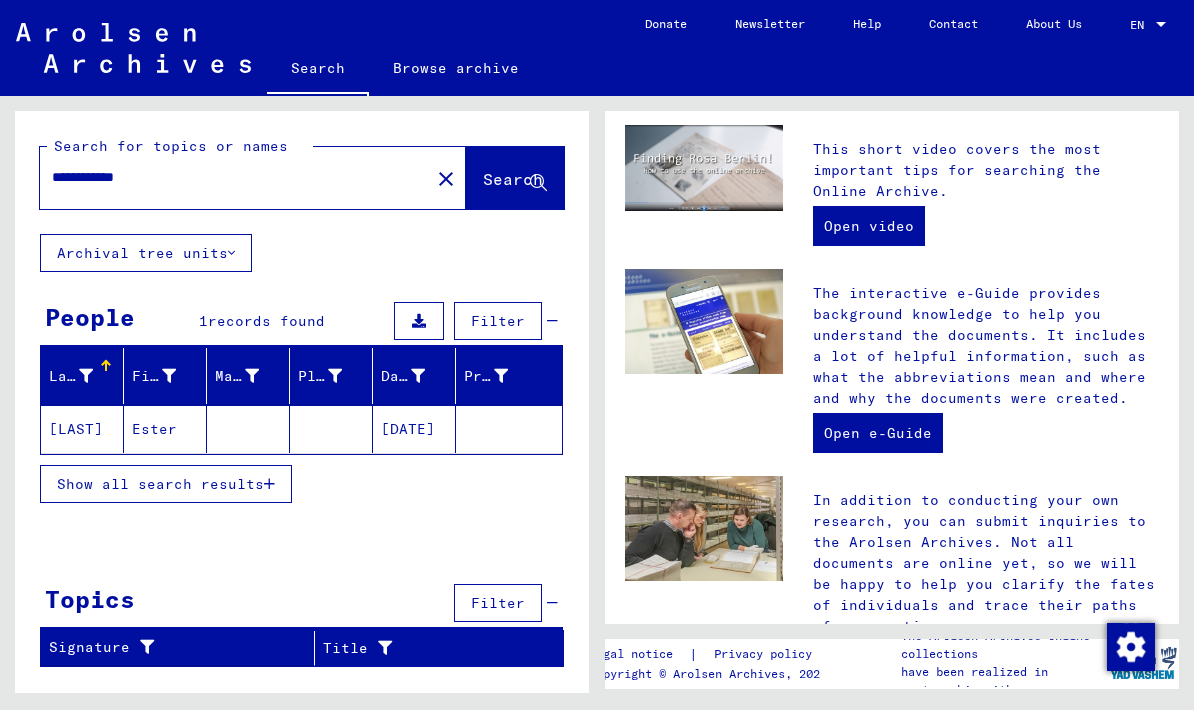 scroll, scrollTop: 63, scrollLeft: 0, axis: vertical 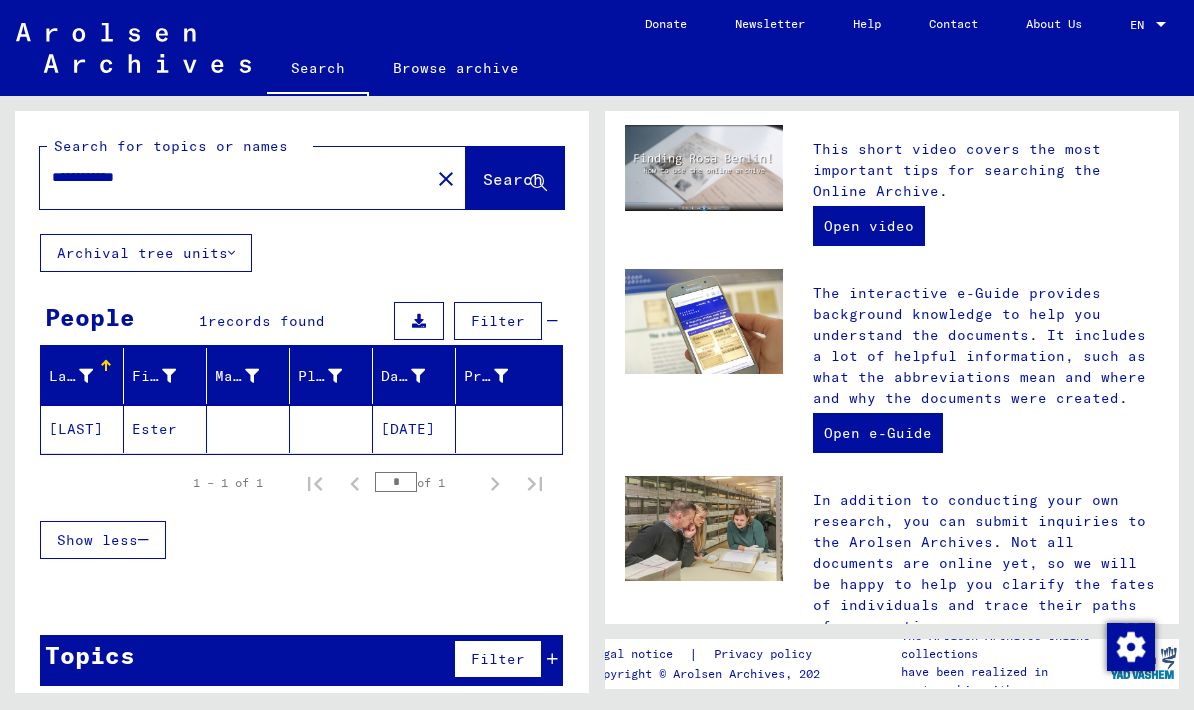 click on "**********" at bounding box center (229, 177) 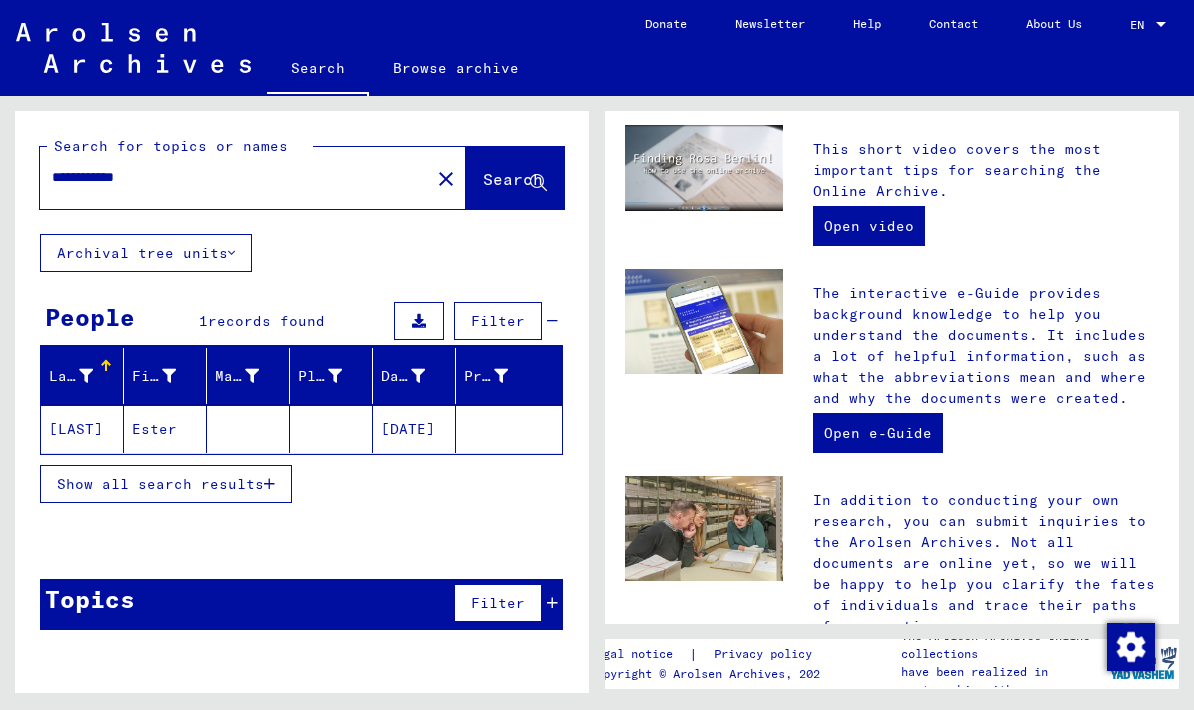 click on "close" 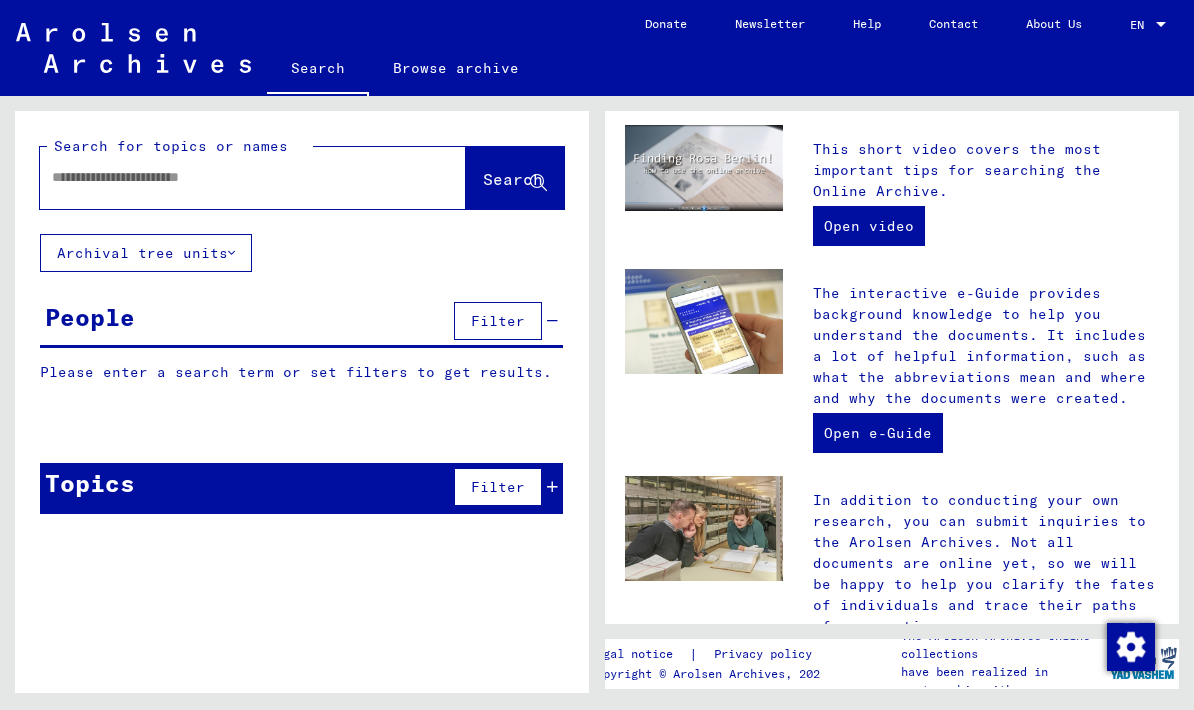 scroll, scrollTop: 0, scrollLeft: 0, axis: both 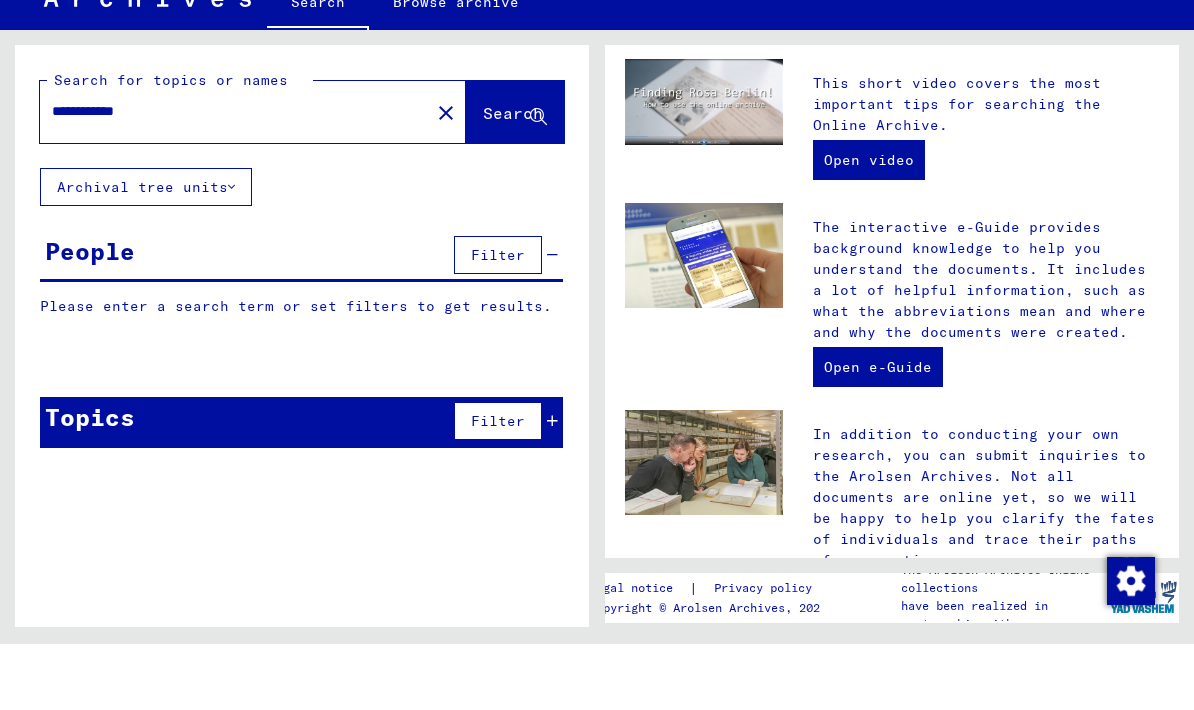 click 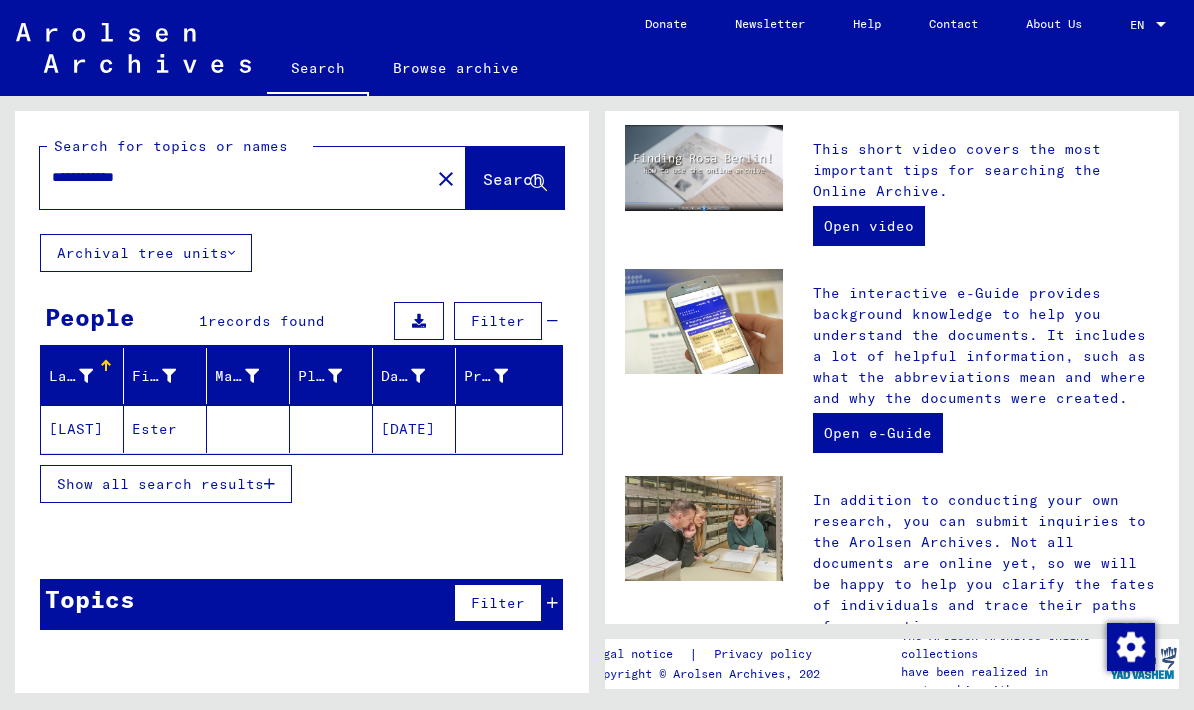 click on "Show all search results" at bounding box center [160, 484] 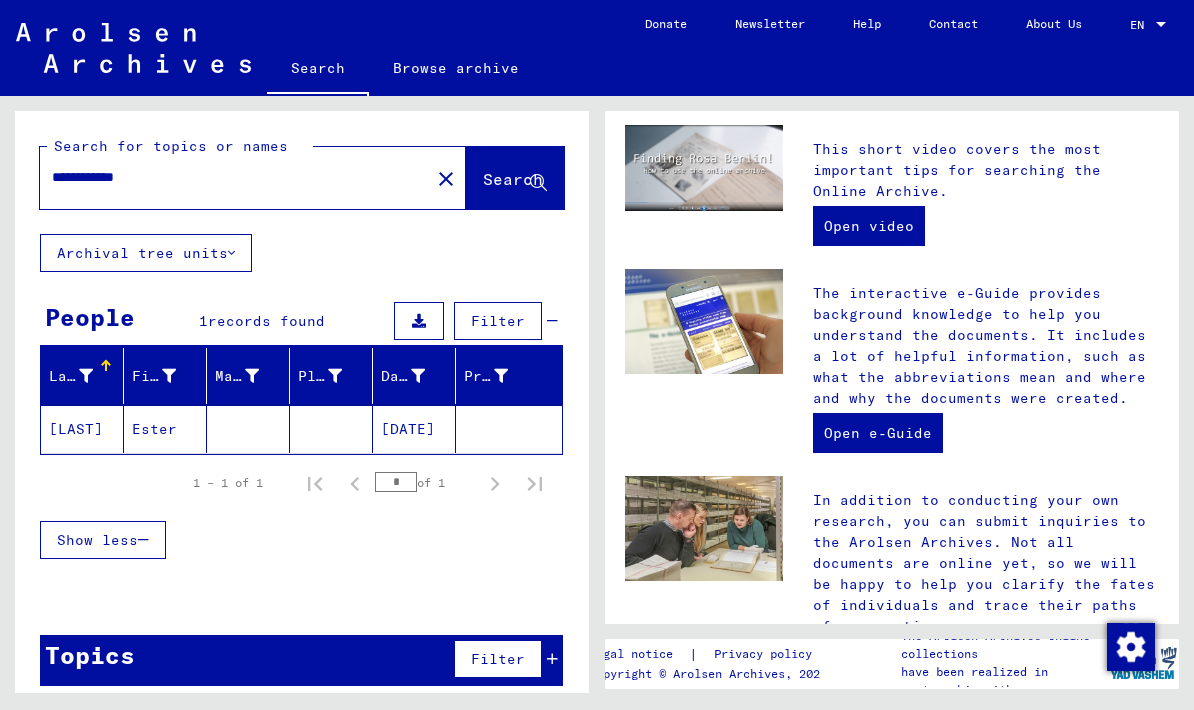 click on "[DATE]" 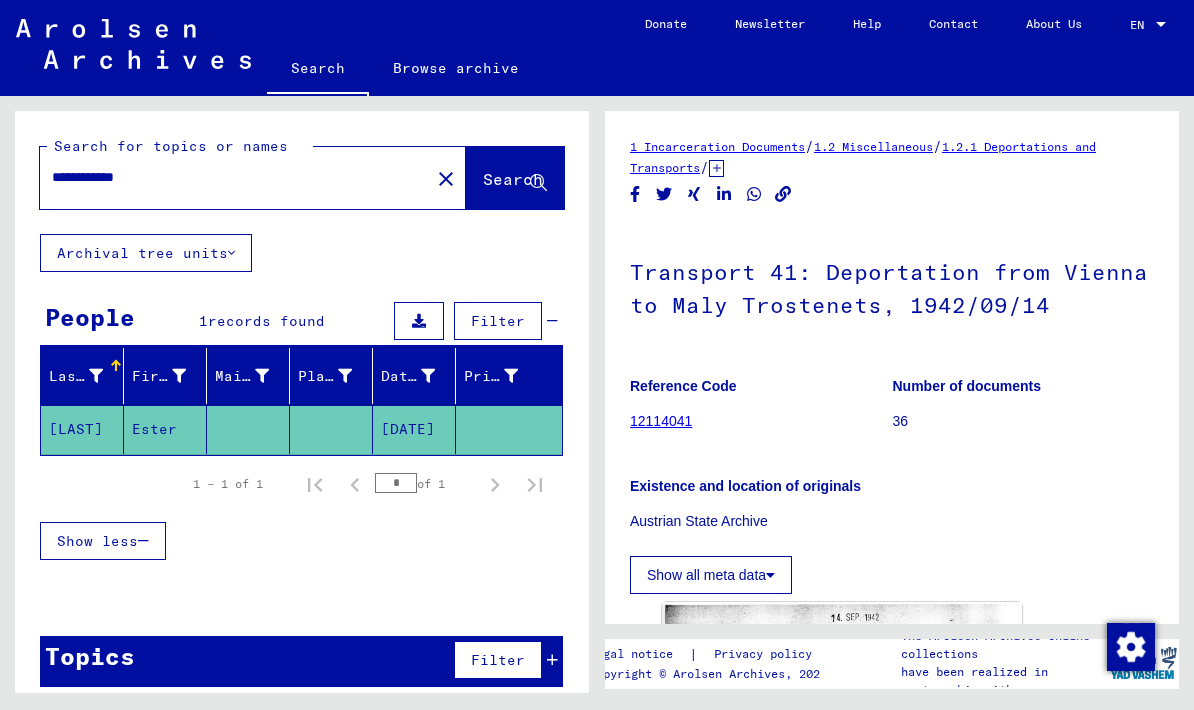 scroll, scrollTop: 0, scrollLeft: 0, axis: both 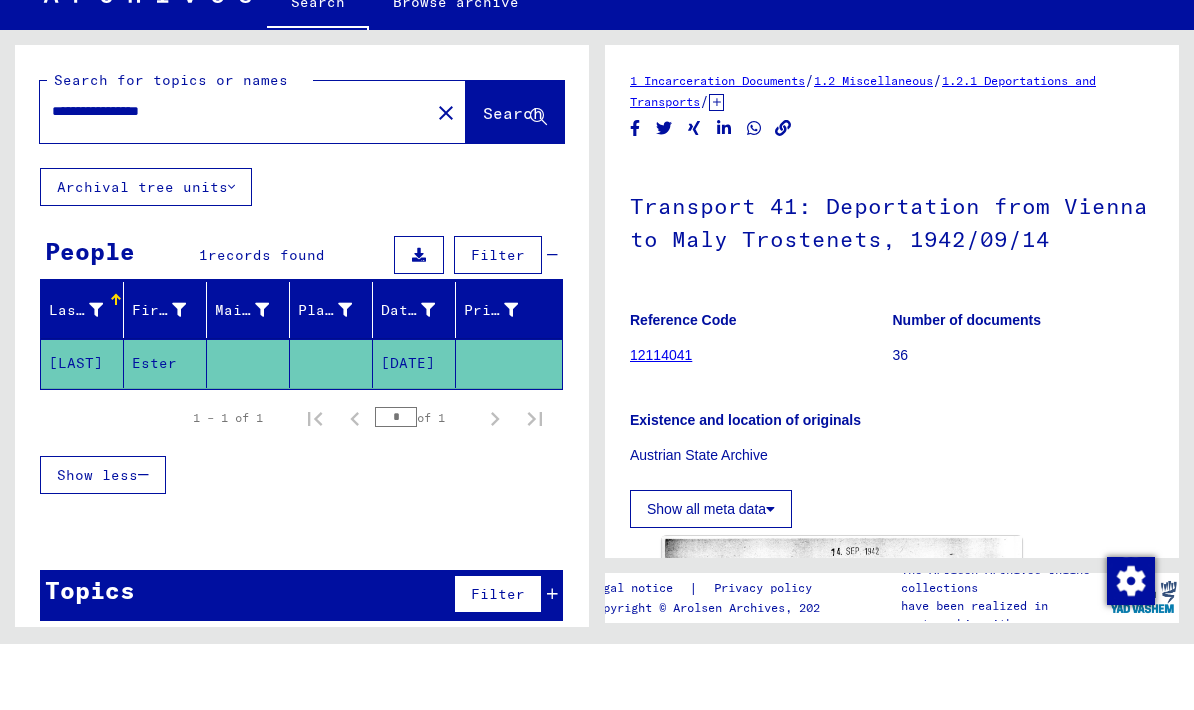 type on "**********" 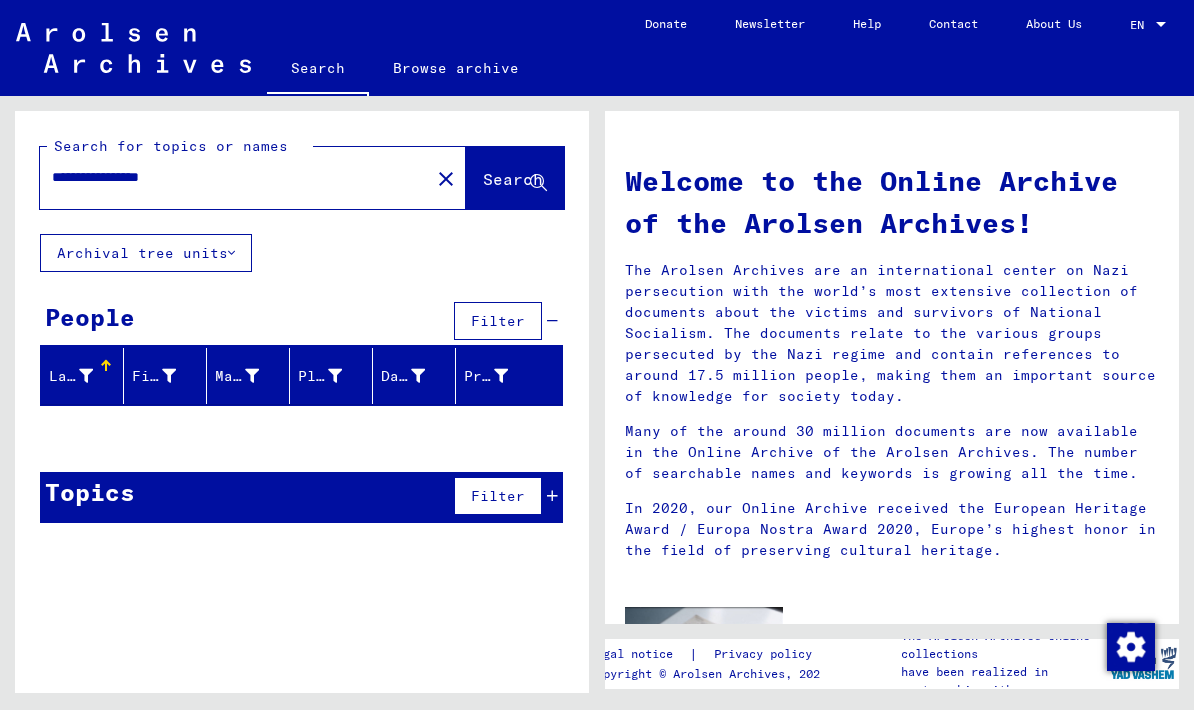 click on "Archival tree units" 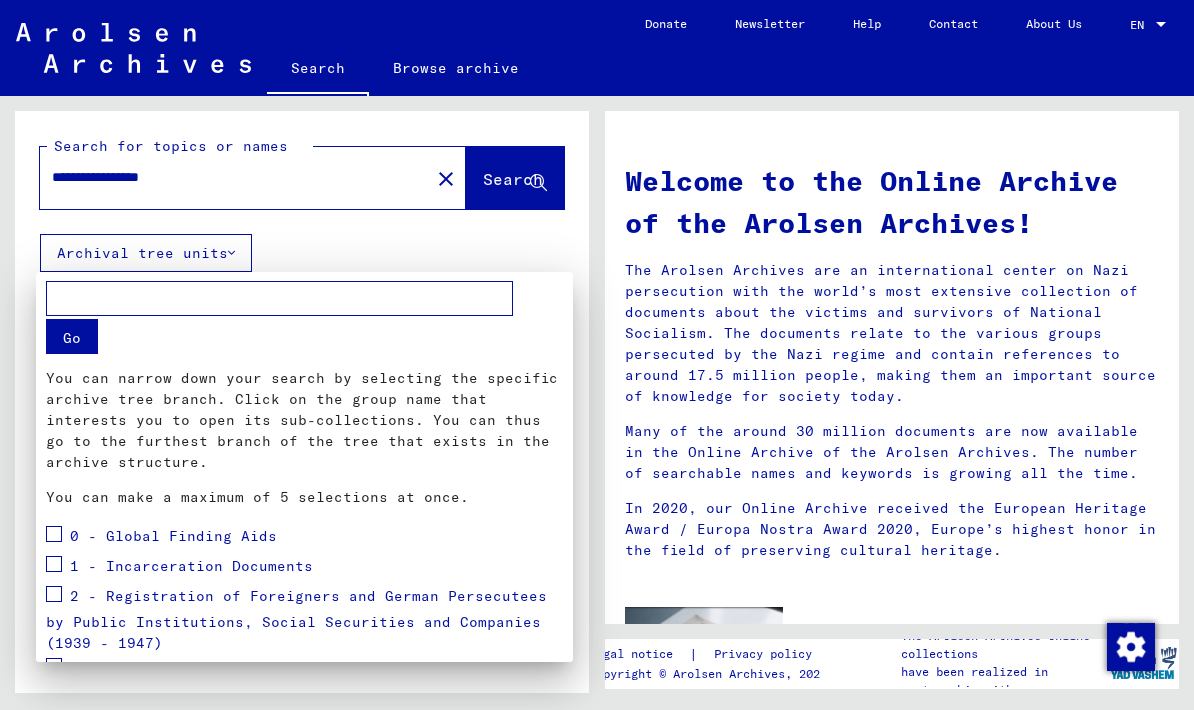 scroll, scrollTop: 0, scrollLeft: 0, axis: both 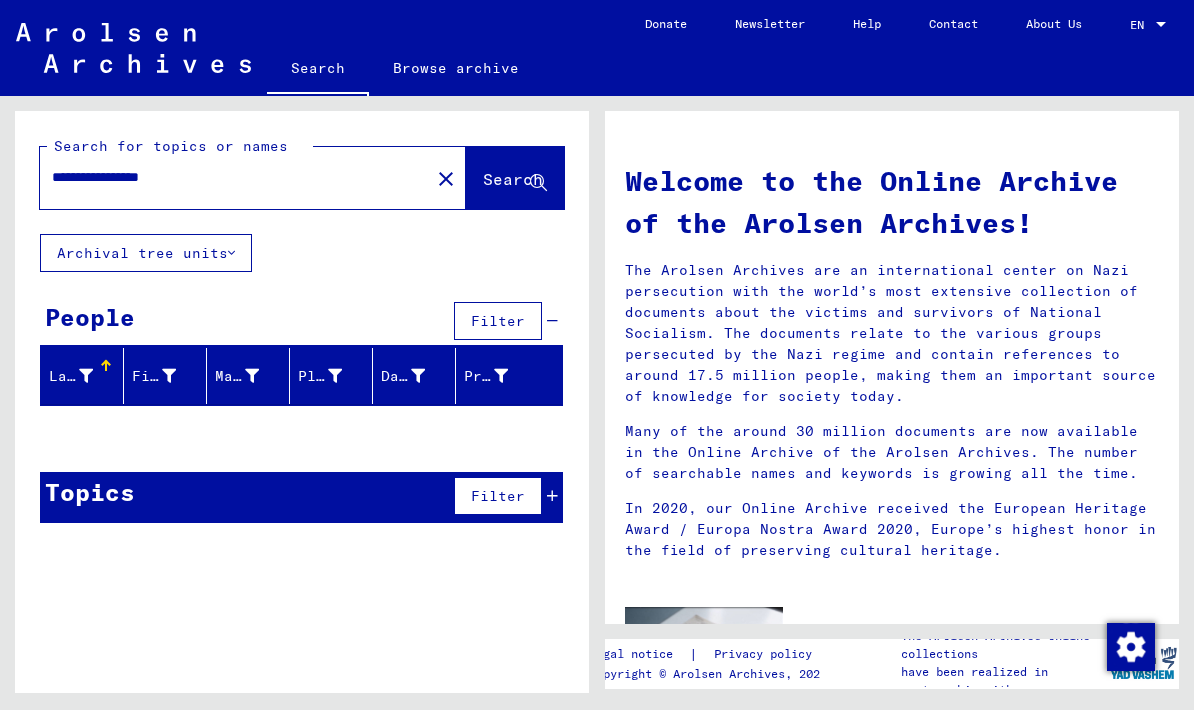 click on "close" 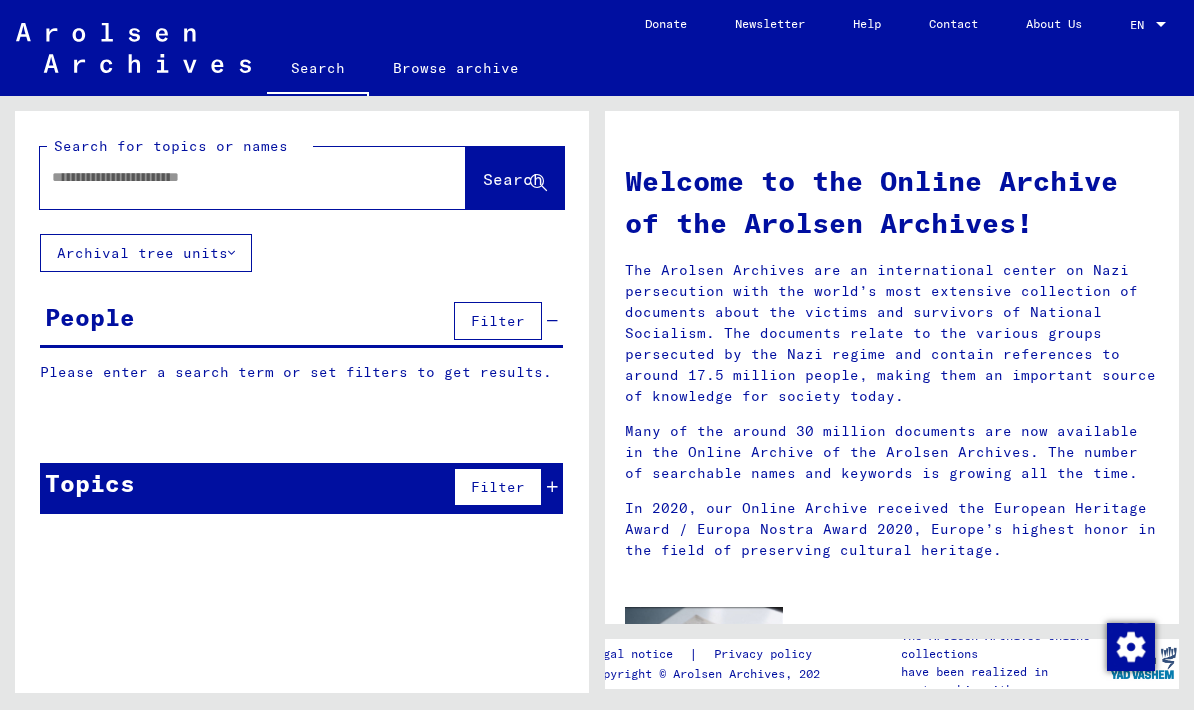 click at bounding box center [229, 177] 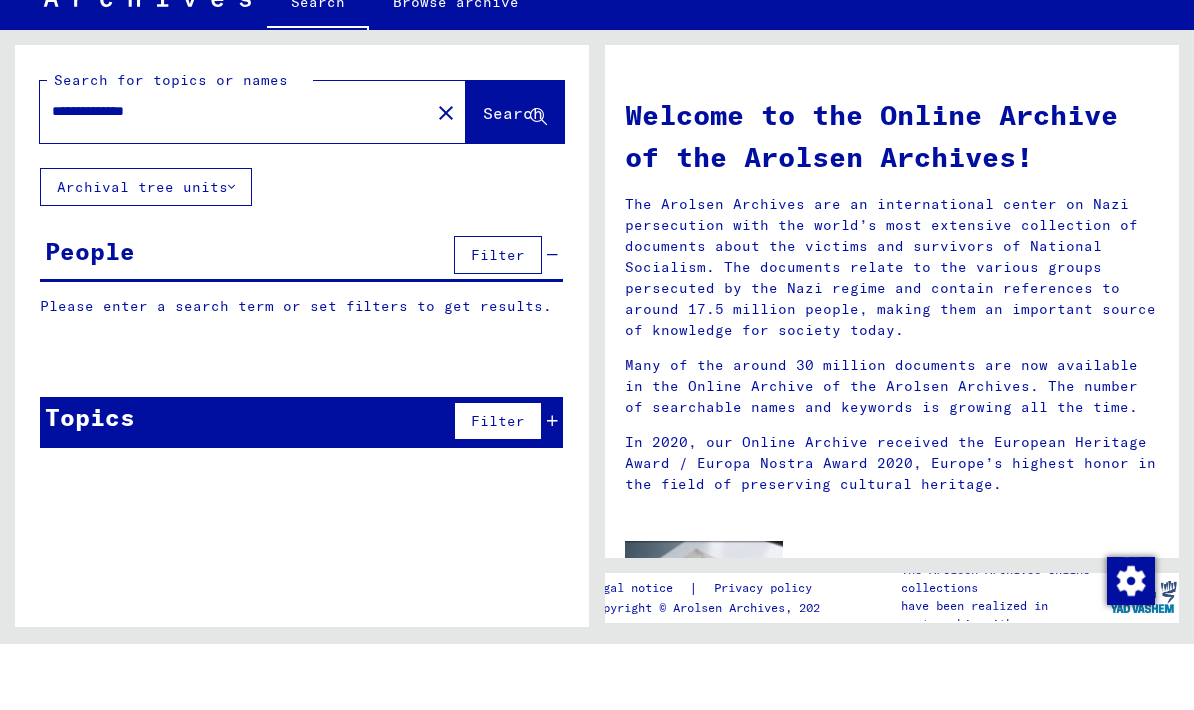 type on "**********" 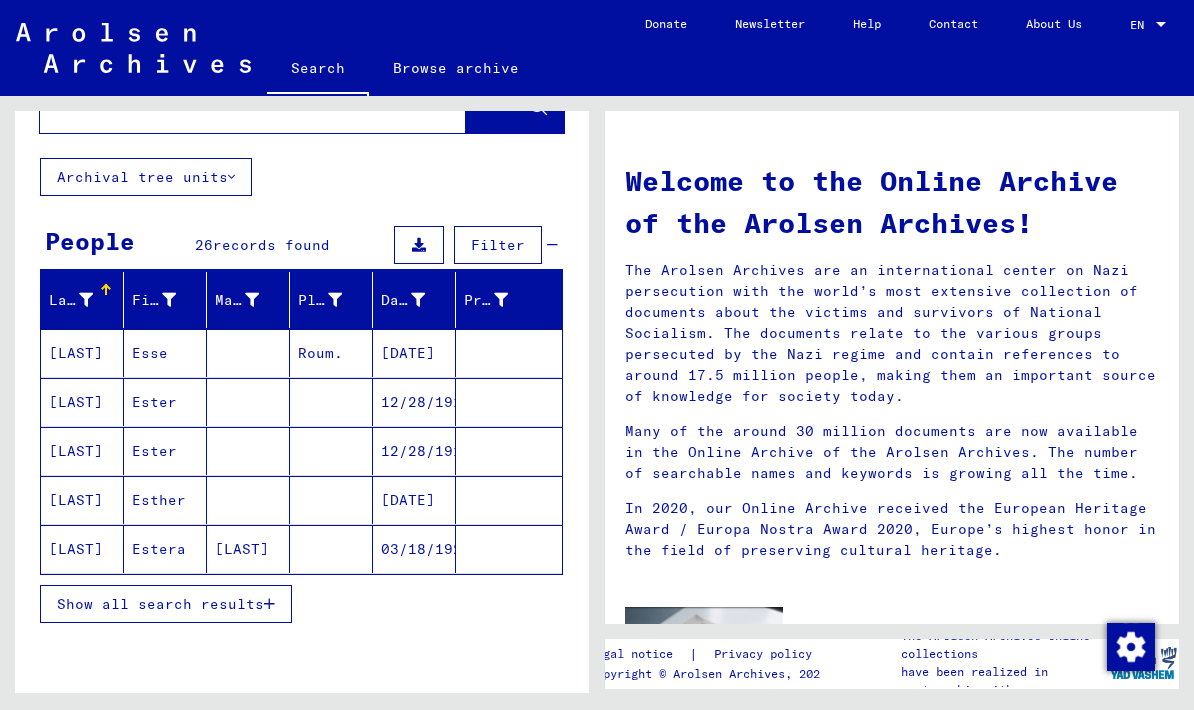 scroll, scrollTop: 75, scrollLeft: 0, axis: vertical 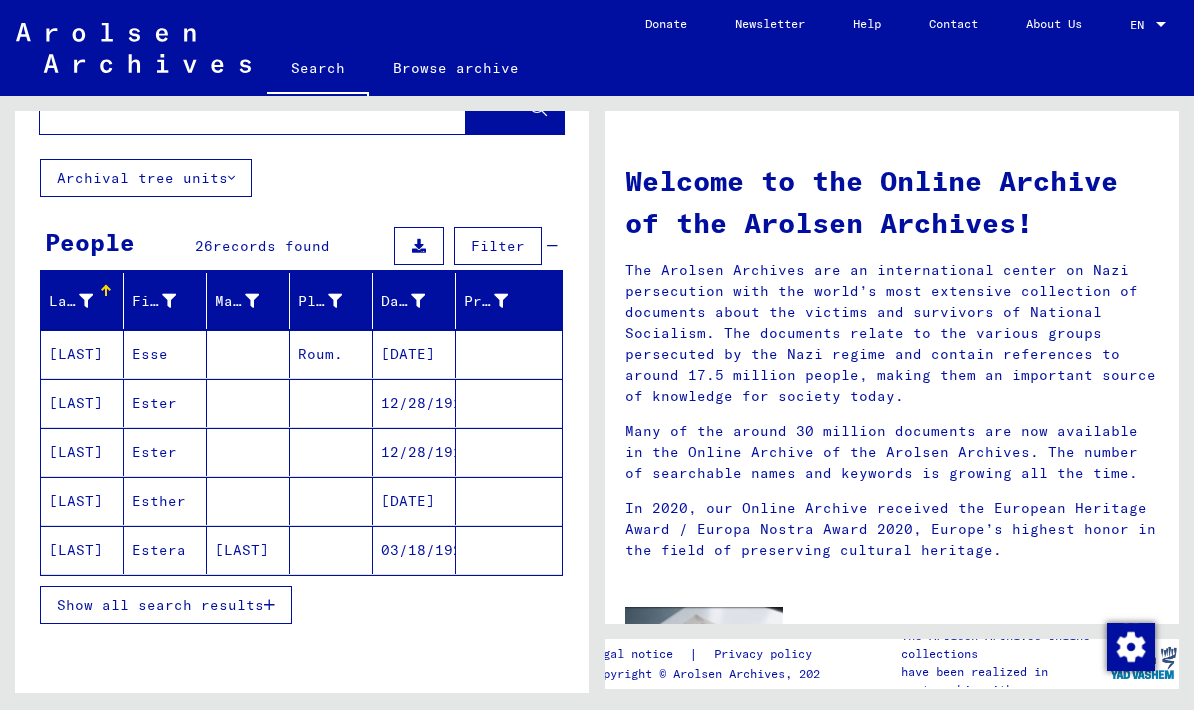 click on "Show all search results" at bounding box center [160, 605] 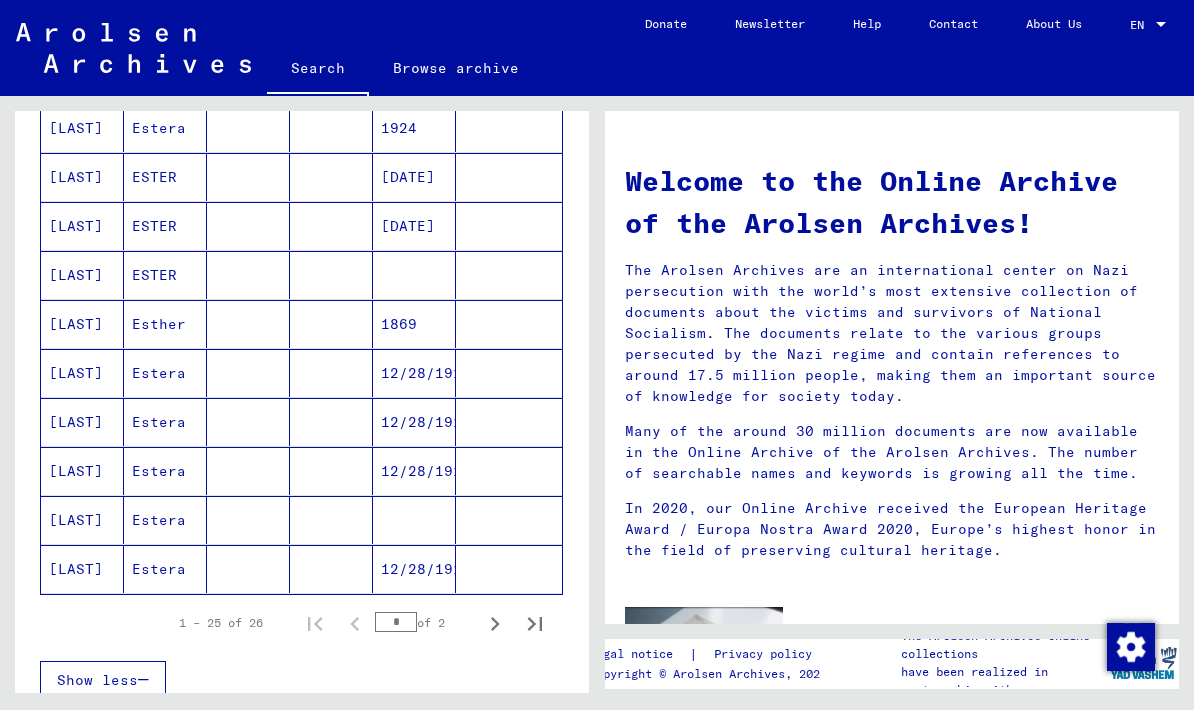 scroll, scrollTop: 1038, scrollLeft: 0, axis: vertical 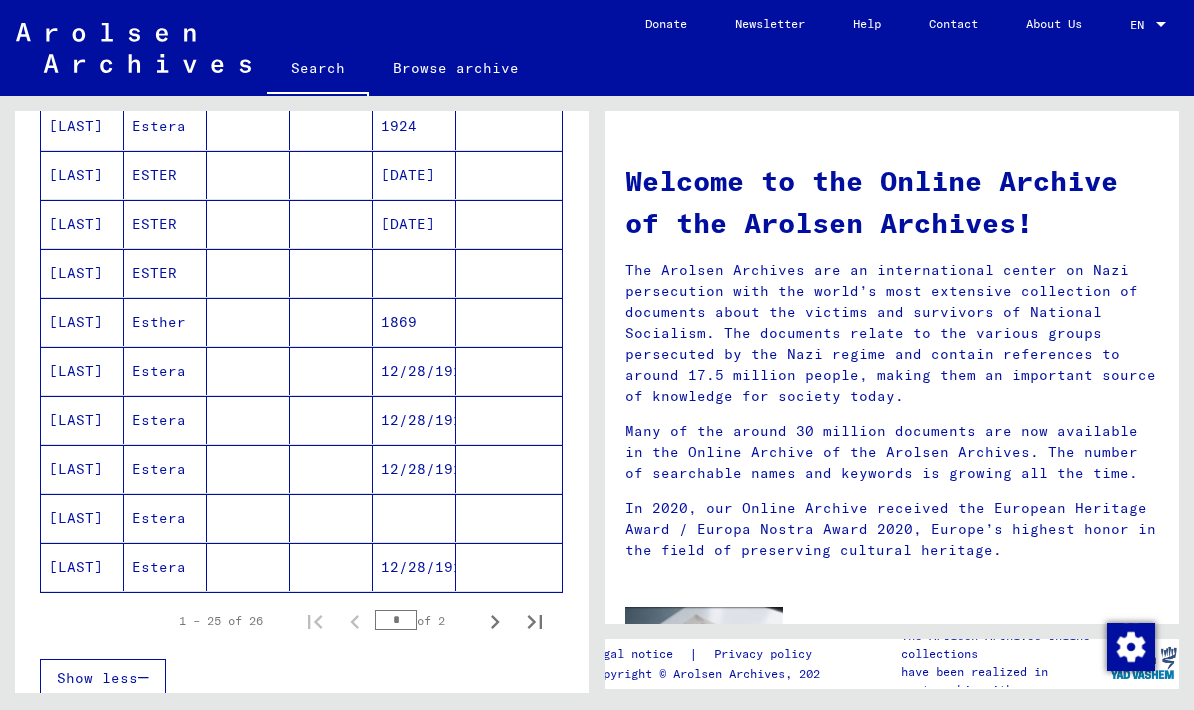click on "*  of 2" at bounding box center [425, 620] 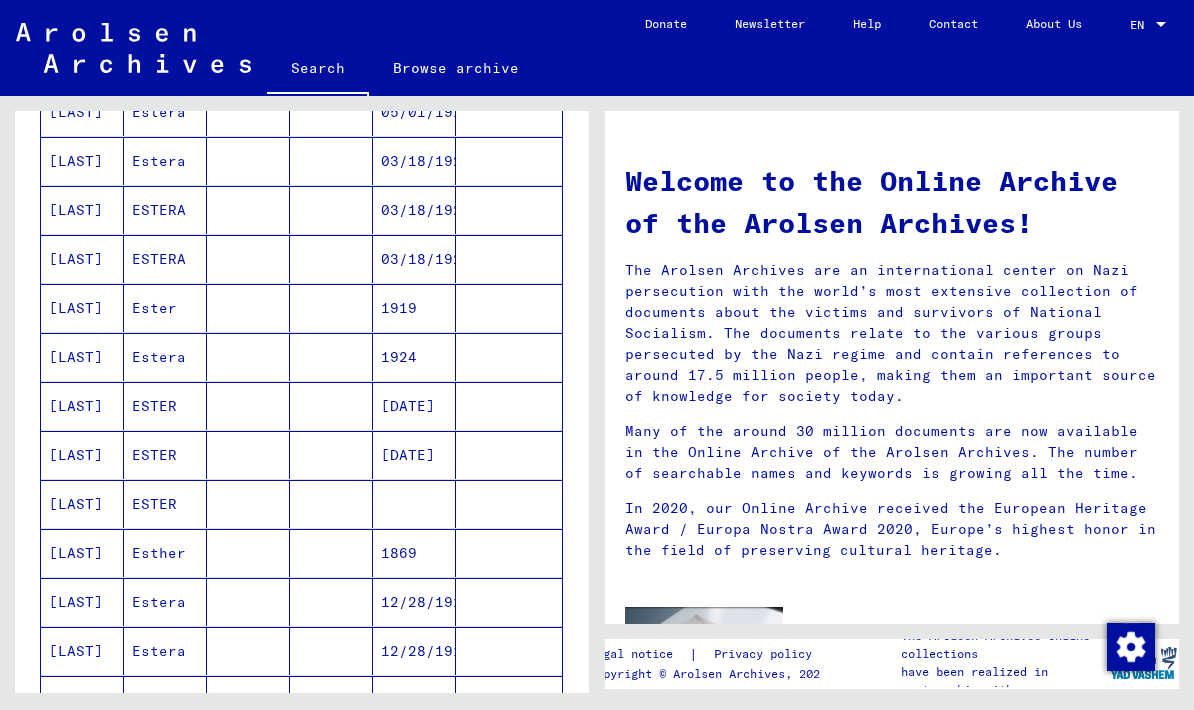 scroll, scrollTop: 817, scrollLeft: 0, axis: vertical 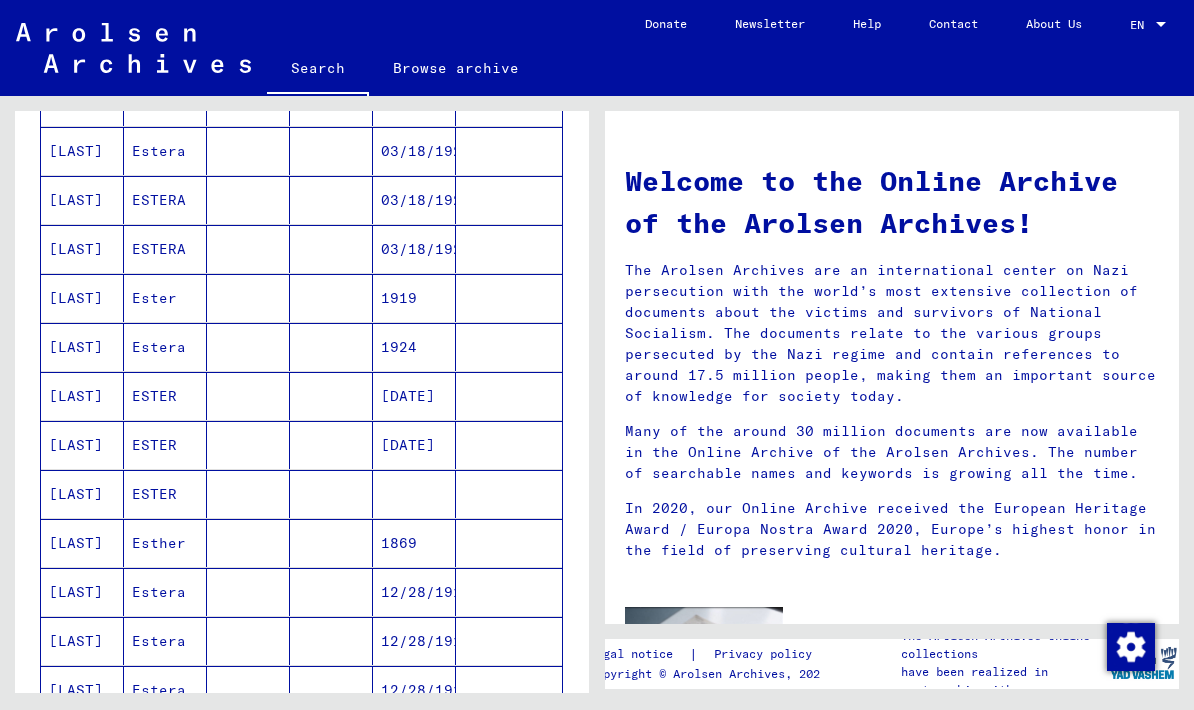 click on "03/18/1927" at bounding box center [414, 298] 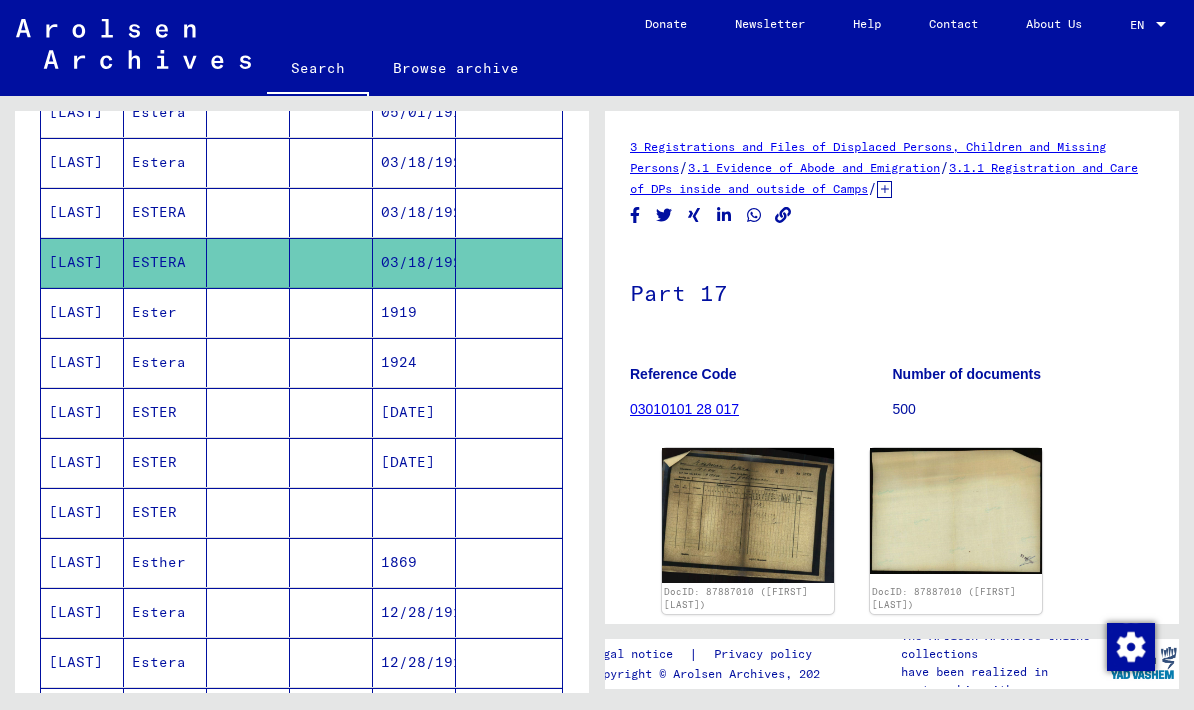 click 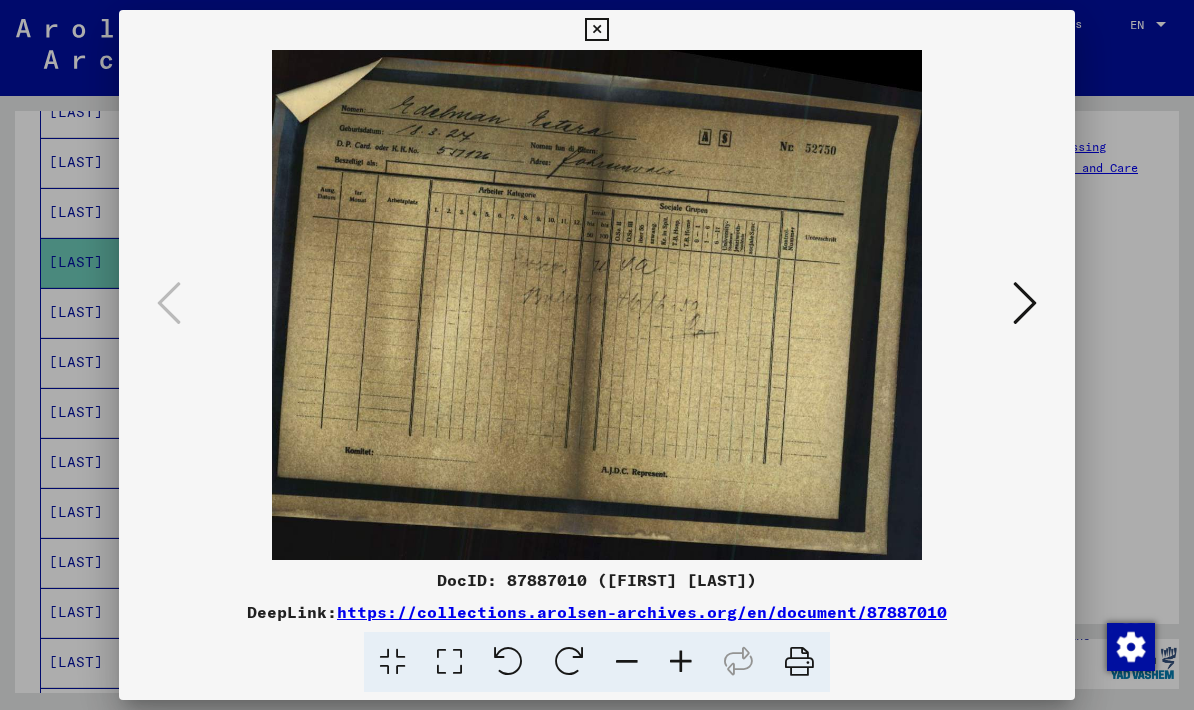 click at bounding box center (596, 30) 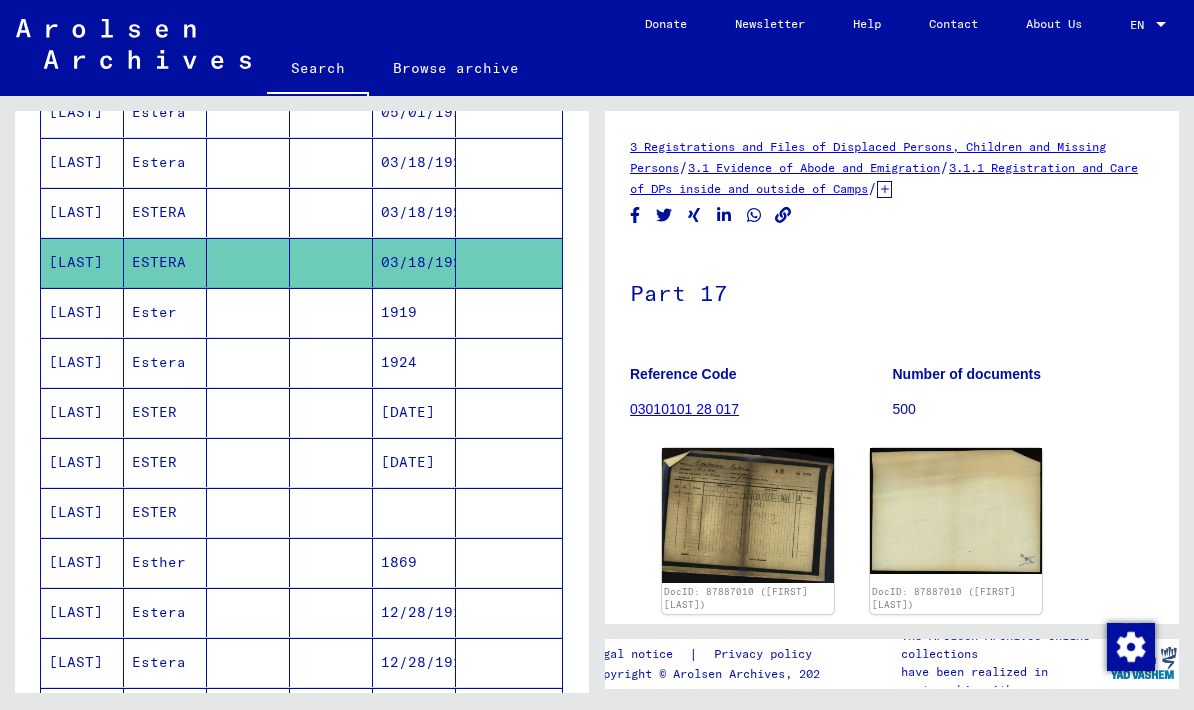 click 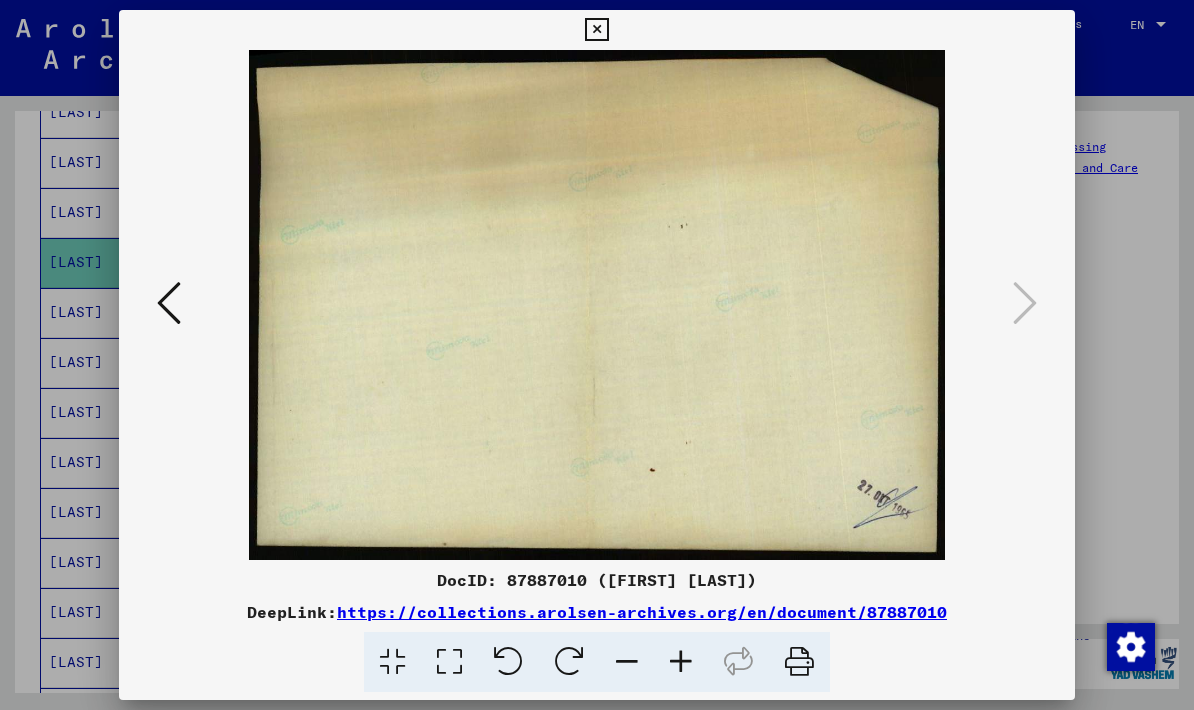 click at bounding box center (596, 30) 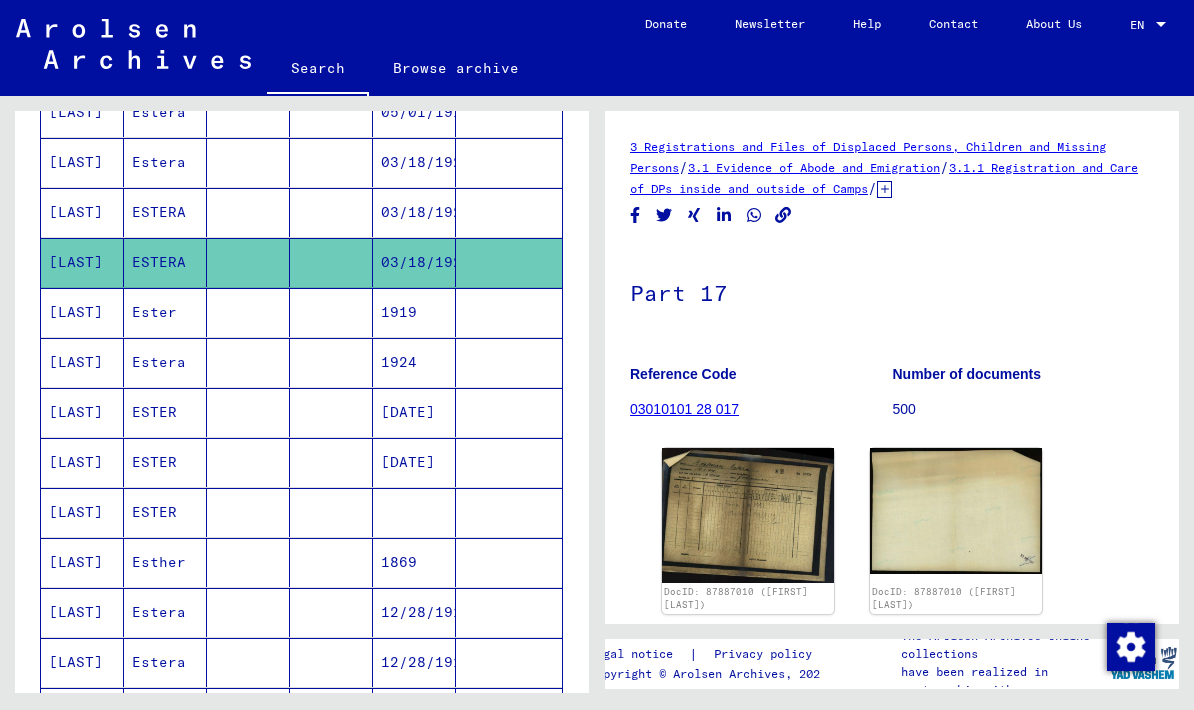 click on "1924" at bounding box center (414, 412) 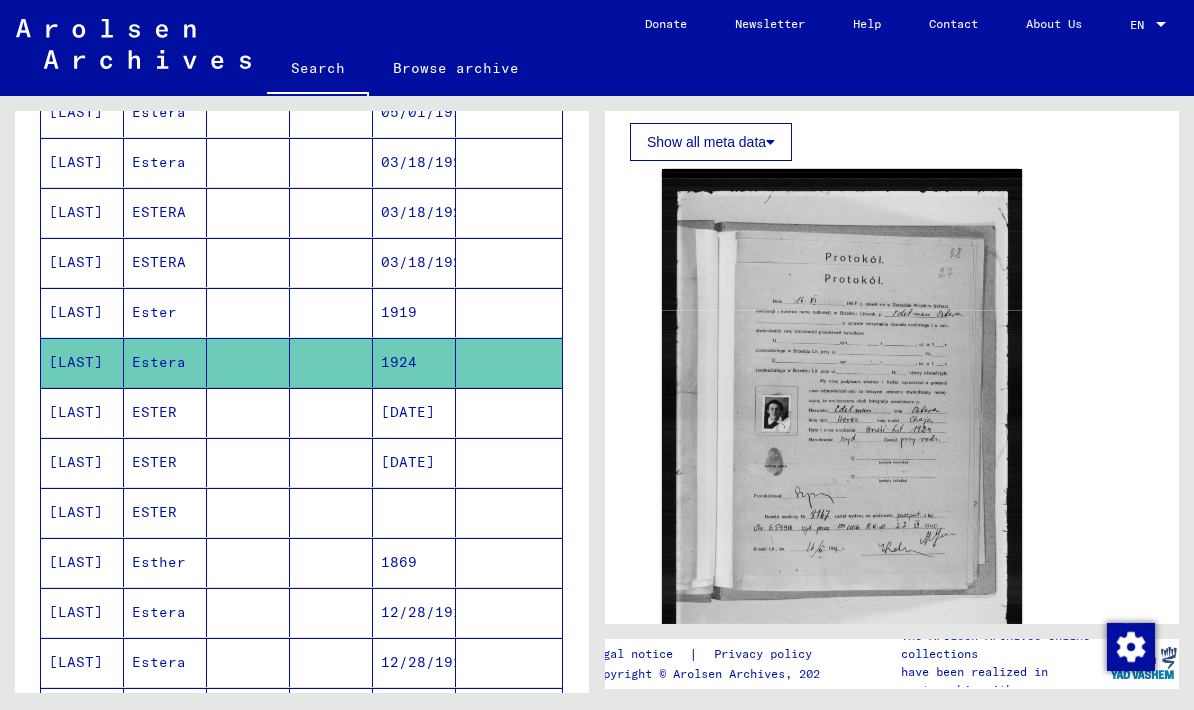 scroll, scrollTop: 296, scrollLeft: 0, axis: vertical 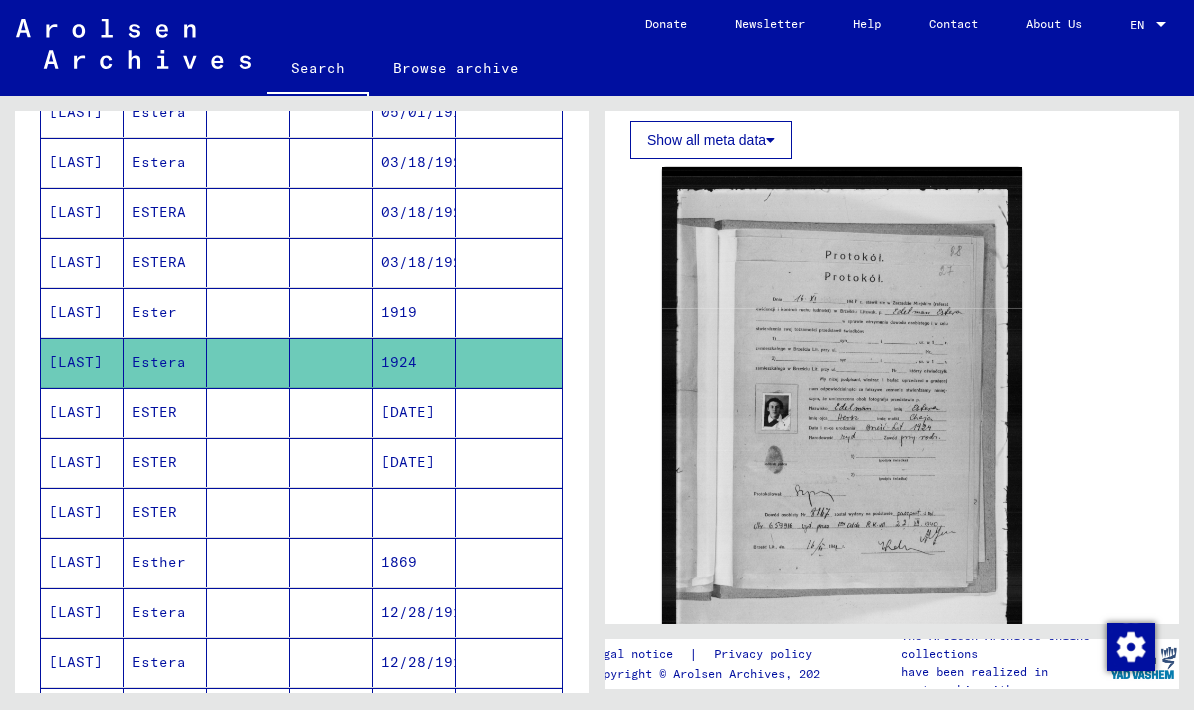 click 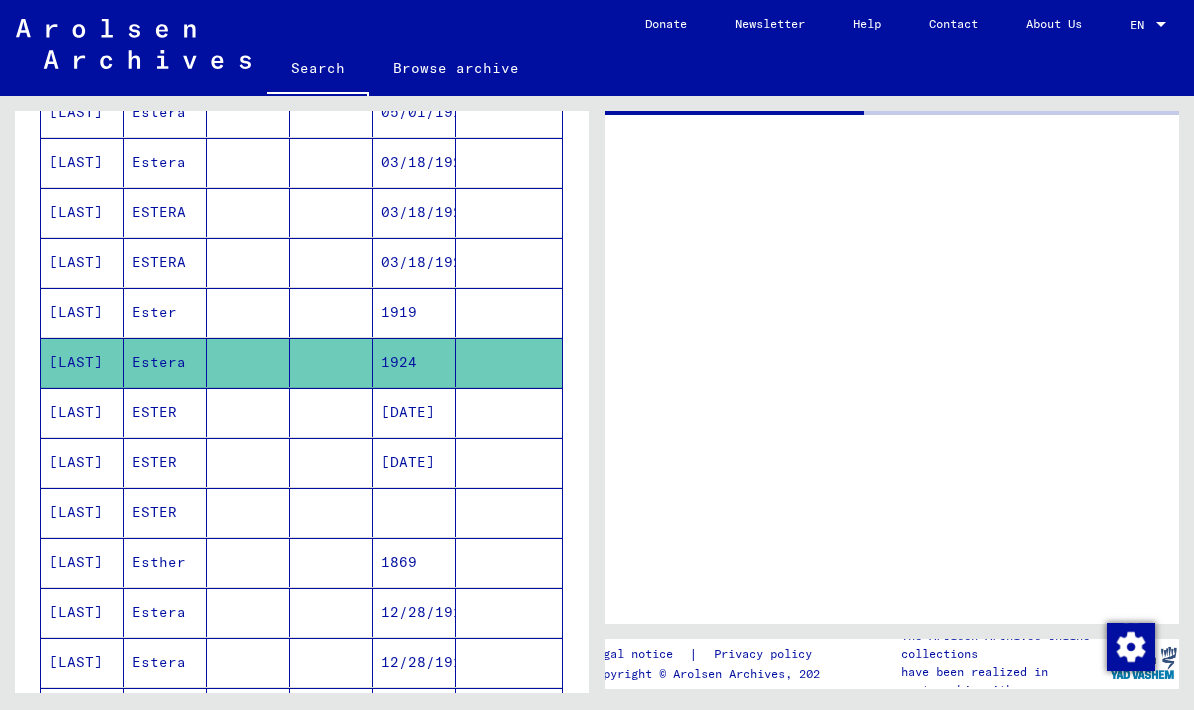 scroll, scrollTop: 0, scrollLeft: 0, axis: both 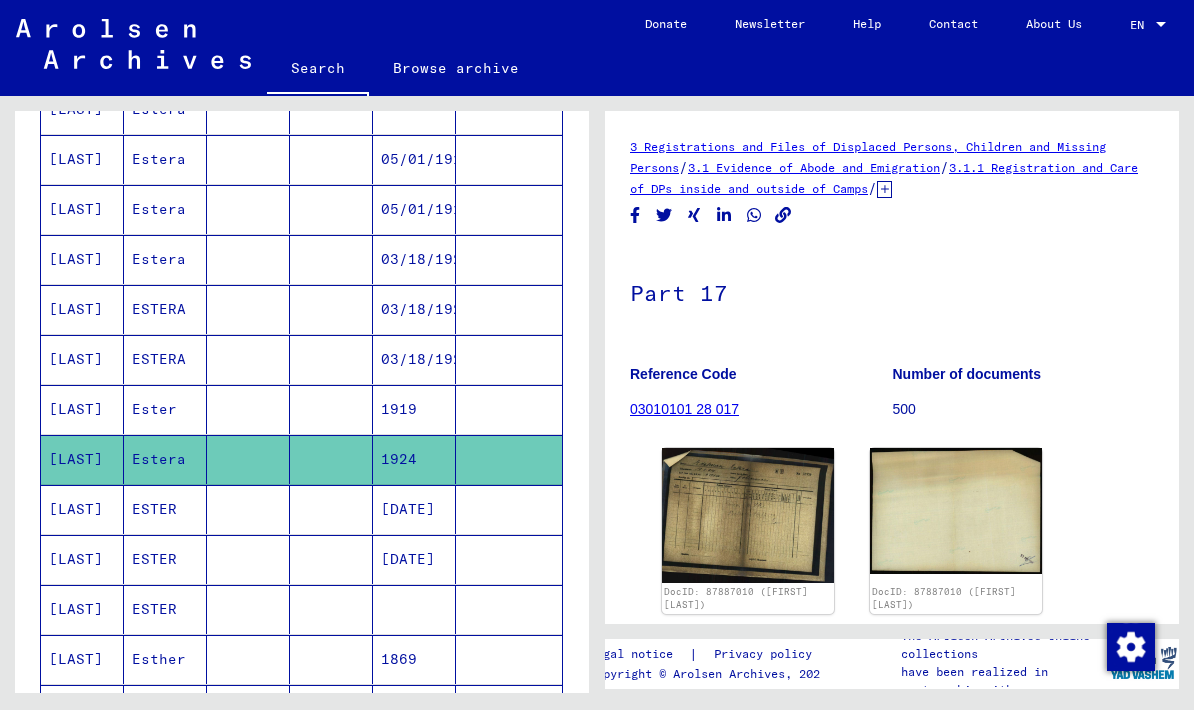 click on "03/18/1927" at bounding box center (414, 359) 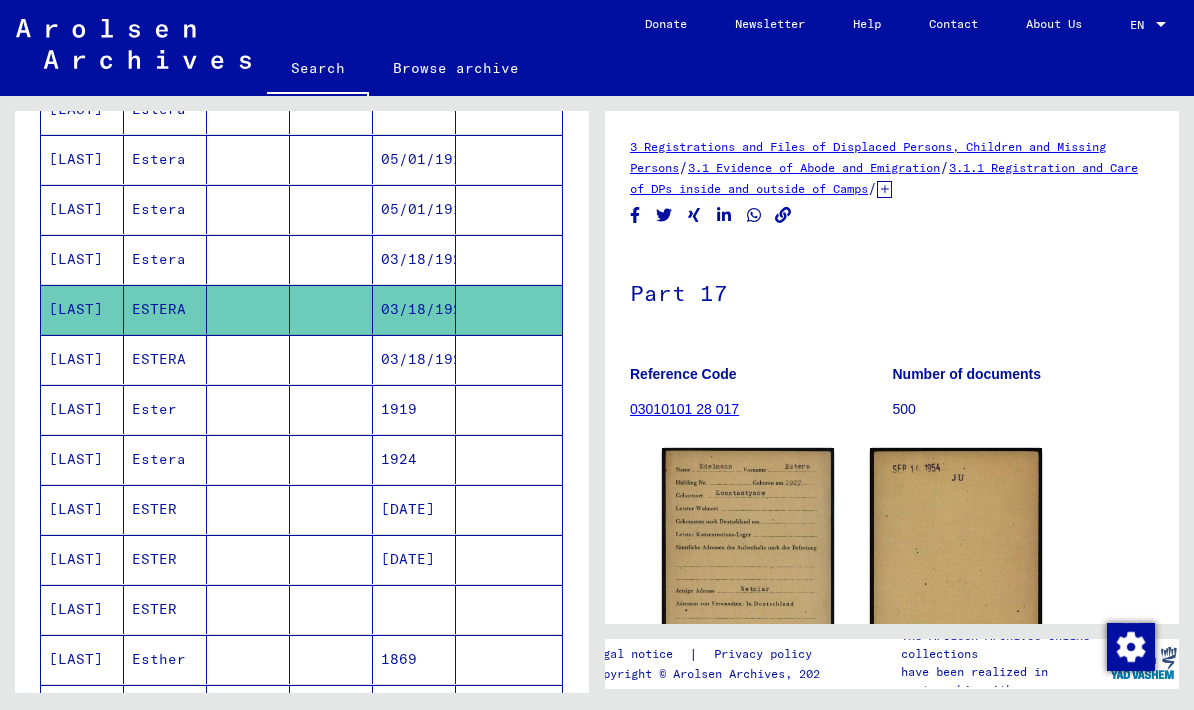 click 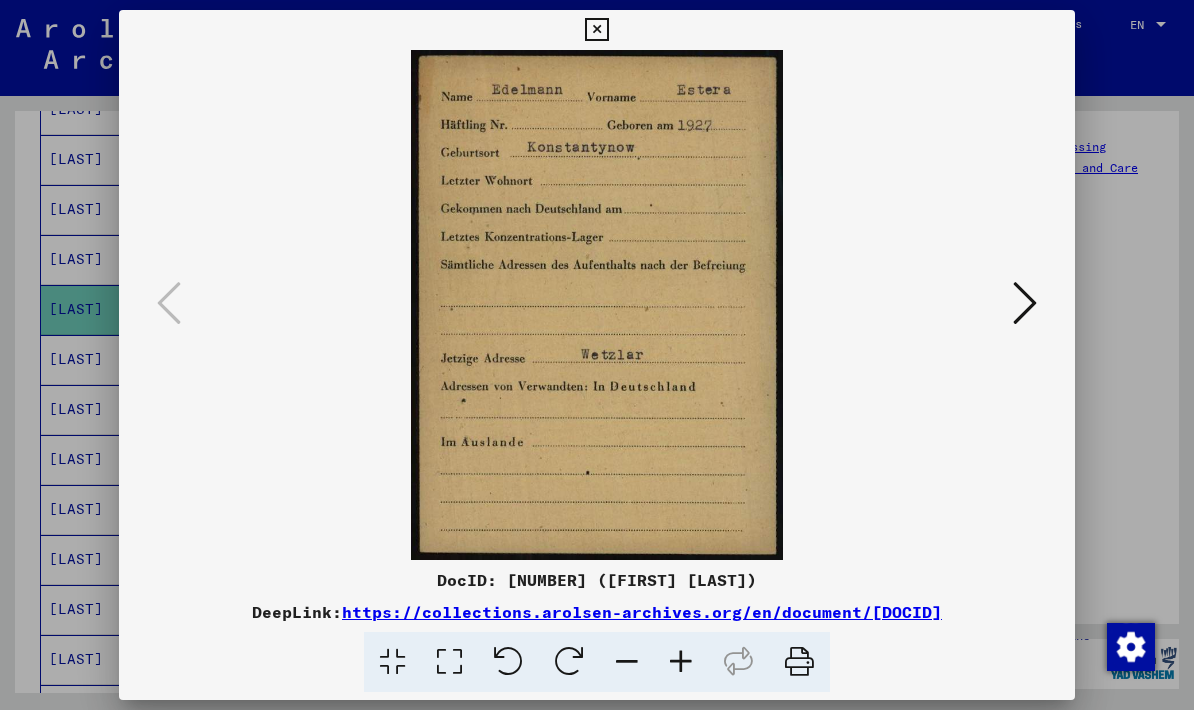click at bounding box center [596, 30] 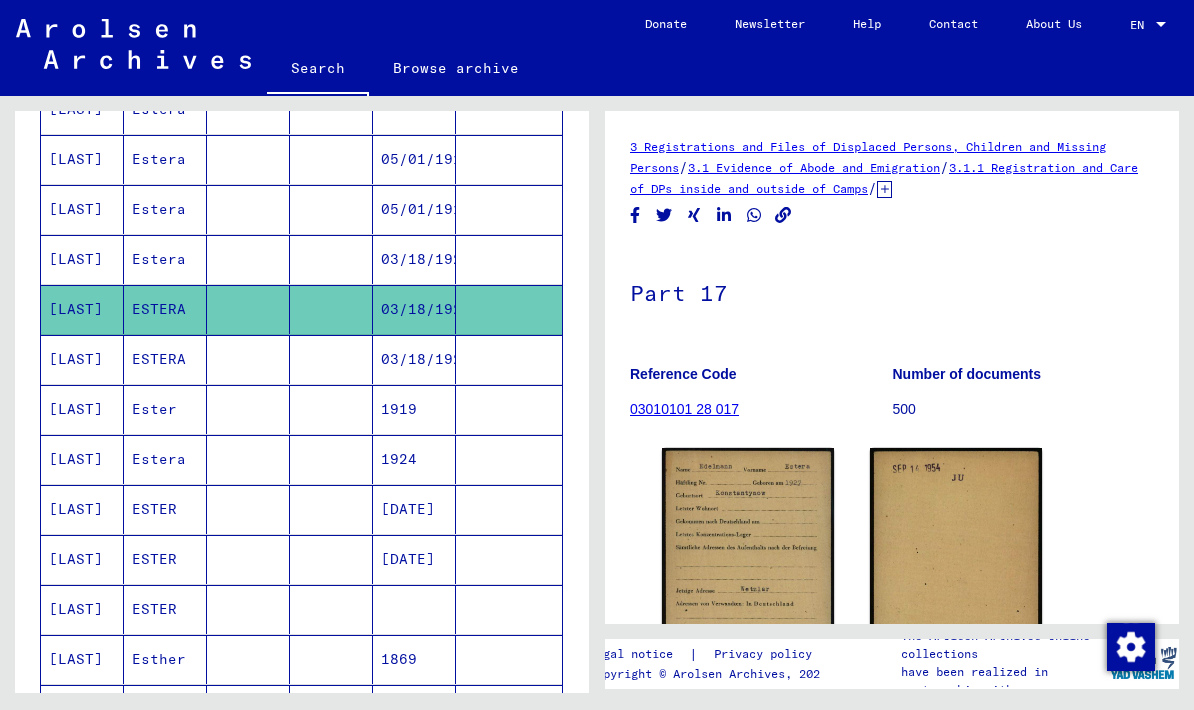 click on "03/18/1927" at bounding box center [414, 309] 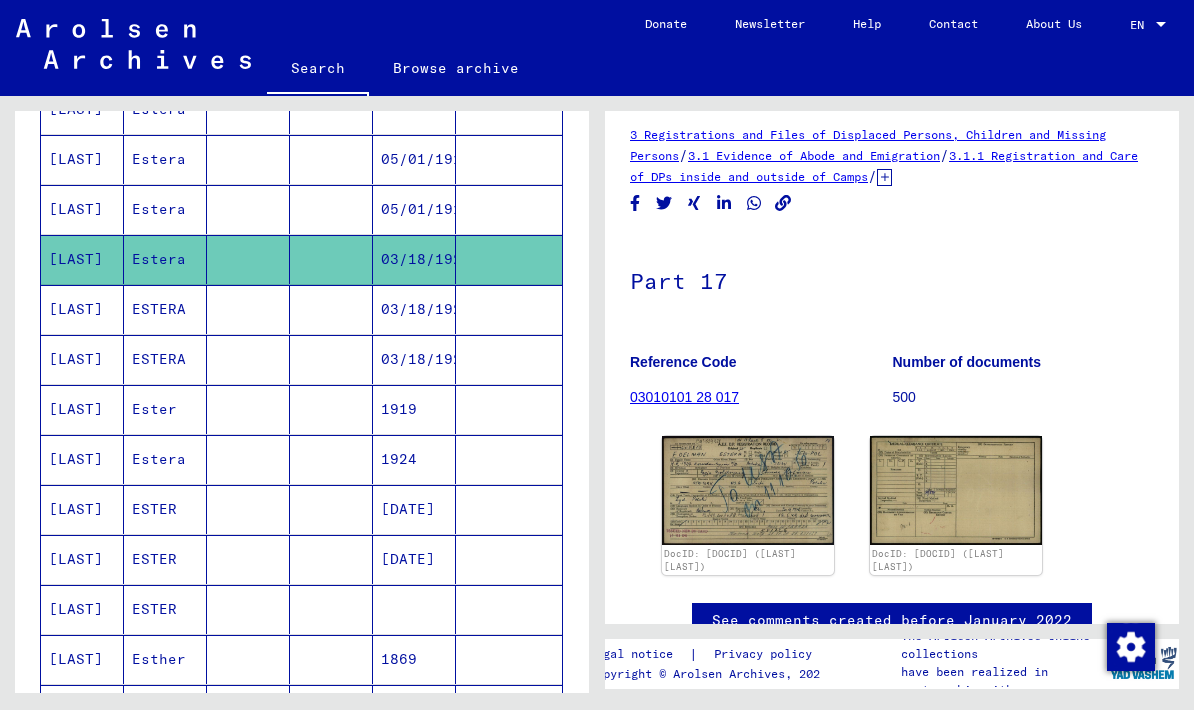 scroll, scrollTop: 13, scrollLeft: 0, axis: vertical 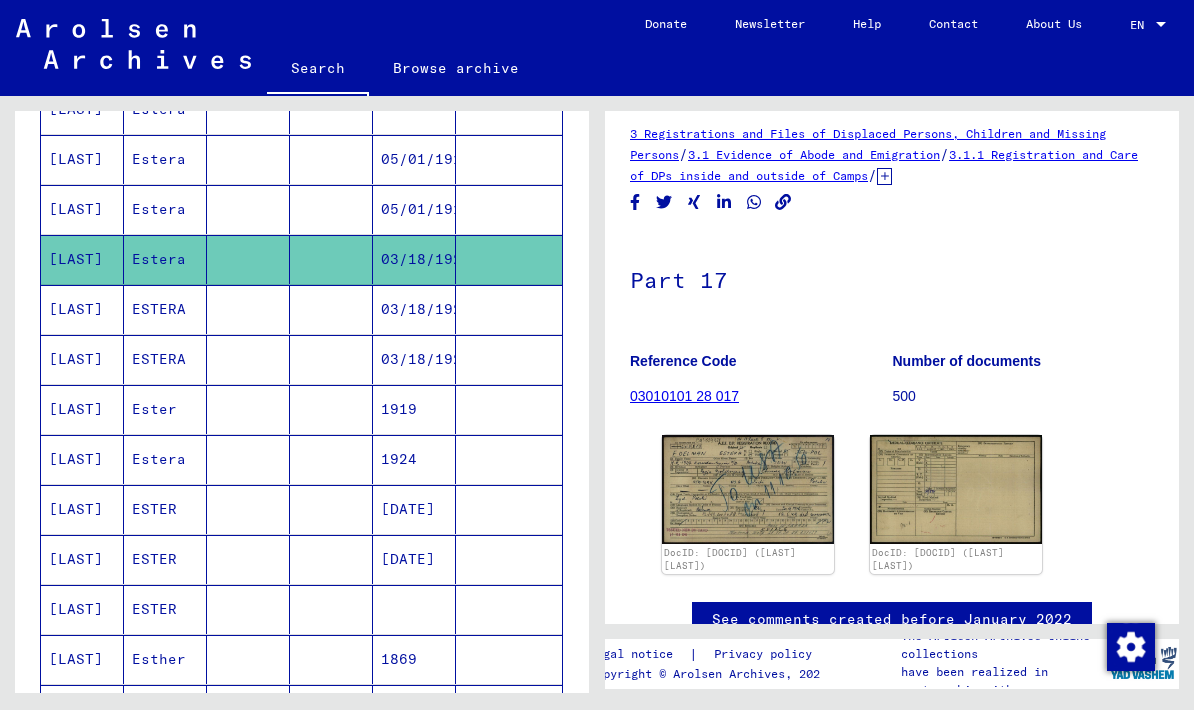 click 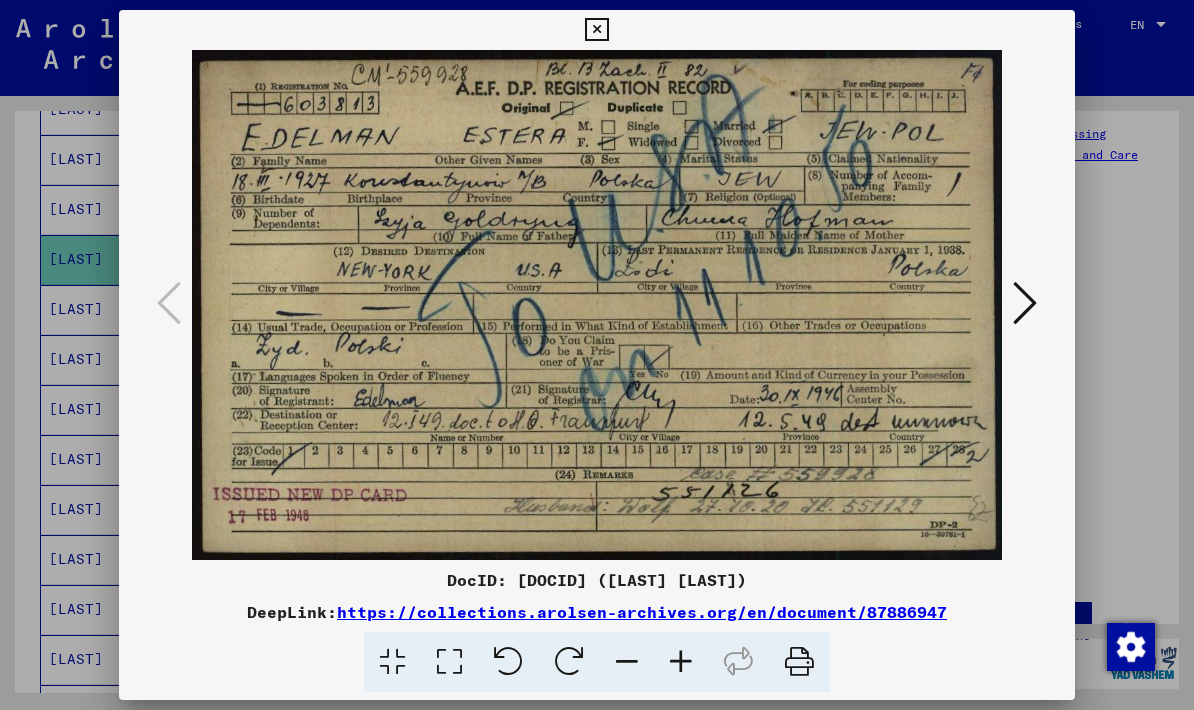 click at bounding box center [1025, 303] 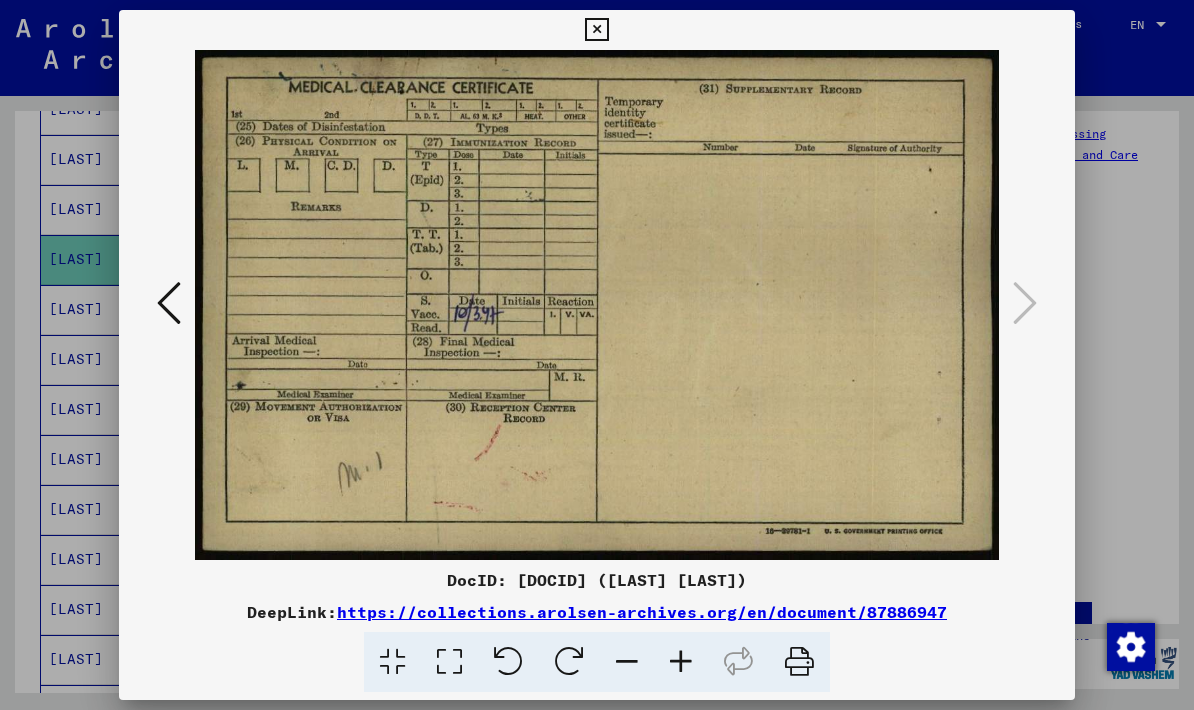 click at bounding box center [596, 305] 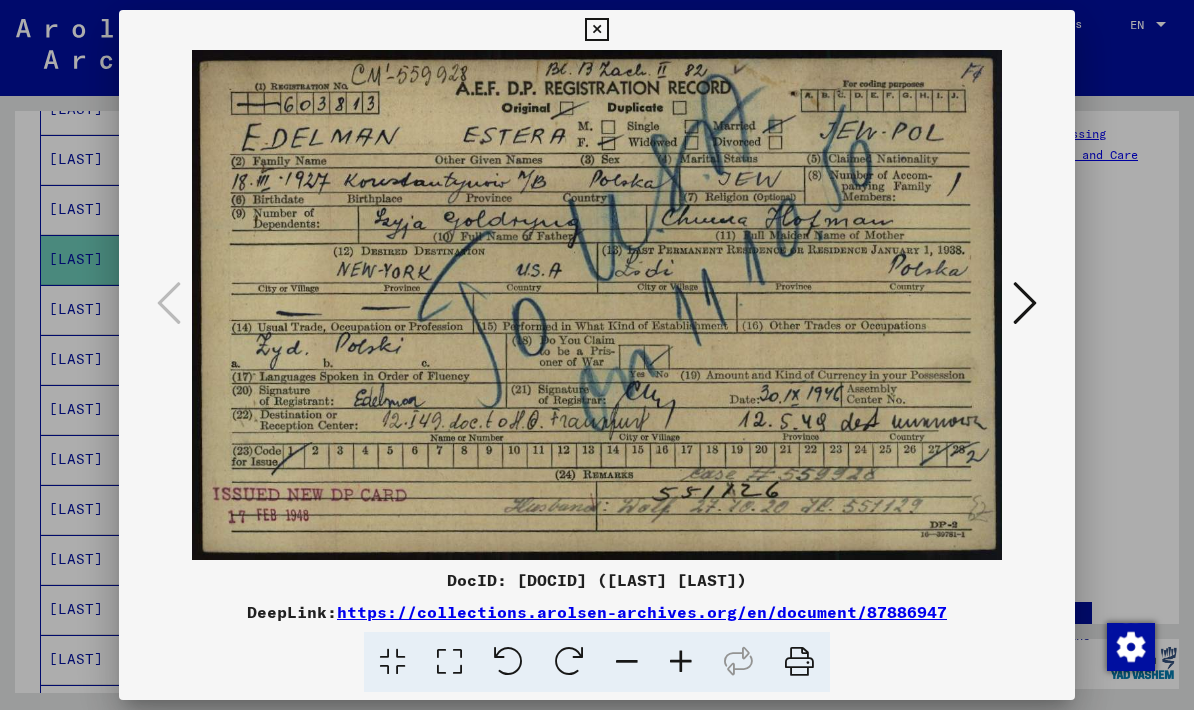 click at bounding box center [596, 30] 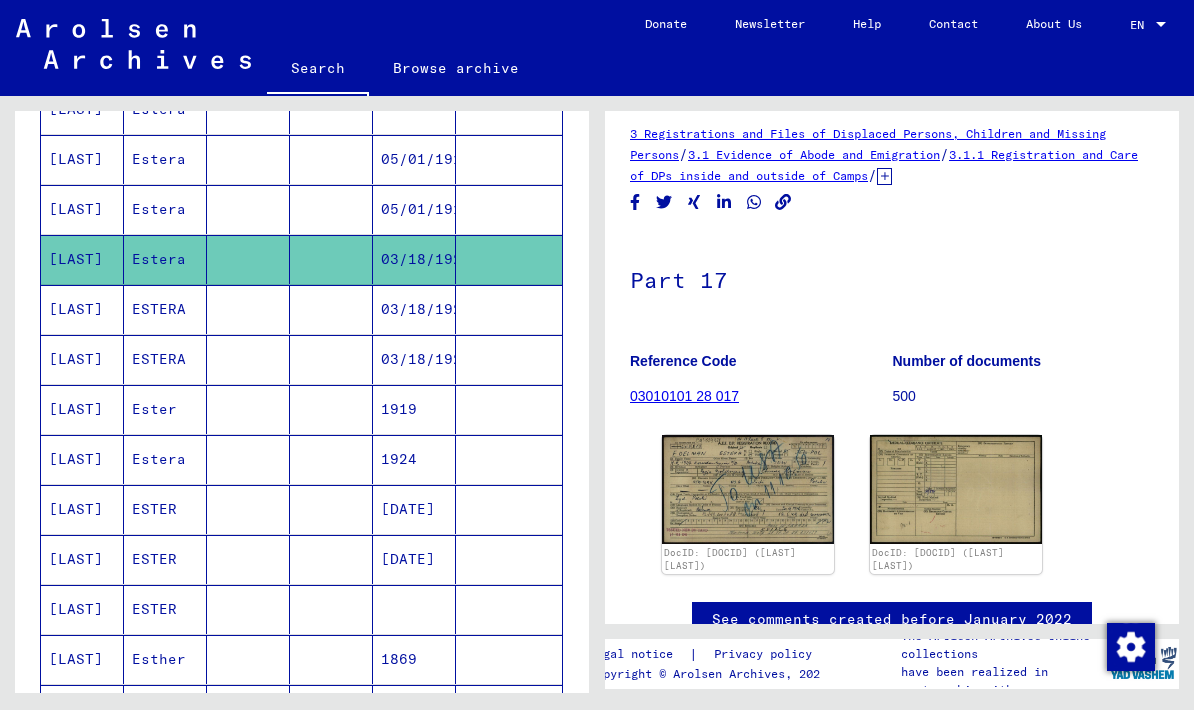 click on "03/18/1927" at bounding box center (414, 359) 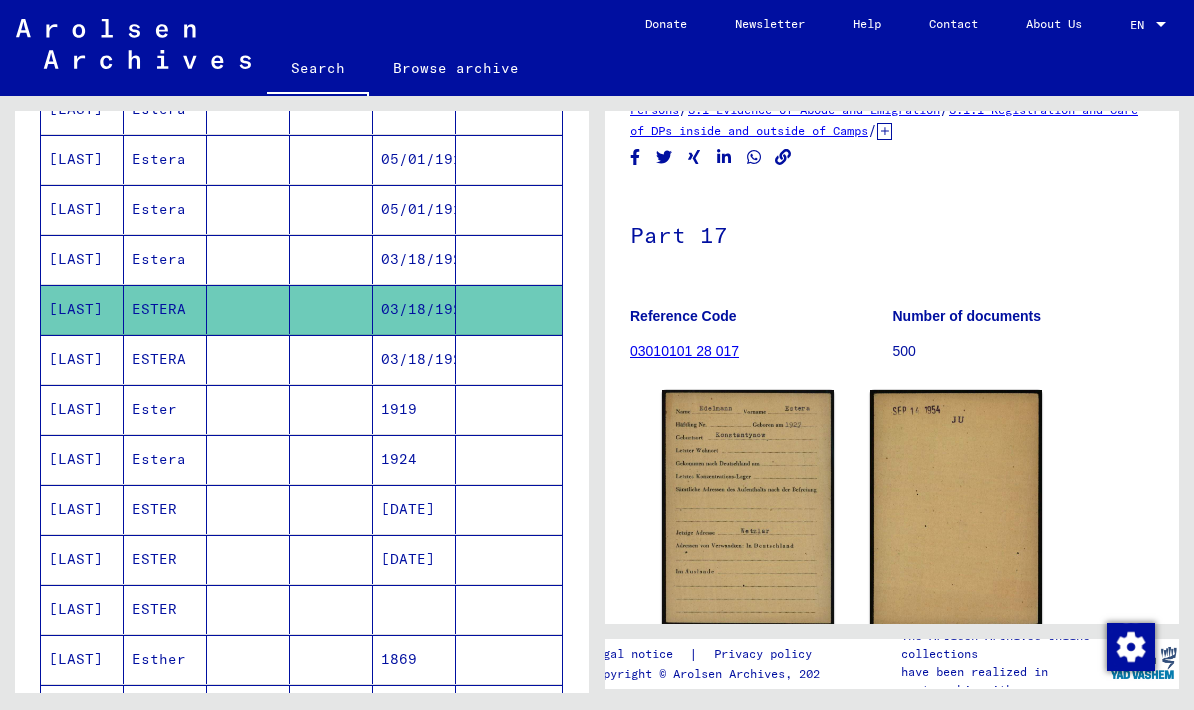 scroll, scrollTop: 60, scrollLeft: 0, axis: vertical 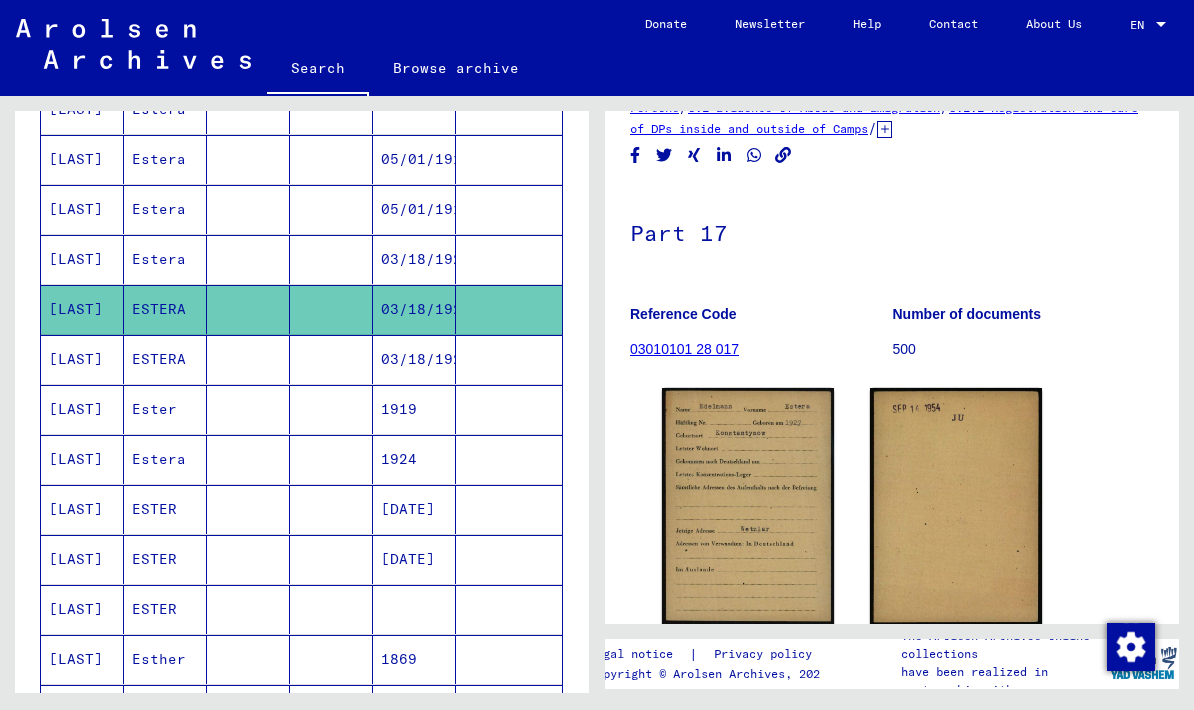 click 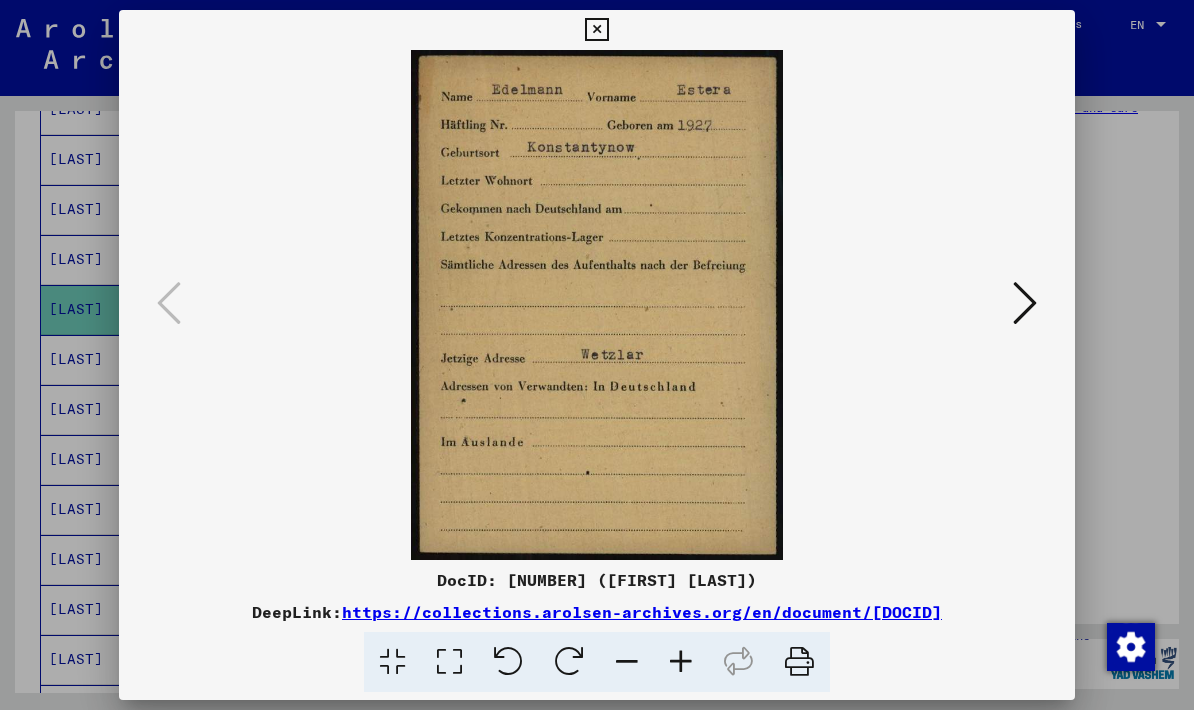 click at bounding box center (596, 30) 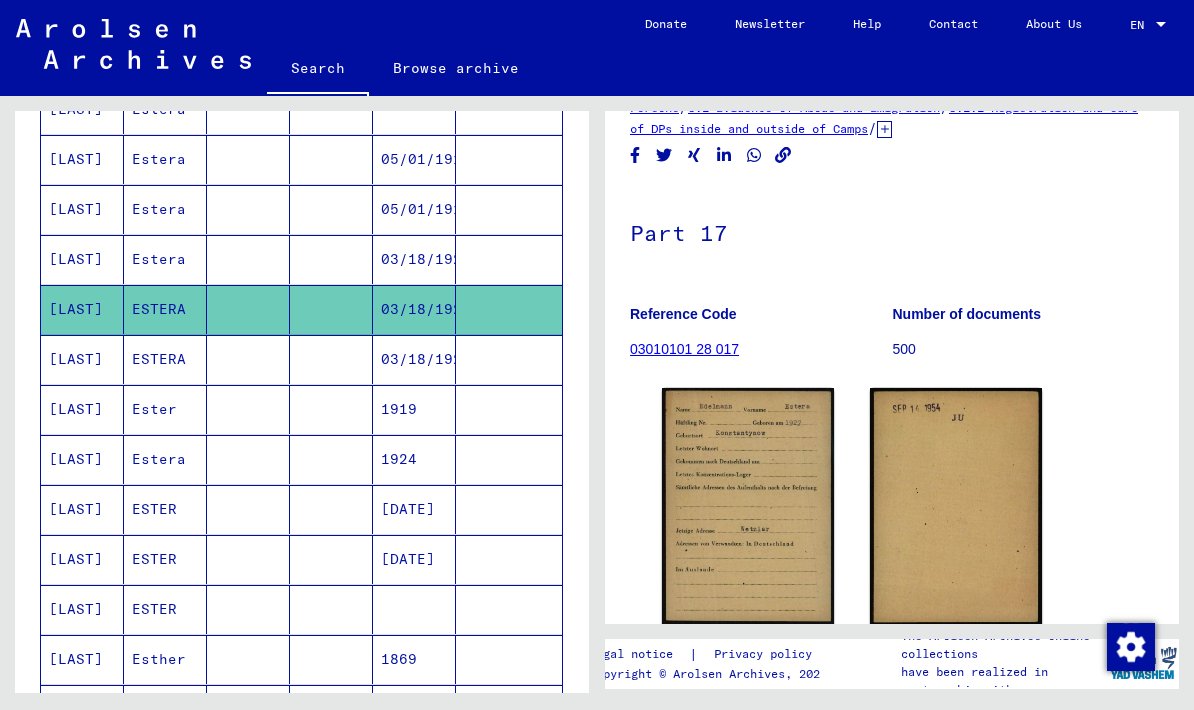 click on "03/18/1927" at bounding box center [414, 409] 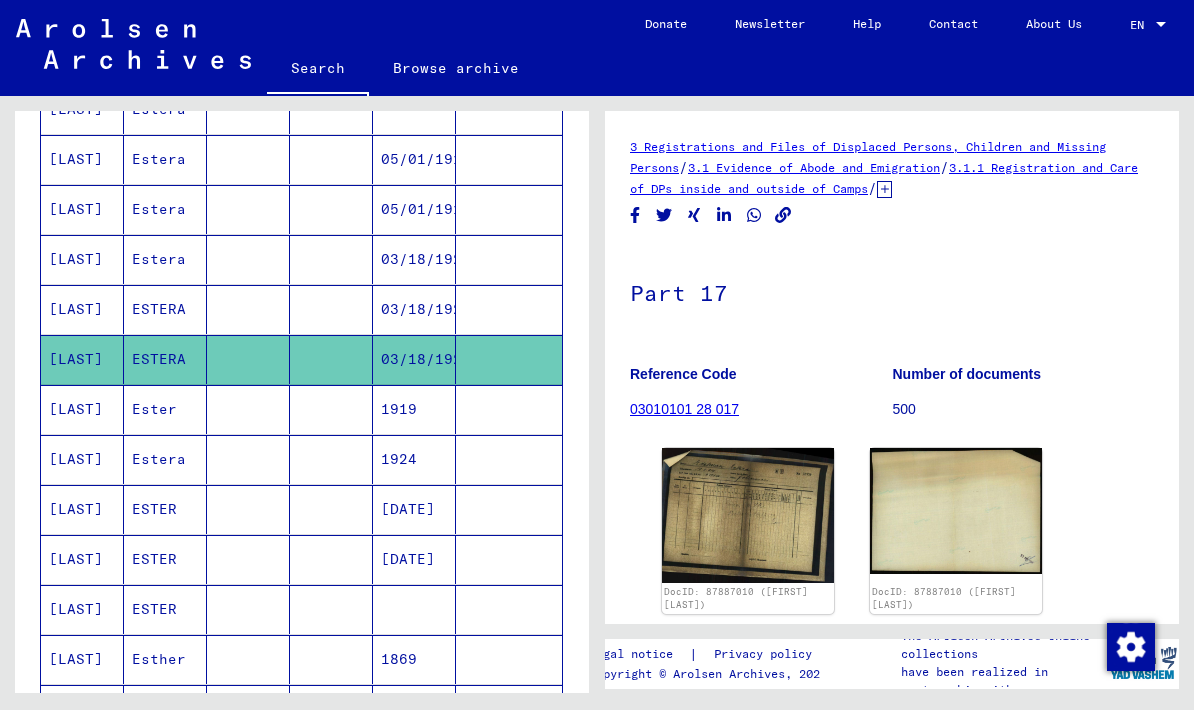 click 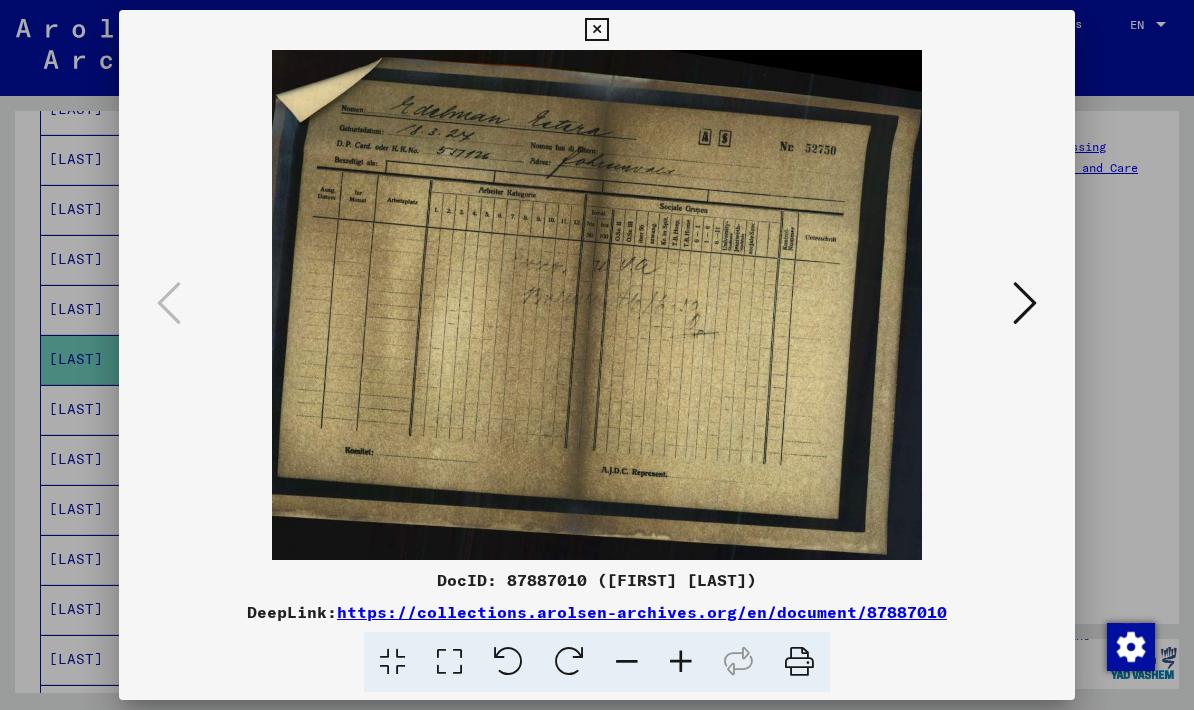 click at bounding box center [596, 30] 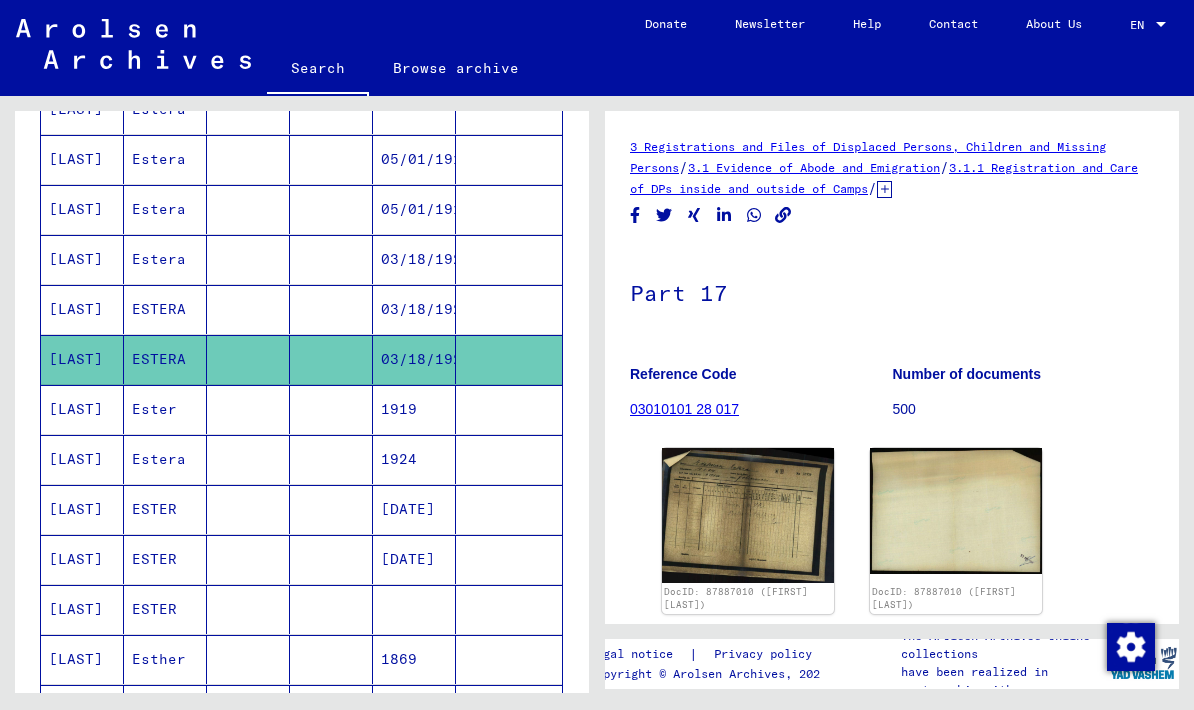 click on "03/18/1927" 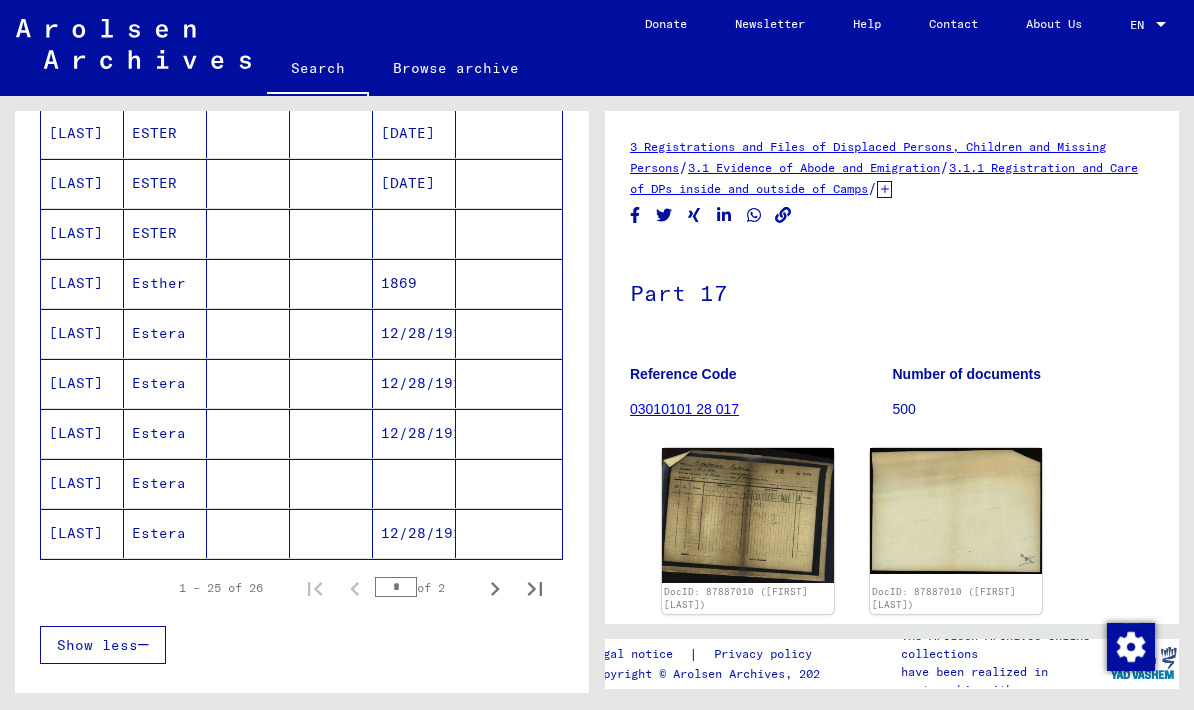 scroll, scrollTop: 1107, scrollLeft: 0, axis: vertical 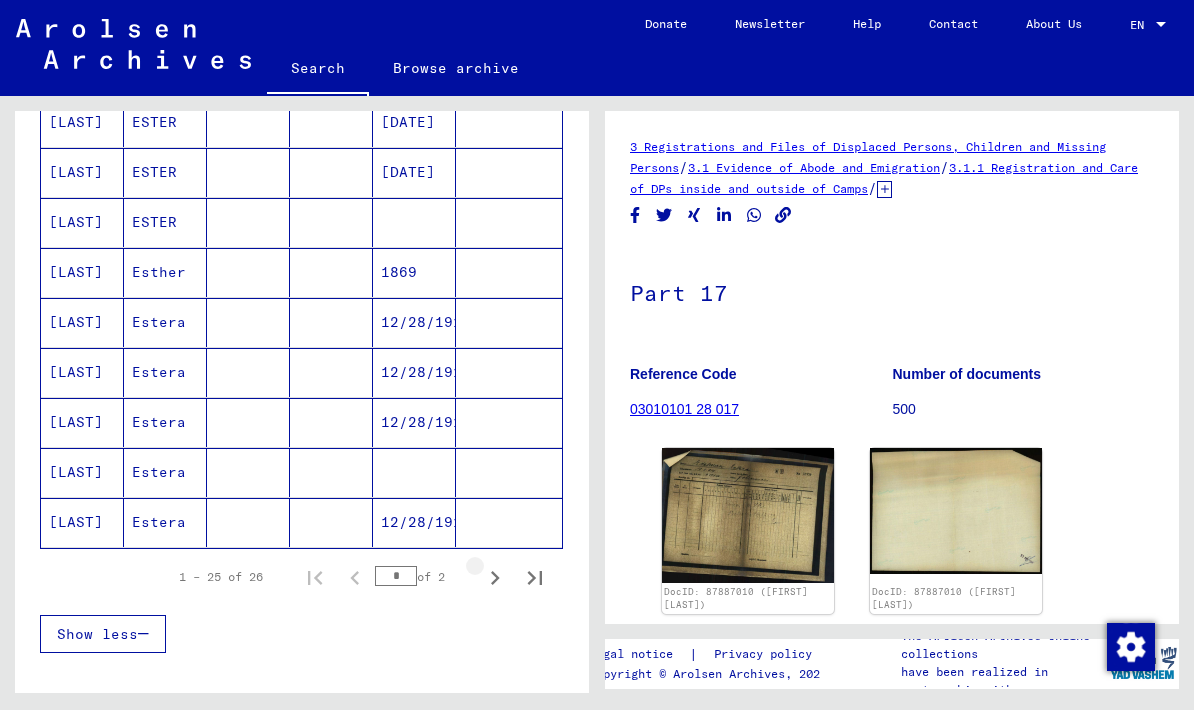 click at bounding box center [495, 577] 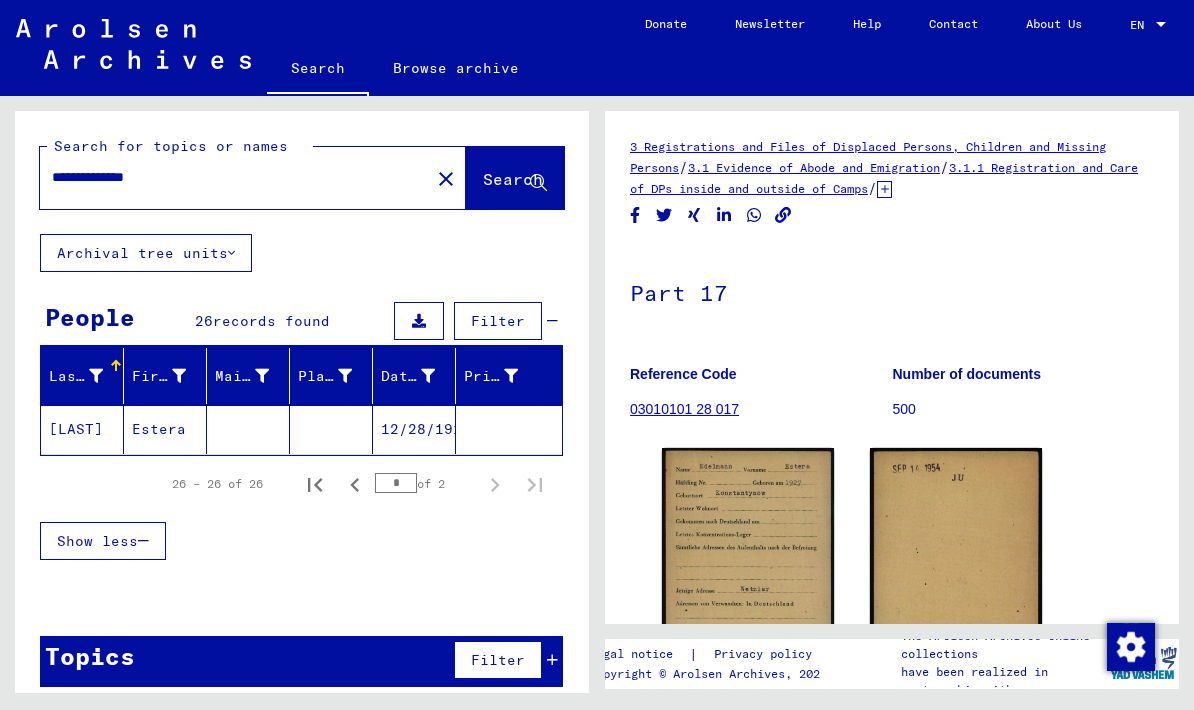 click 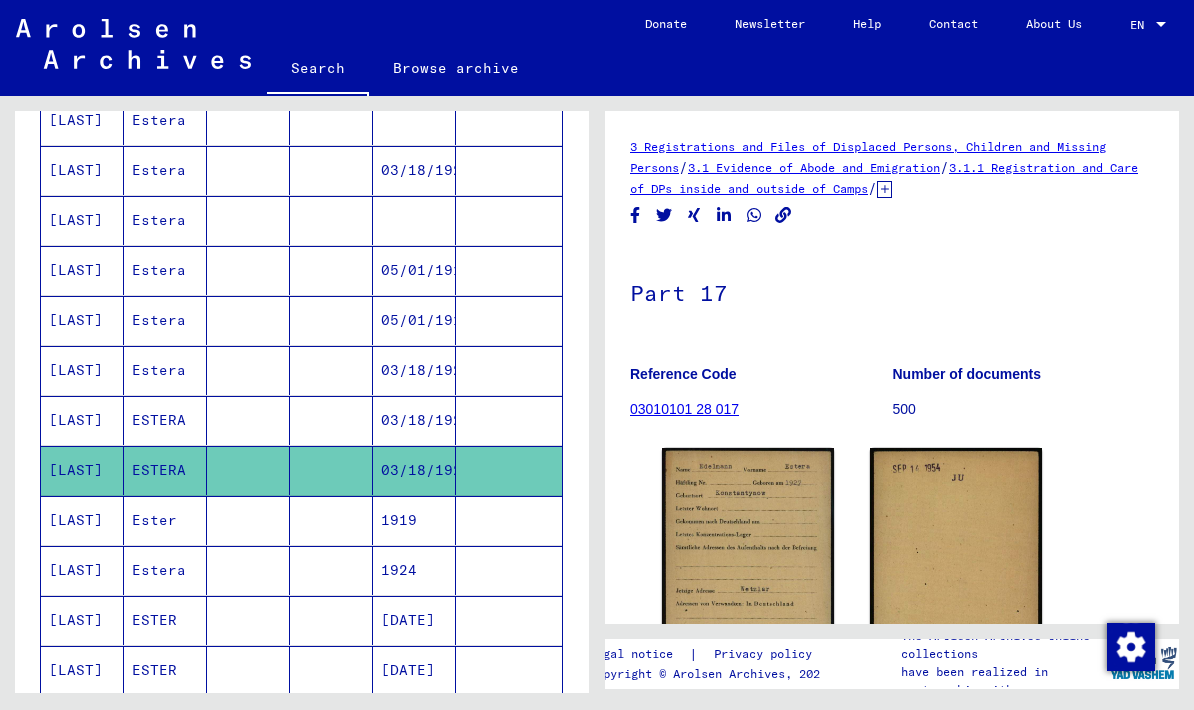 scroll, scrollTop: 625, scrollLeft: 0, axis: vertical 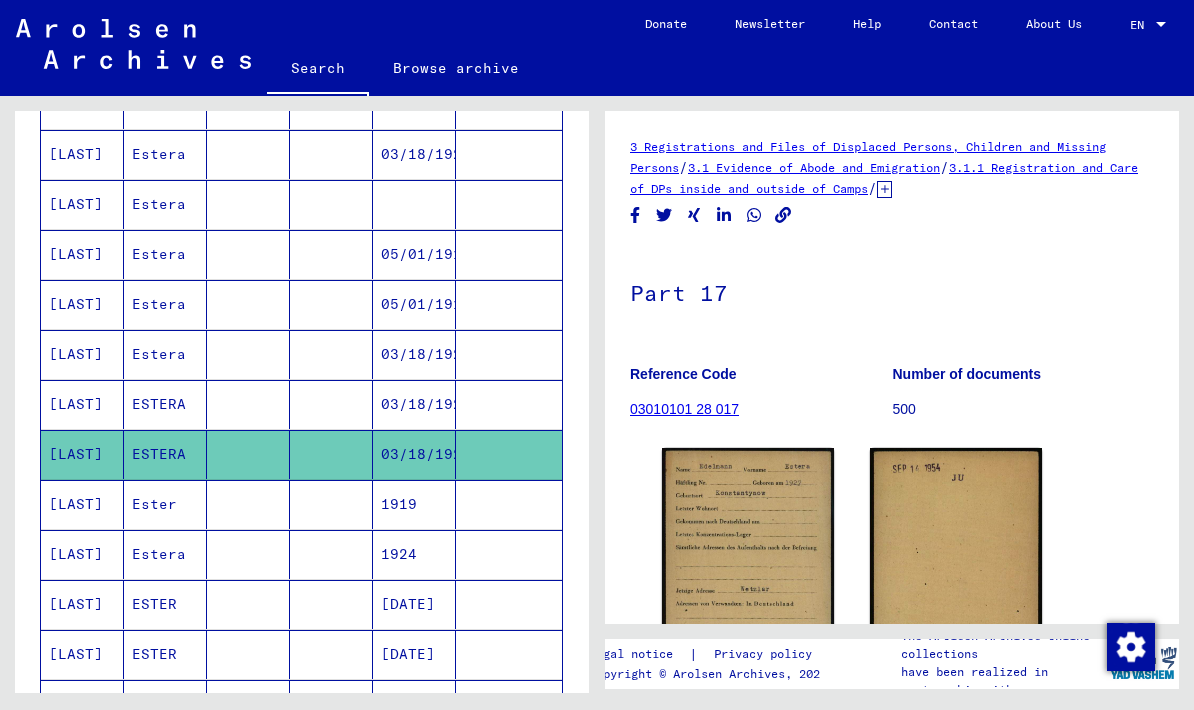 click on "1924" at bounding box center (414, 604) 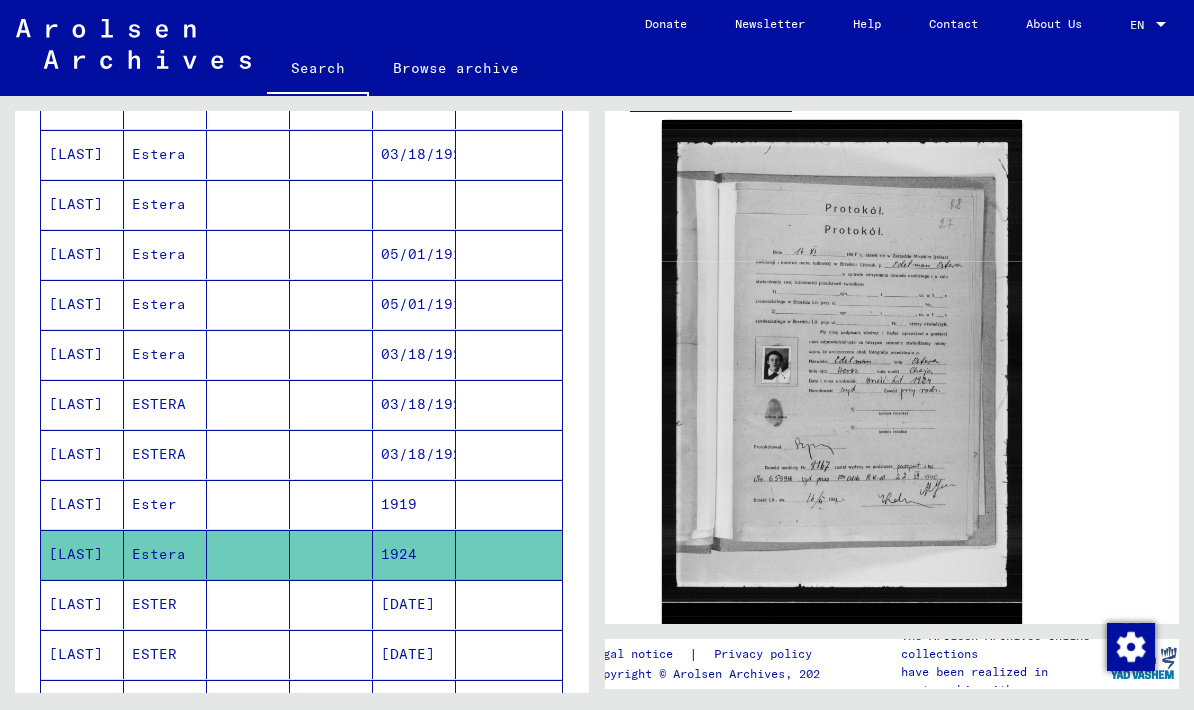 scroll, scrollTop: 369, scrollLeft: 0, axis: vertical 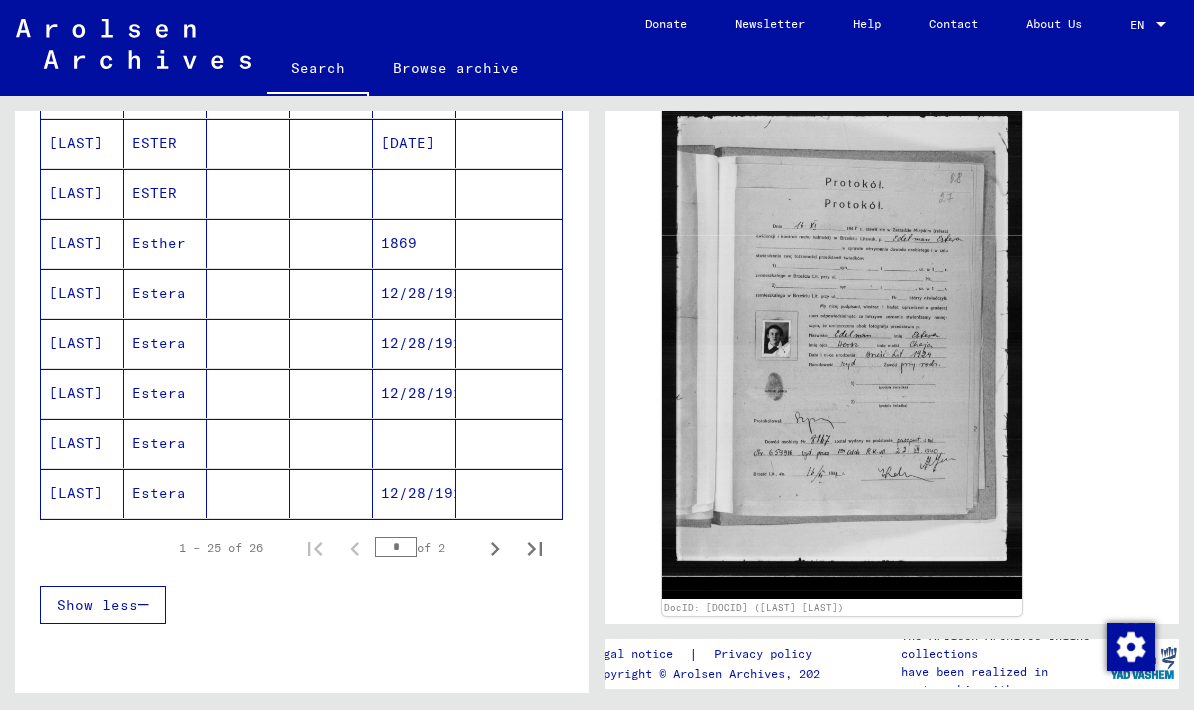 click 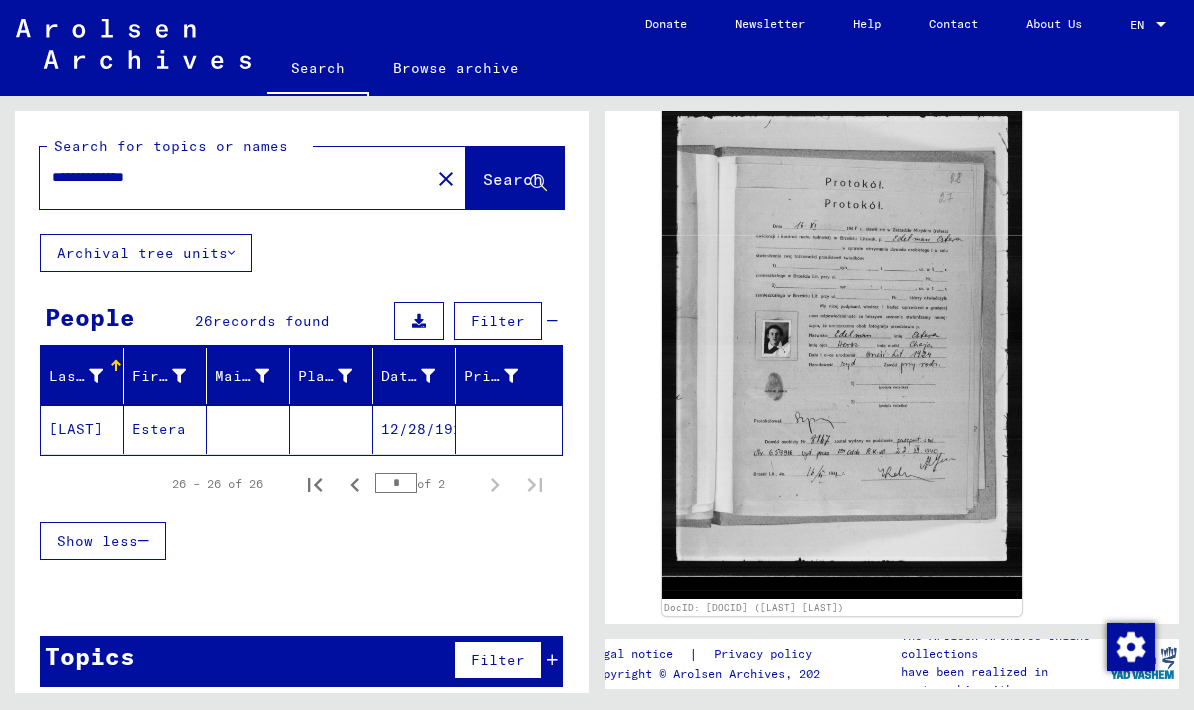 click on "12/28/1914" 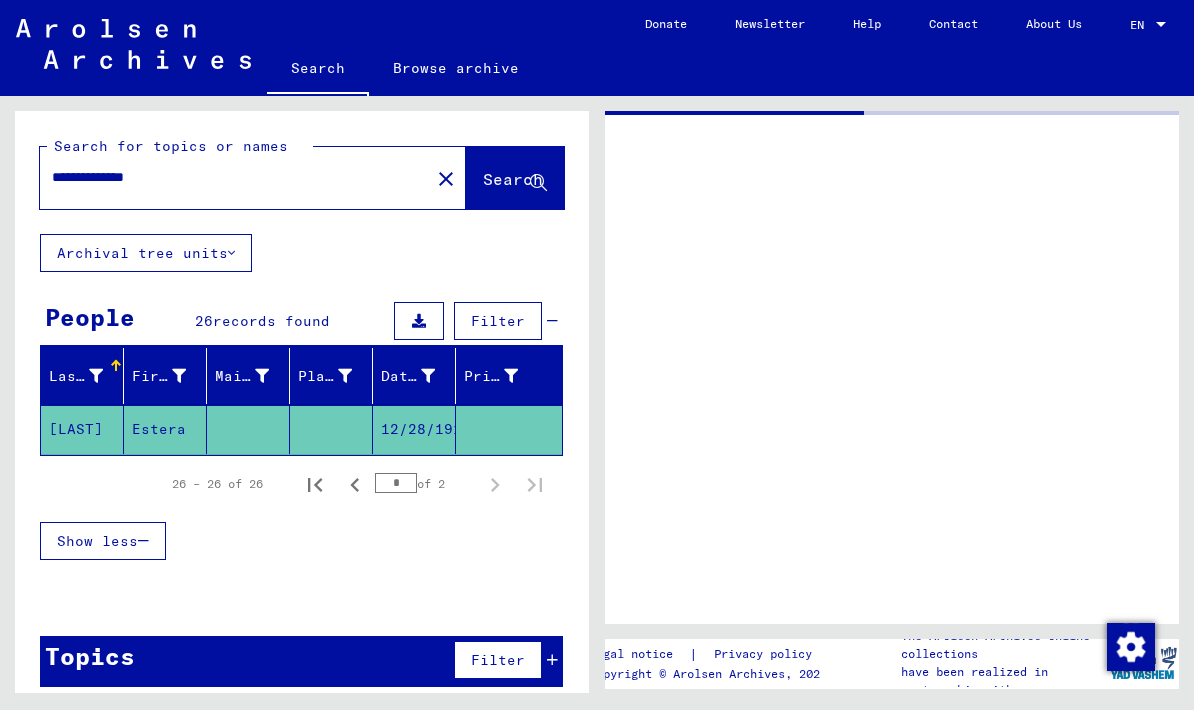 scroll, scrollTop: 0, scrollLeft: 0, axis: both 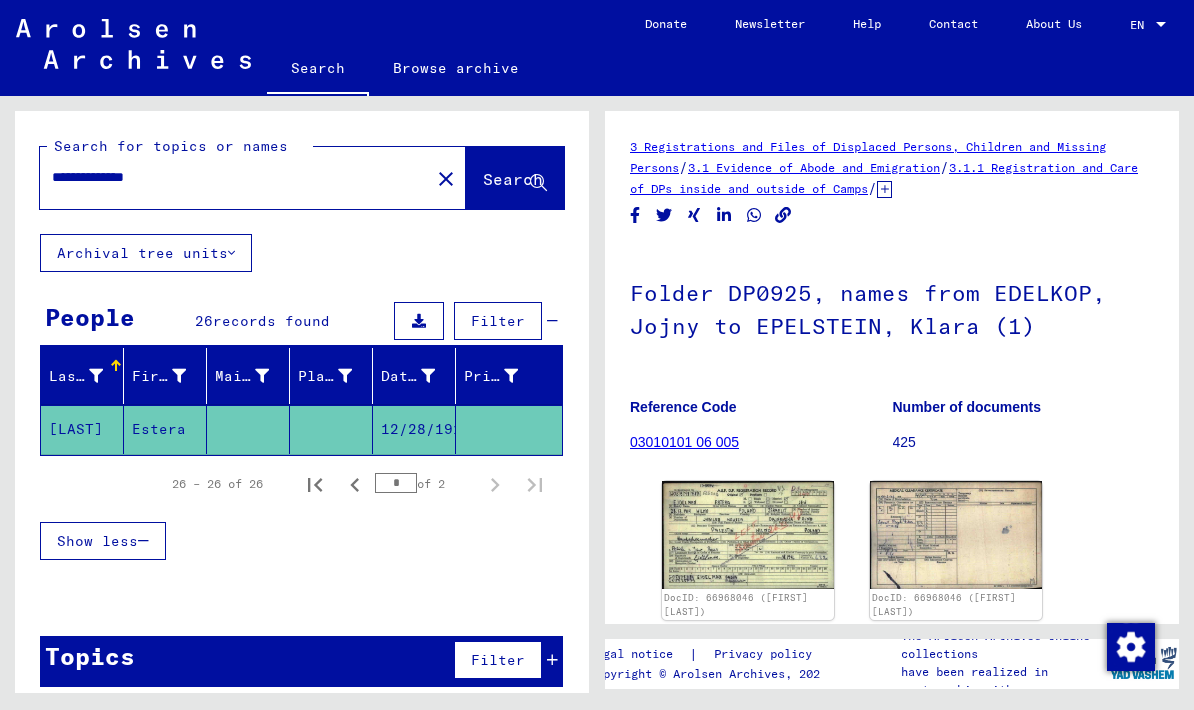 click 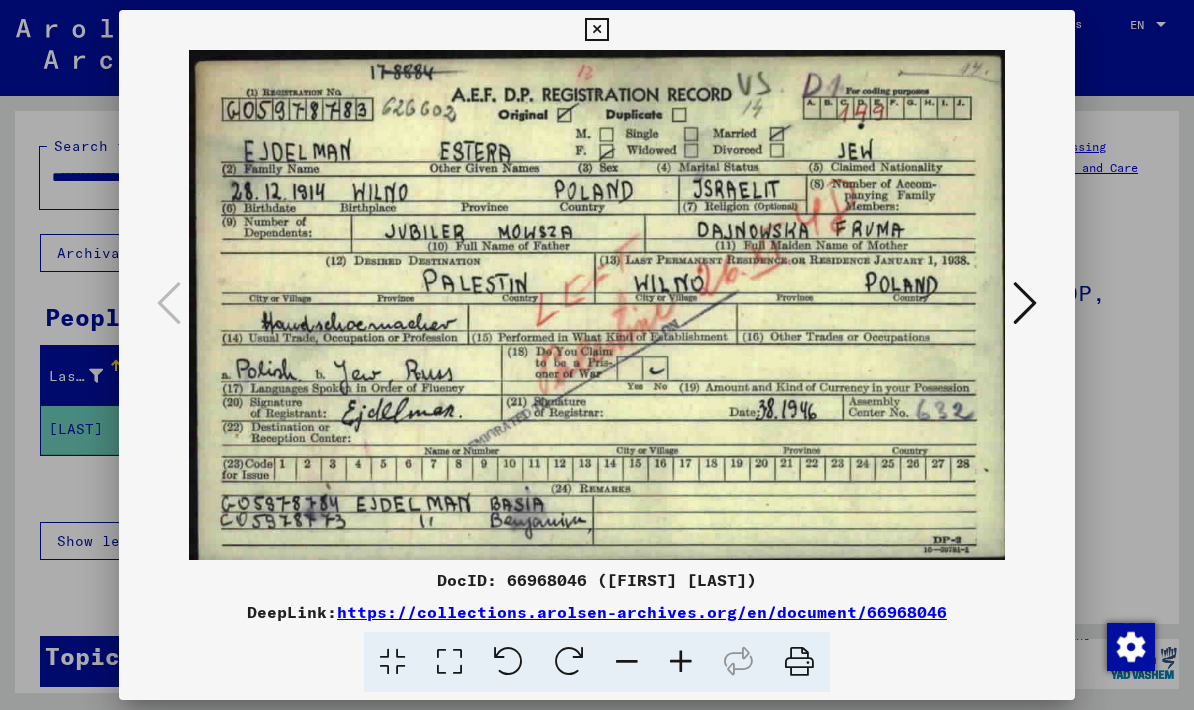 click at bounding box center (596, 30) 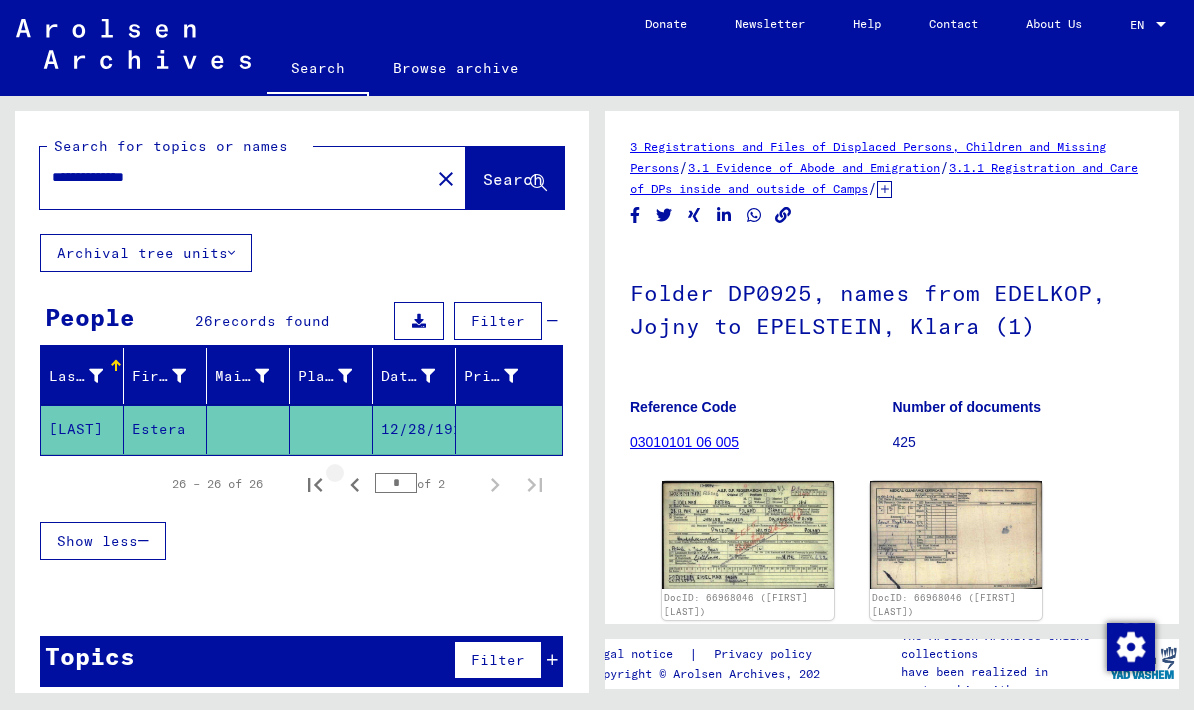 click 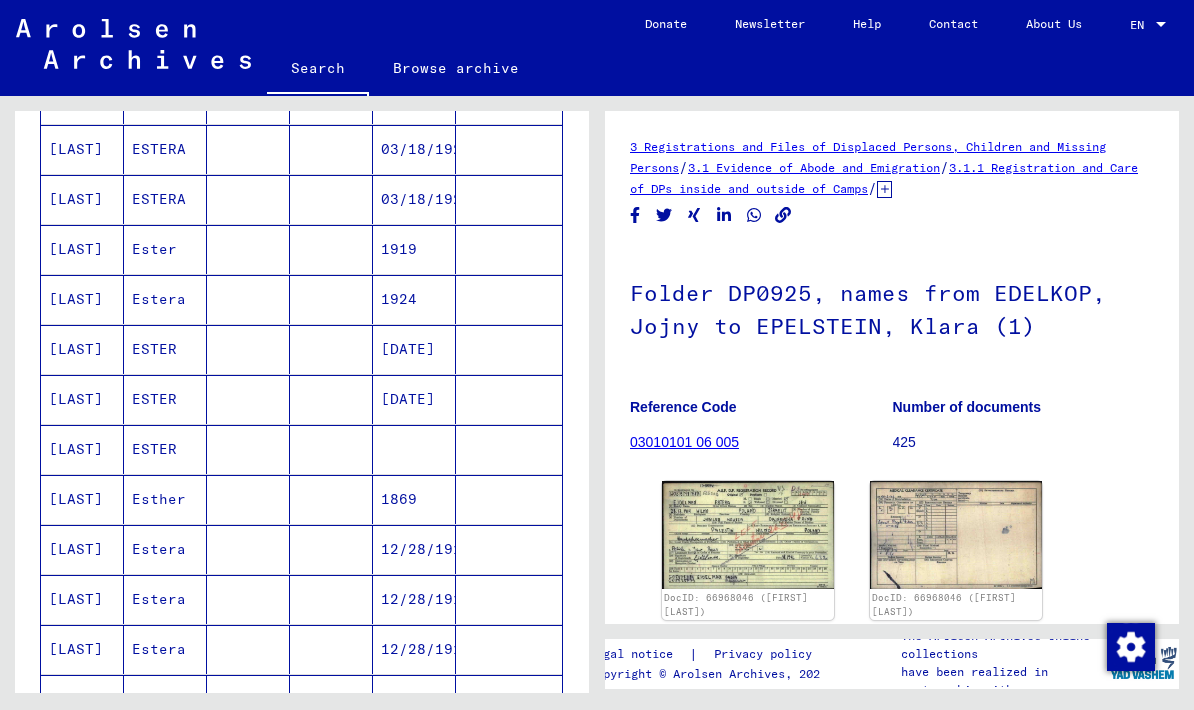 scroll, scrollTop: 876, scrollLeft: 0, axis: vertical 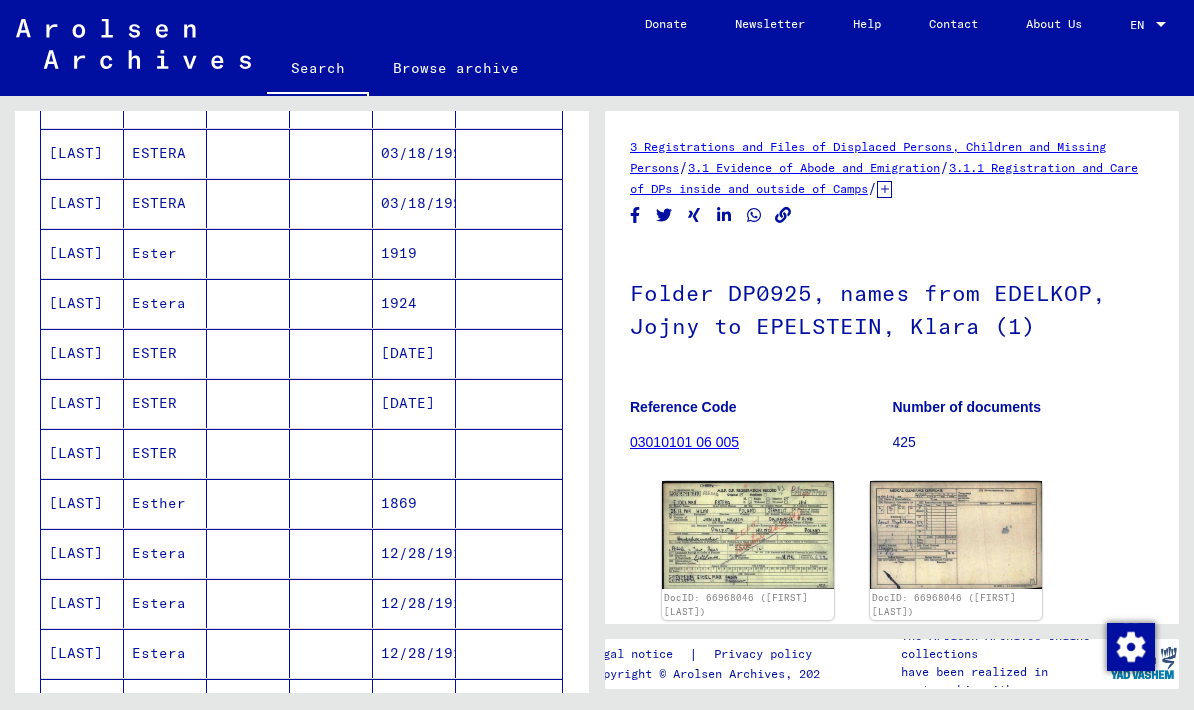 click on "1924" at bounding box center [414, 353] 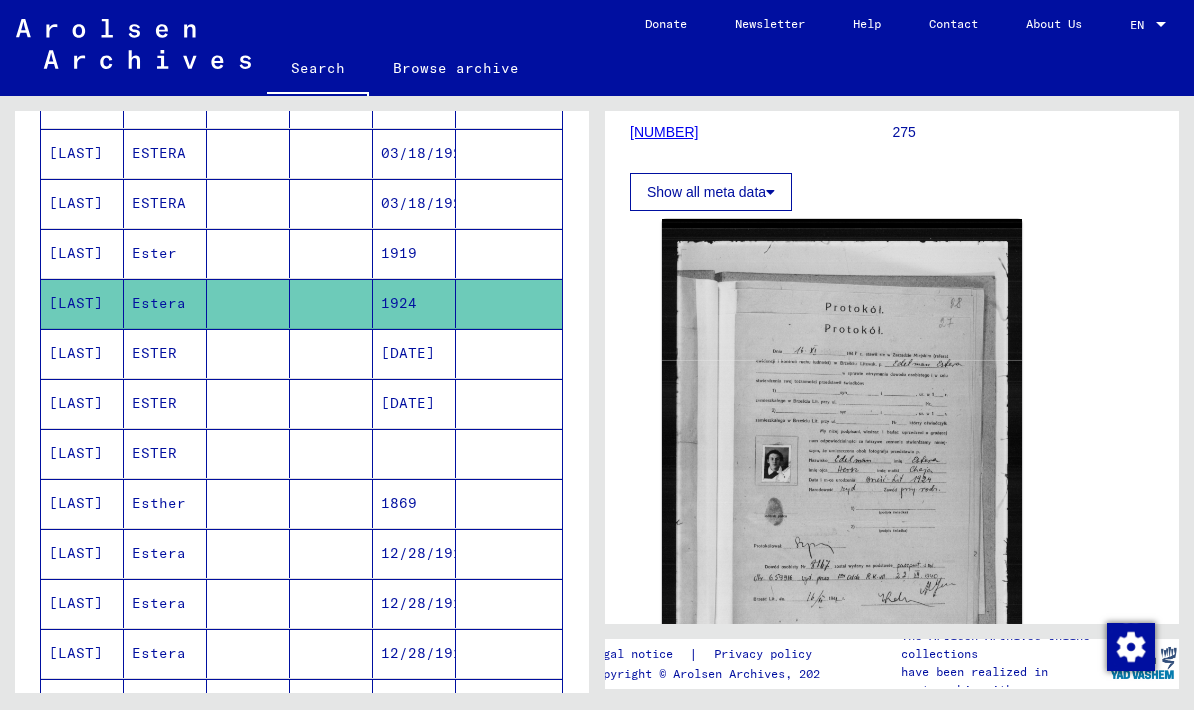 scroll, scrollTop: 247, scrollLeft: 0, axis: vertical 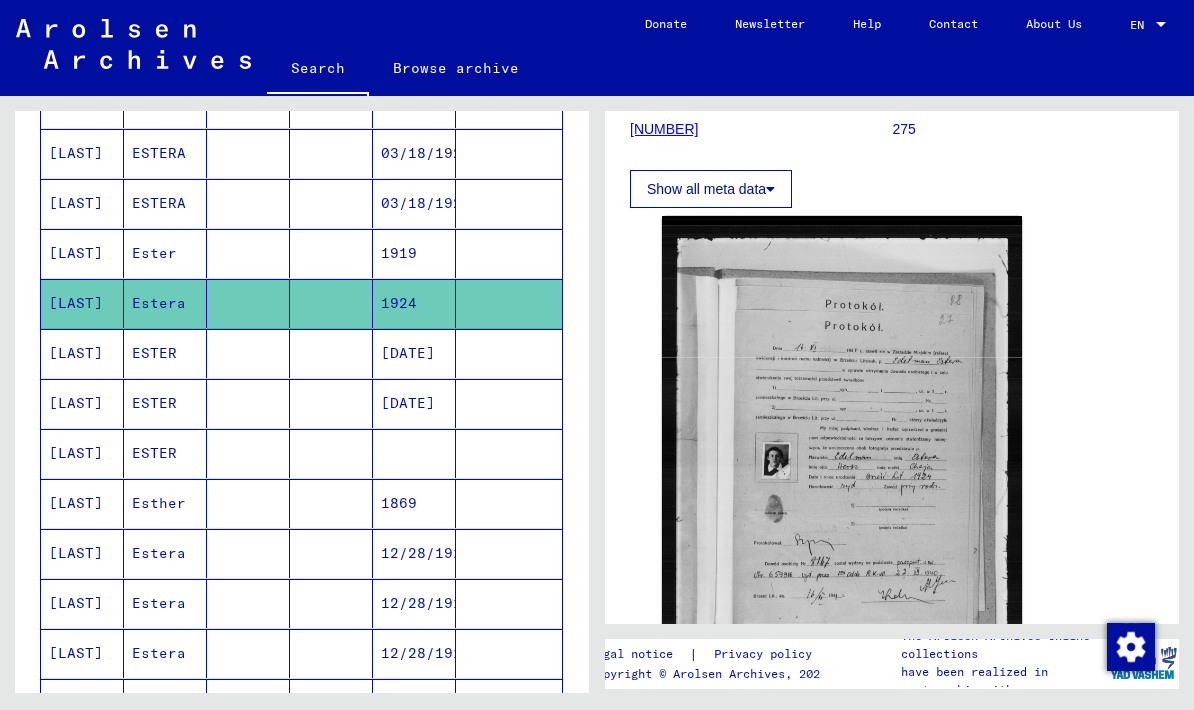 click 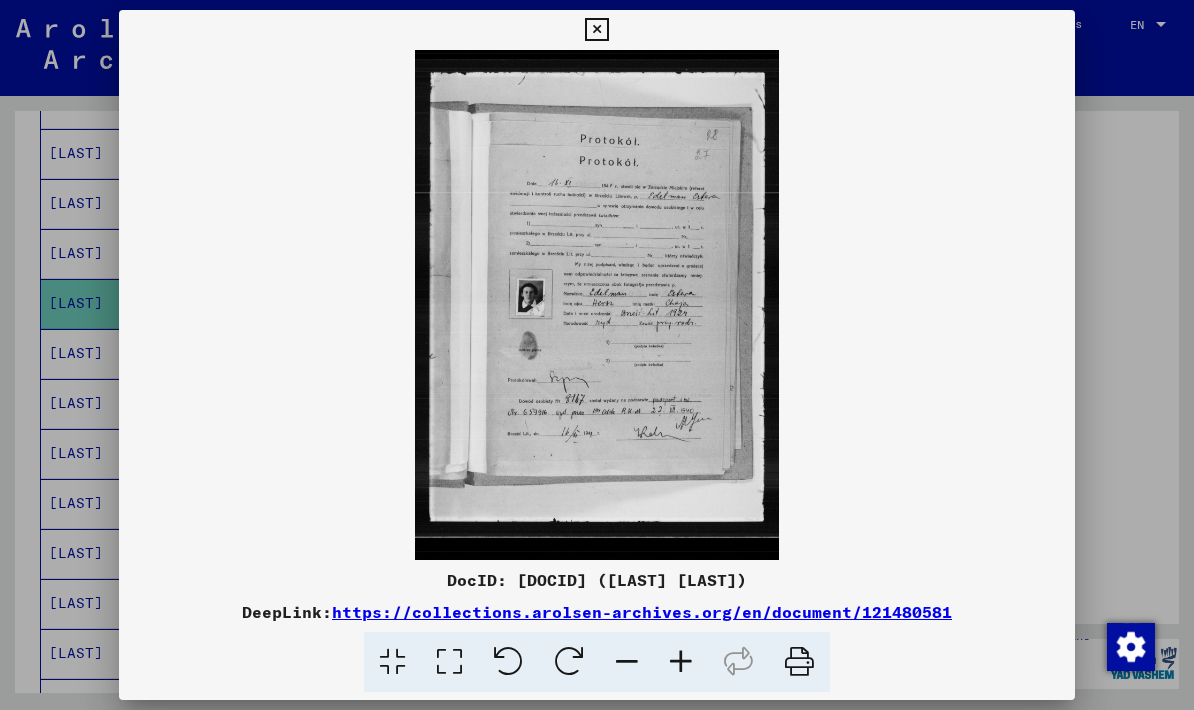 click at bounding box center [596, 30] 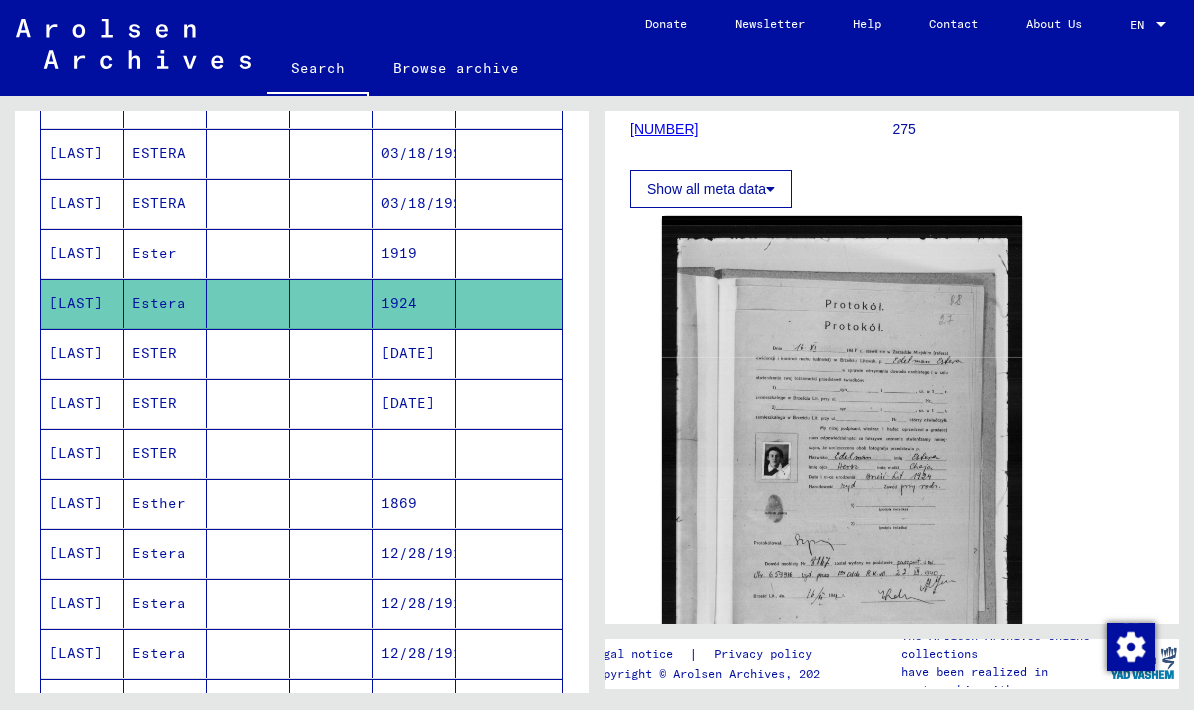 scroll, scrollTop: 0, scrollLeft: 0, axis: both 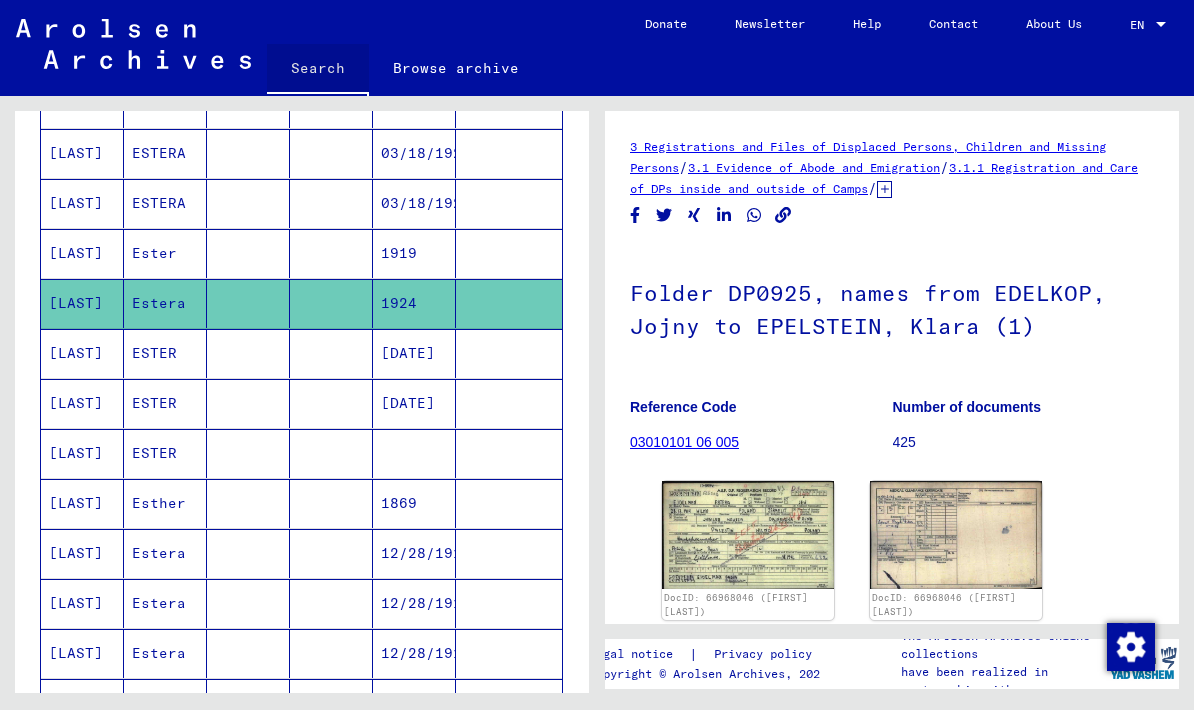 click on "Search" 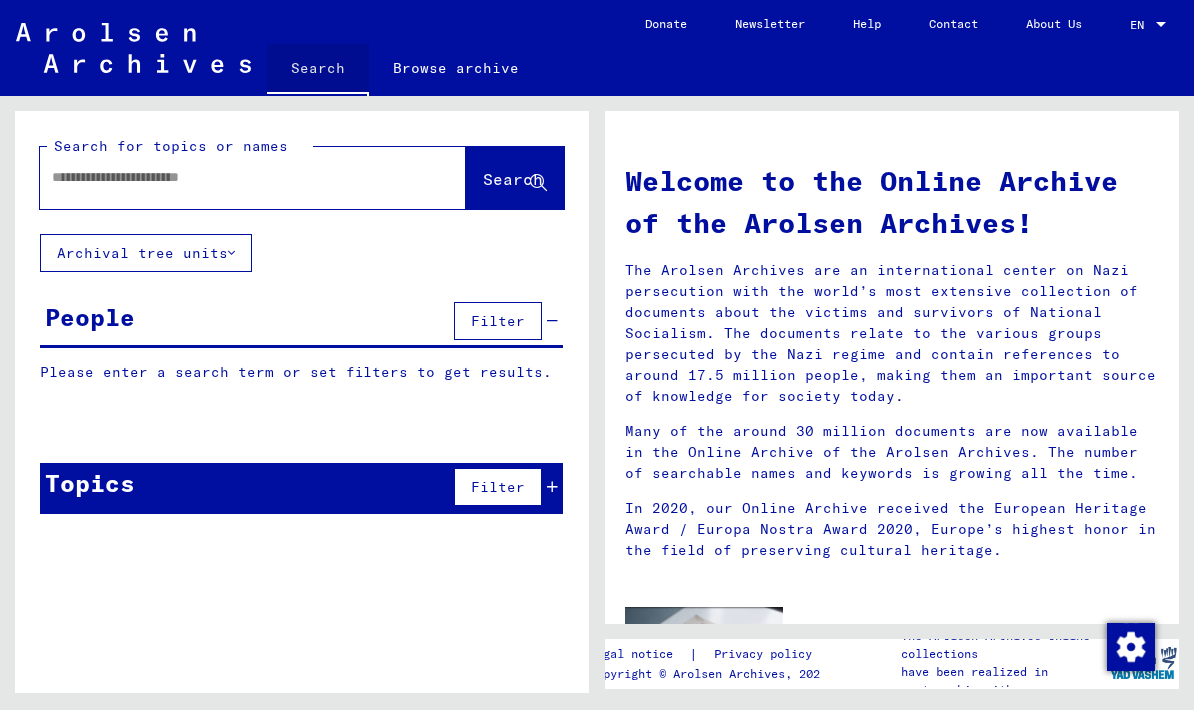 scroll, scrollTop: 0, scrollLeft: 0, axis: both 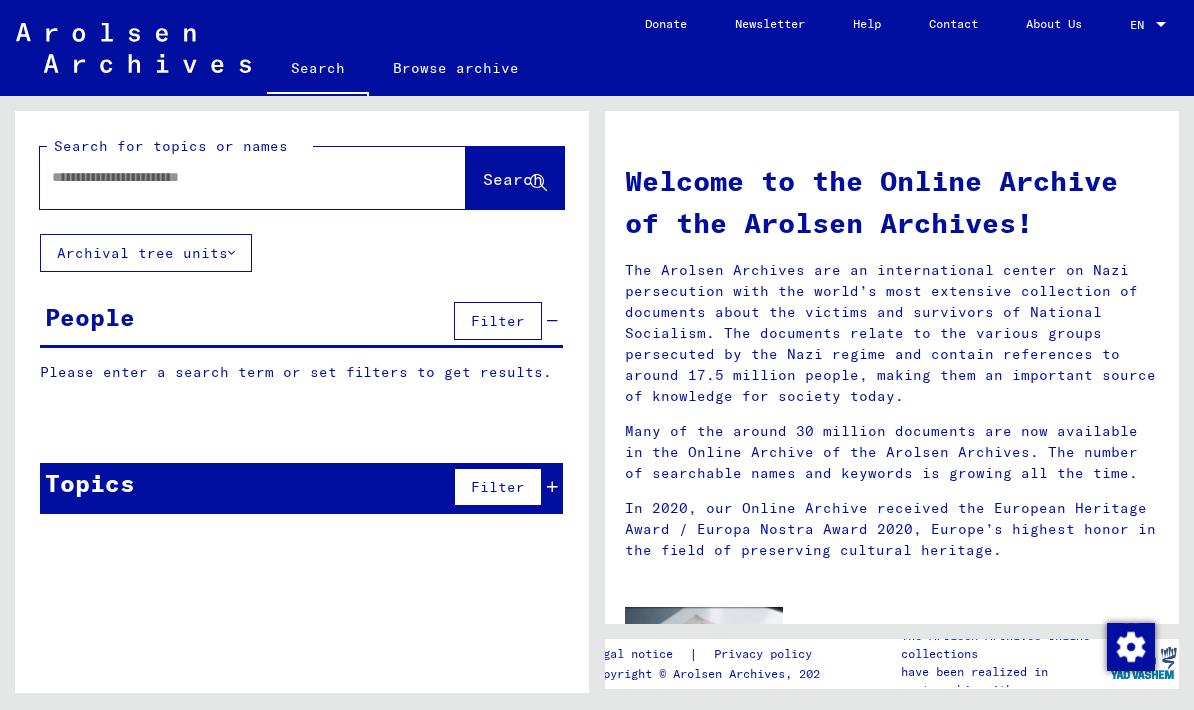 click at bounding box center (229, 177) 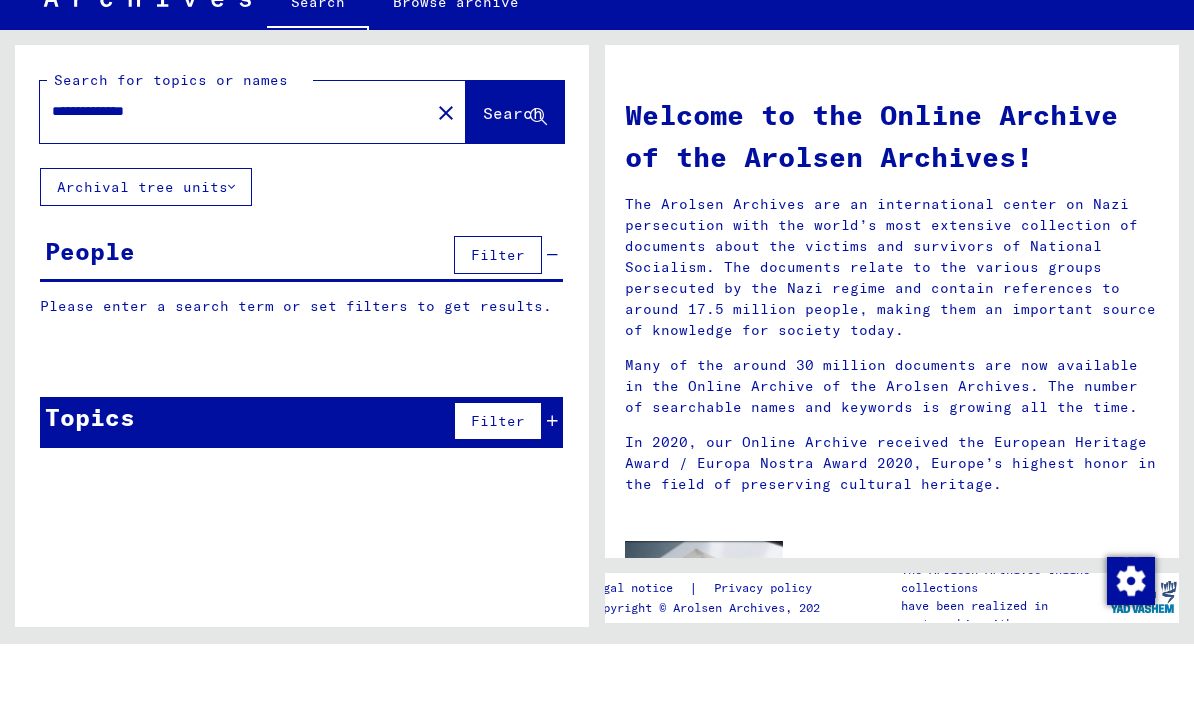 type on "**********" 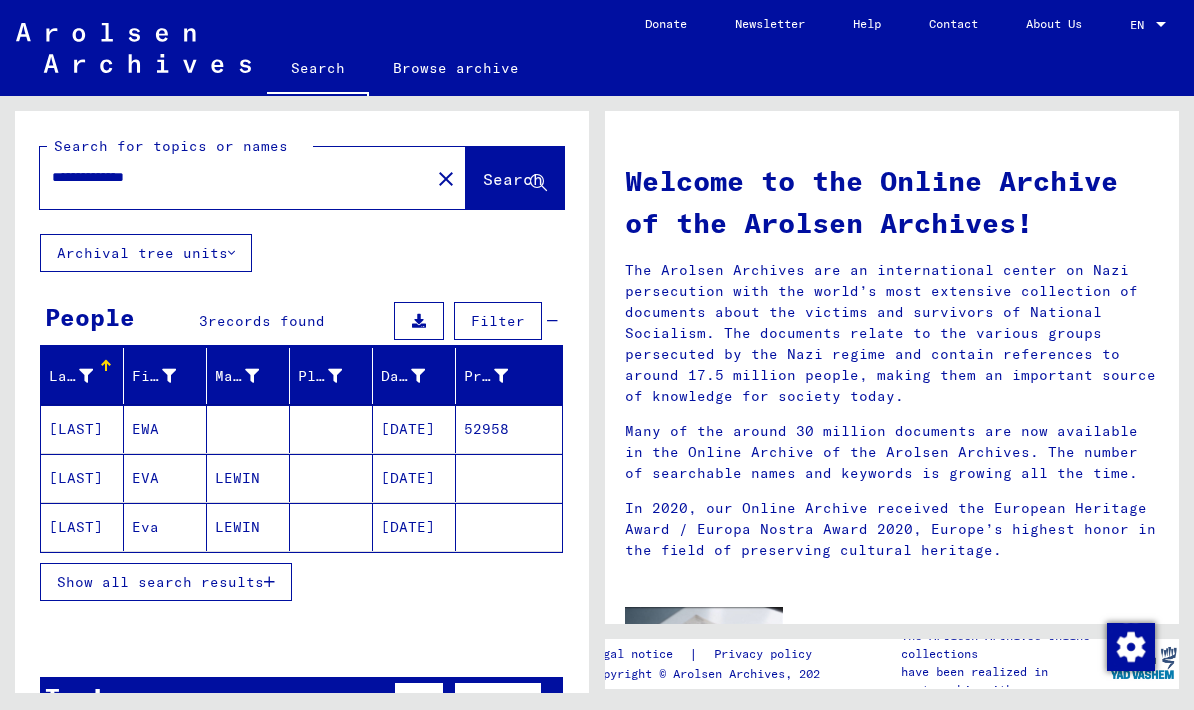 click on "[DATE]" 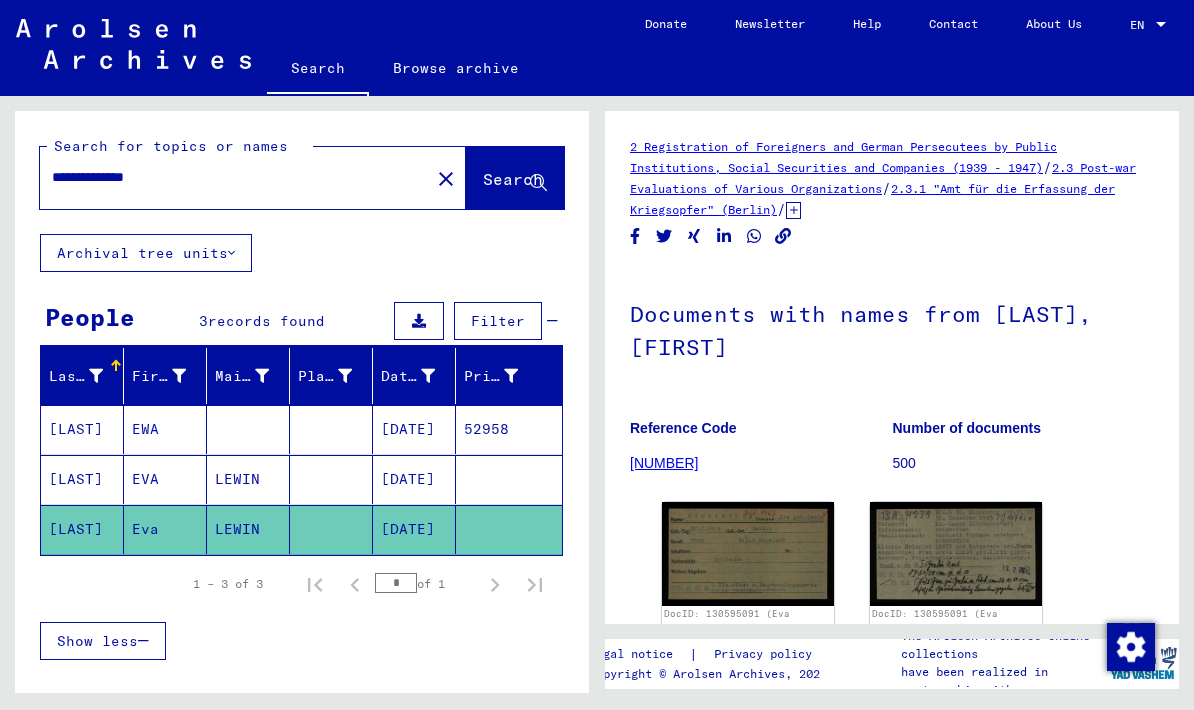 scroll, scrollTop: 0, scrollLeft: 0, axis: both 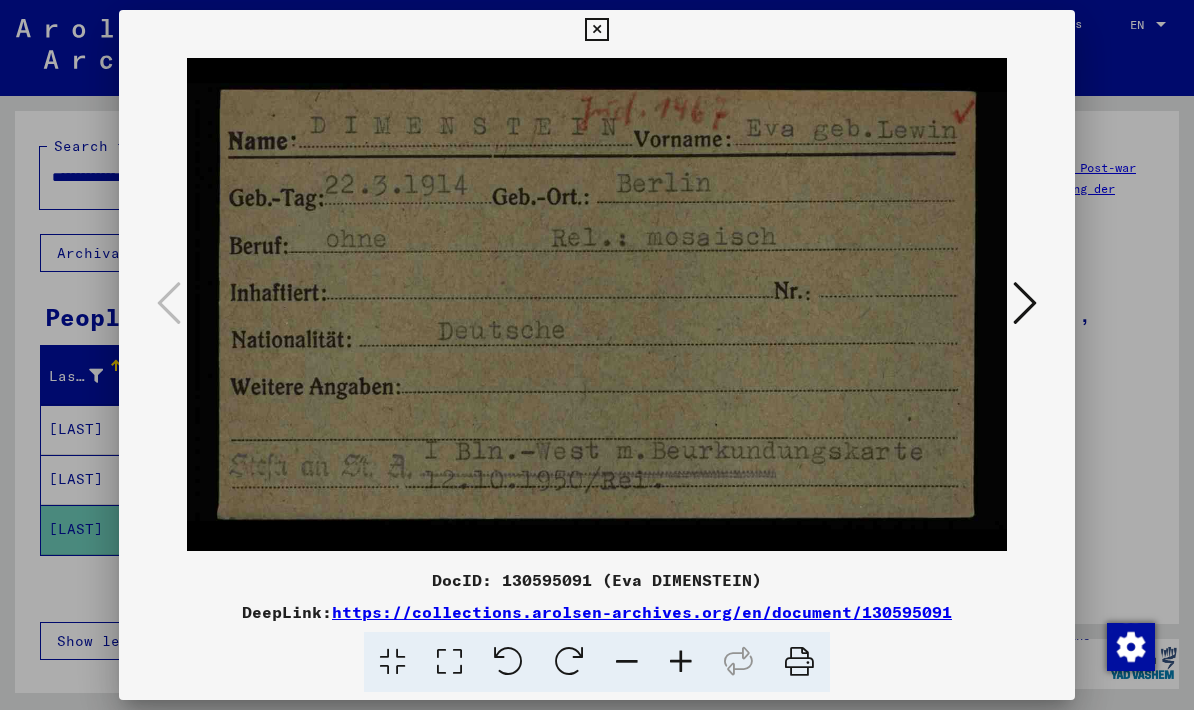 click at bounding box center (596, 30) 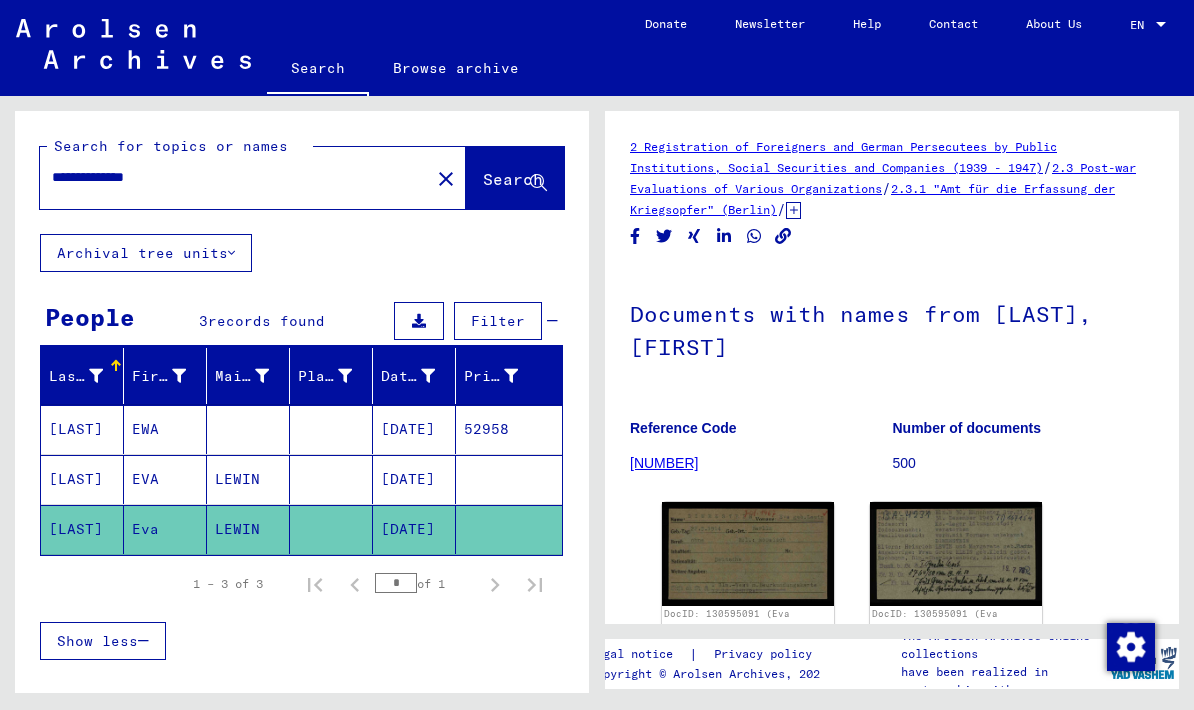 click 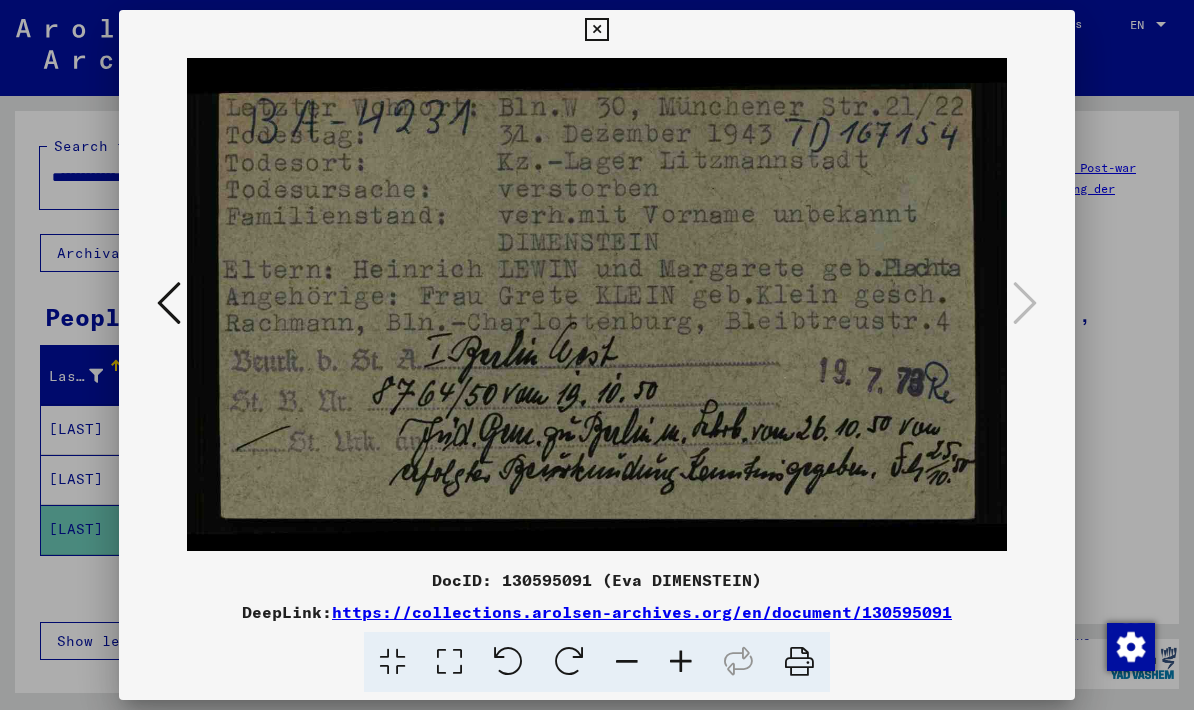 click at bounding box center (597, 355) 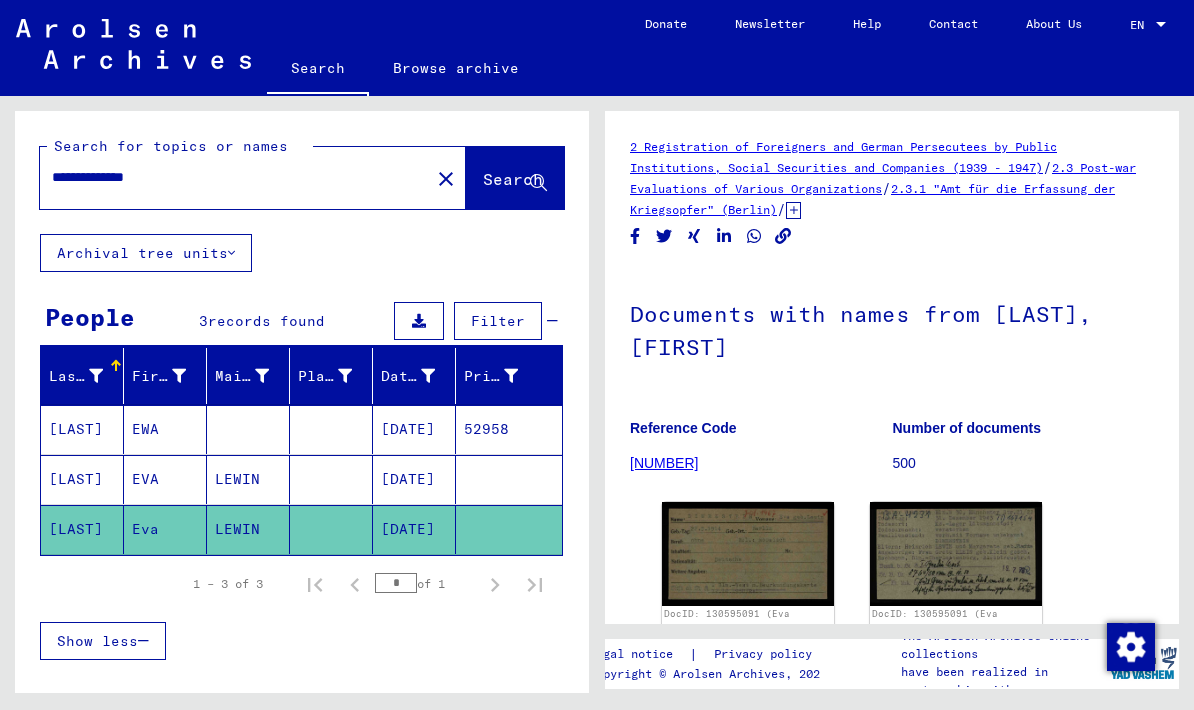 click on "[DATE]" at bounding box center [414, 529] 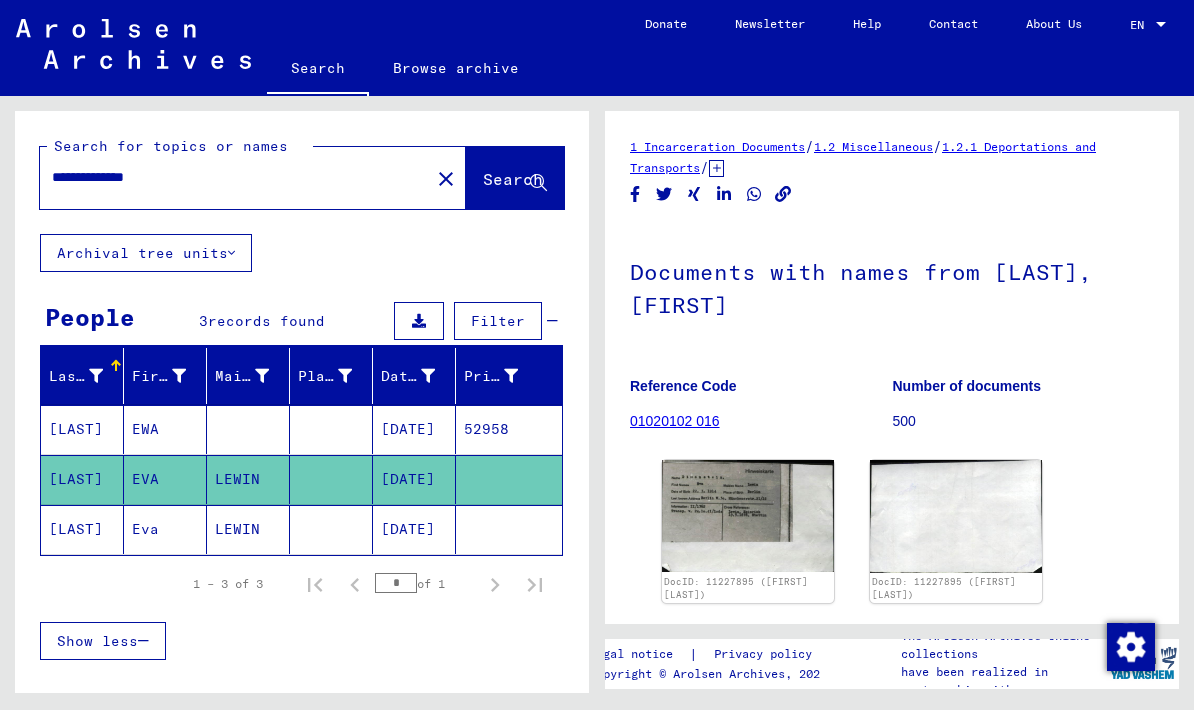 scroll, scrollTop: 0, scrollLeft: 0, axis: both 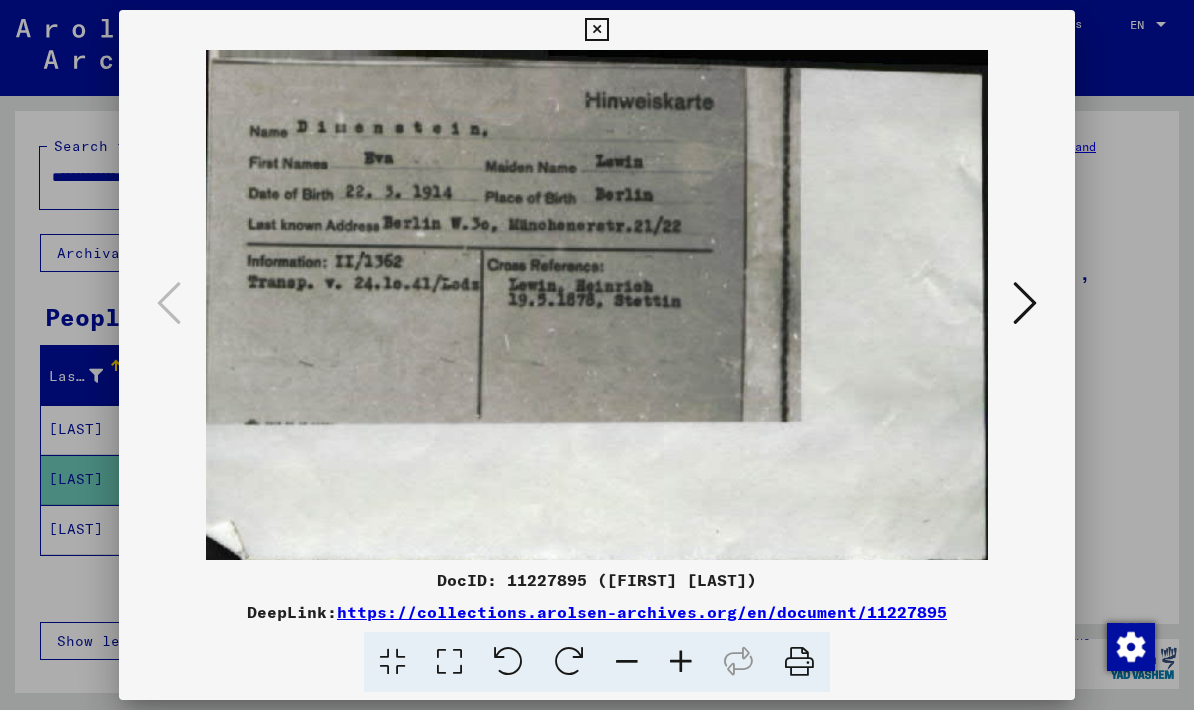 click at bounding box center [596, 30] 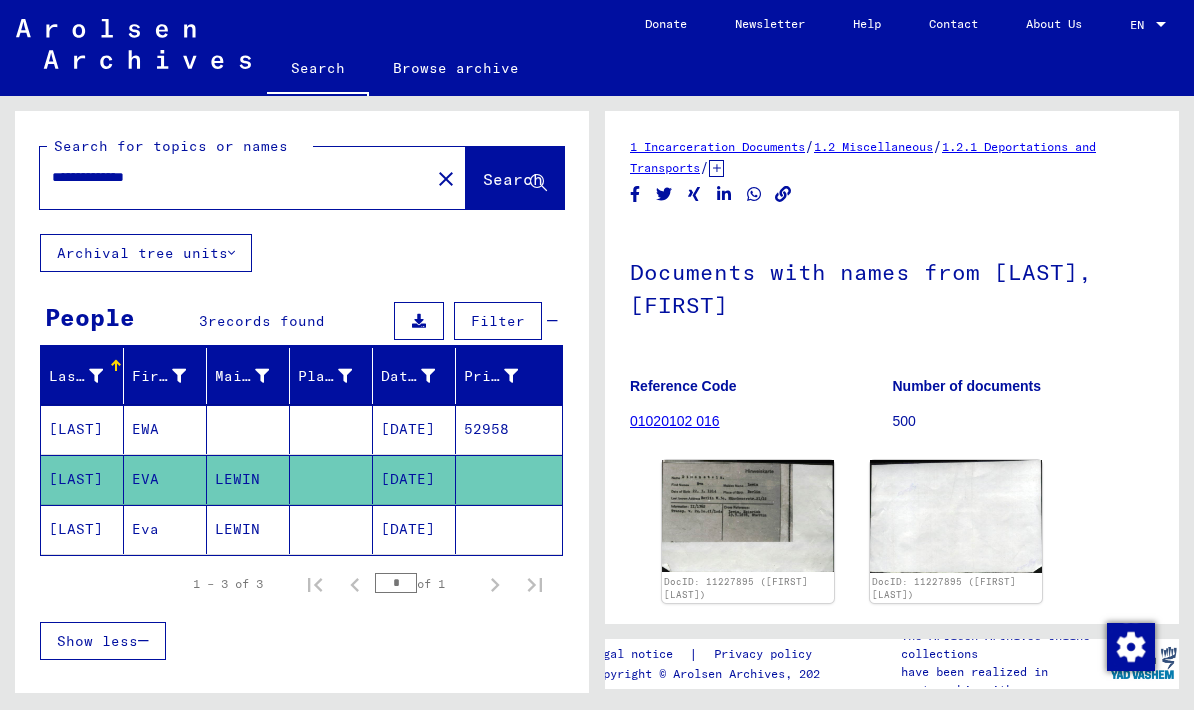 click at bounding box center (331, 479) 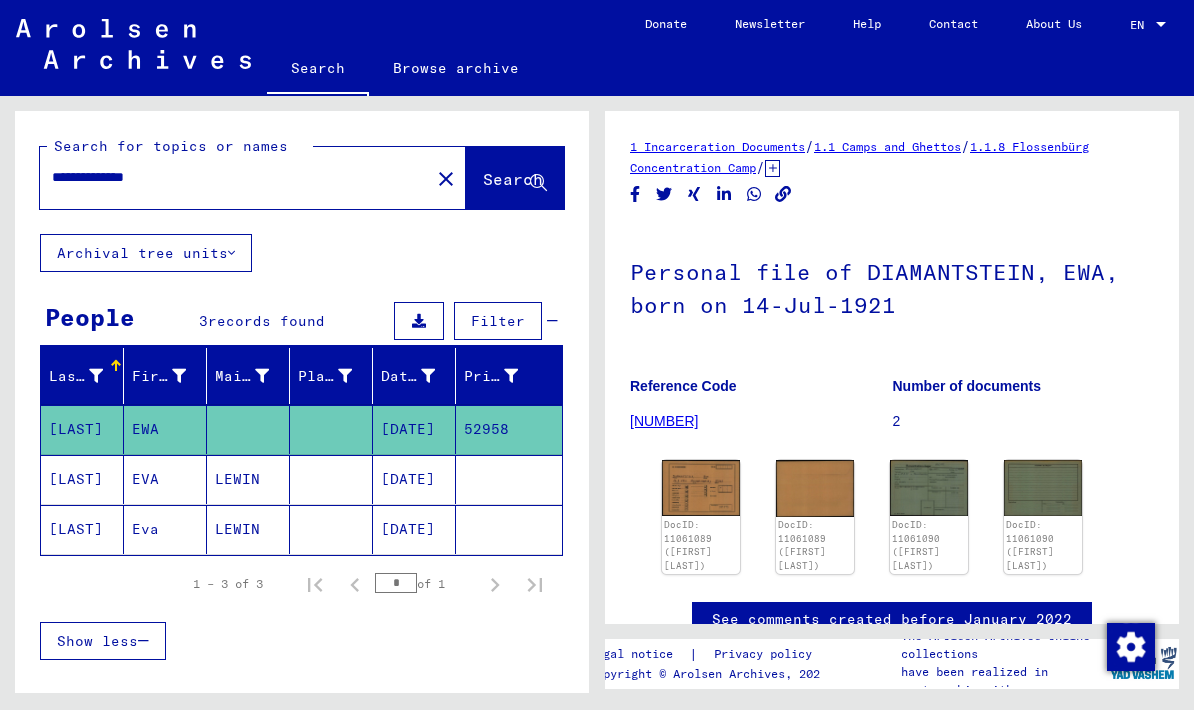 scroll, scrollTop: 0, scrollLeft: 0, axis: both 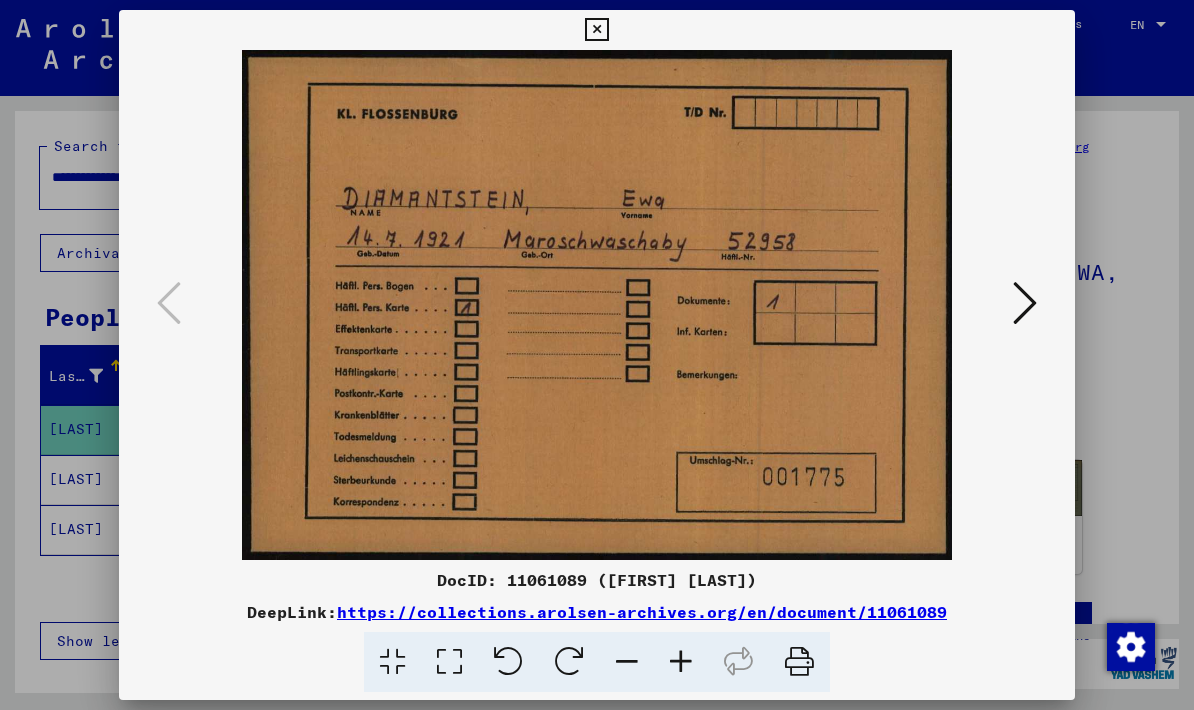 click at bounding box center [1025, 303] 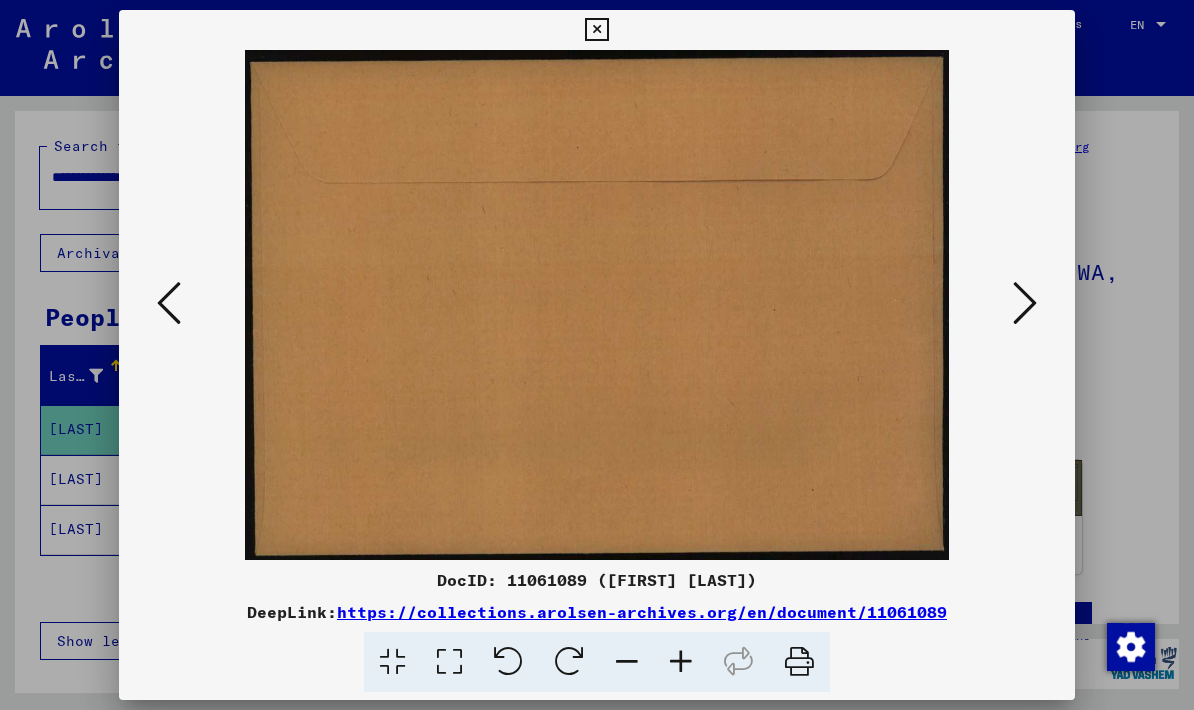 click at bounding box center [1025, 303] 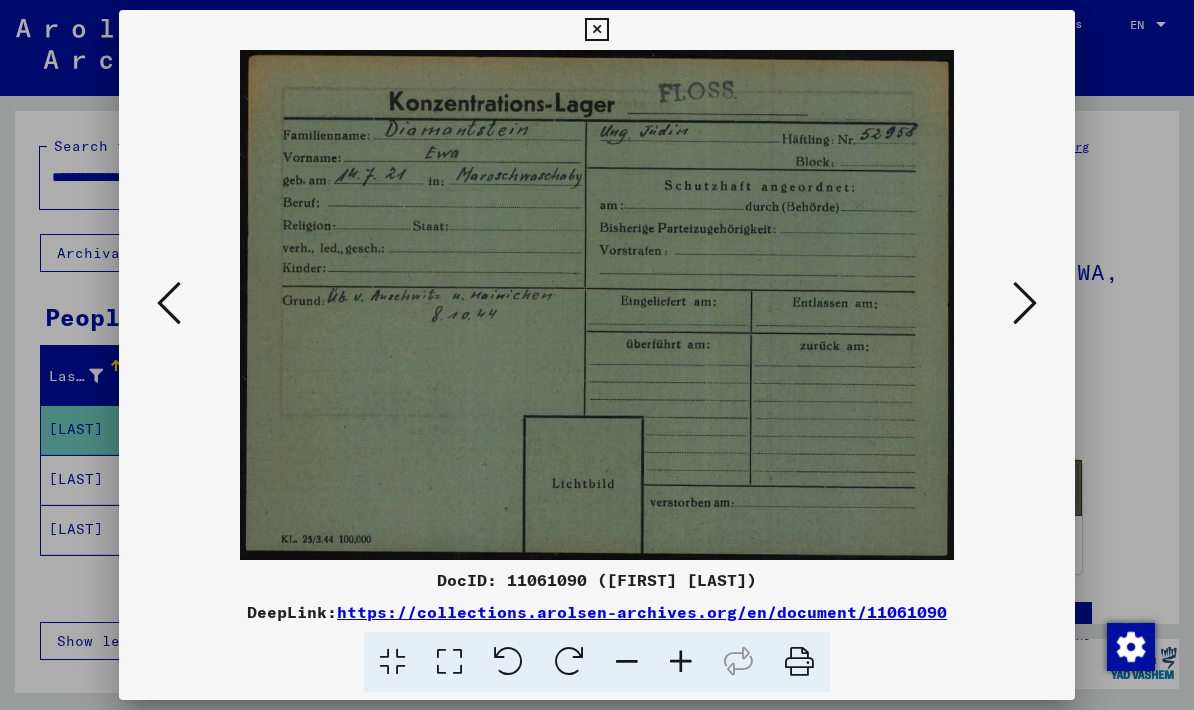 click at bounding box center [1025, 304] 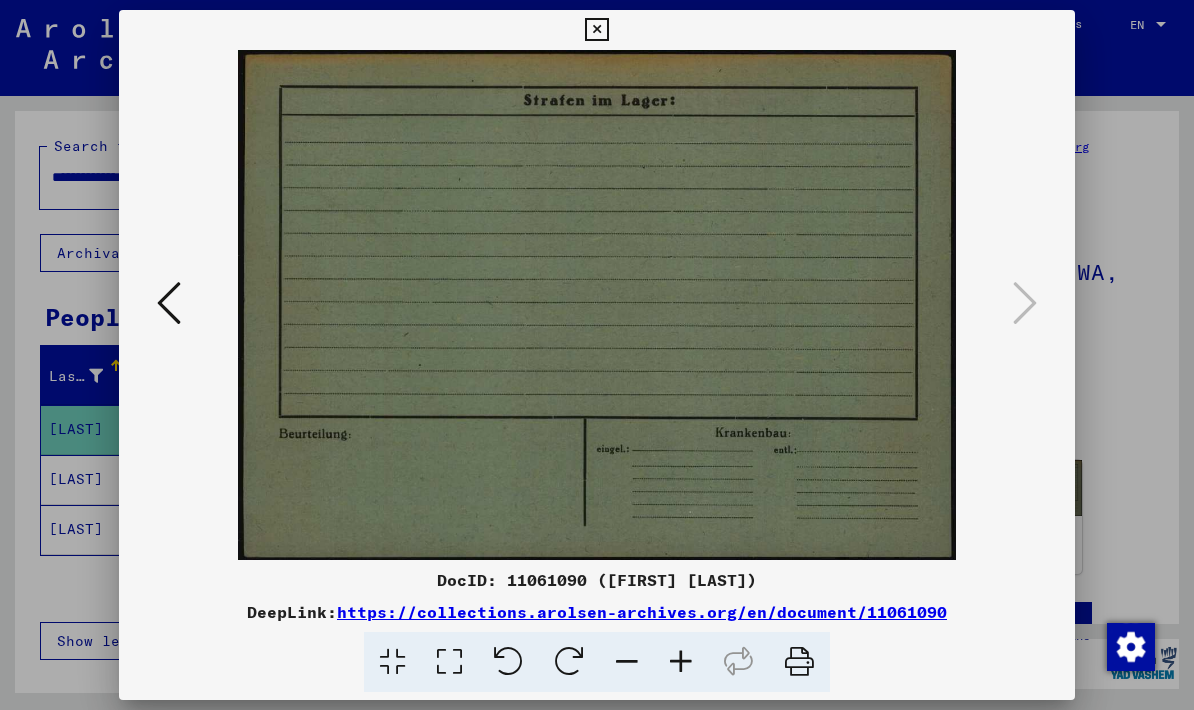 click at bounding box center (596, 30) 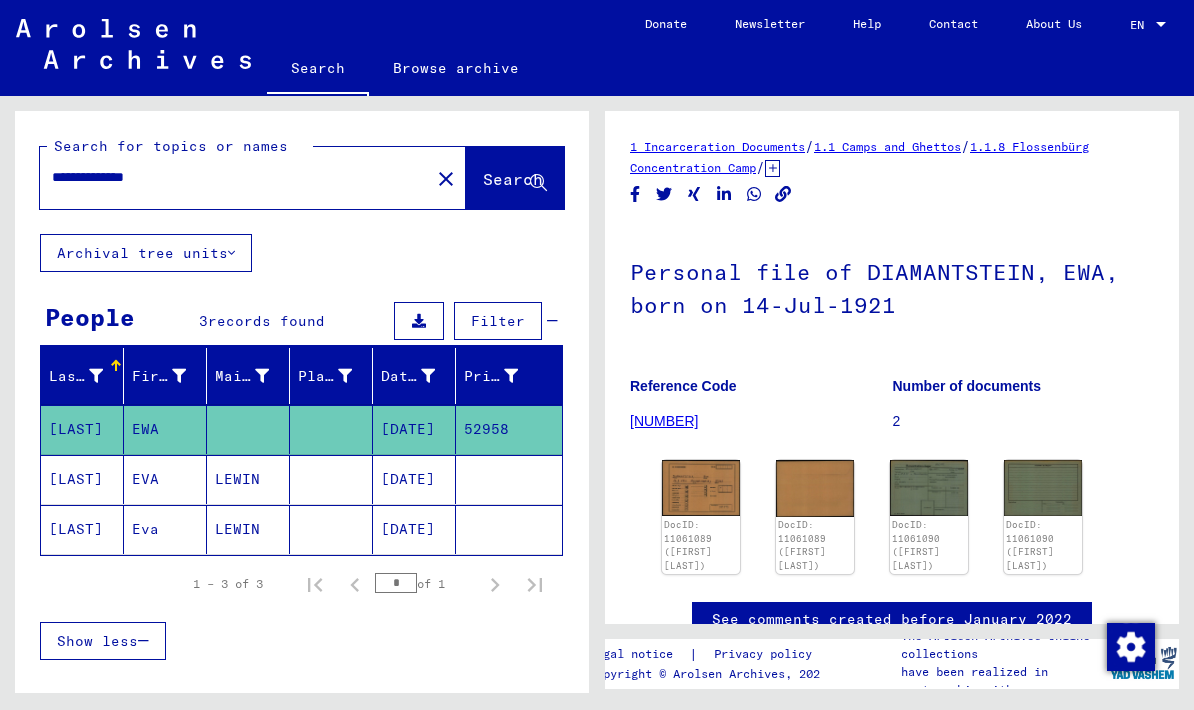 click on "close" 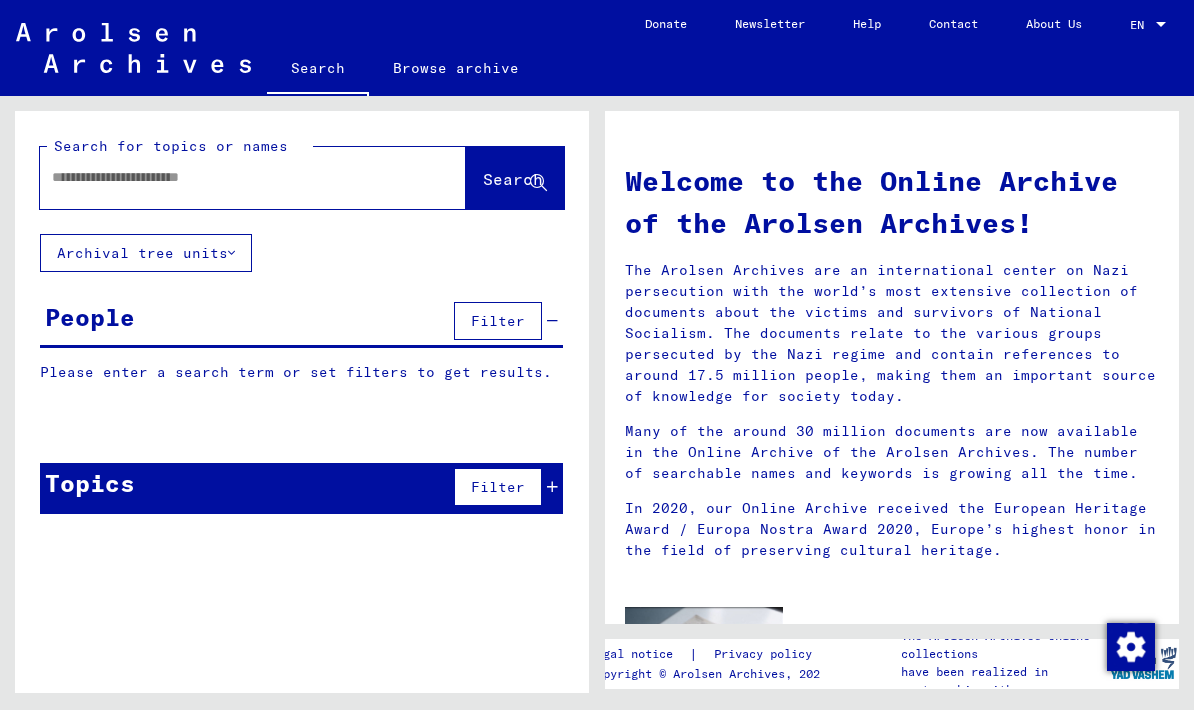 click at bounding box center [229, 177] 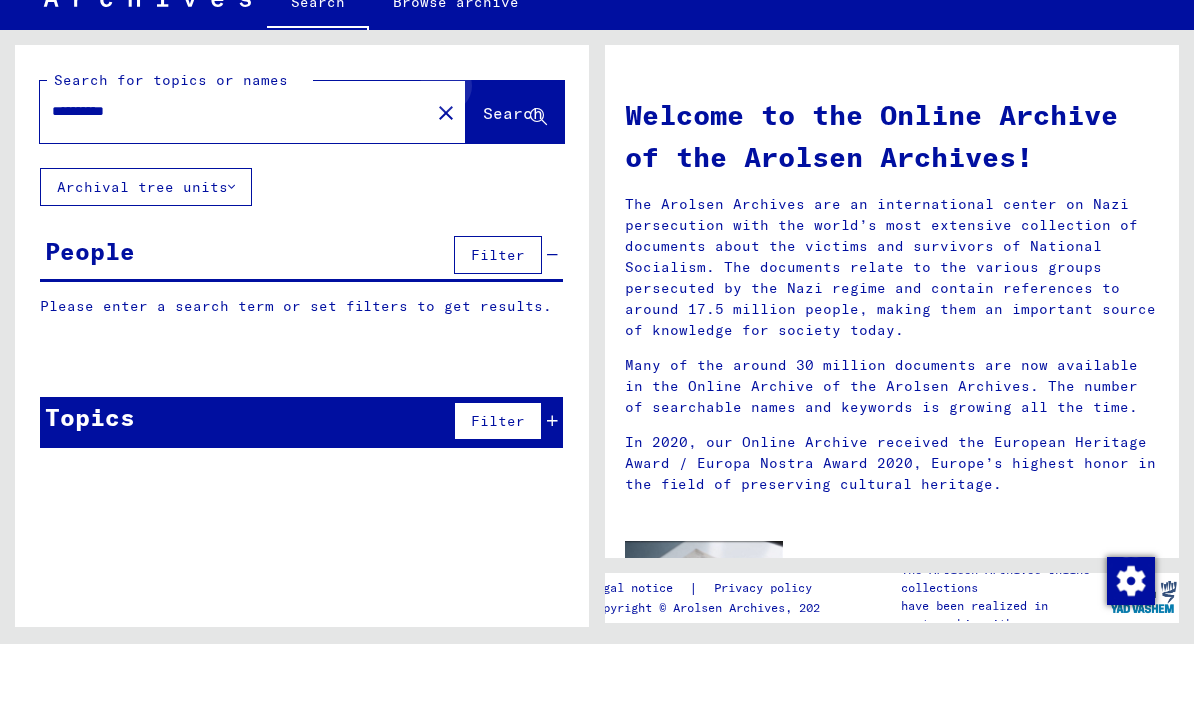 click on "Search" 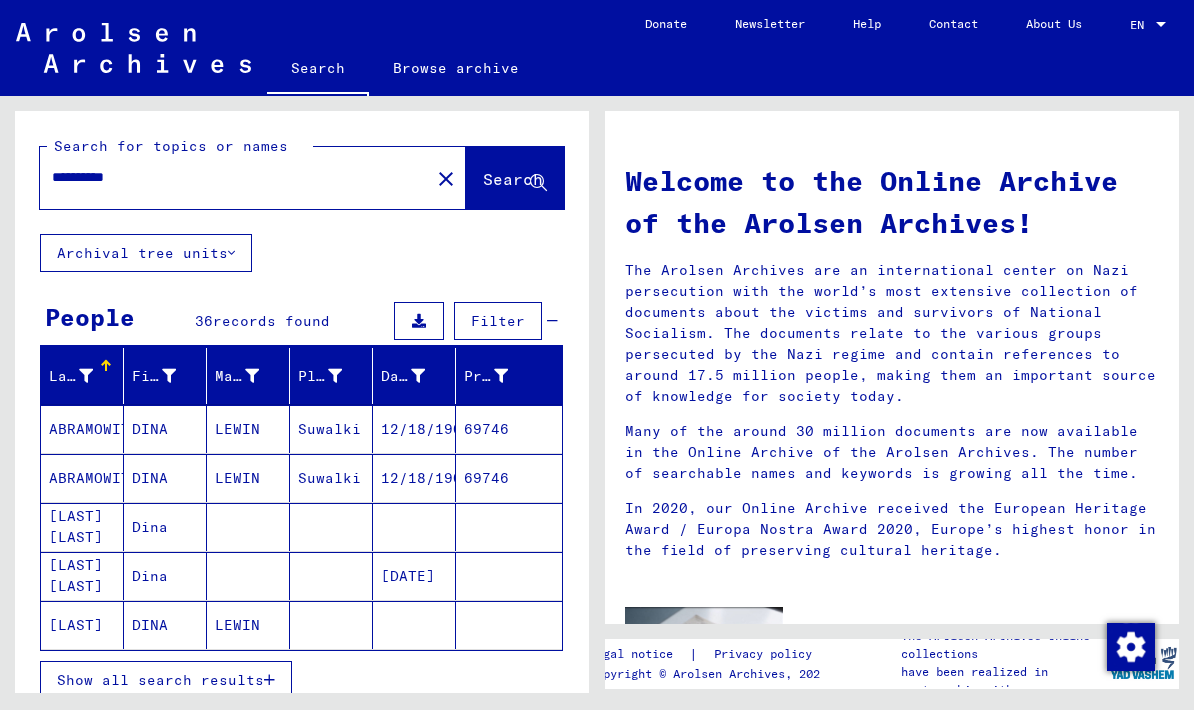 click on "LEWIN" at bounding box center [248, 527] 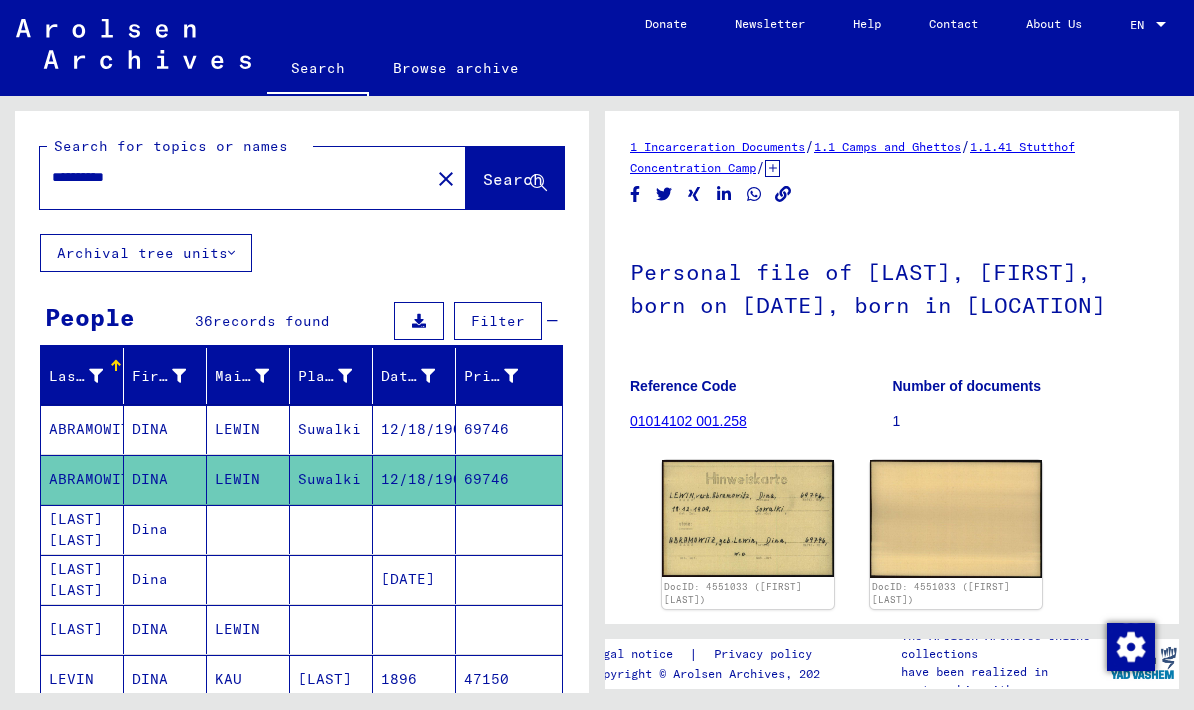 scroll, scrollTop: 0, scrollLeft: 0, axis: both 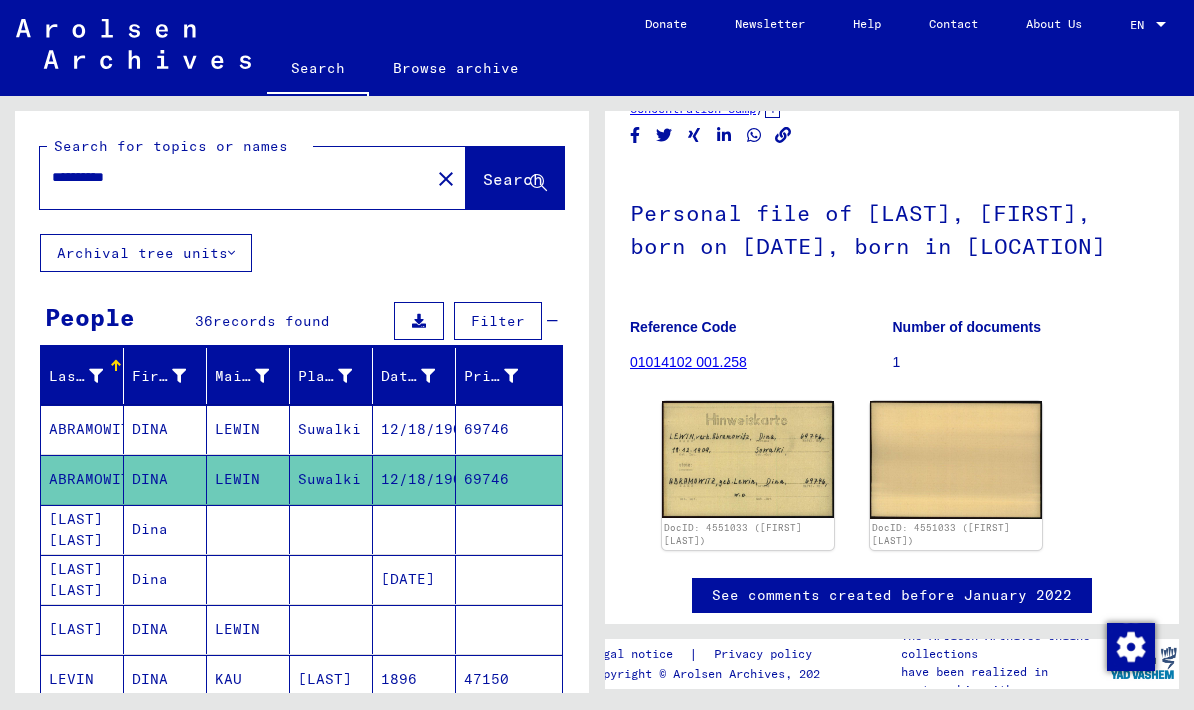 click 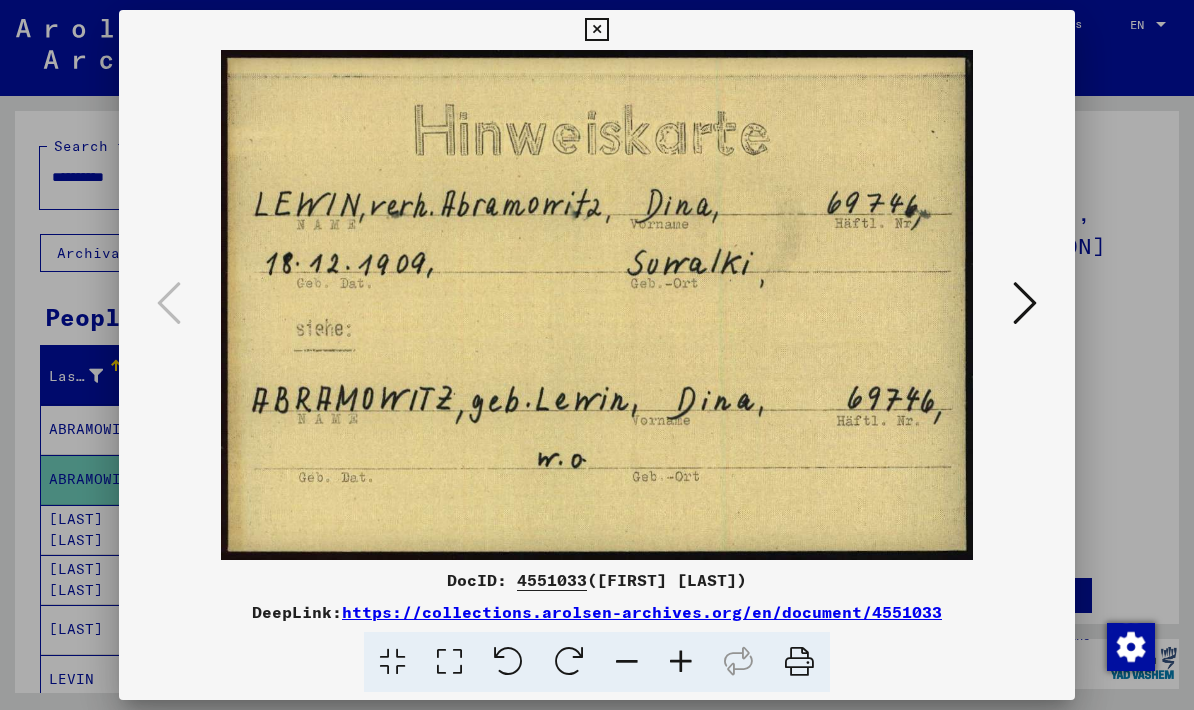 click at bounding box center (596, 30) 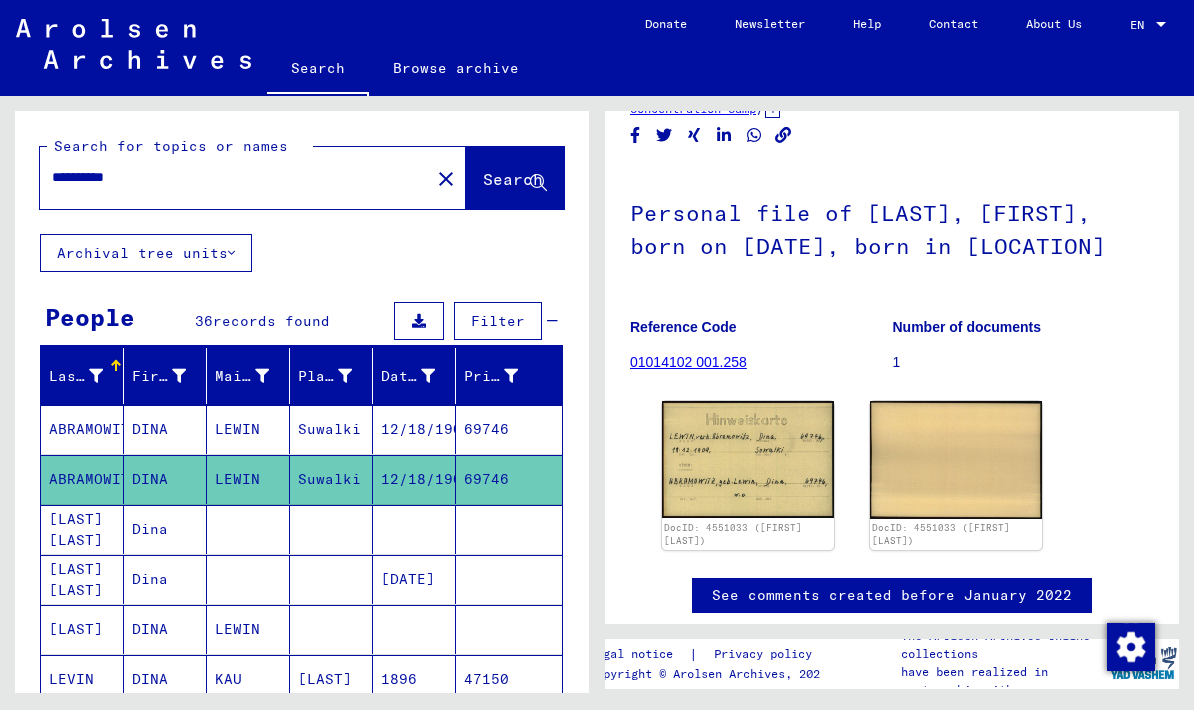click on "Search for topics or names" 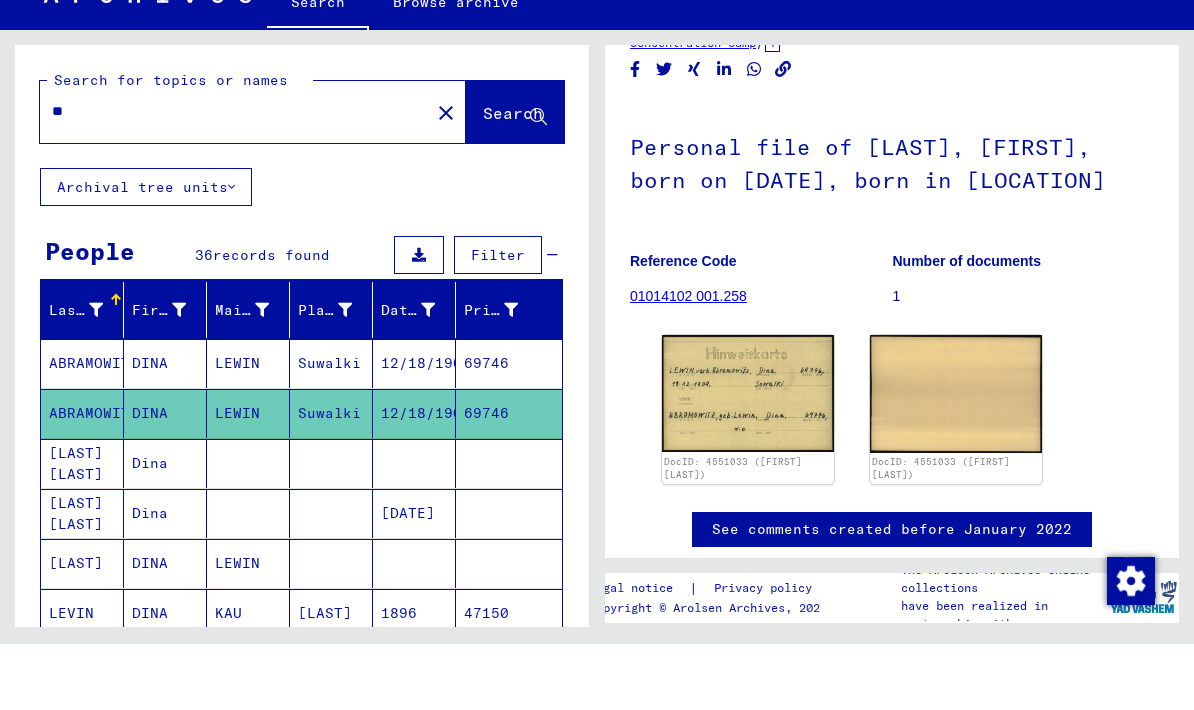 type on "*" 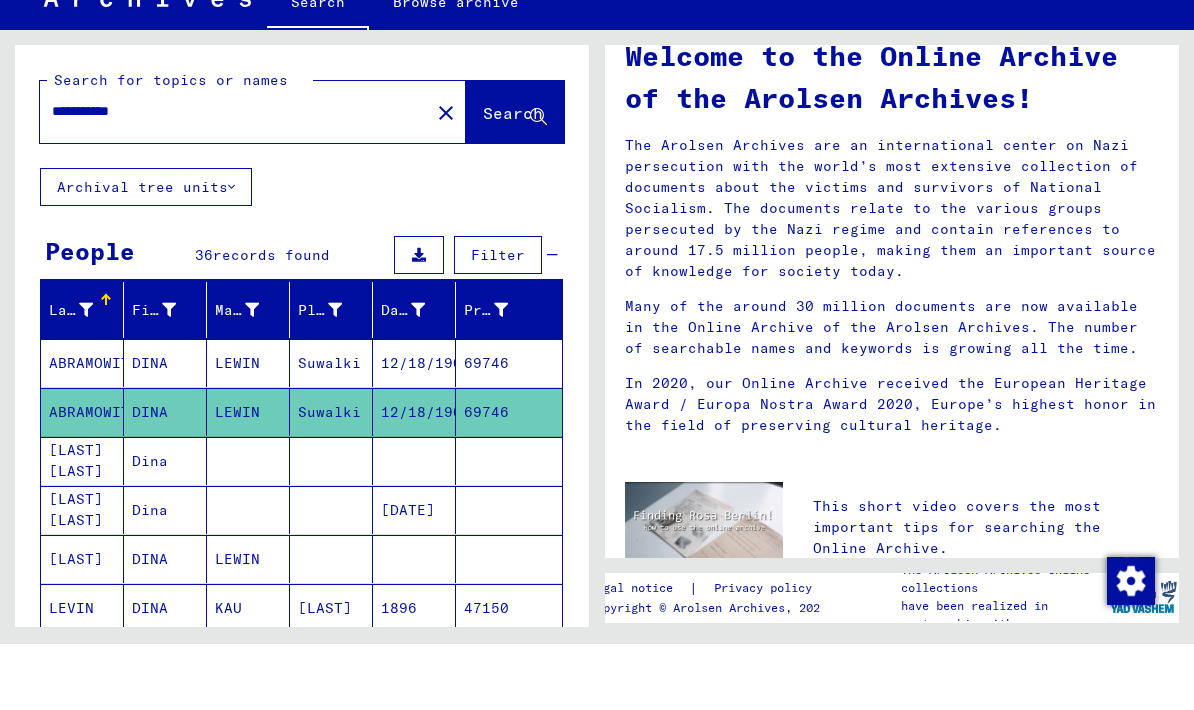 scroll, scrollTop: 0, scrollLeft: 0, axis: both 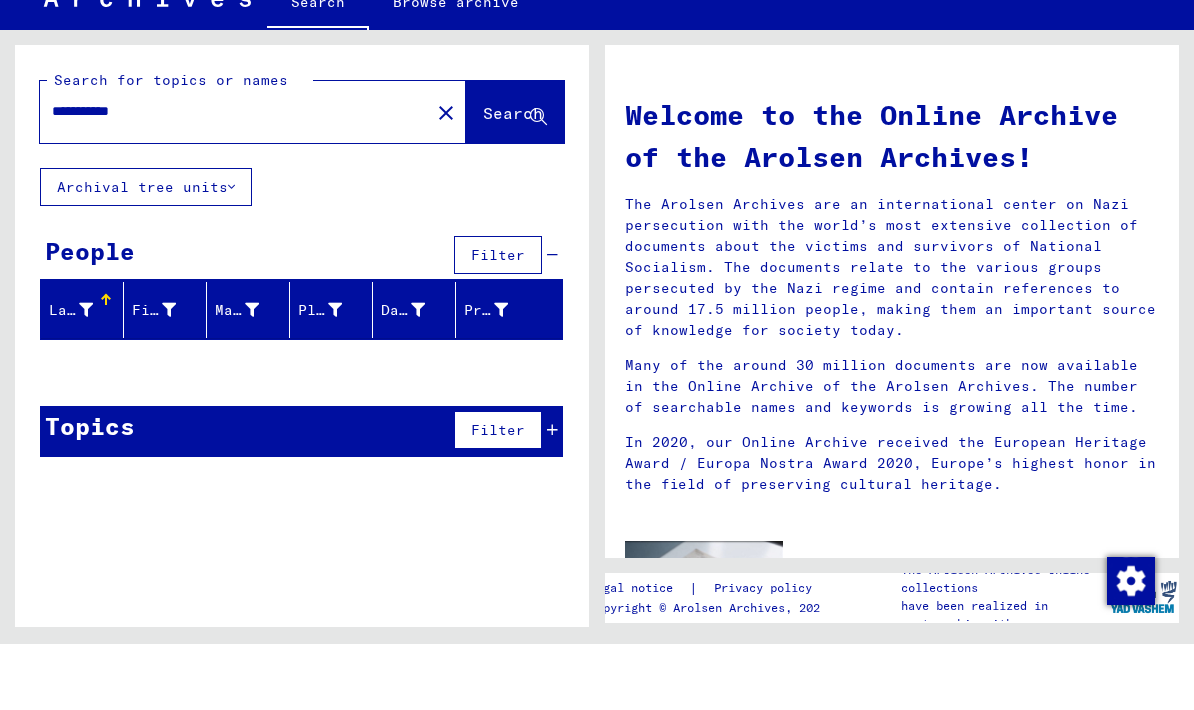 click on "**********" at bounding box center [229, 177] 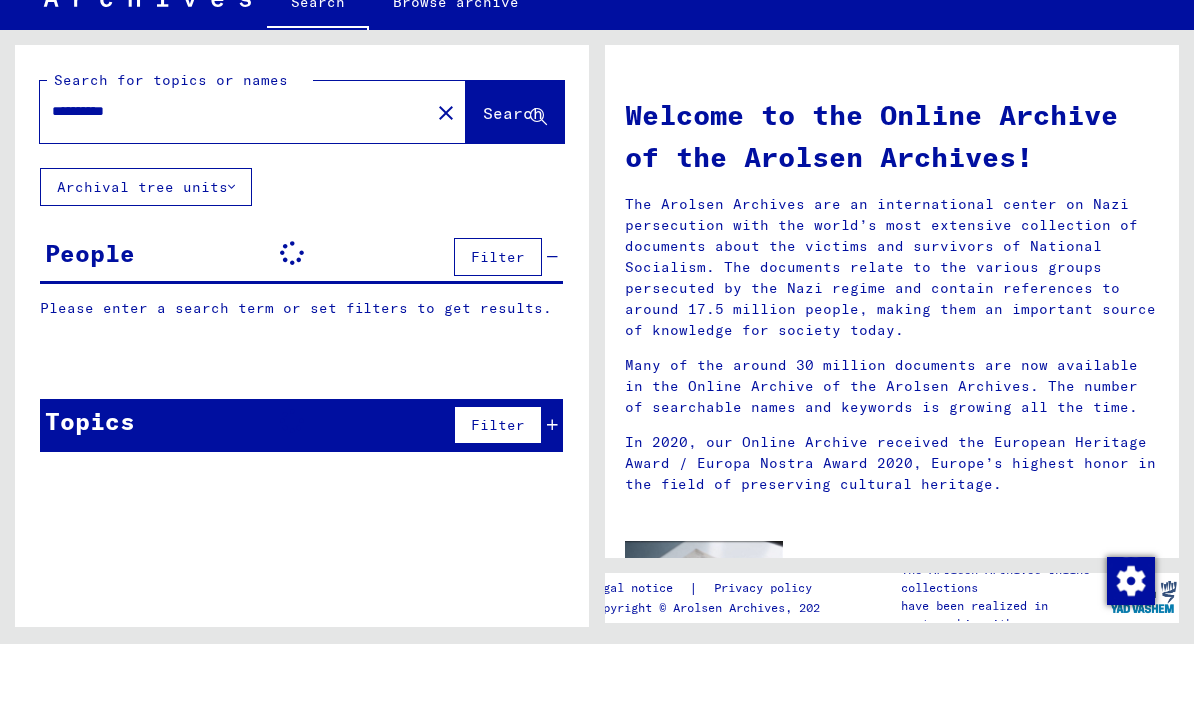 click on "Search" 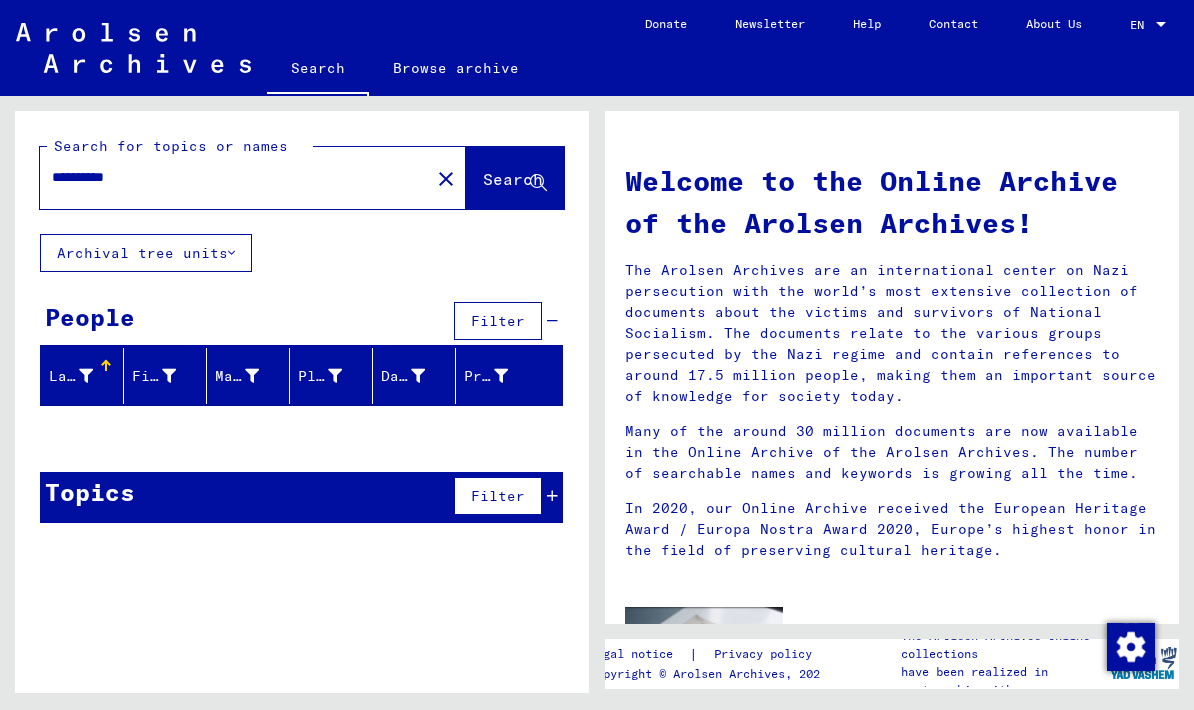 click on "**********" at bounding box center (229, 177) 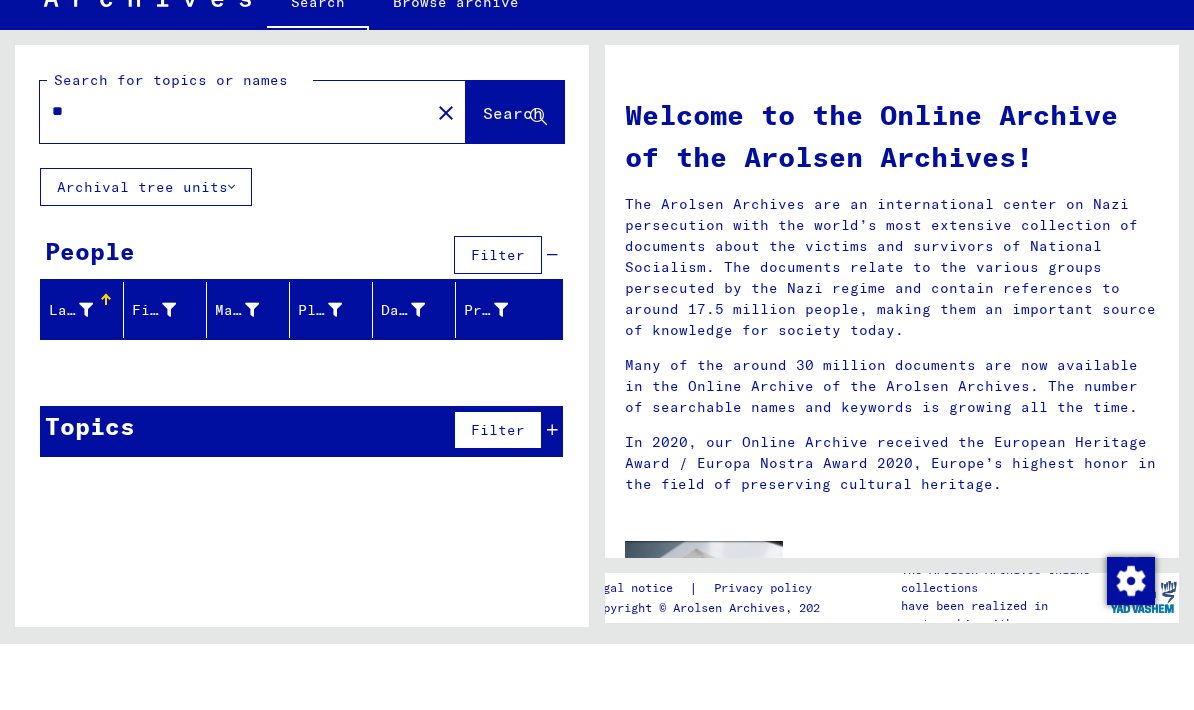 type on "*" 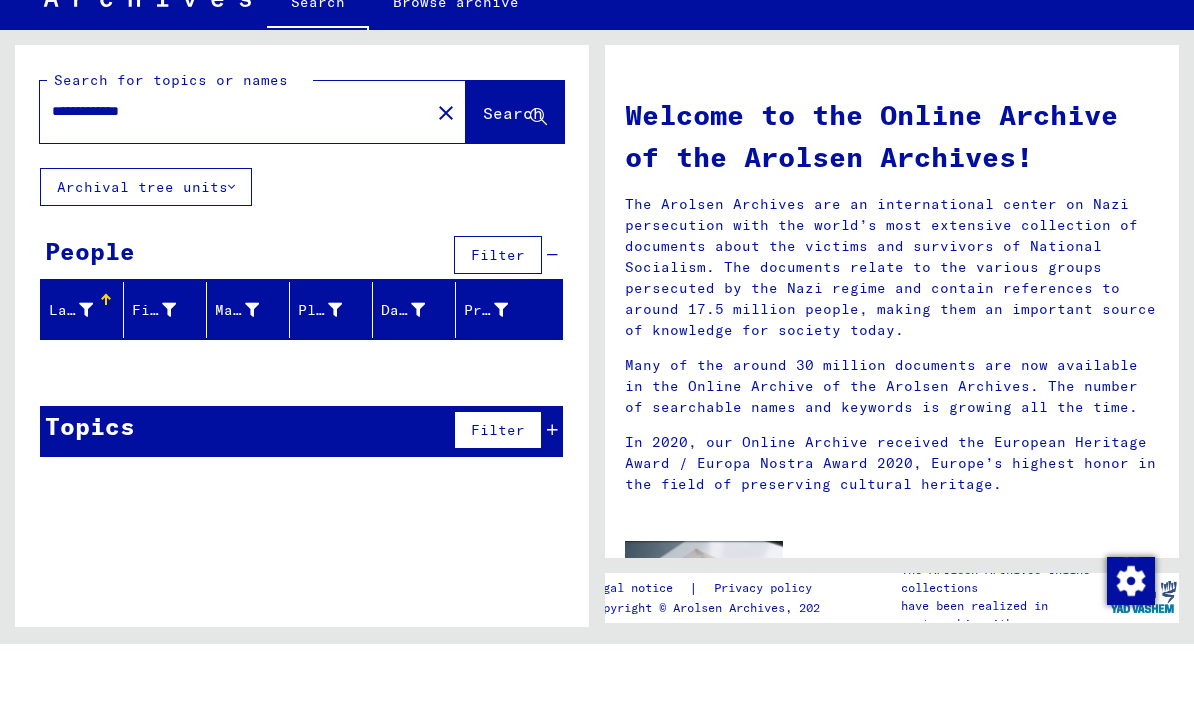 click on "Search" 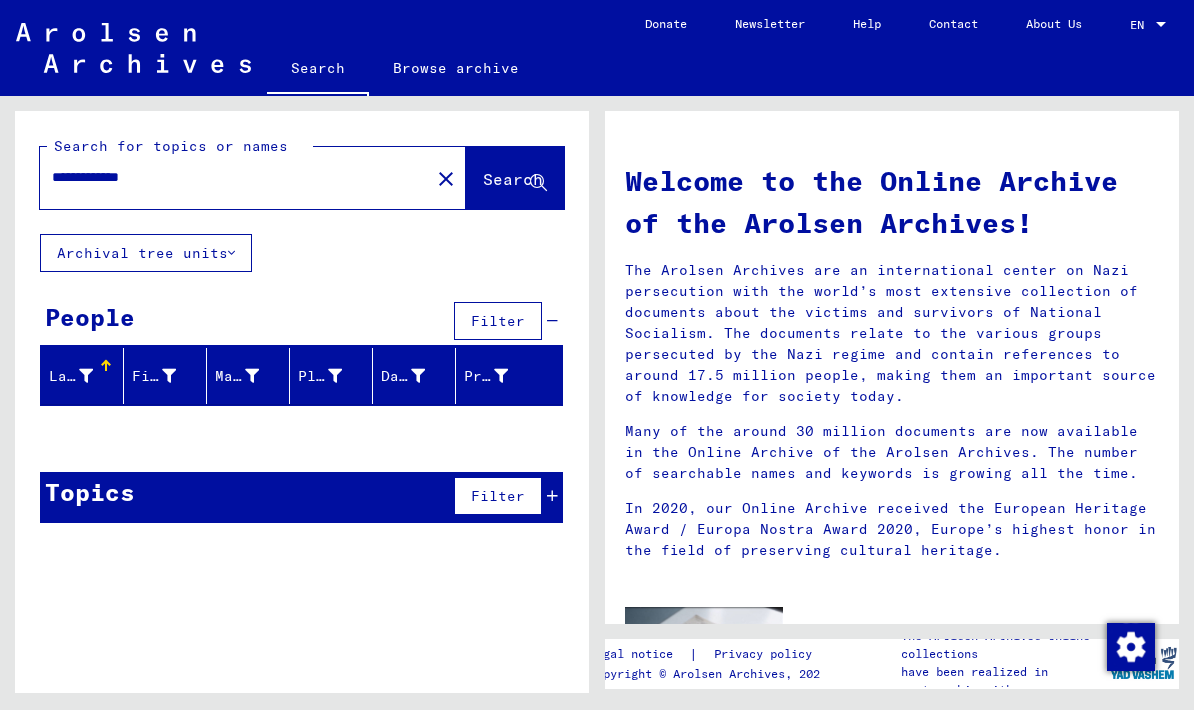 click on "**********" at bounding box center (229, 177) 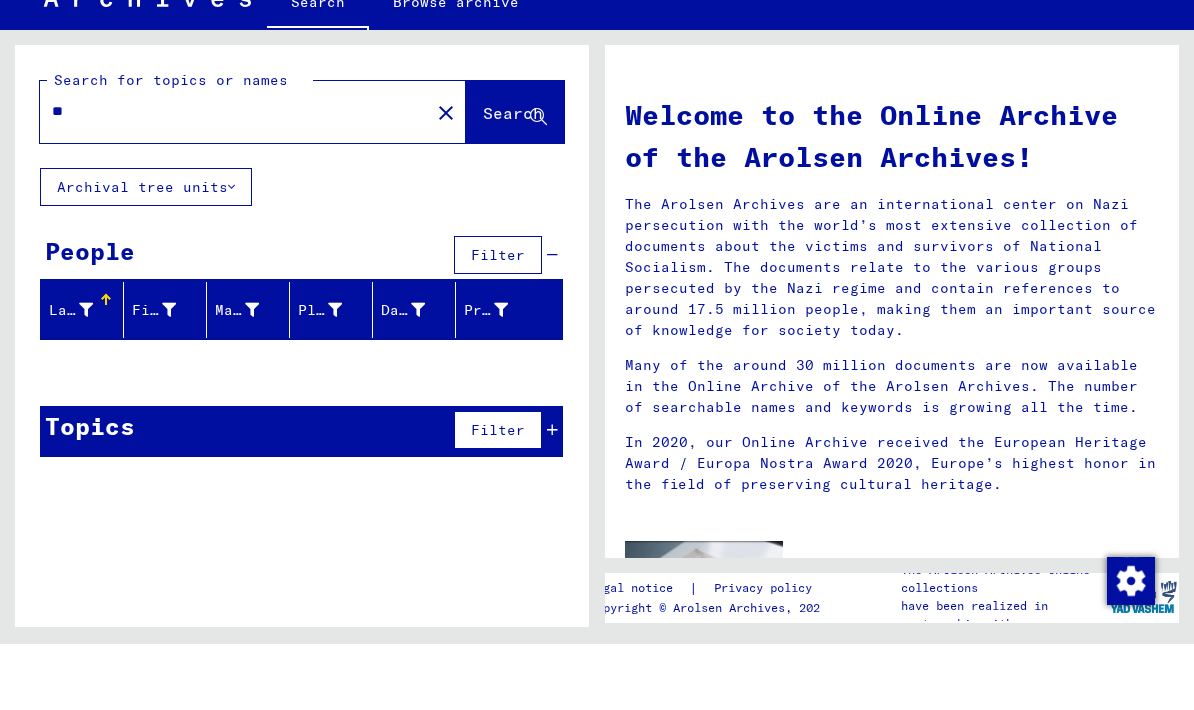 type on "*" 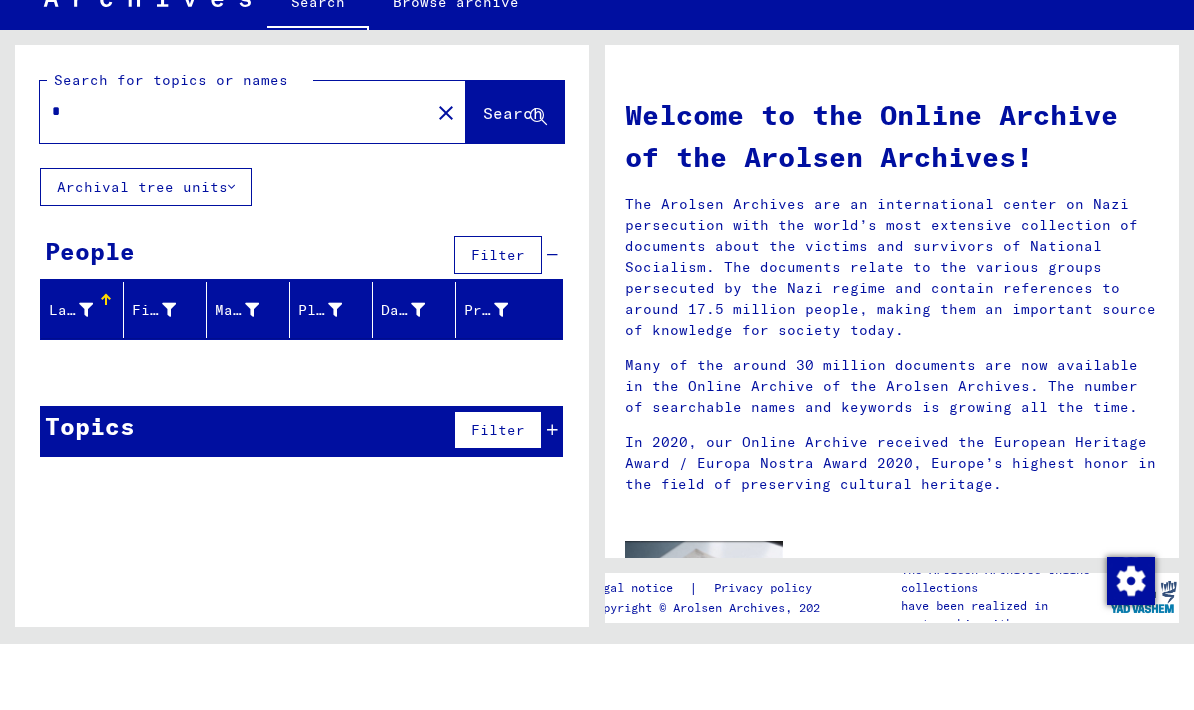 type 